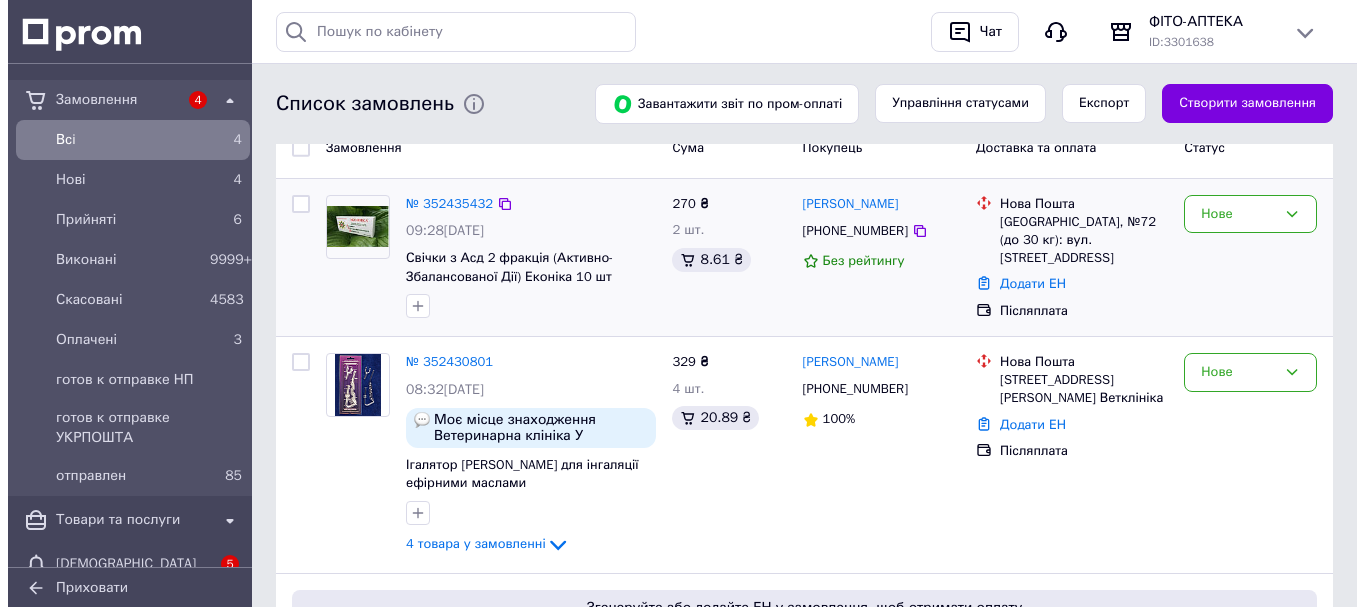 scroll, scrollTop: 0, scrollLeft: 0, axis: both 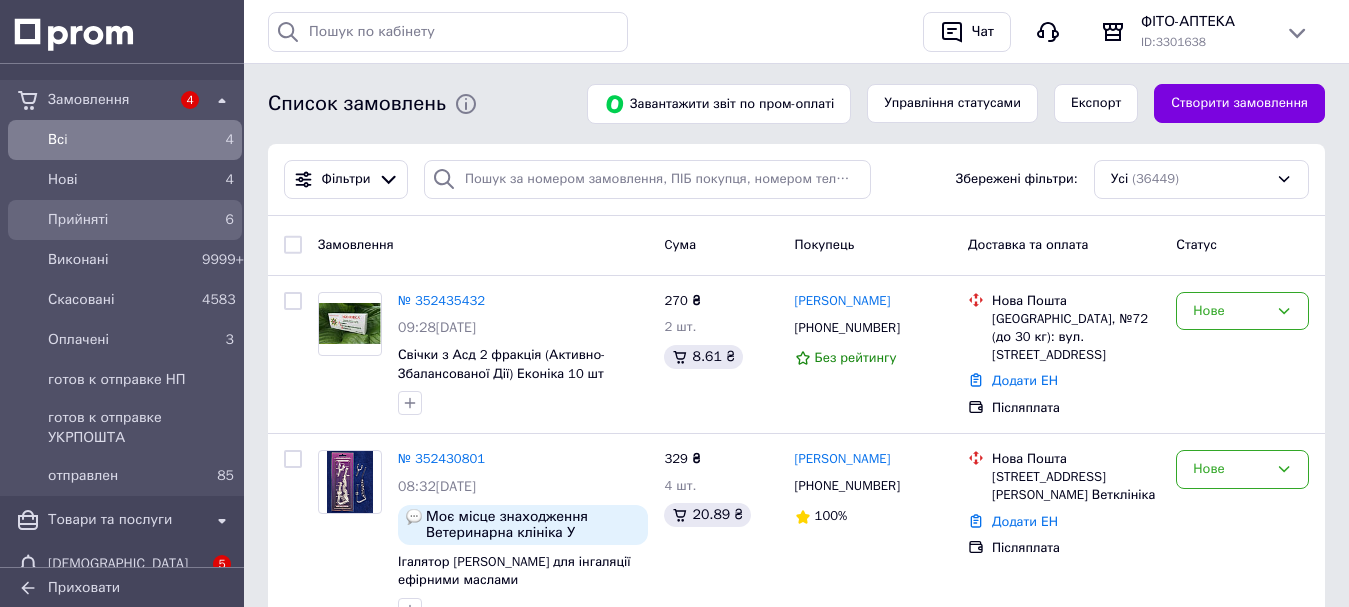 click on "Прийняті" at bounding box center [121, 220] 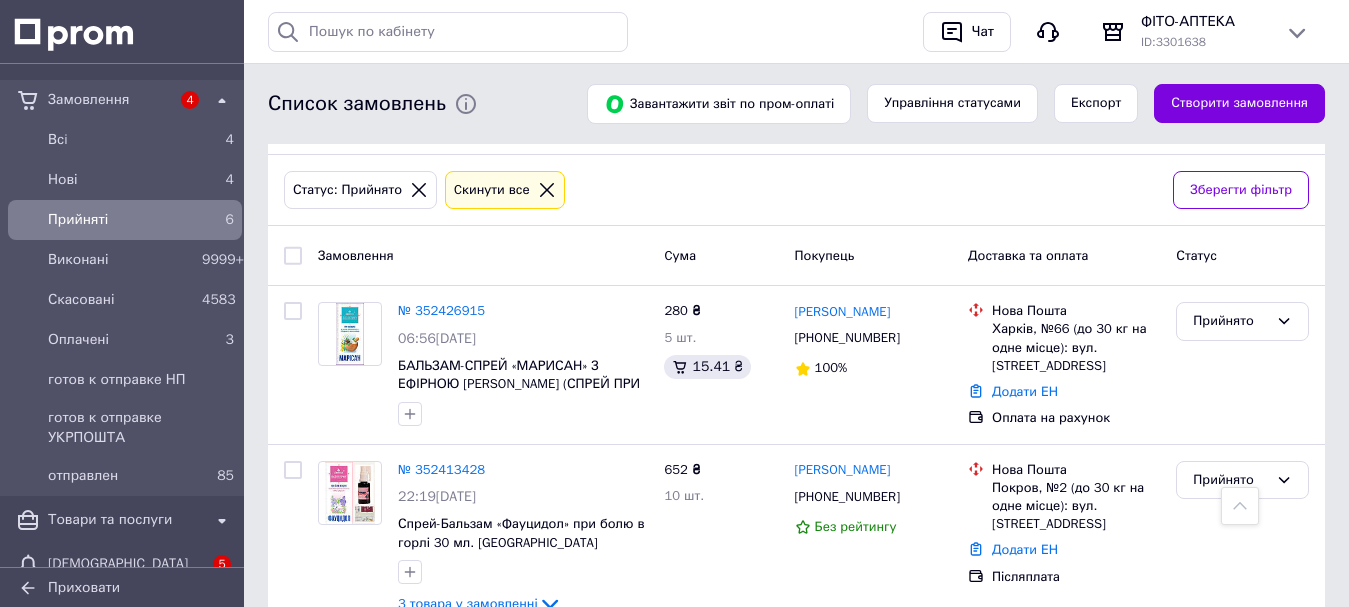 scroll, scrollTop: 19, scrollLeft: 0, axis: vertical 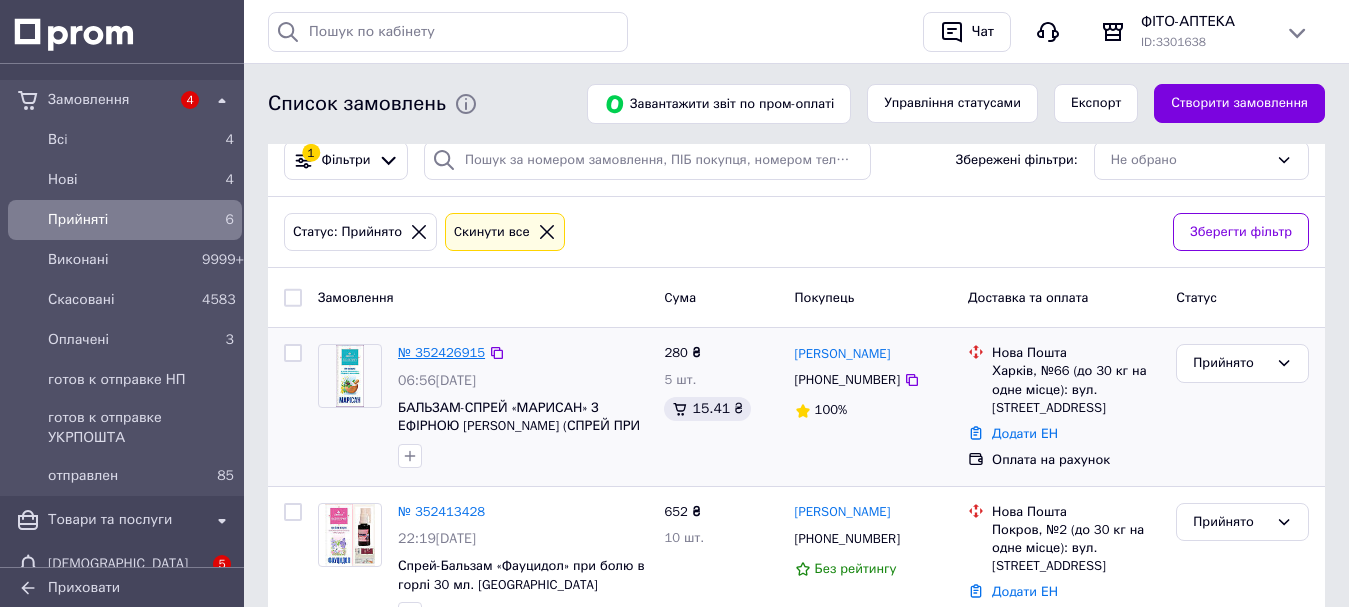 click on "№ 352426915" at bounding box center (441, 352) 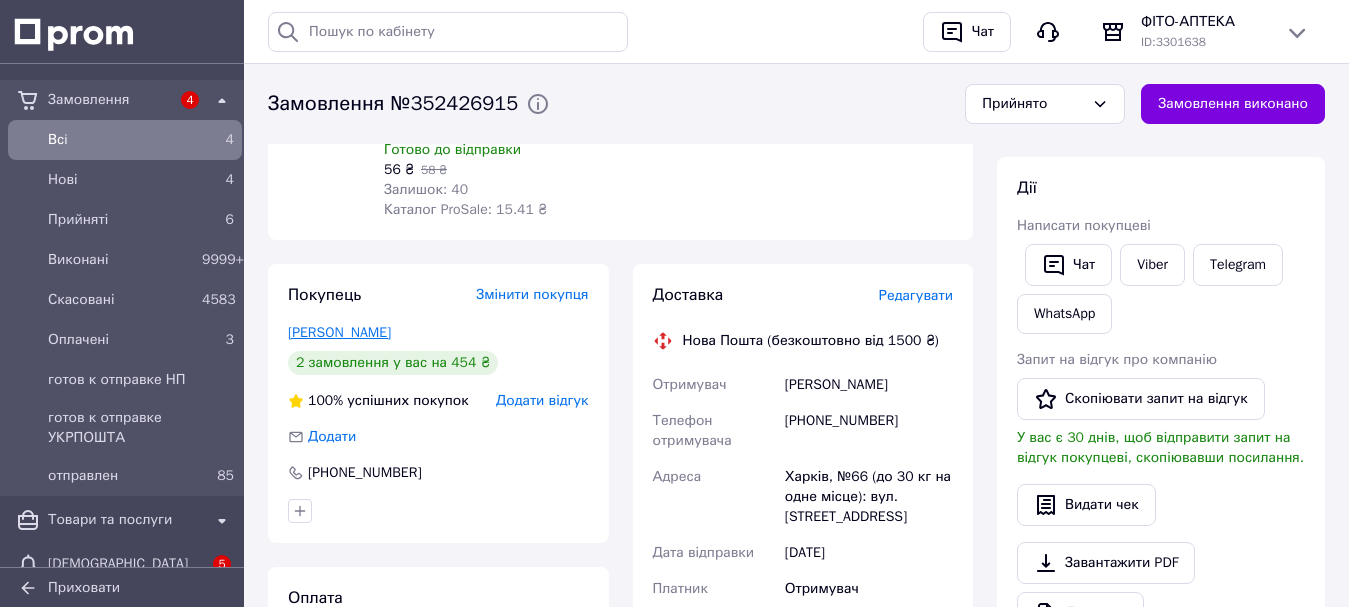 scroll, scrollTop: 300, scrollLeft: 0, axis: vertical 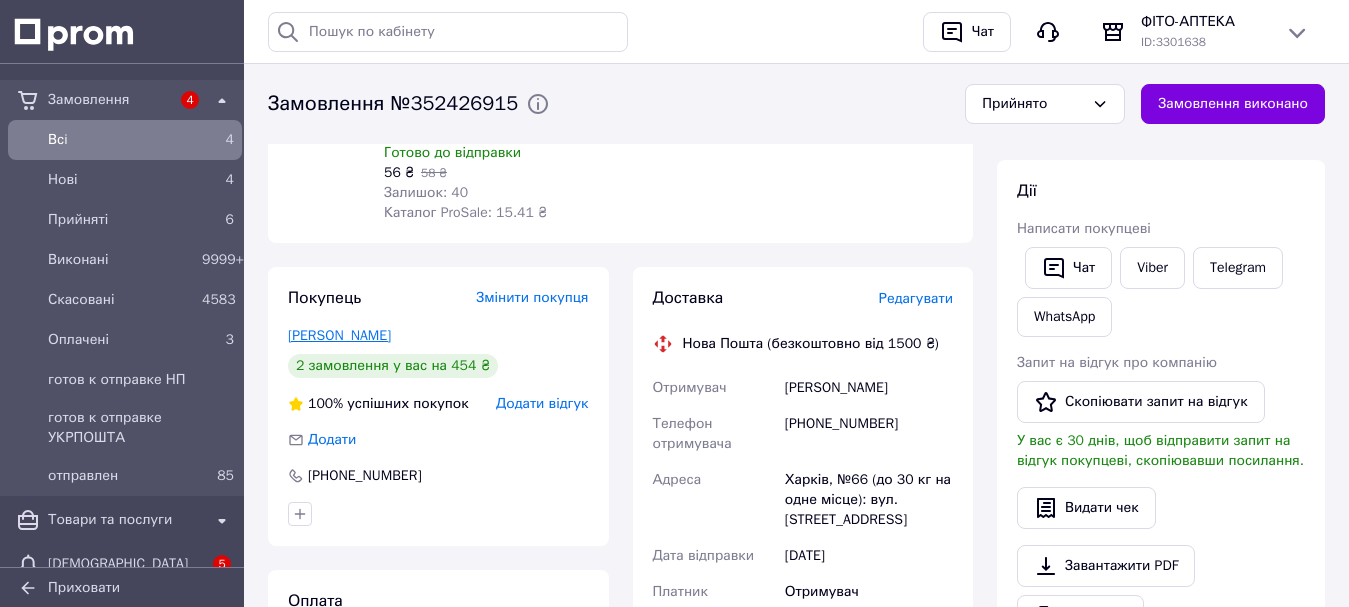 click on "[PERSON_NAME]" at bounding box center (339, 335) 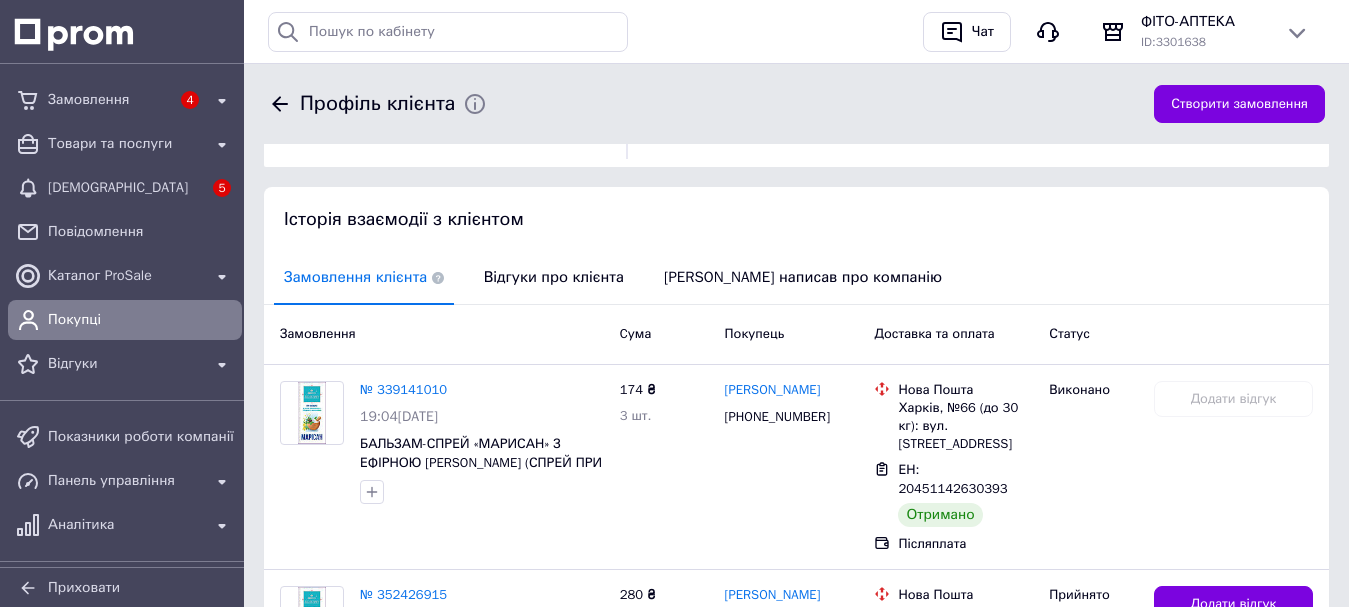 scroll, scrollTop: 300, scrollLeft: 0, axis: vertical 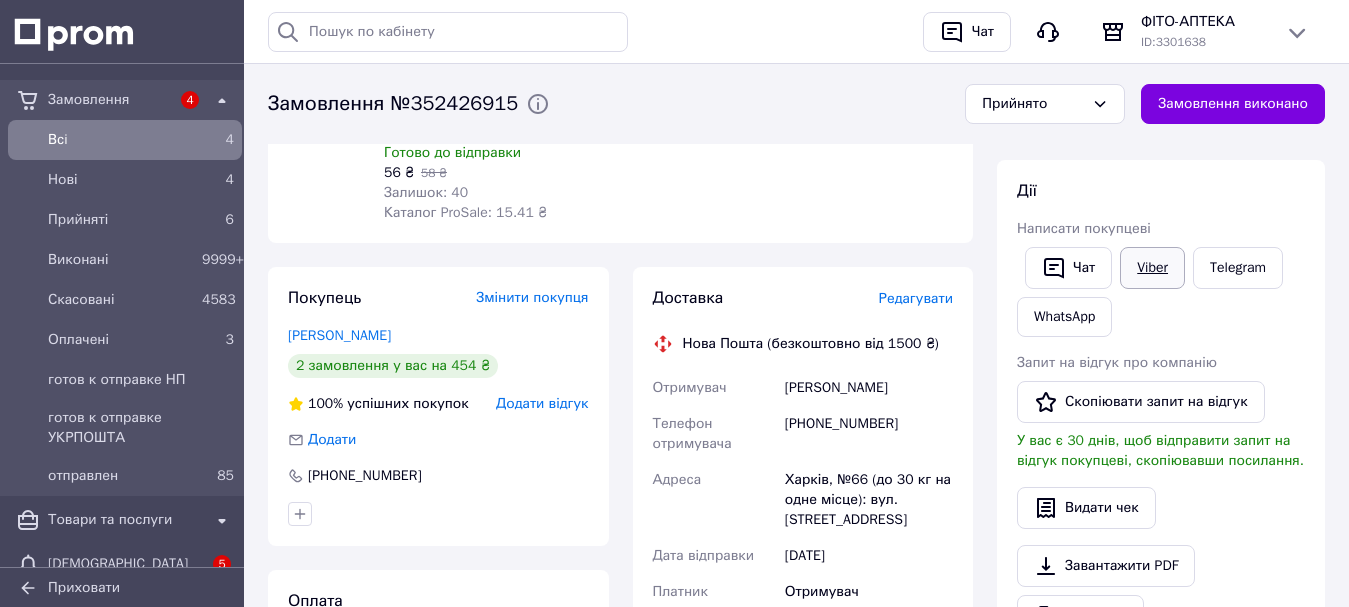click on "Viber" at bounding box center (1152, 268) 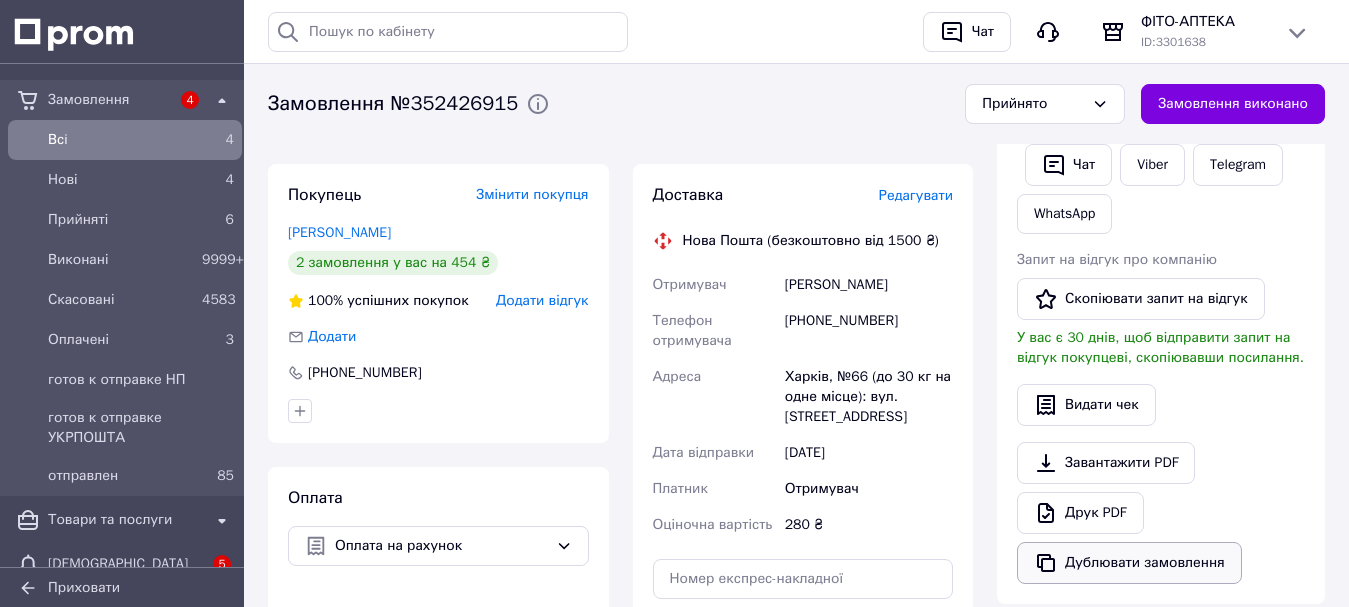 scroll, scrollTop: 500, scrollLeft: 0, axis: vertical 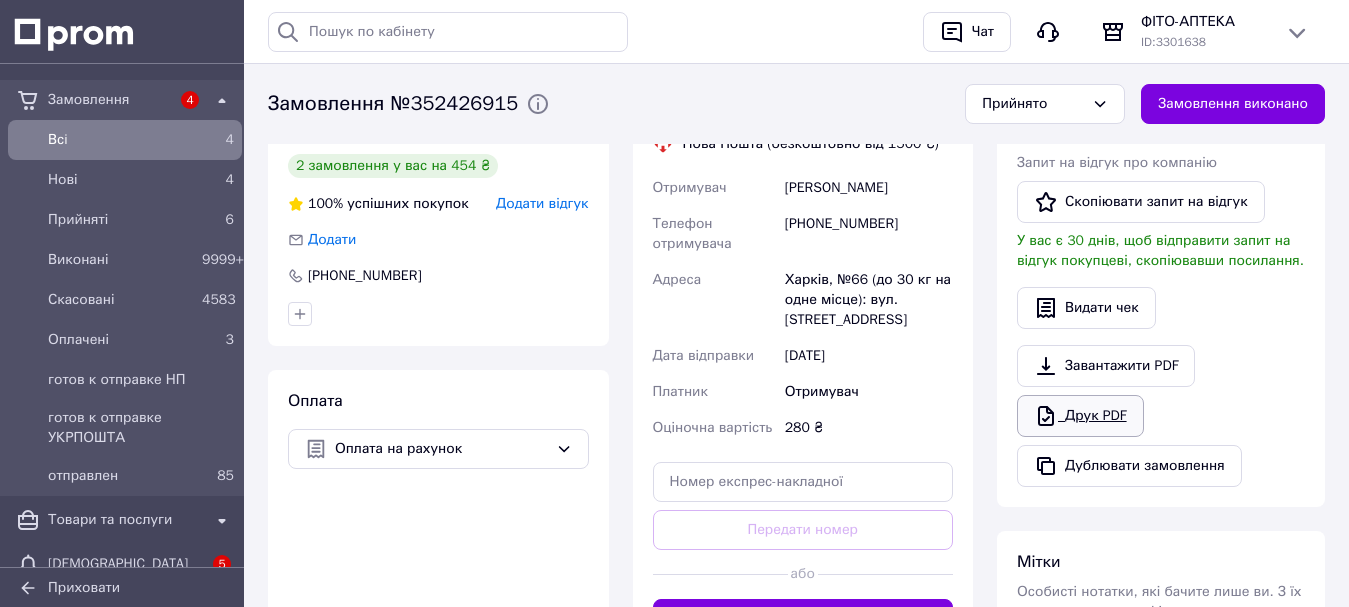 click on "Друк PDF" at bounding box center (1080, 416) 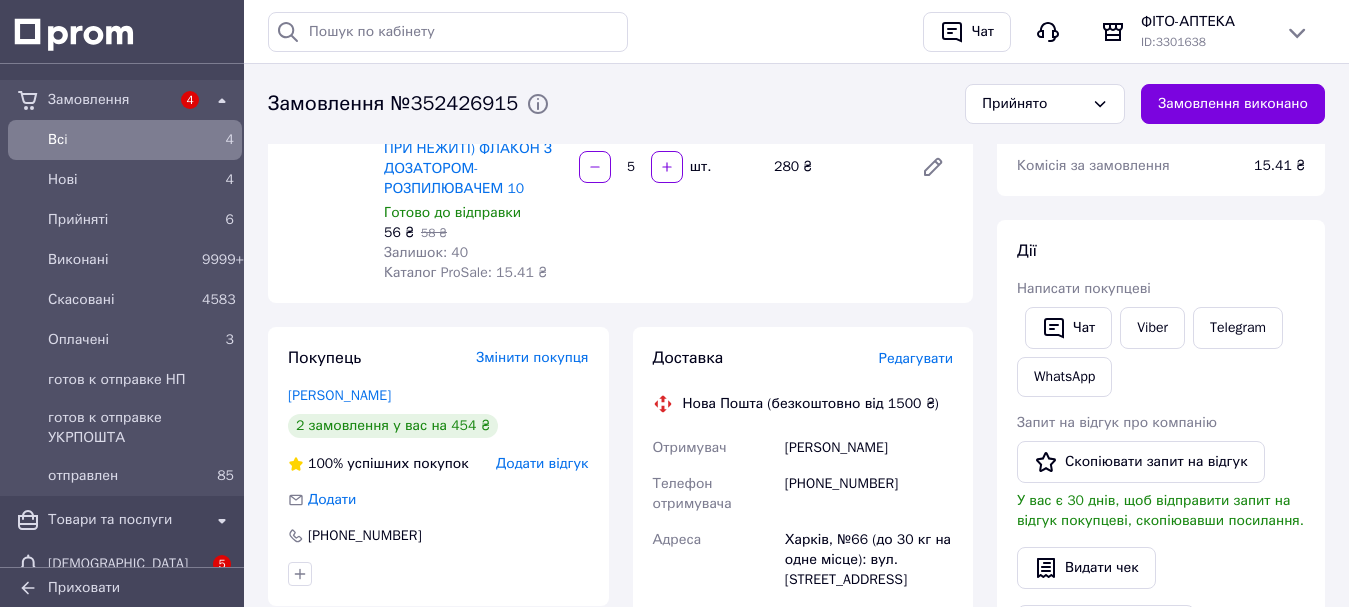 scroll, scrollTop: 300, scrollLeft: 0, axis: vertical 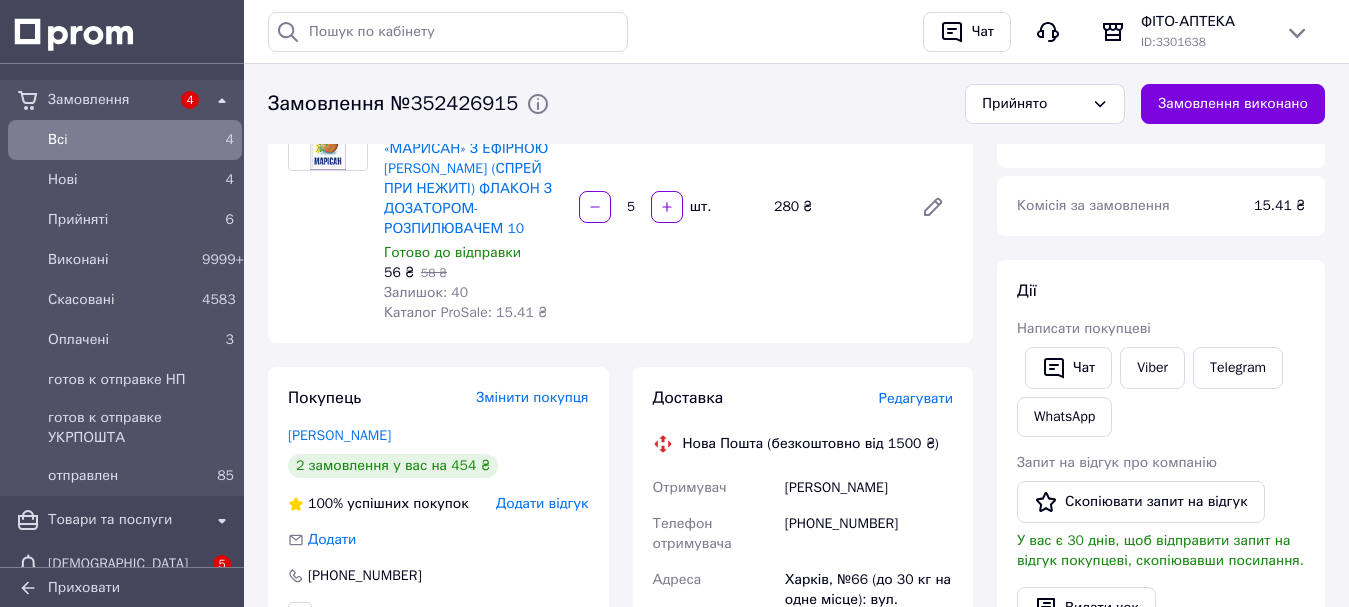 click on "Редагувати" at bounding box center (916, 398) 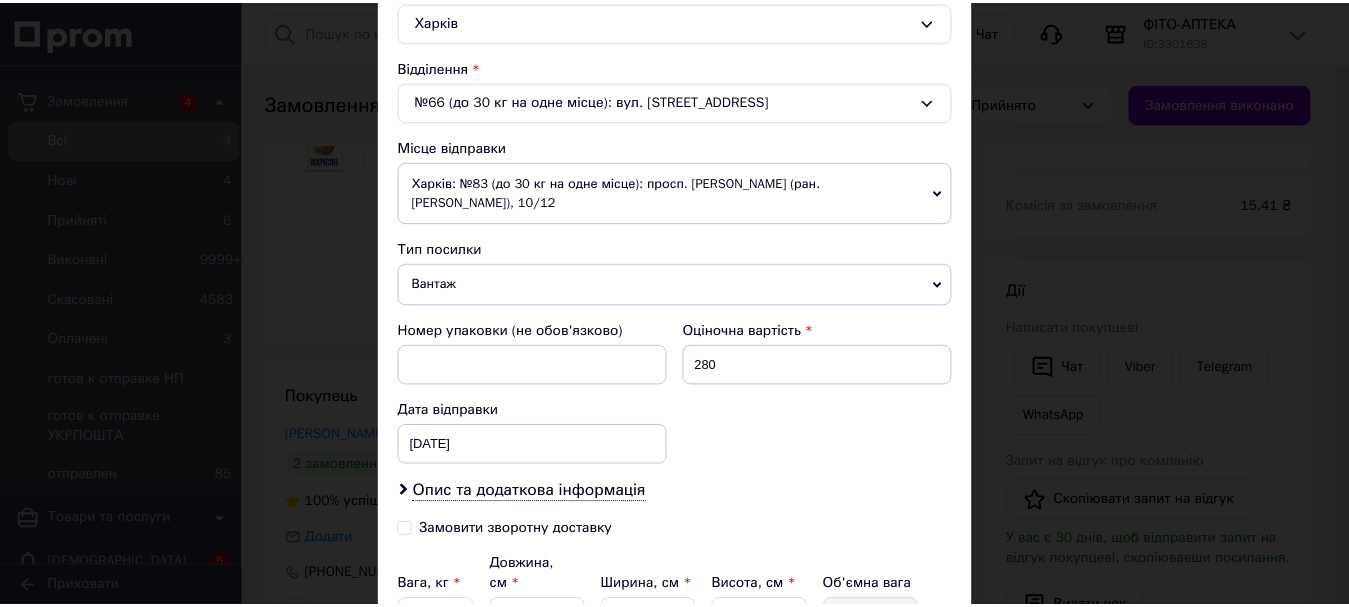 scroll, scrollTop: 777, scrollLeft: 0, axis: vertical 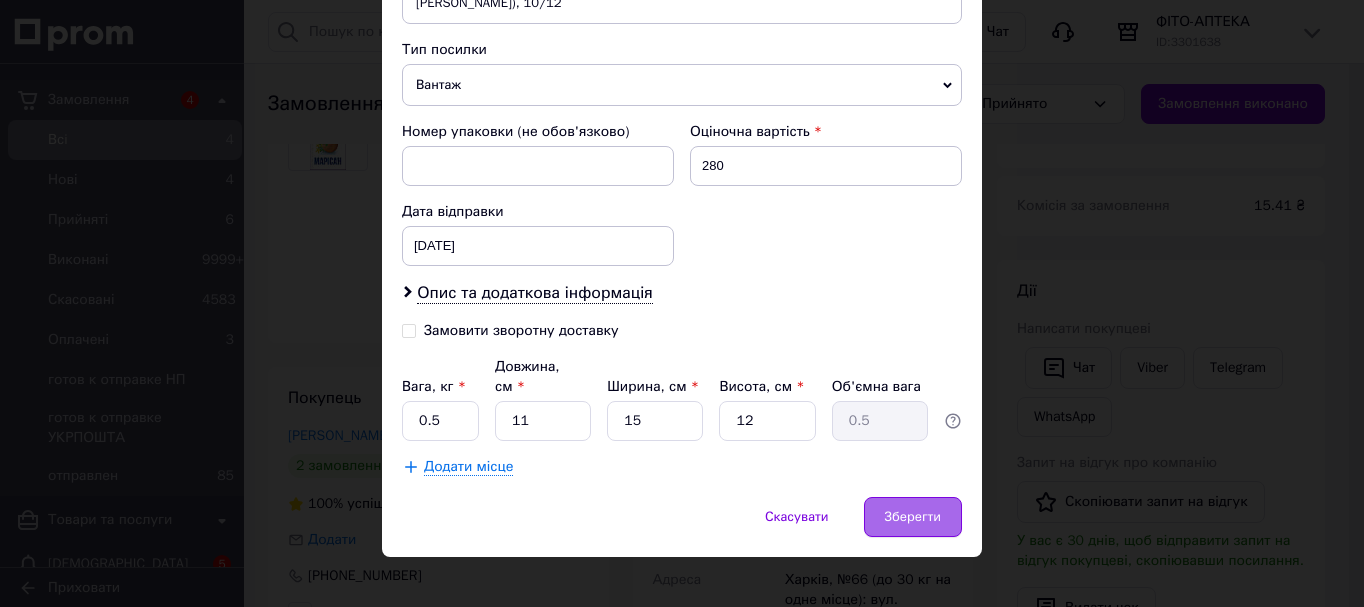 click on "Зберегти" at bounding box center [913, 517] 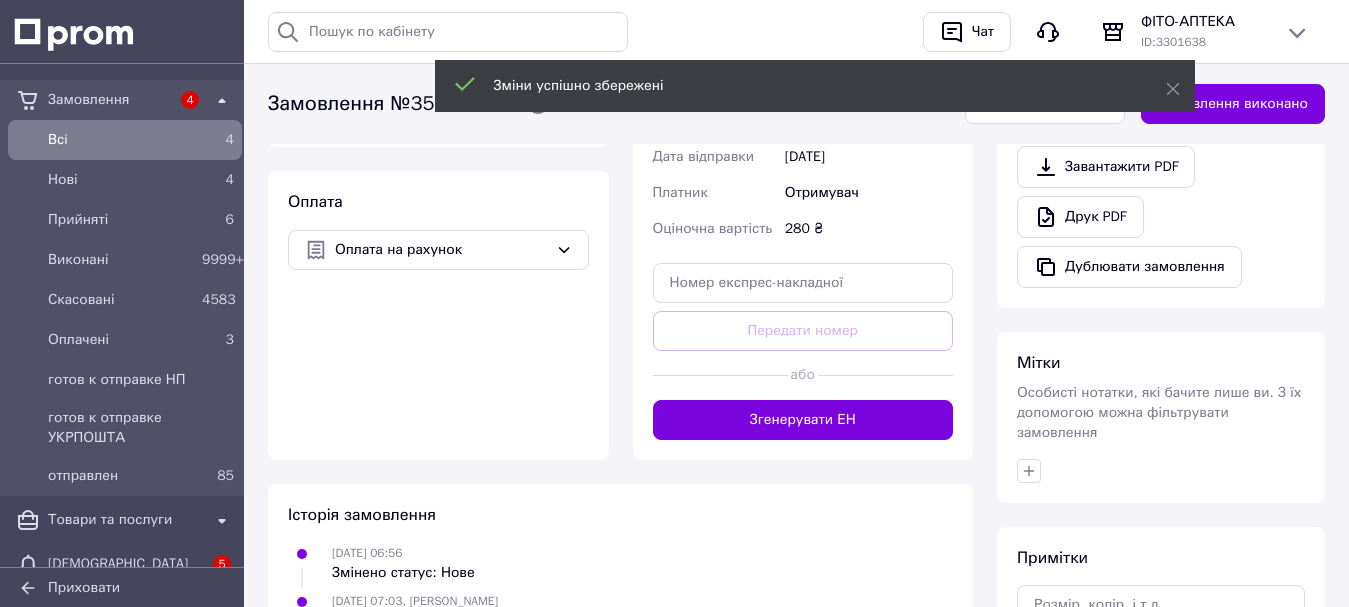 scroll, scrollTop: 700, scrollLeft: 0, axis: vertical 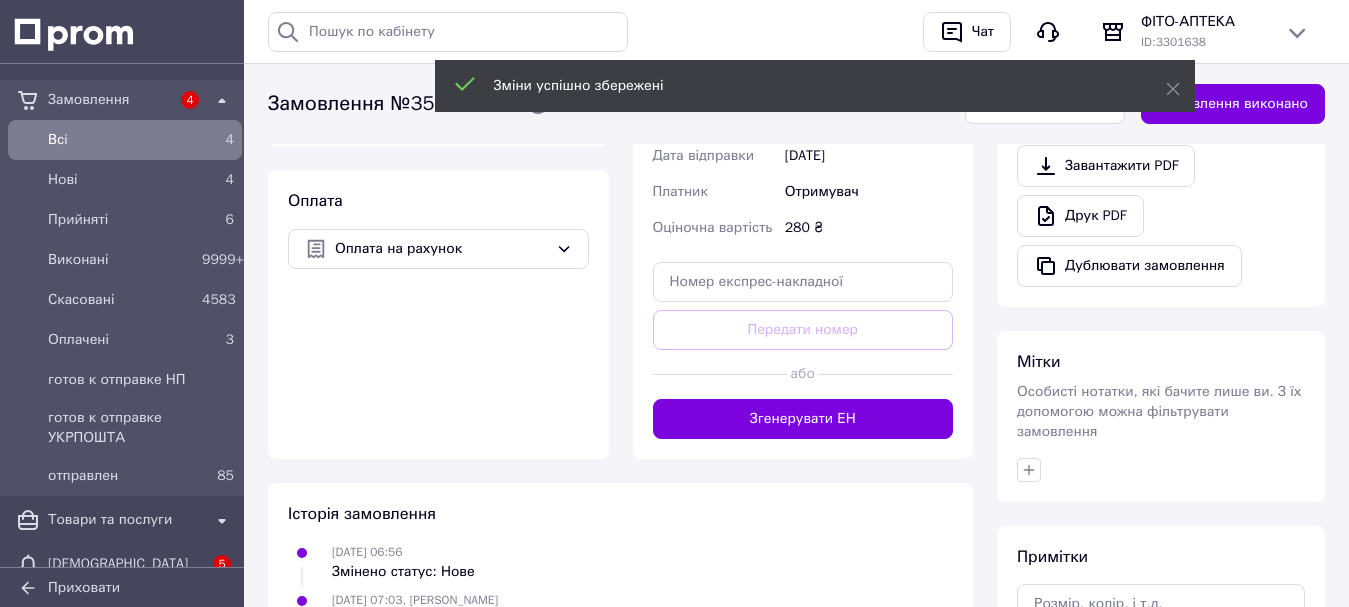 click at bounding box center (885, 374) 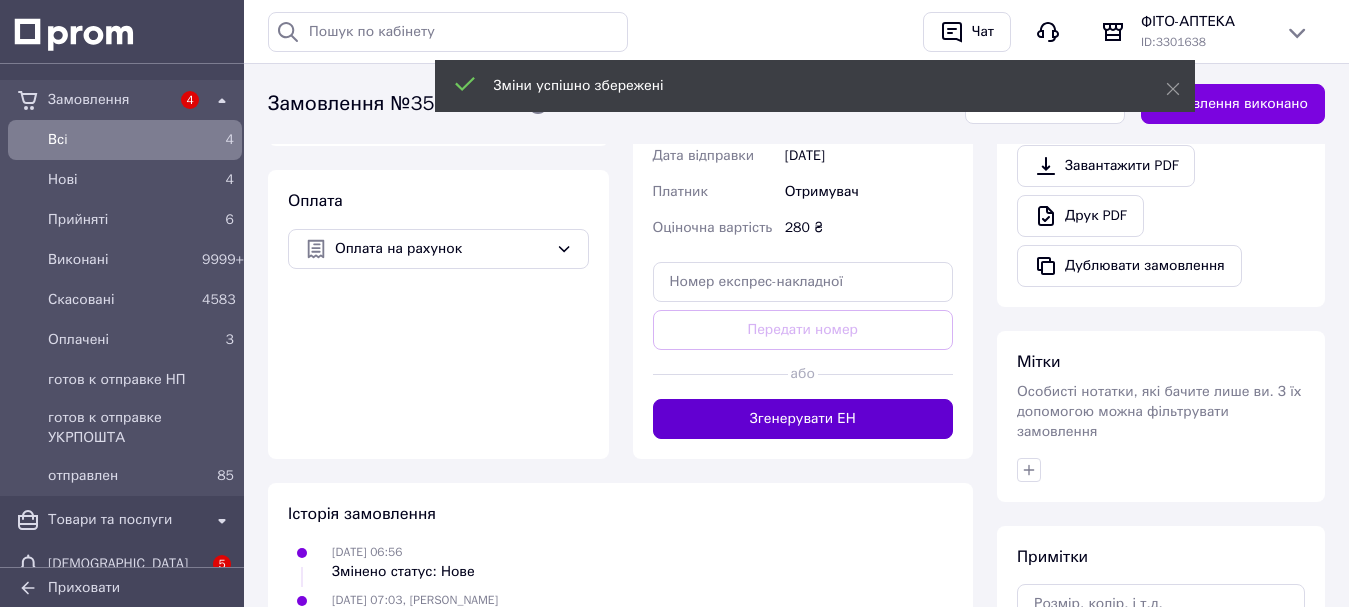 click on "Згенерувати ЕН" at bounding box center (803, 419) 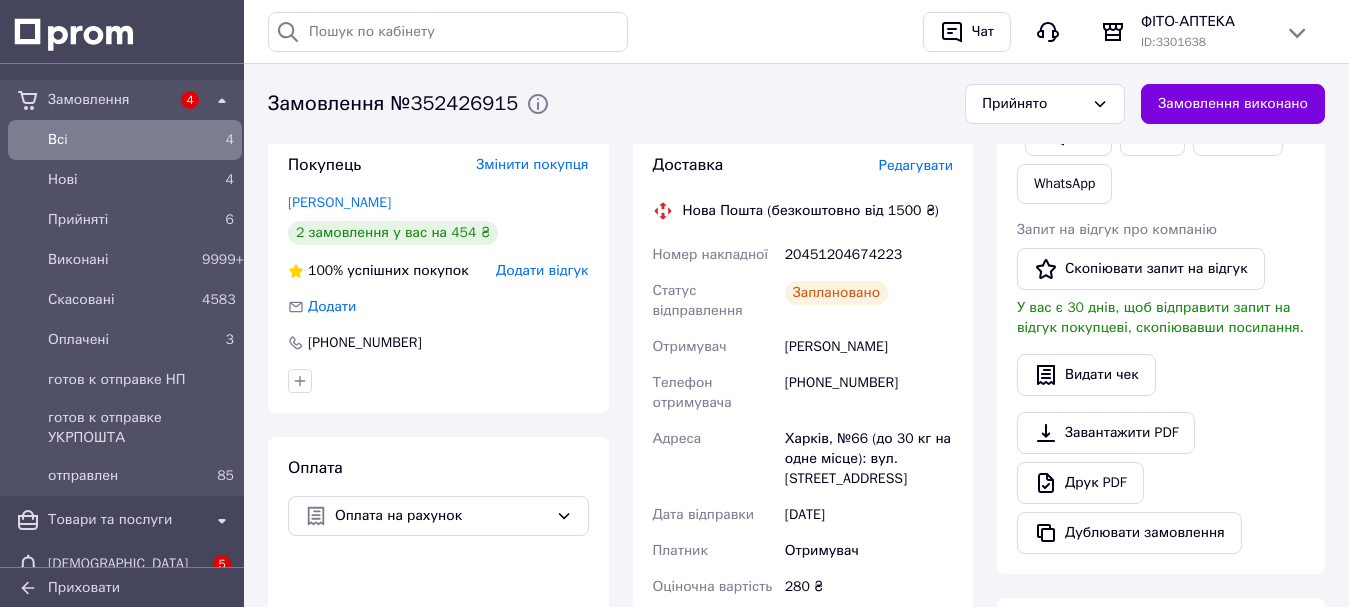 scroll, scrollTop: 300, scrollLeft: 0, axis: vertical 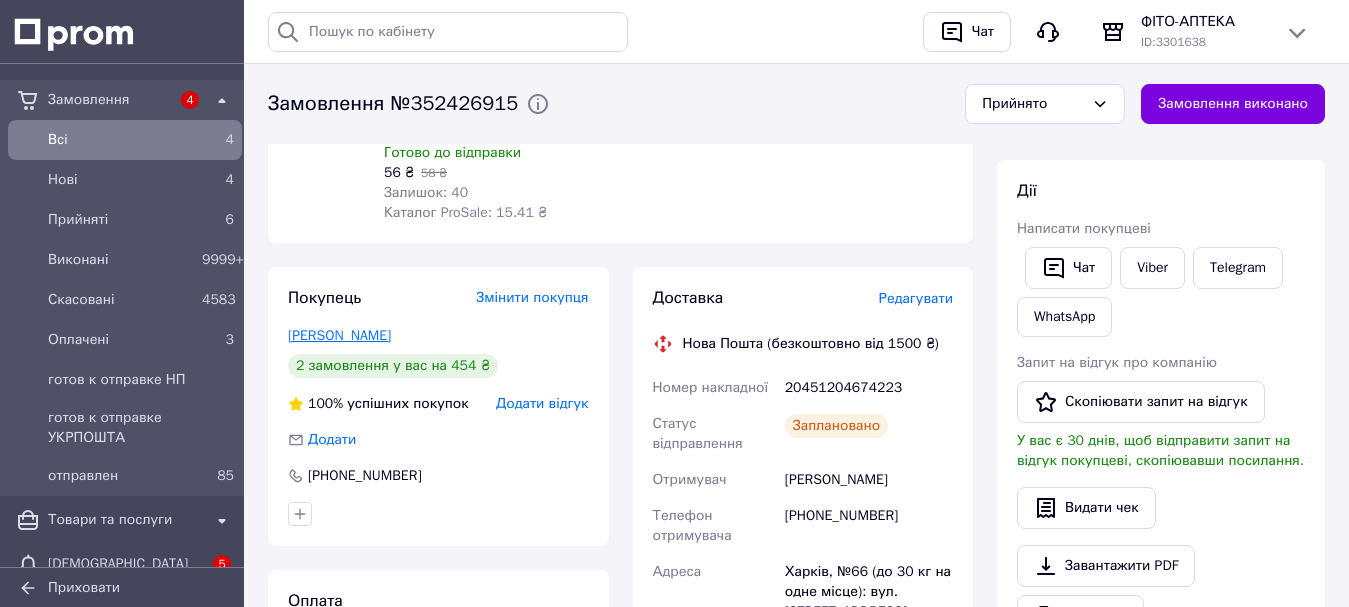 click on "Волис Ольга" at bounding box center [339, 335] 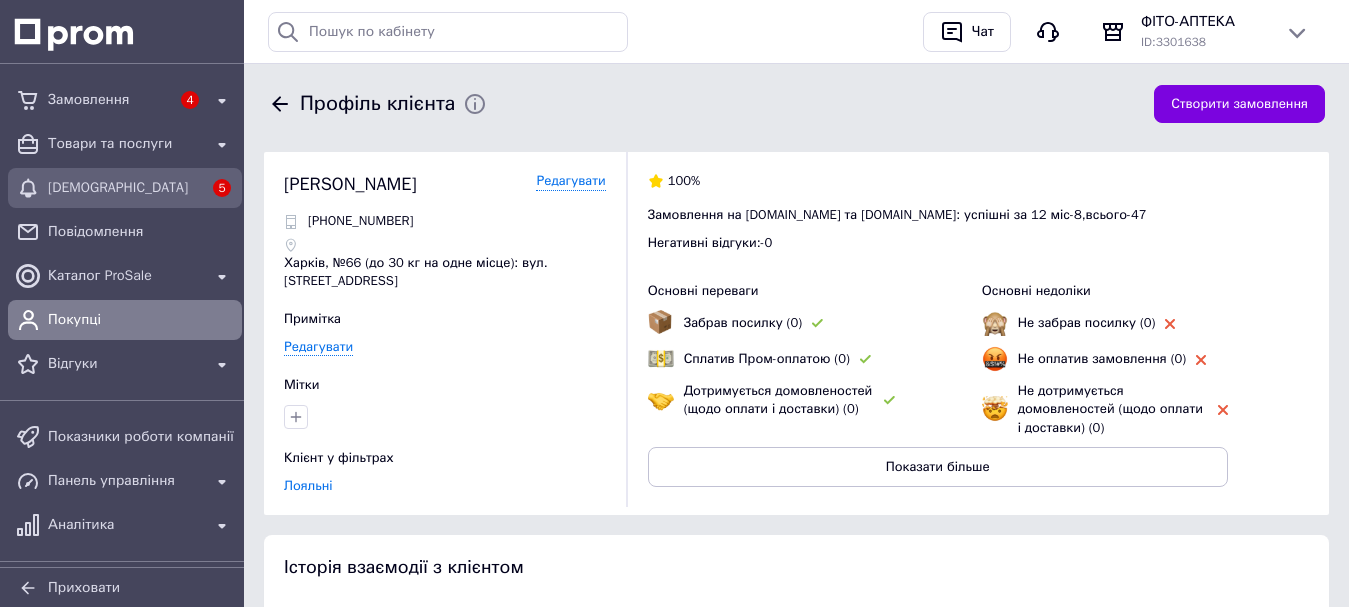 scroll, scrollTop: 0, scrollLeft: 0, axis: both 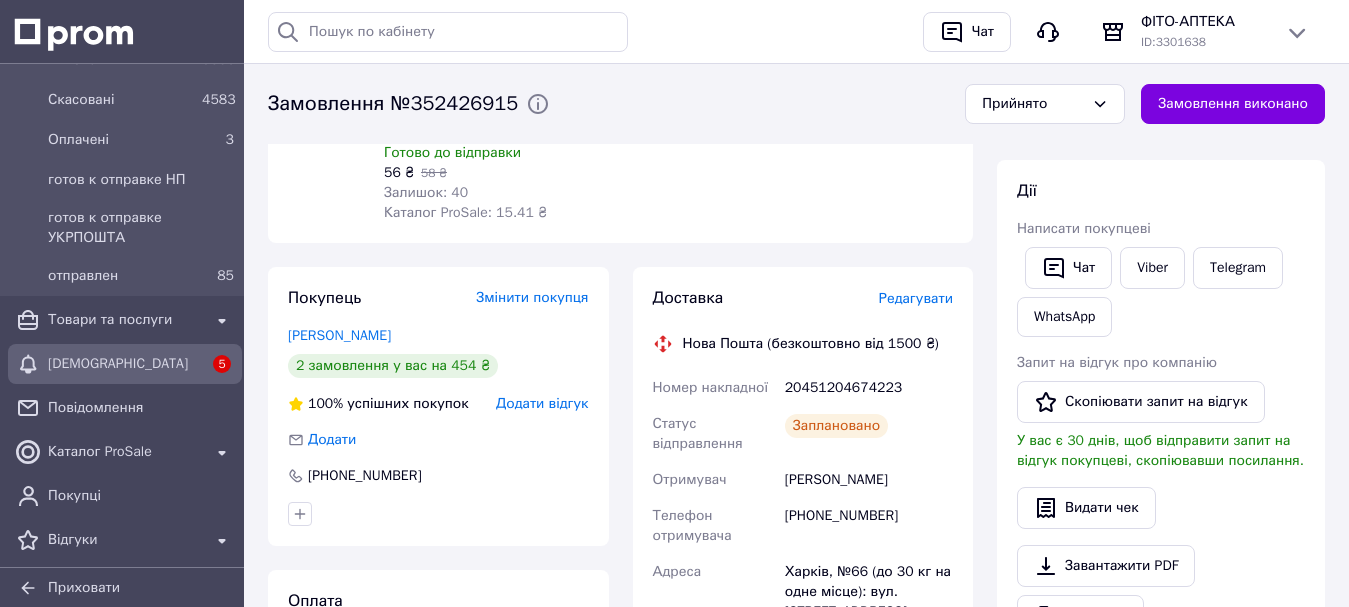 click on "[DEMOGRAPHIC_DATA]" at bounding box center [125, 364] 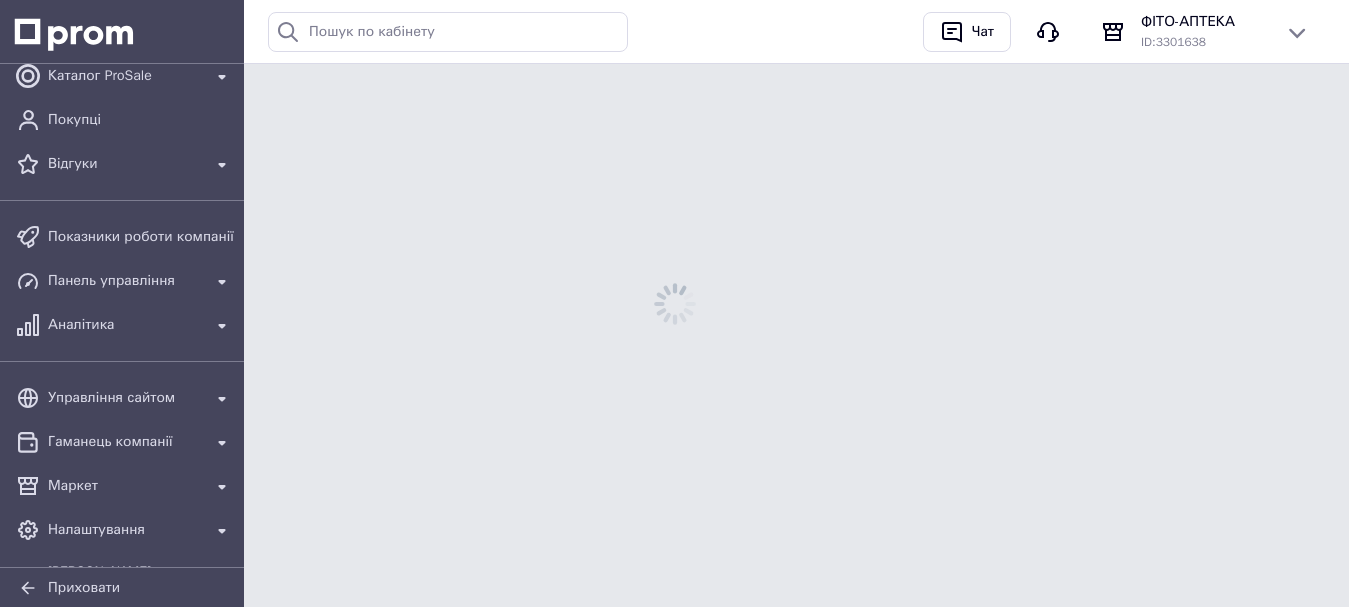 scroll, scrollTop: 0, scrollLeft: 0, axis: both 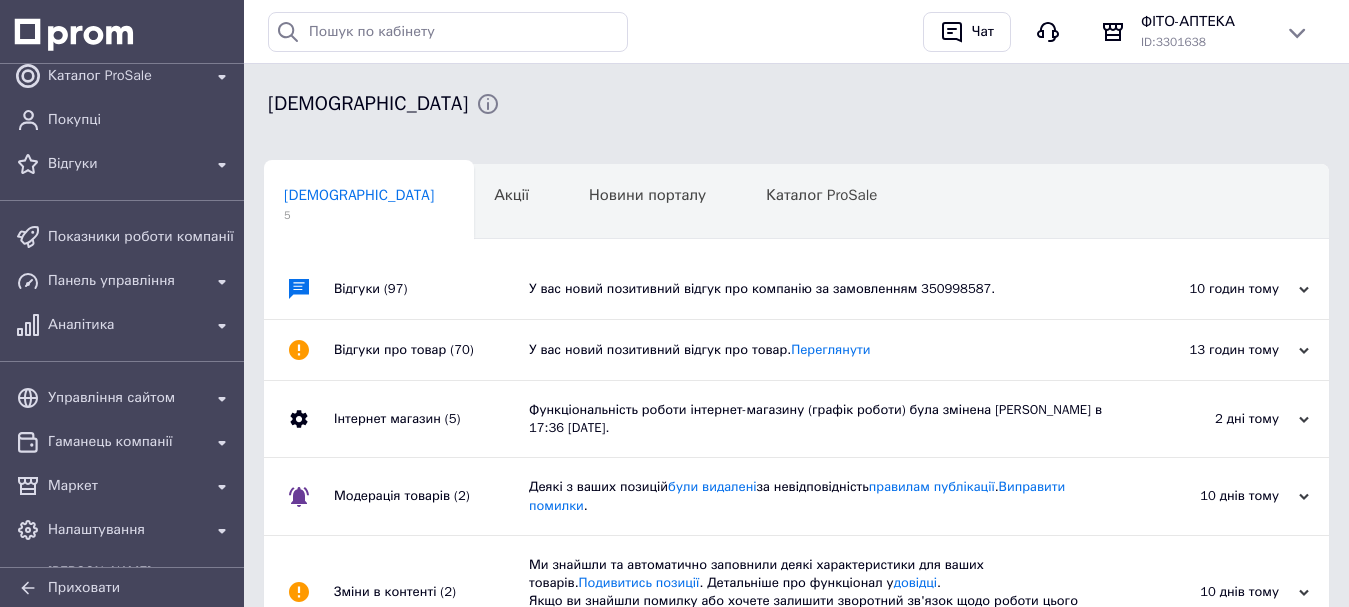 click on "У вас новий позитивний відгук про товар.  Переглянути" at bounding box center [819, 350] 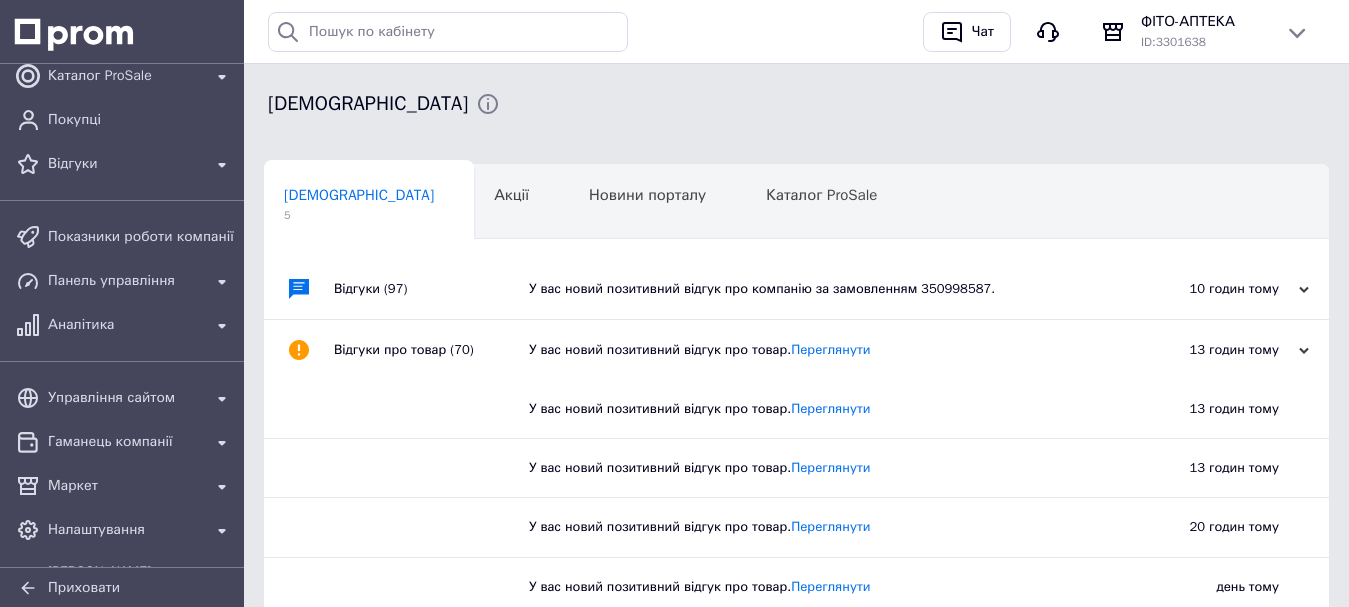 click on "У вас новий позитивний відгук про компанію за замовленням 350998587." at bounding box center [819, 289] 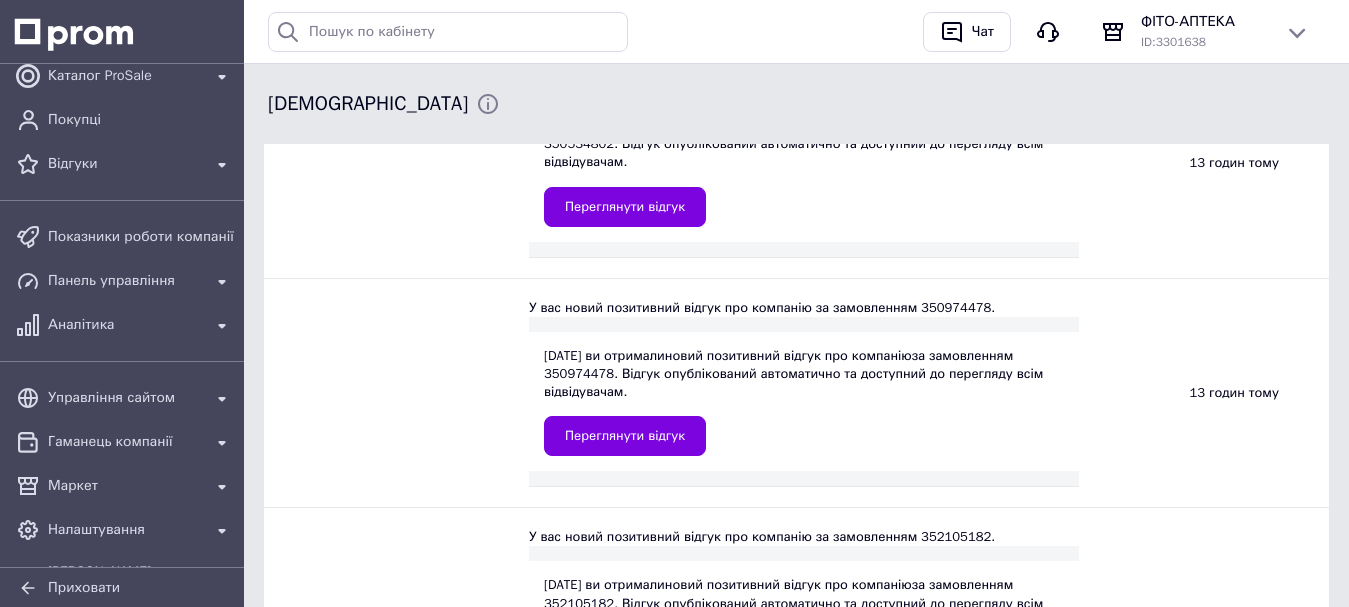 scroll, scrollTop: 700, scrollLeft: 0, axis: vertical 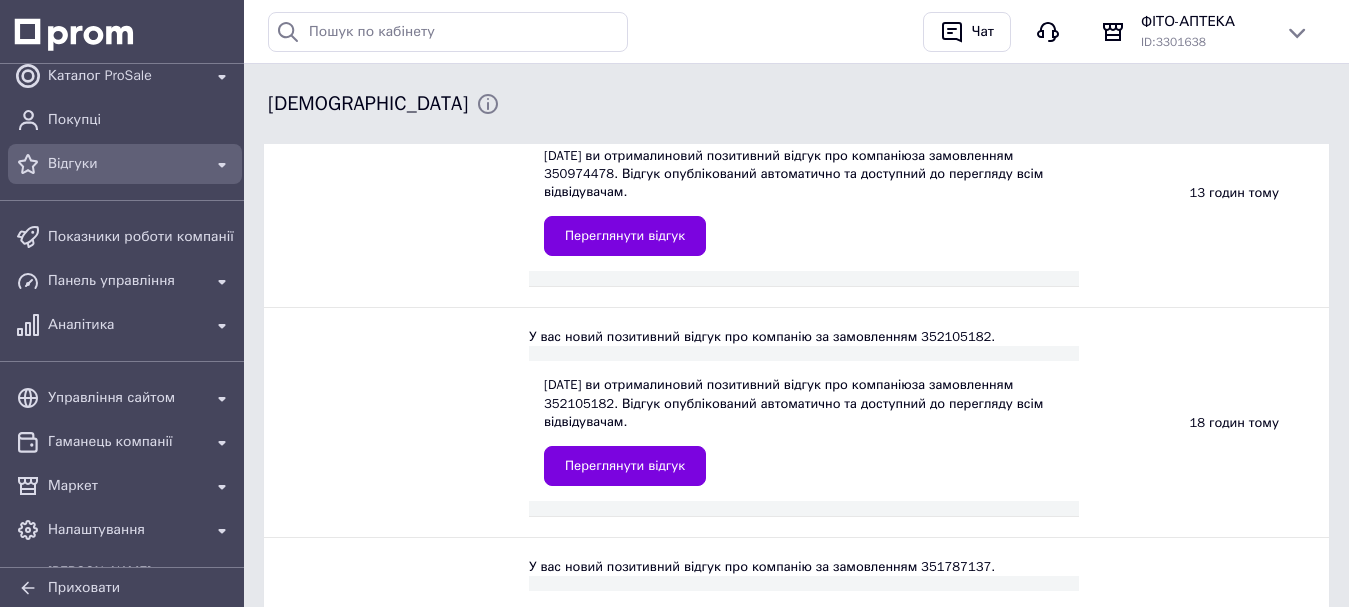 click on "Відгуки" at bounding box center (125, 164) 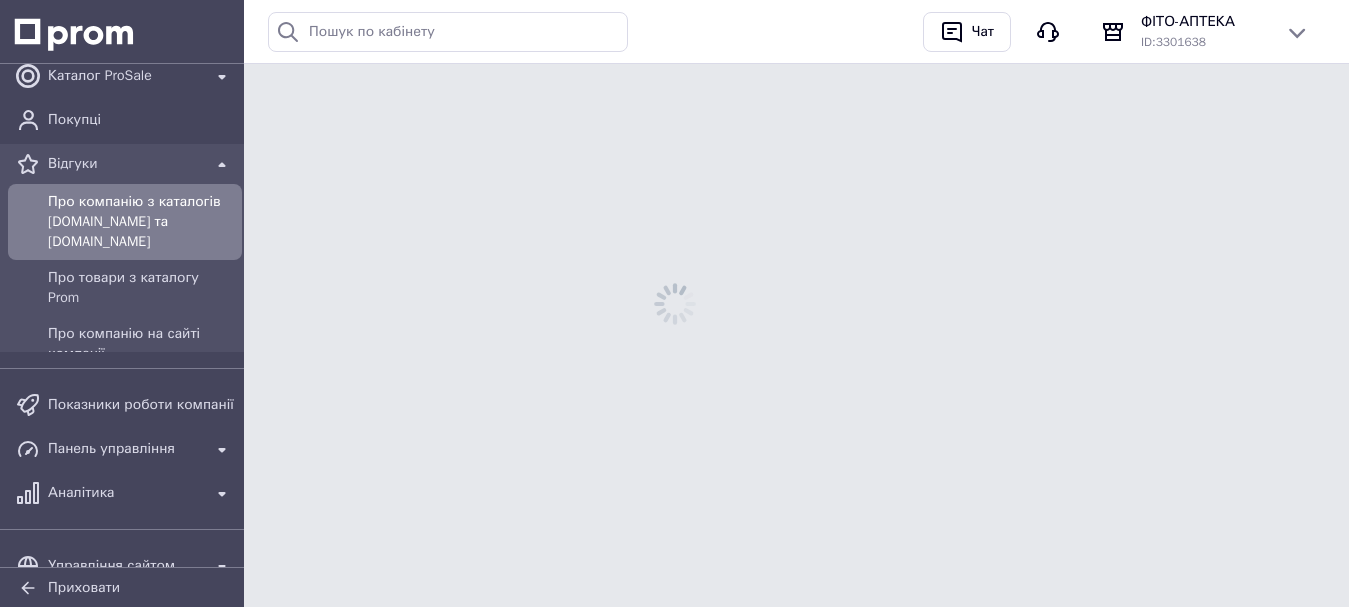 scroll, scrollTop: 0, scrollLeft: 0, axis: both 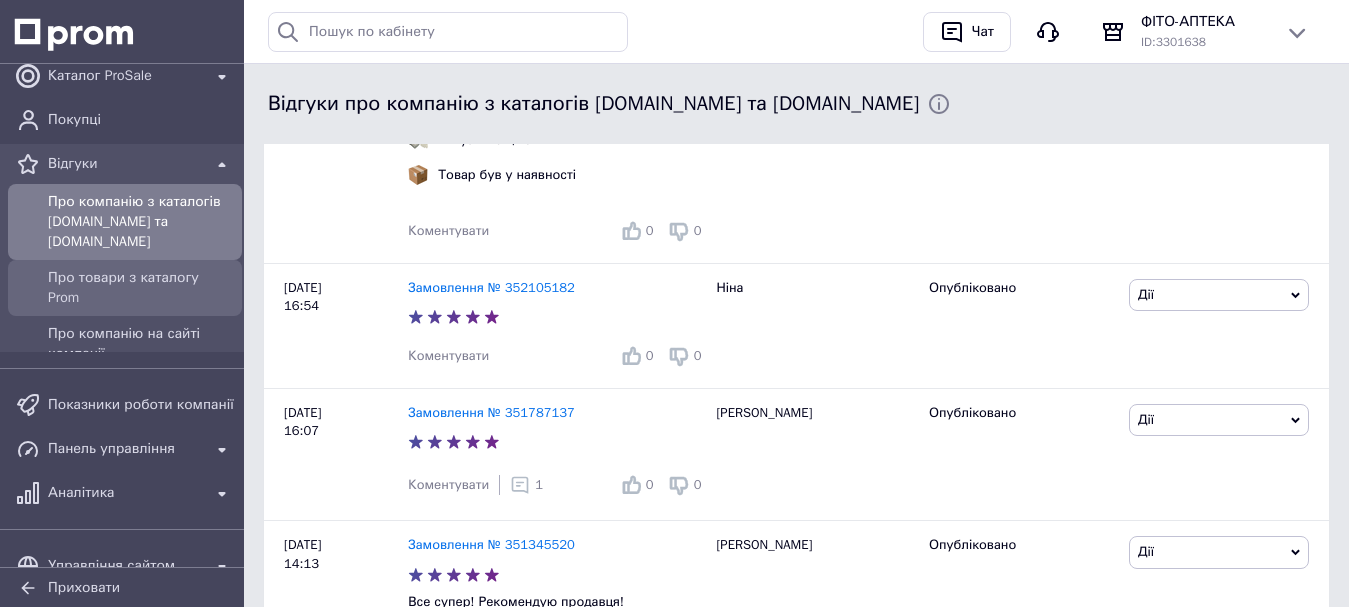 click on "Про товари з каталогу Prom" at bounding box center (141, 288) 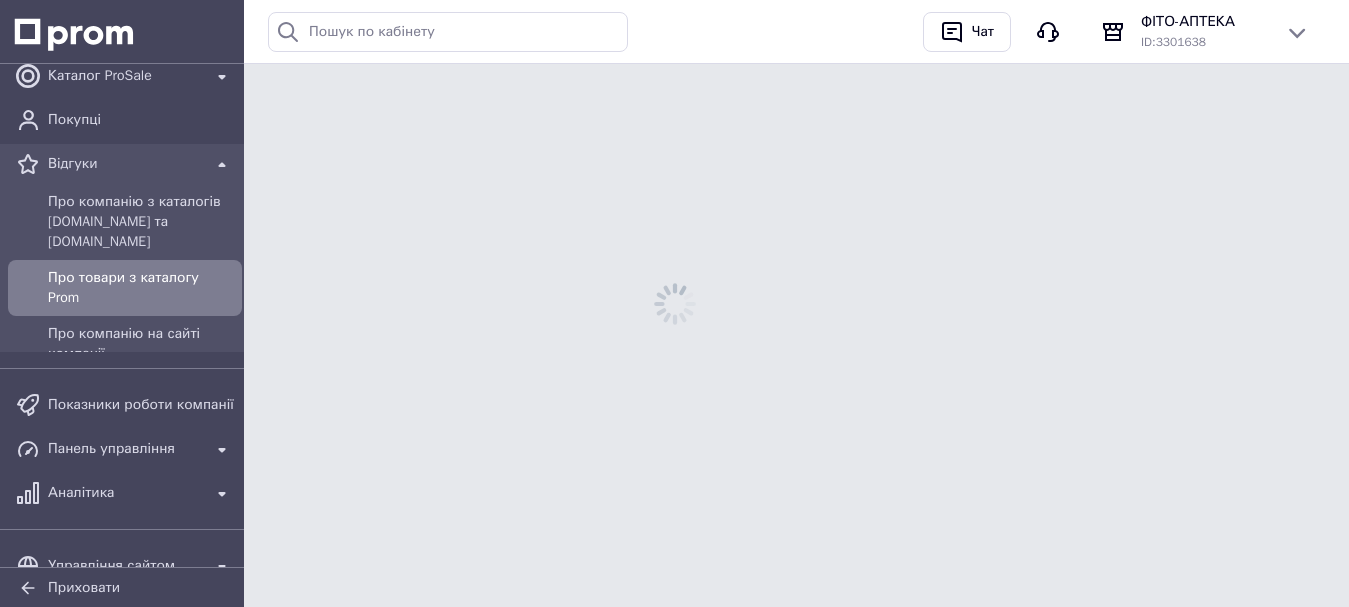 scroll, scrollTop: 0, scrollLeft: 0, axis: both 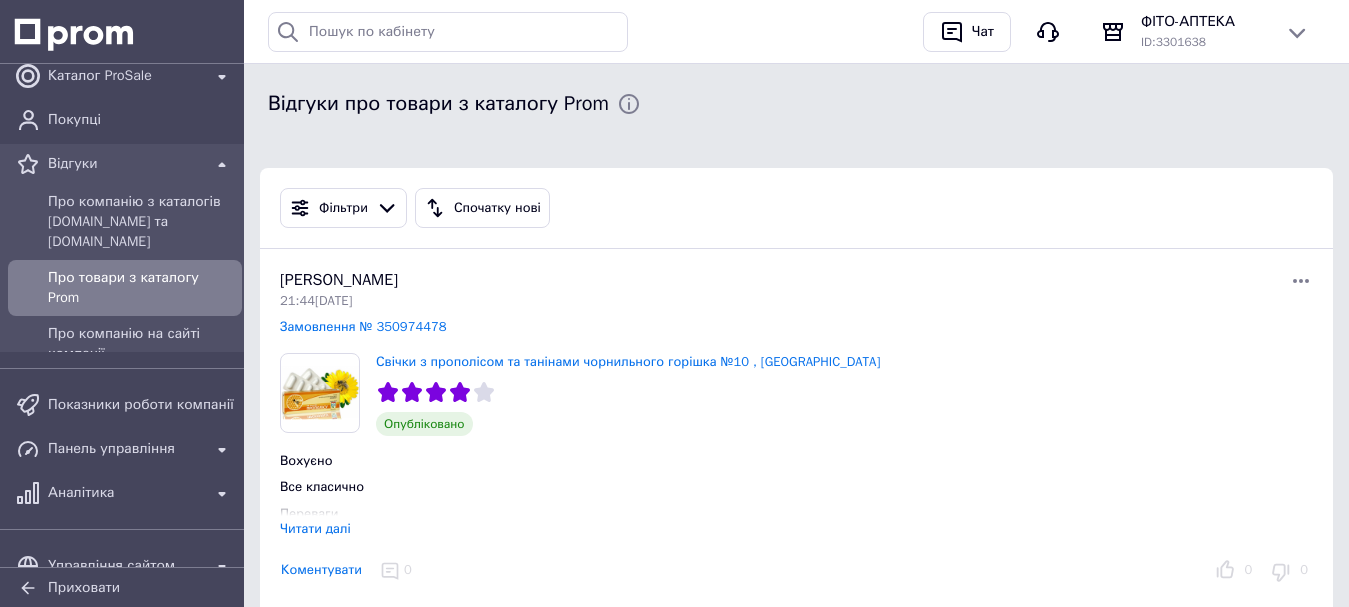 click on "Читати далі" at bounding box center (315, 528) 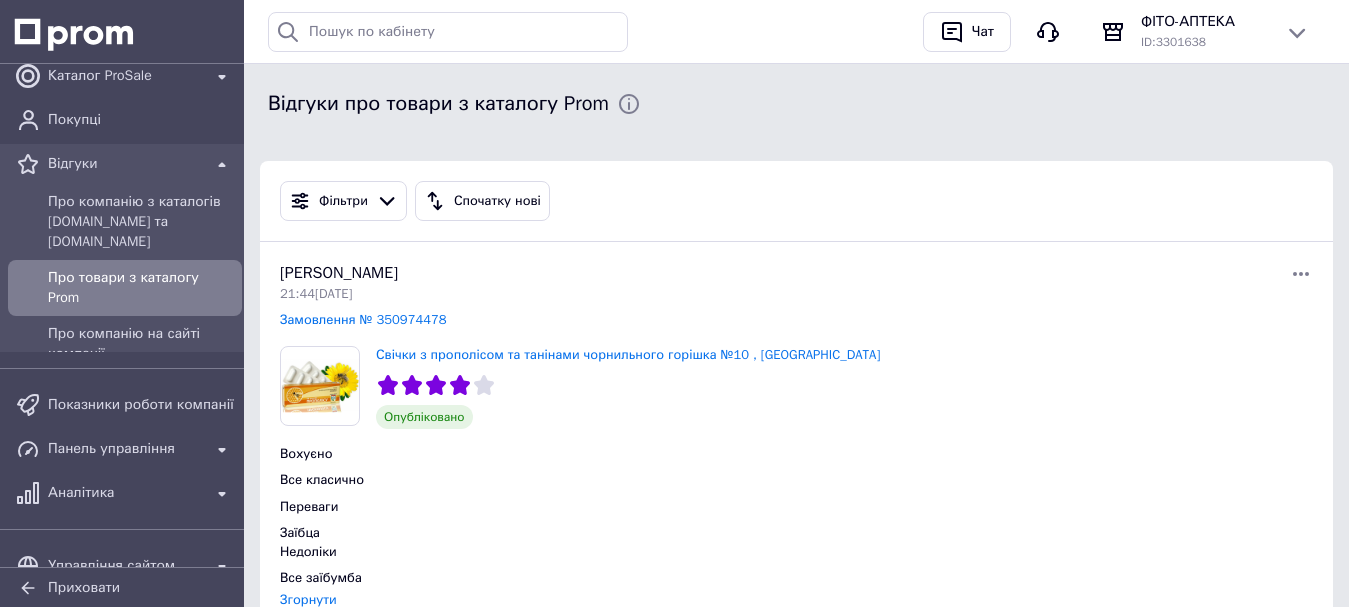 scroll, scrollTop: 0, scrollLeft: 0, axis: both 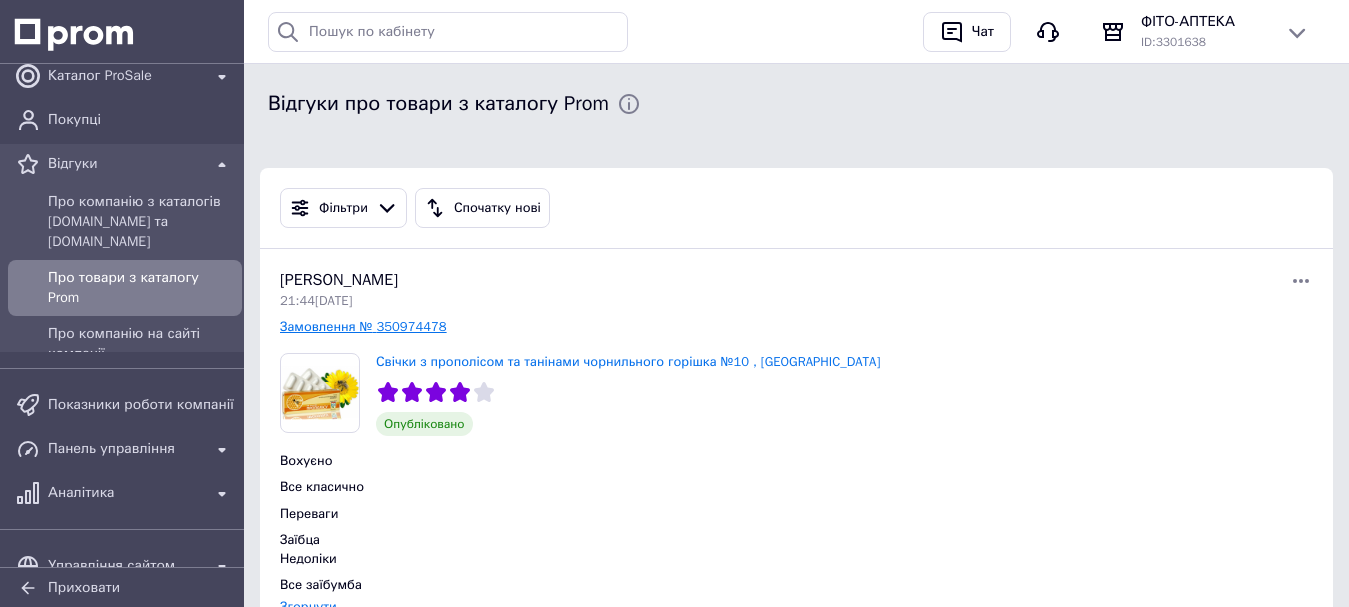 click on "Замовлення №   350974478" at bounding box center [363, 326] 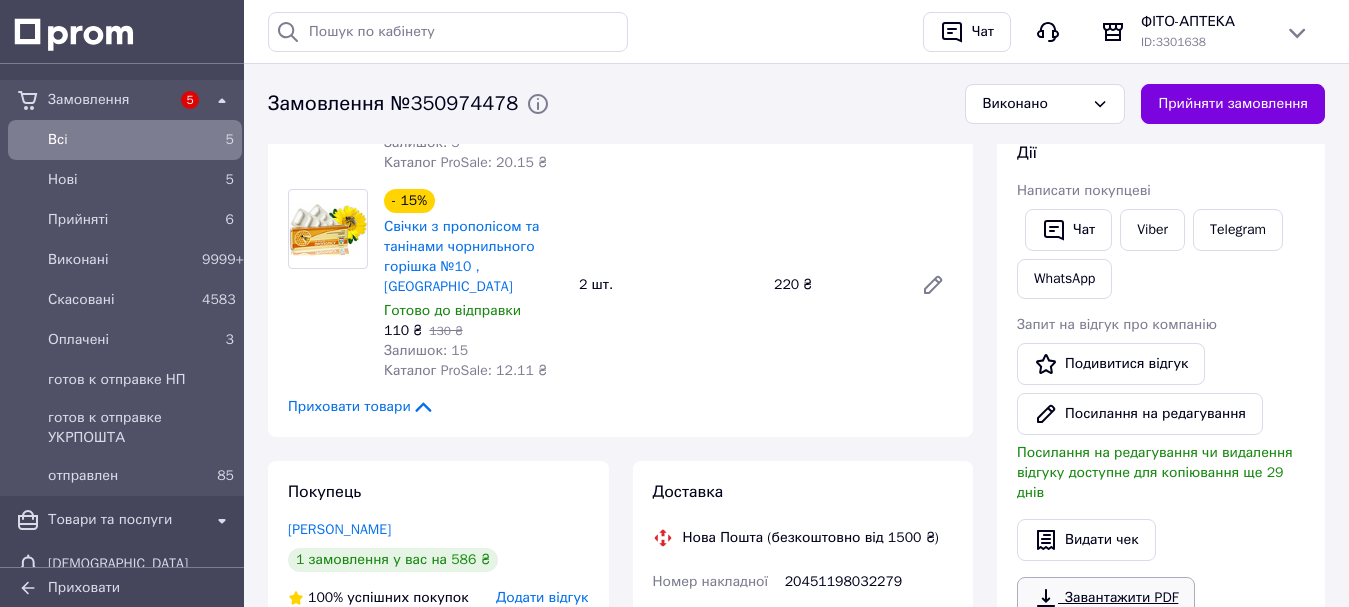 scroll, scrollTop: 300, scrollLeft: 0, axis: vertical 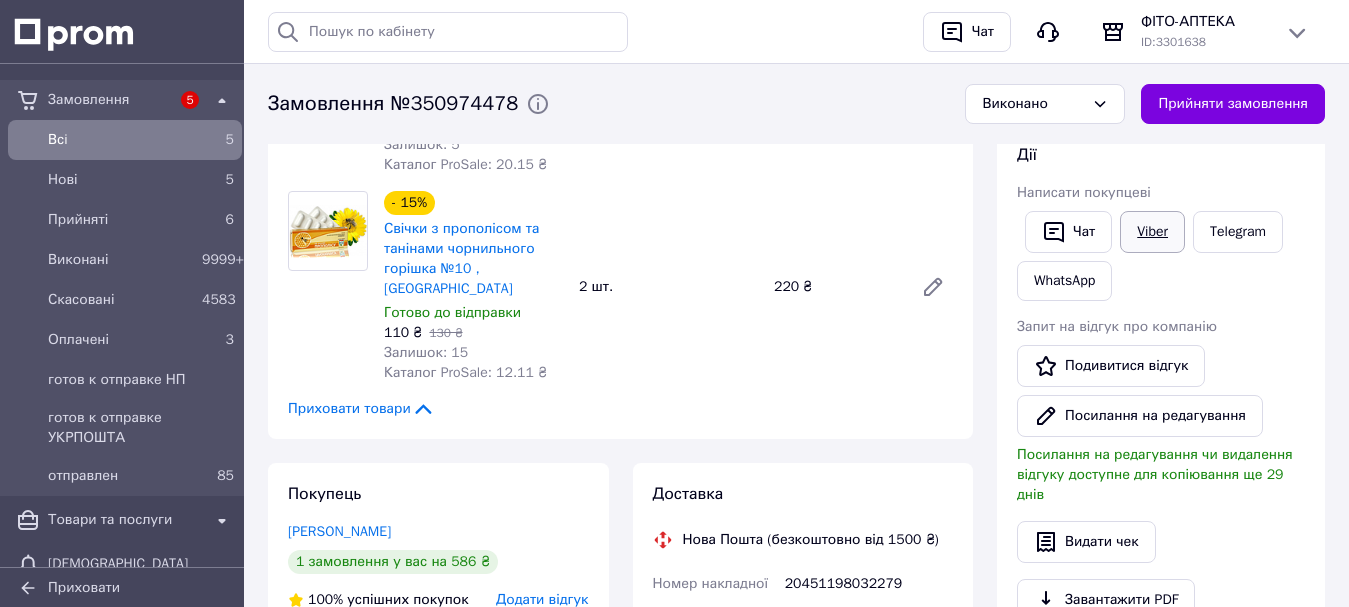 click on "Viber" at bounding box center (1152, 232) 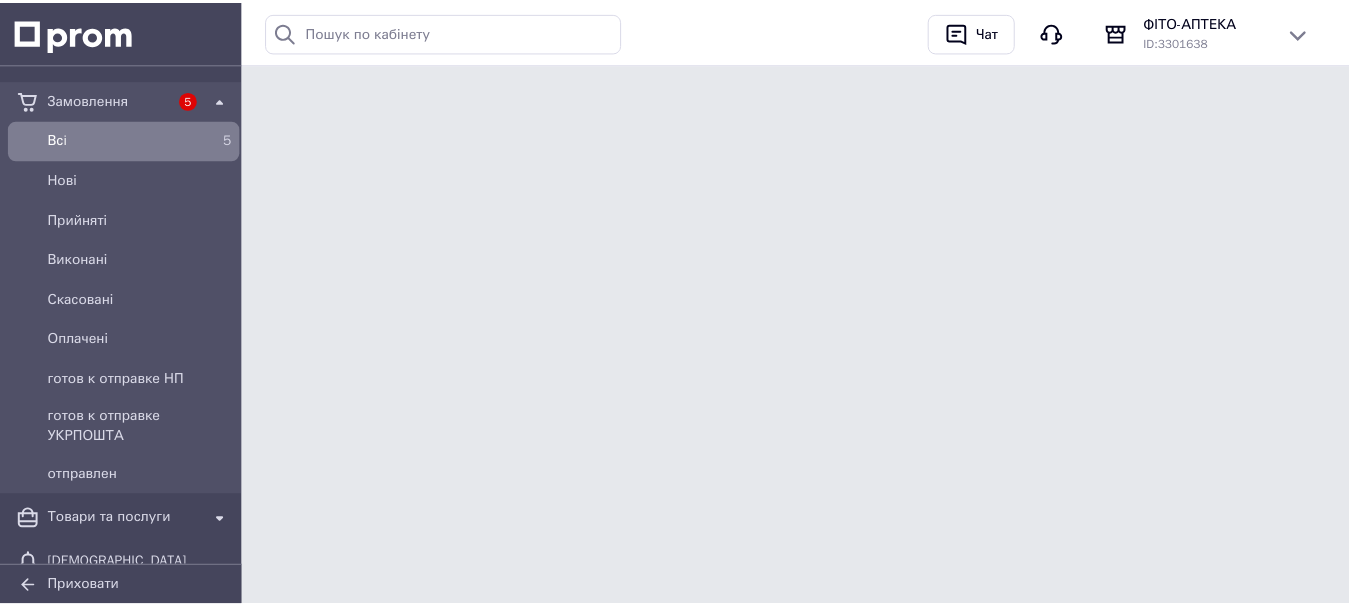 scroll, scrollTop: 0, scrollLeft: 0, axis: both 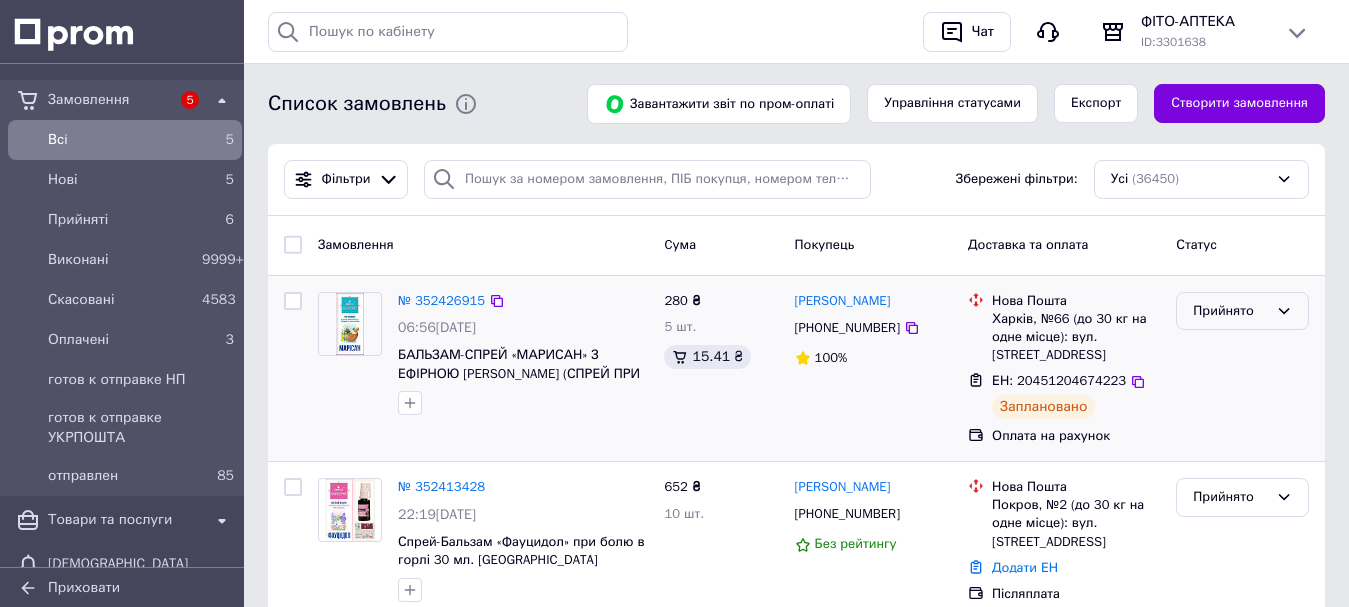 click on "Прийнято" at bounding box center [1230, 311] 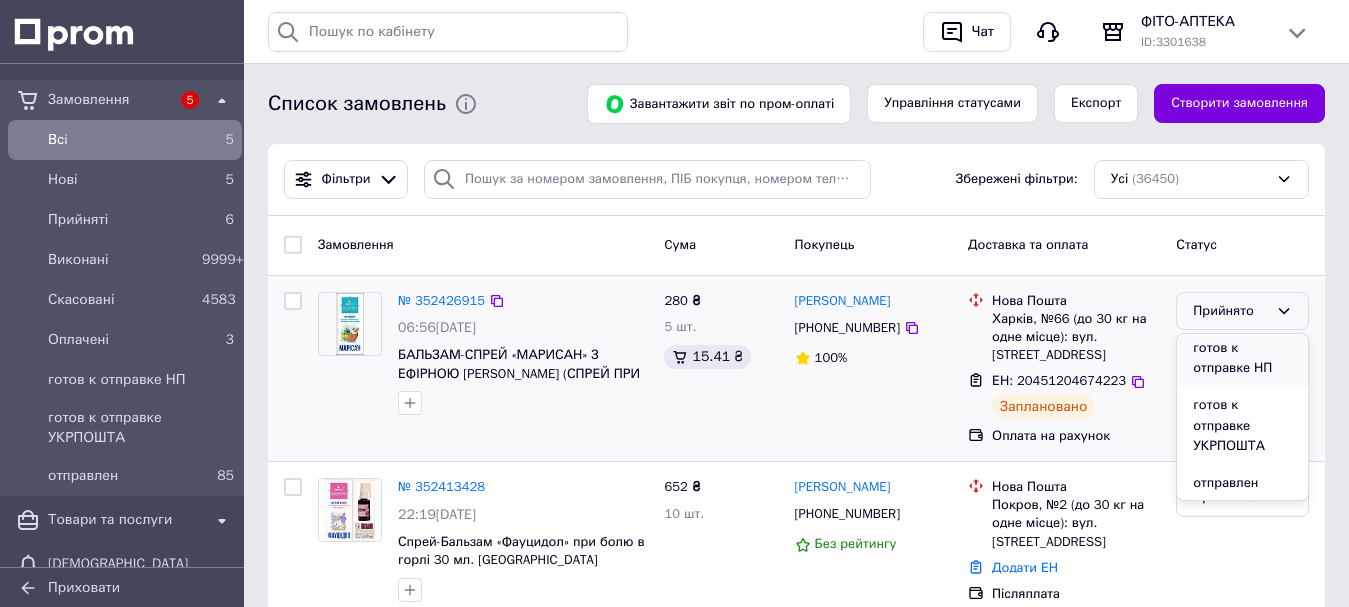 scroll, scrollTop: 115, scrollLeft: 0, axis: vertical 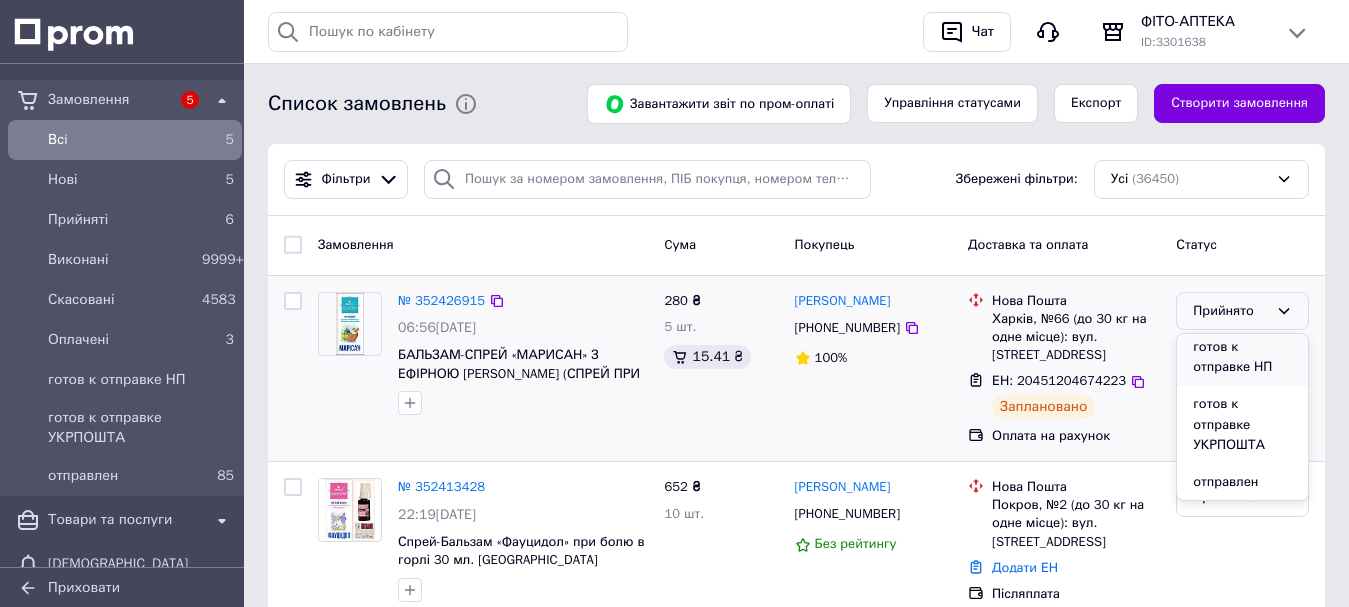 click on "готов к отправке НП" at bounding box center [1242, 357] 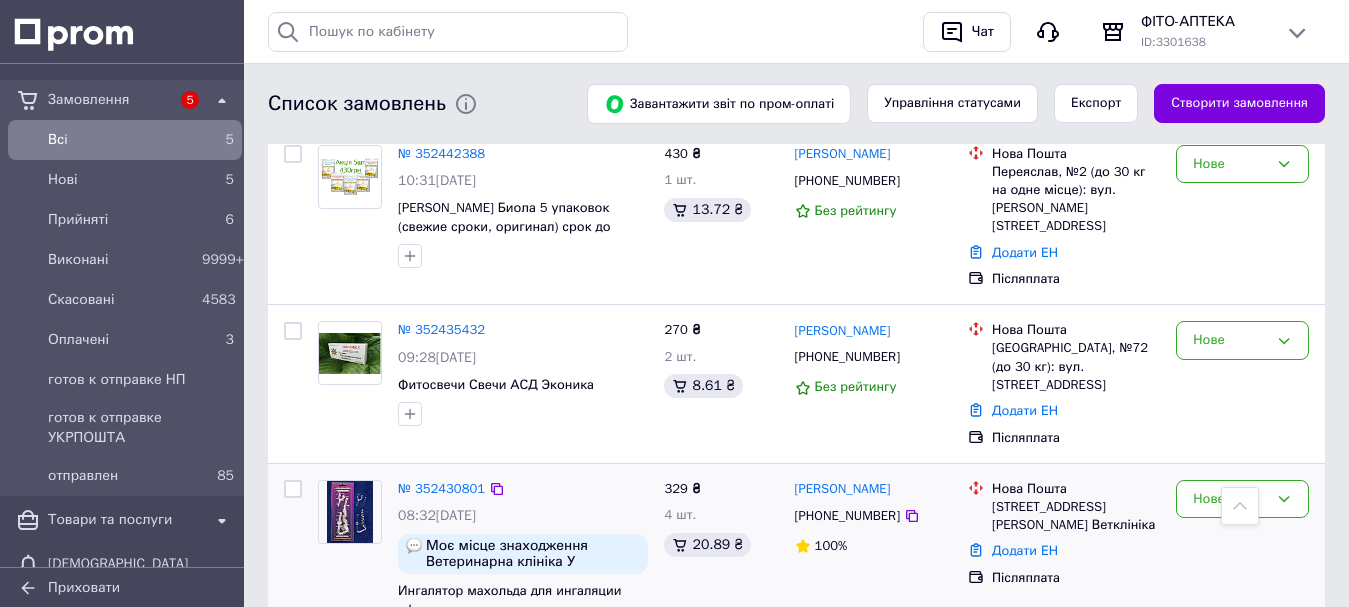 scroll, scrollTop: 0, scrollLeft: 0, axis: both 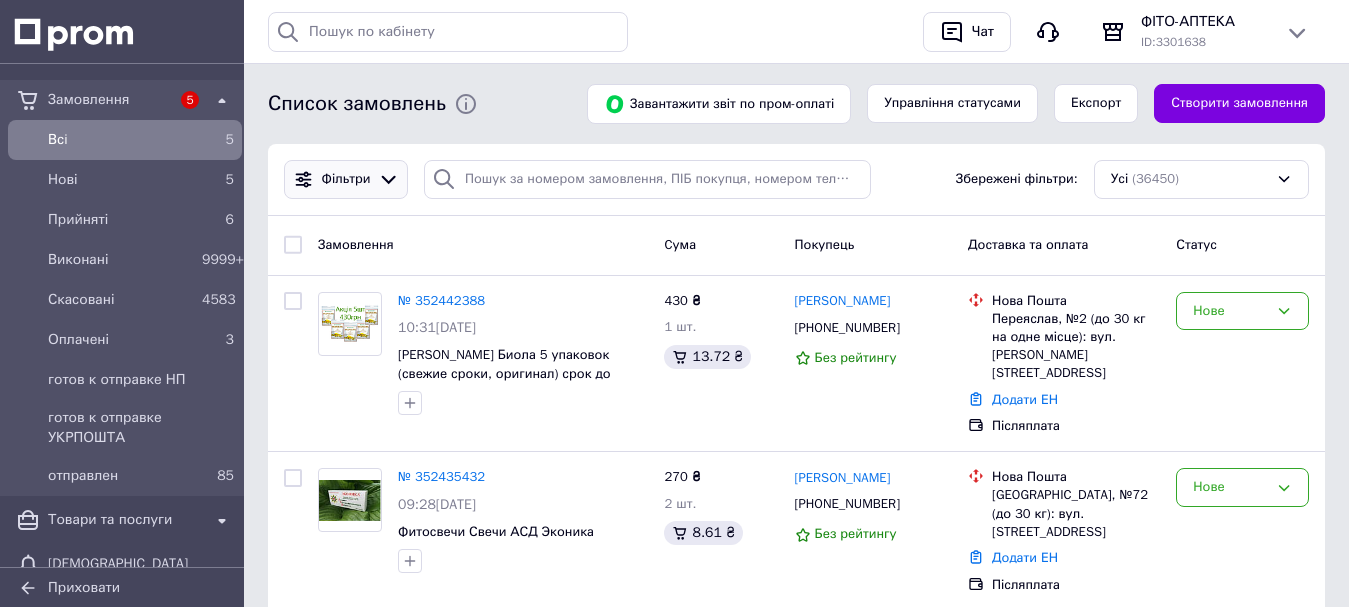click on "Фільтри" at bounding box center [346, 179] 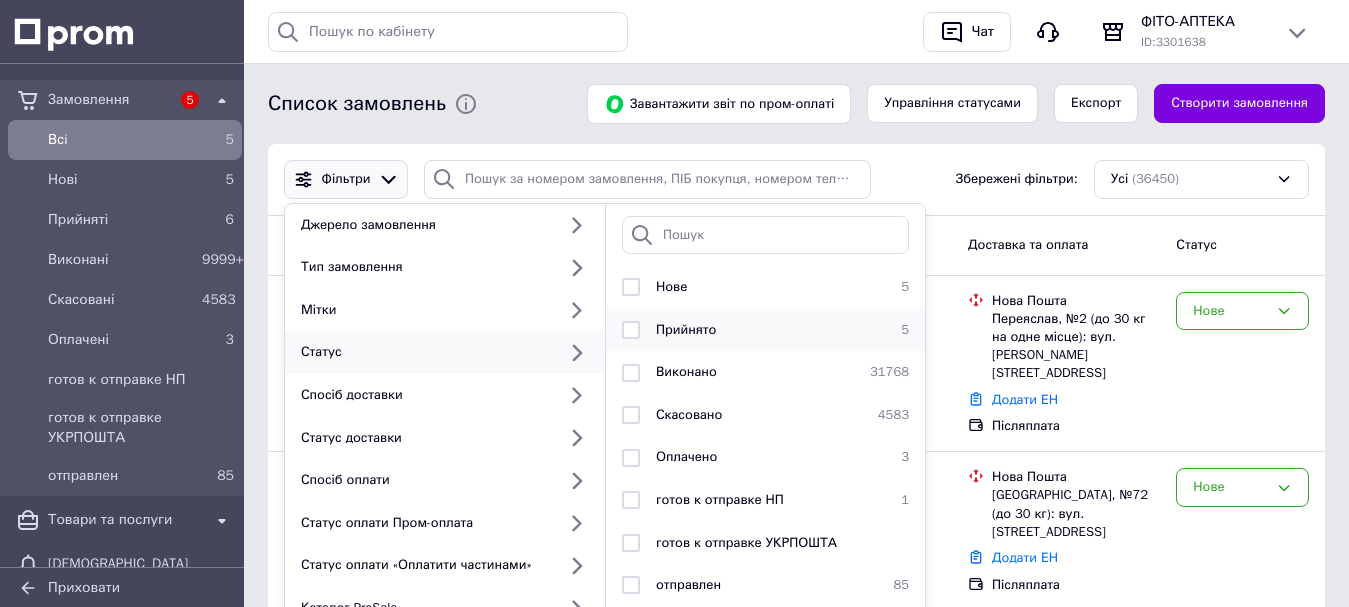 click at bounding box center (631, 330) 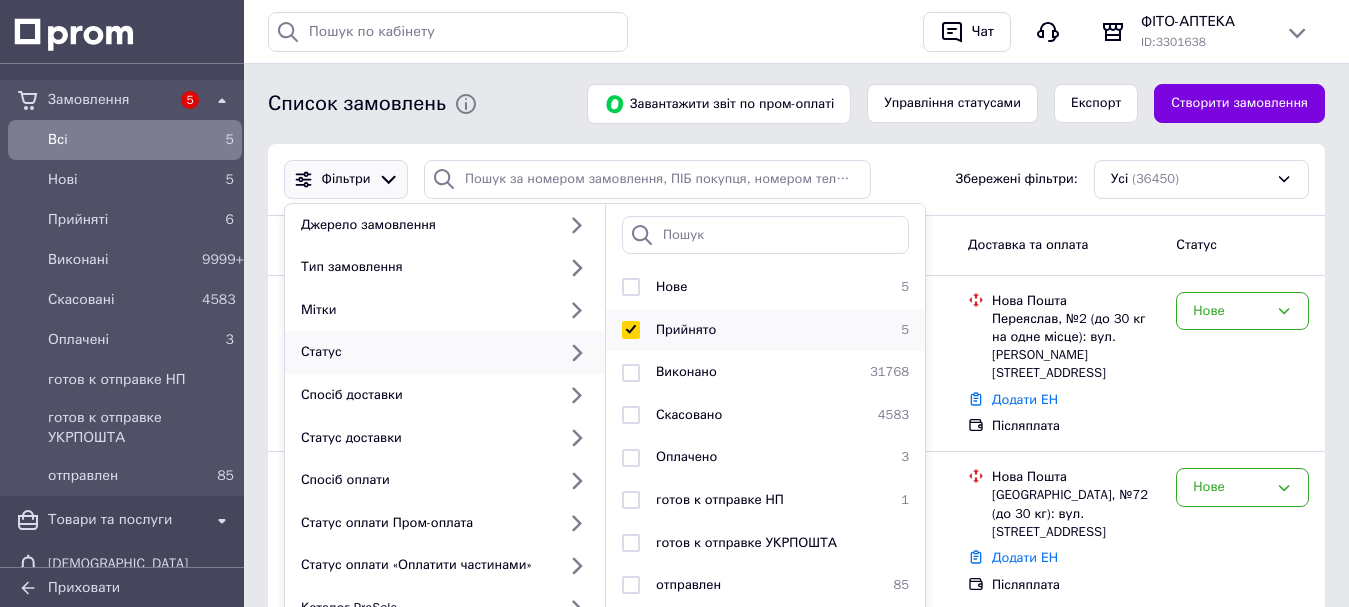 checkbox on "true" 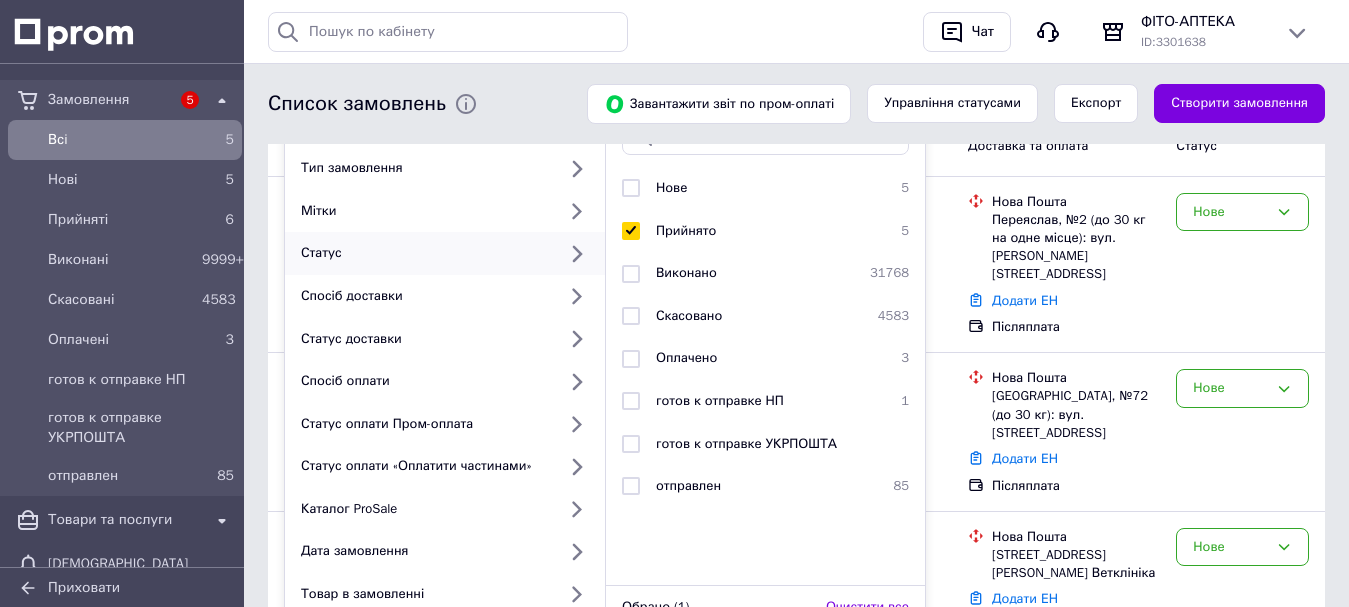 scroll, scrollTop: 300, scrollLeft: 0, axis: vertical 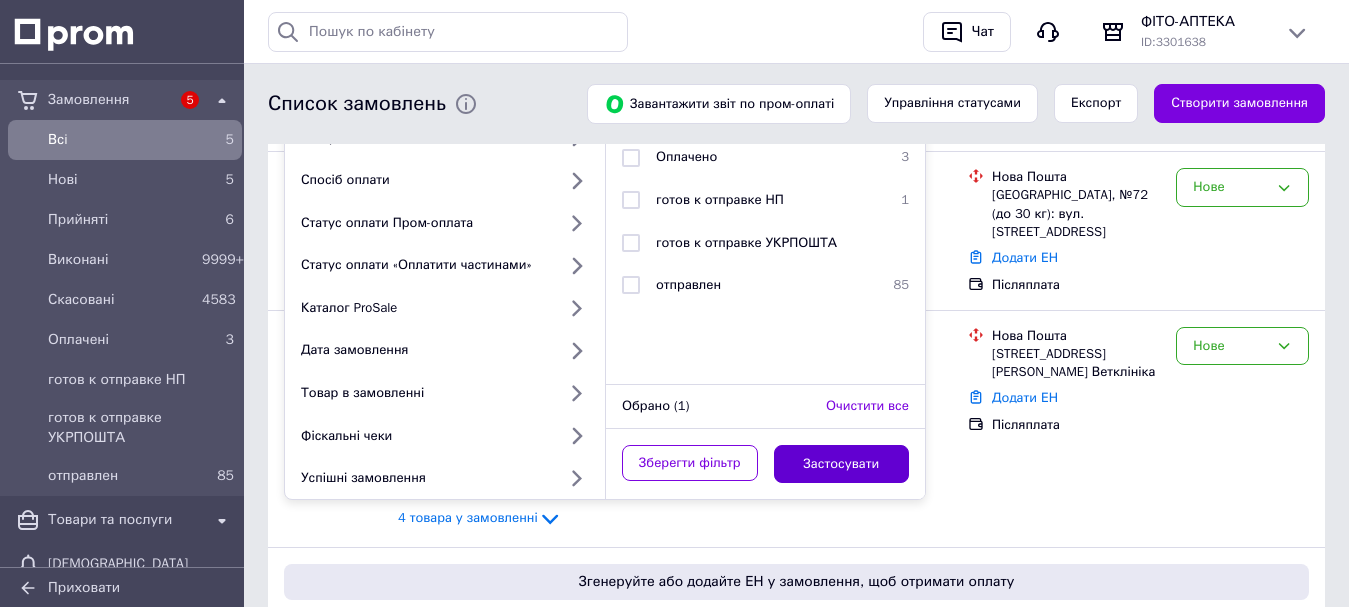 click on "Застосувати" at bounding box center [842, 464] 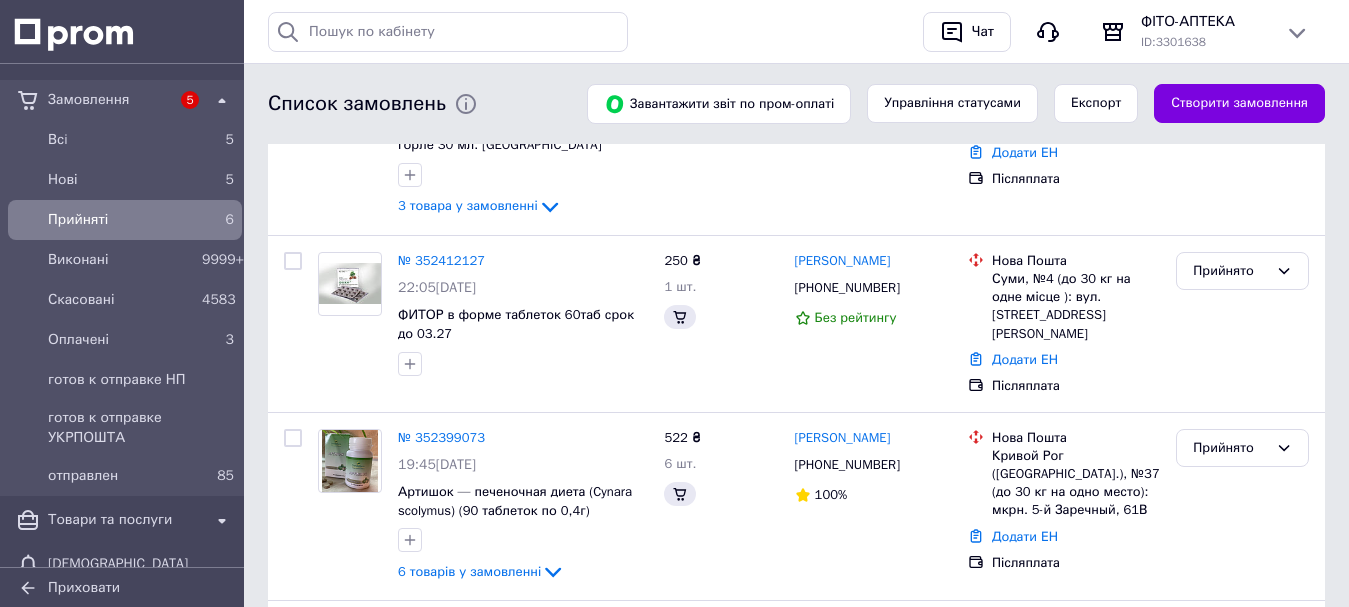 scroll, scrollTop: 0, scrollLeft: 0, axis: both 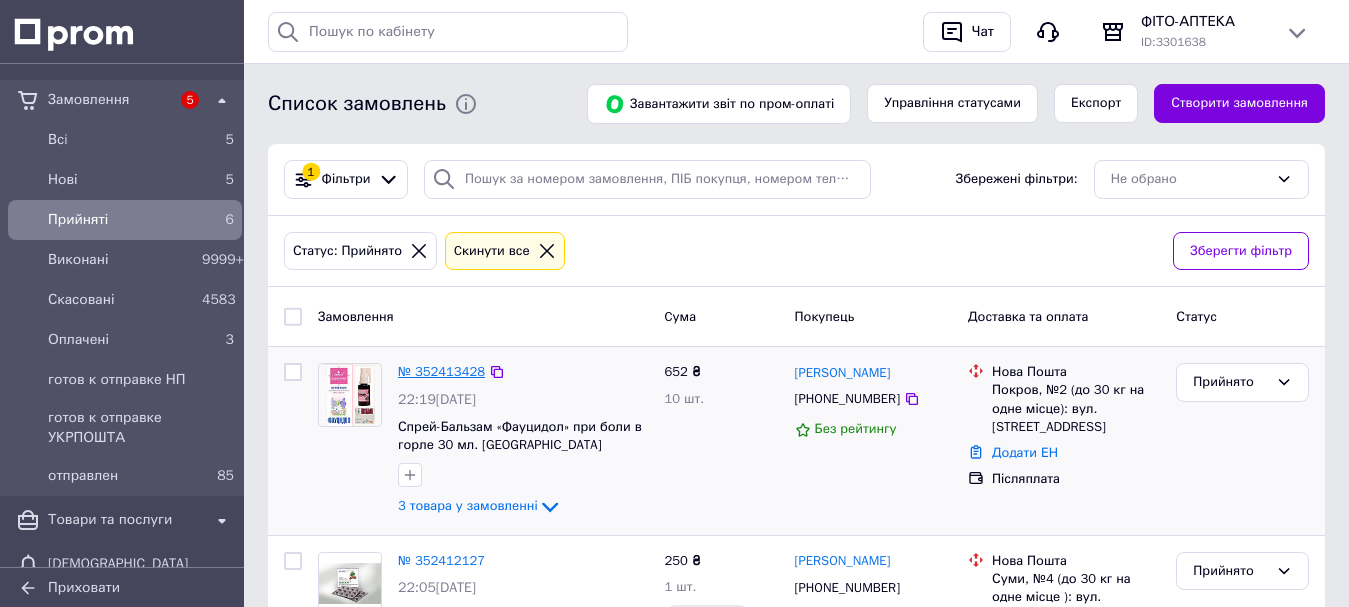 click on "№ 352413428" at bounding box center (441, 371) 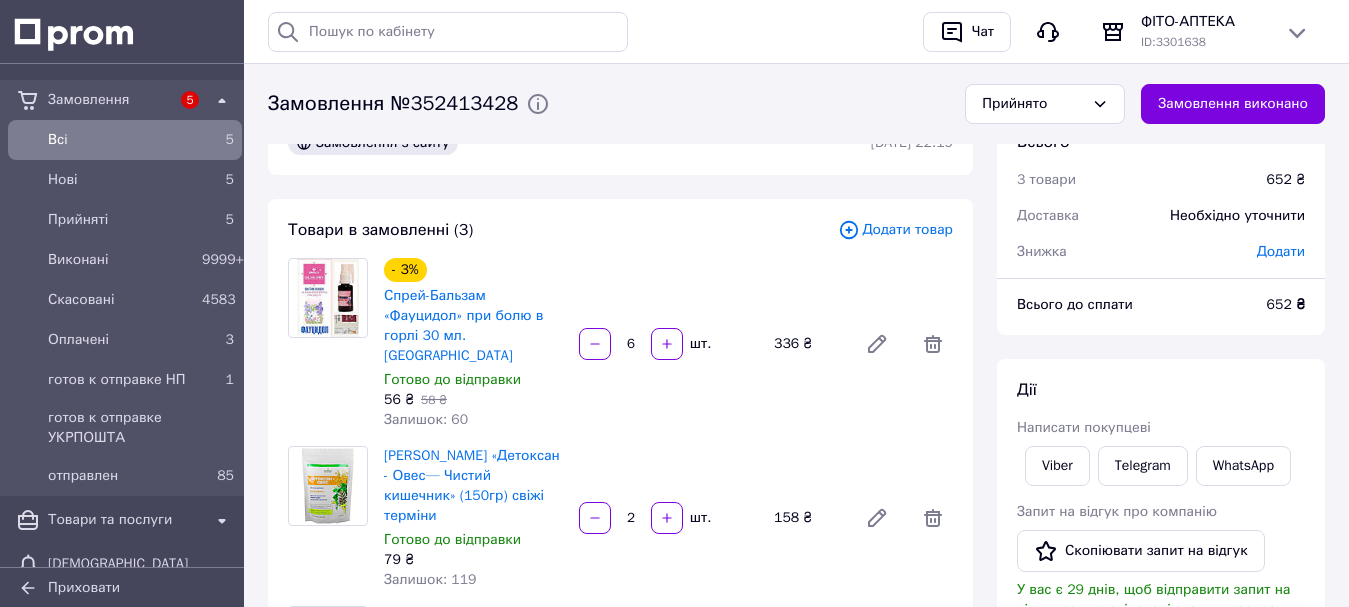 scroll, scrollTop: 0, scrollLeft: 0, axis: both 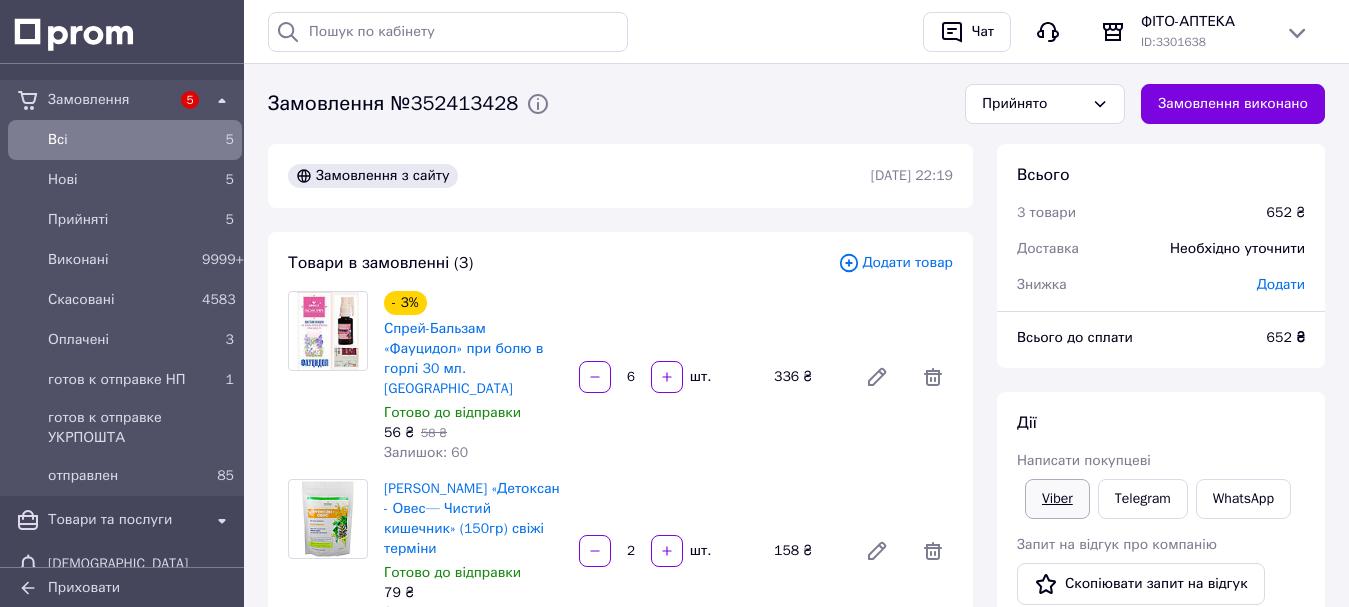 click on "Viber" at bounding box center [1057, 499] 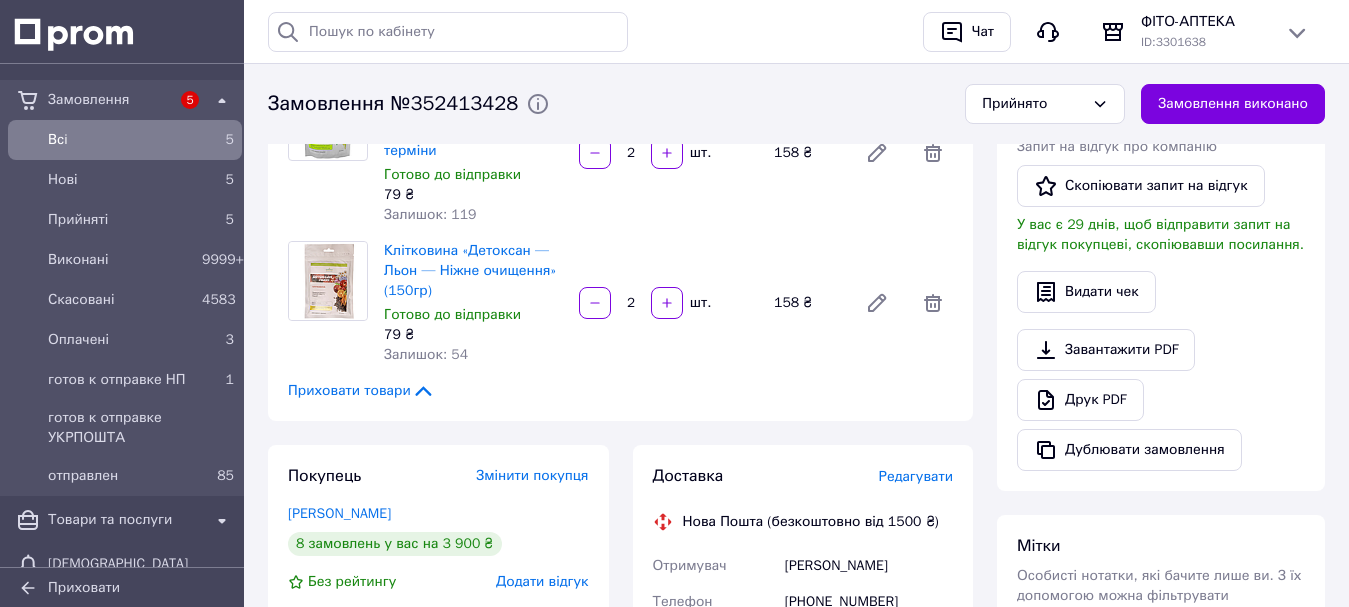 scroll, scrollTop: 400, scrollLeft: 0, axis: vertical 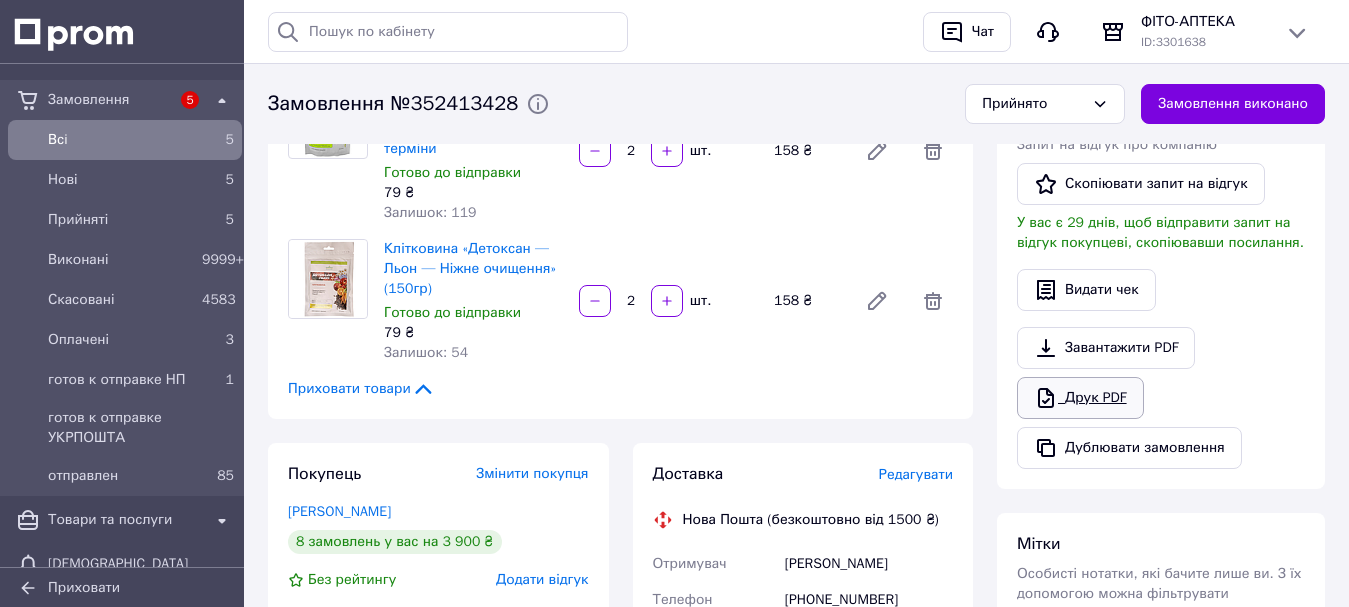 click on "Друк PDF" at bounding box center [1080, 398] 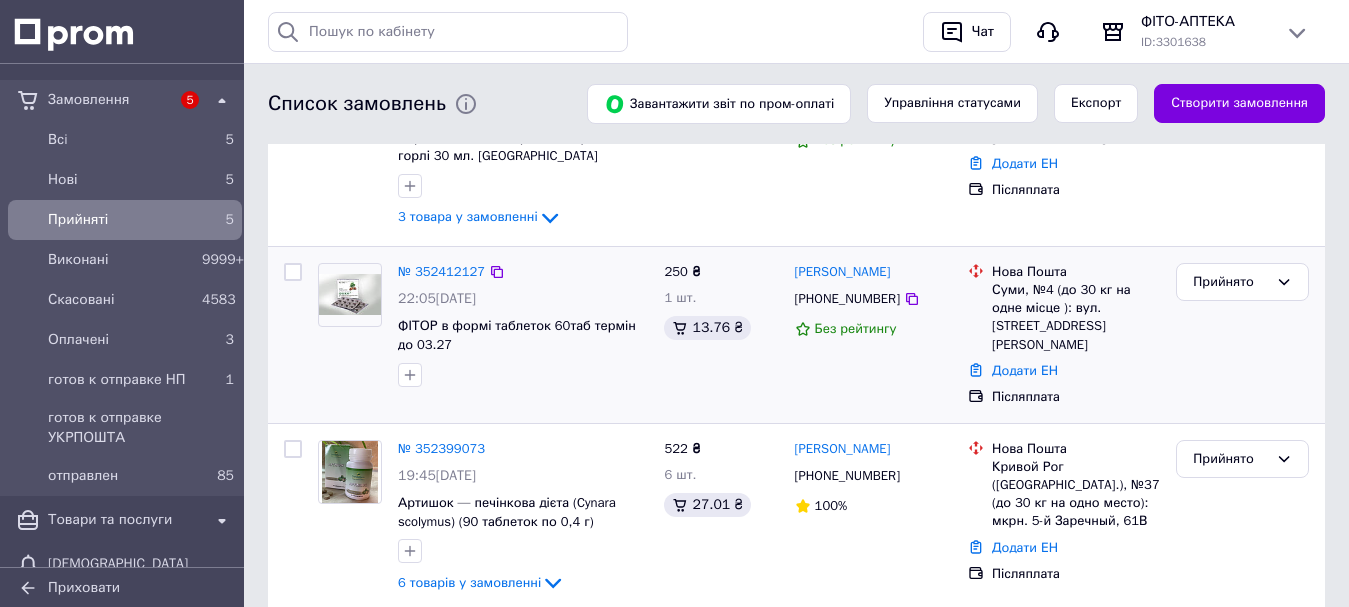 scroll, scrollTop: 300, scrollLeft: 0, axis: vertical 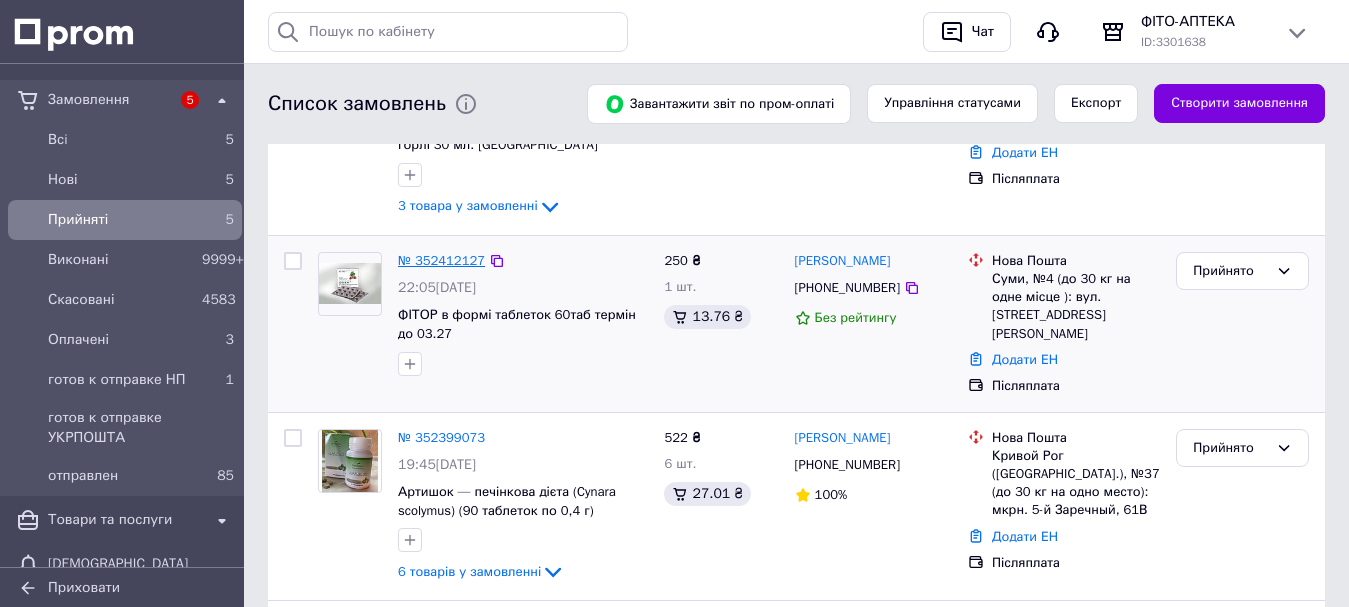 click on "№ 352412127" at bounding box center (441, 260) 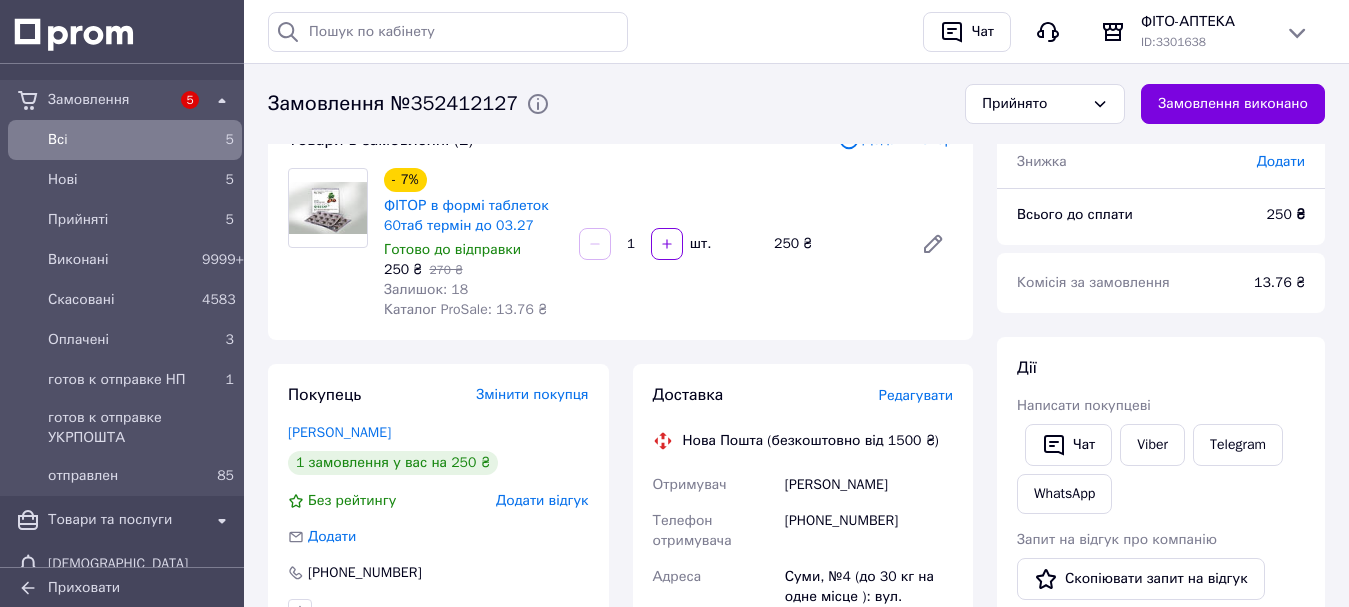 scroll, scrollTop: 300, scrollLeft: 0, axis: vertical 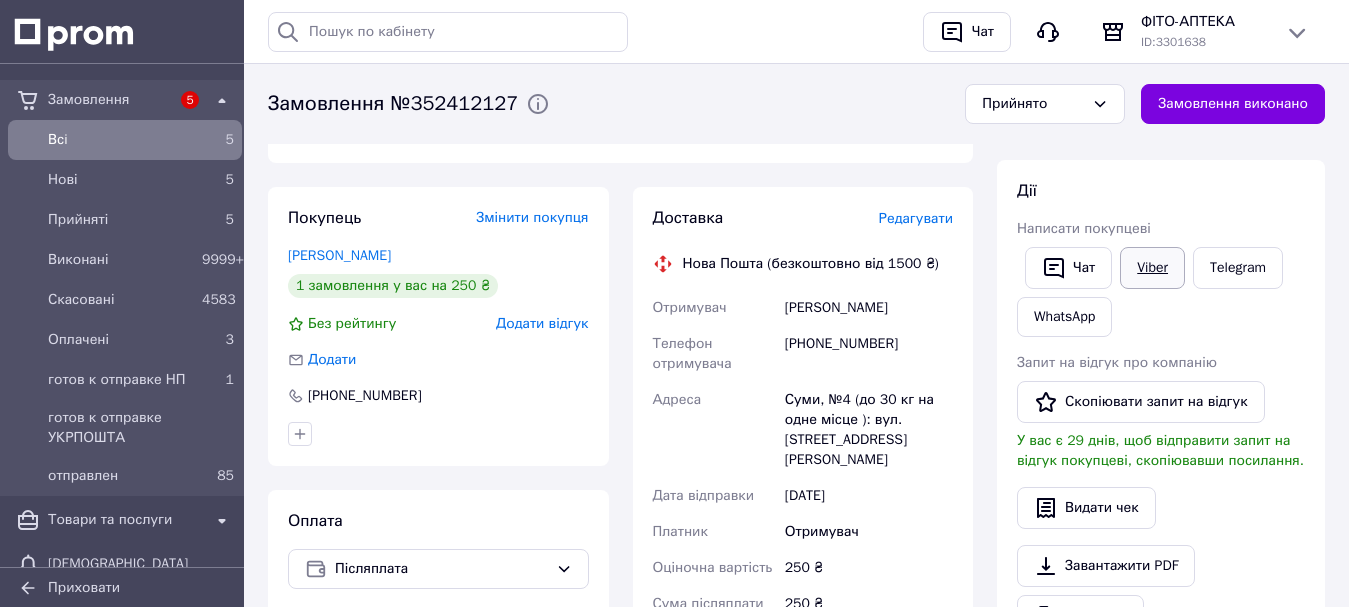 click on "Viber" at bounding box center [1152, 268] 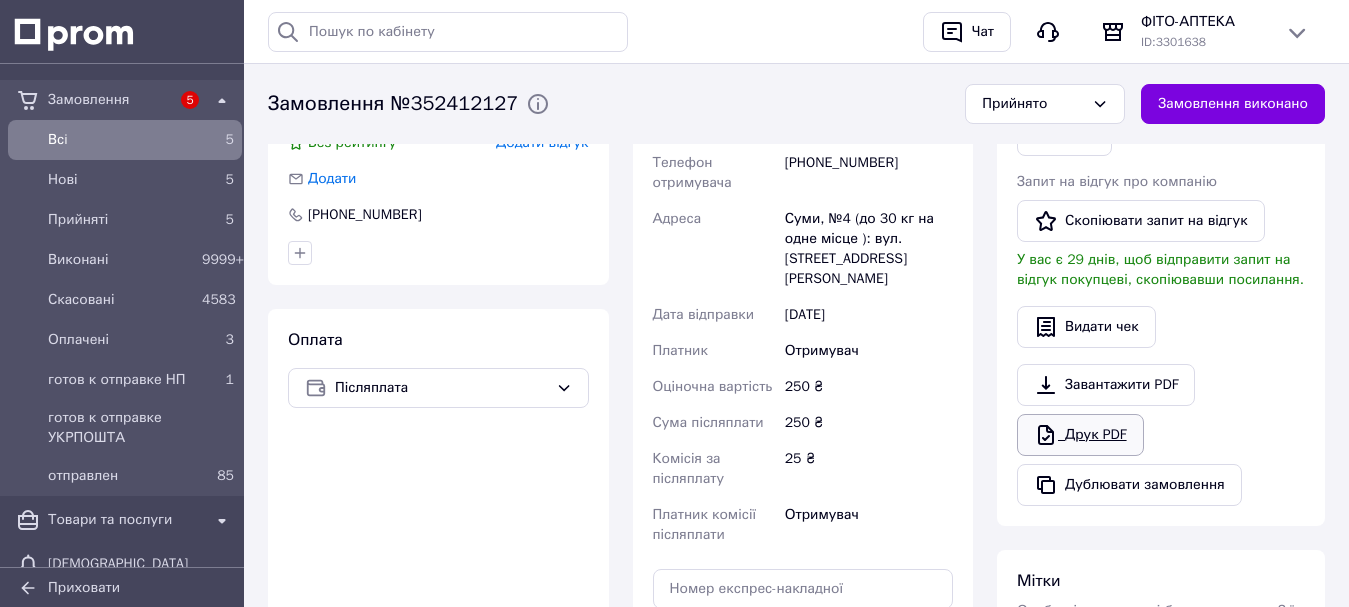 scroll, scrollTop: 500, scrollLeft: 0, axis: vertical 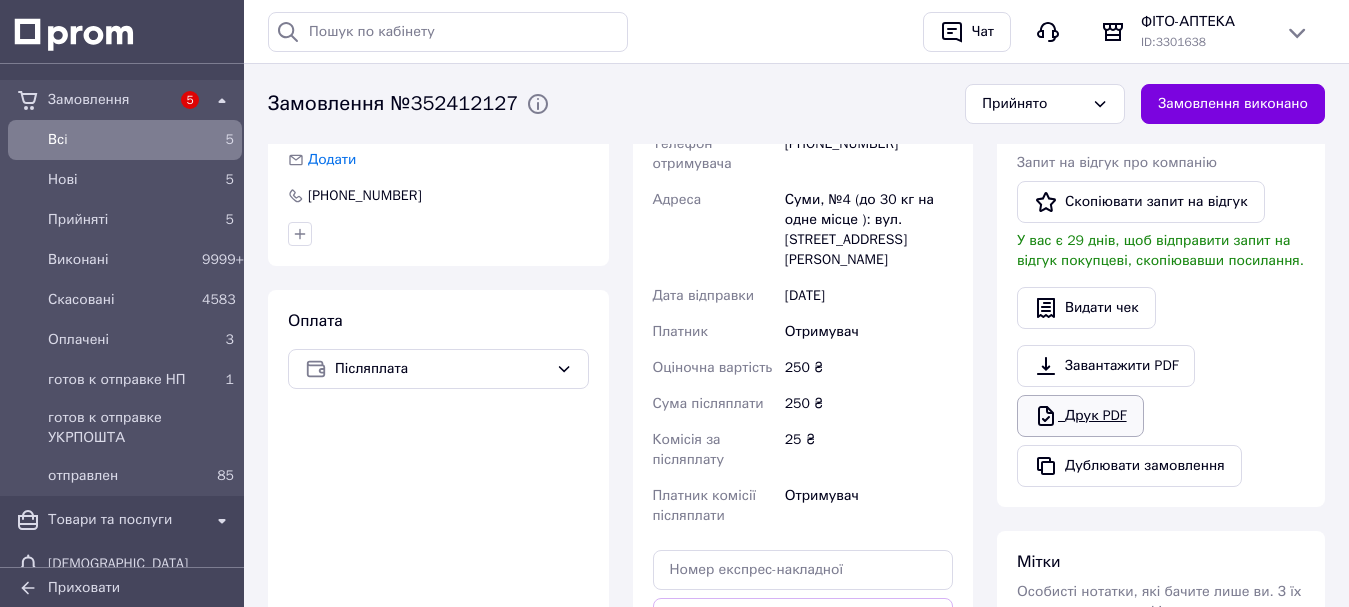 click on "Друк PDF" at bounding box center [1080, 416] 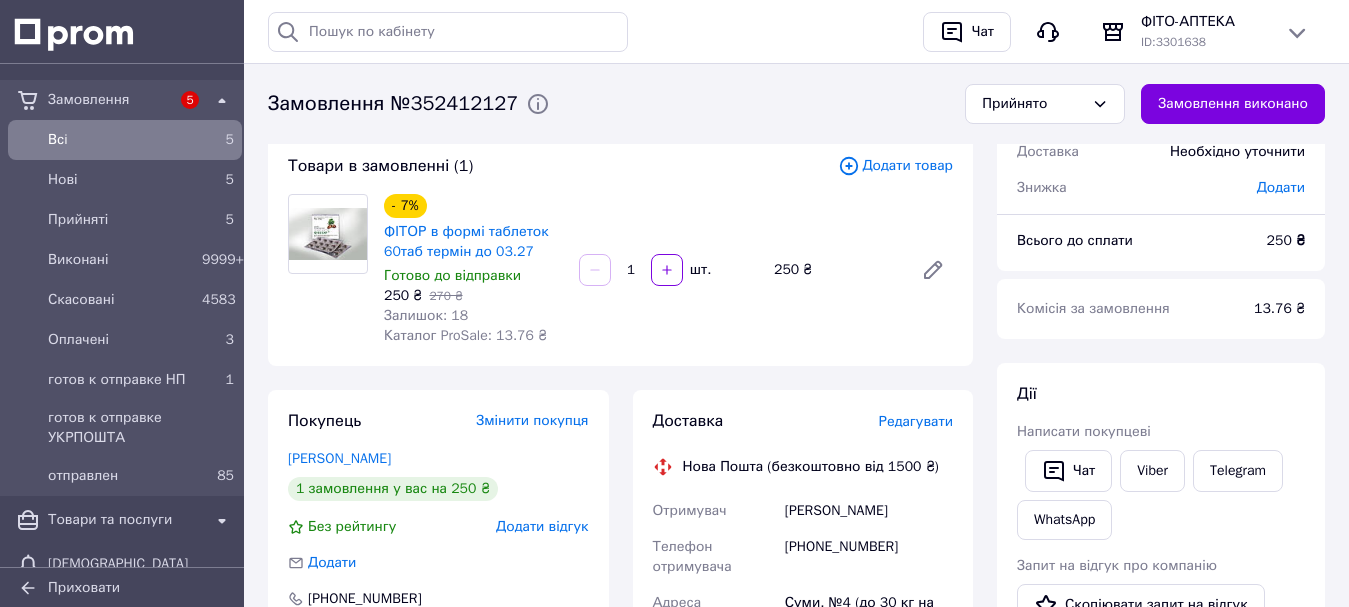scroll, scrollTop: 0, scrollLeft: 0, axis: both 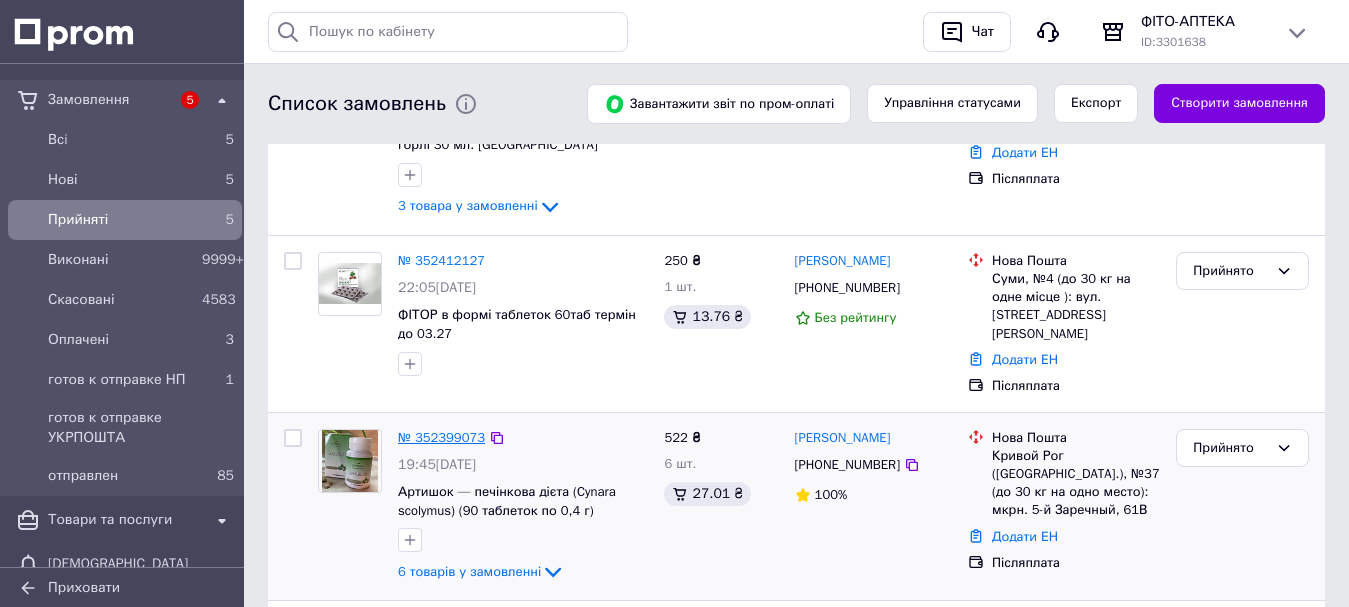 click on "№ 352399073" at bounding box center [441, 437] 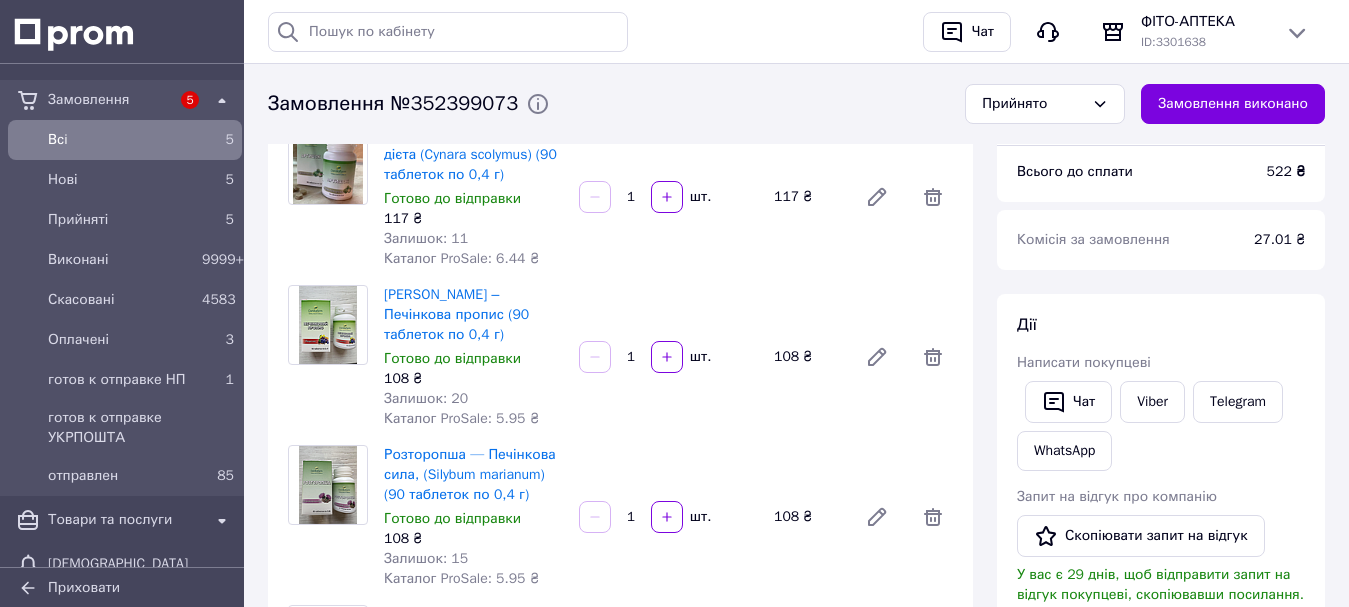 scroll, scrollTop: 100, scrollLeft: 0, axis: vertical 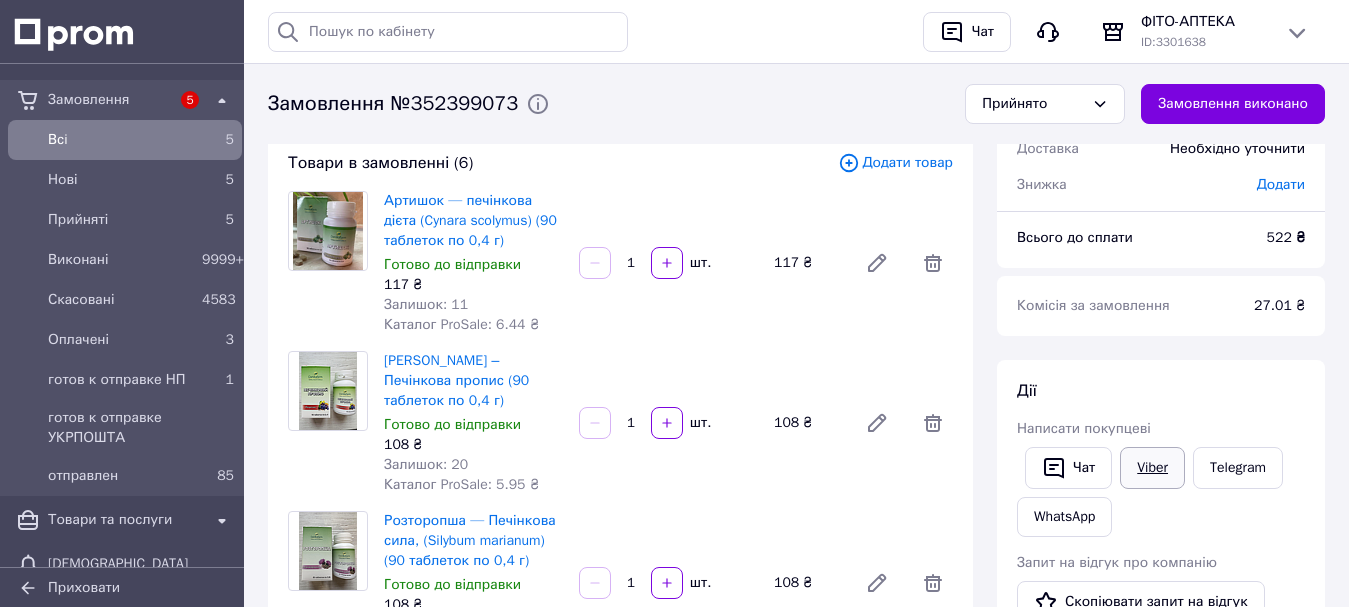click on "Viber" at bounding box center [1152, 468] 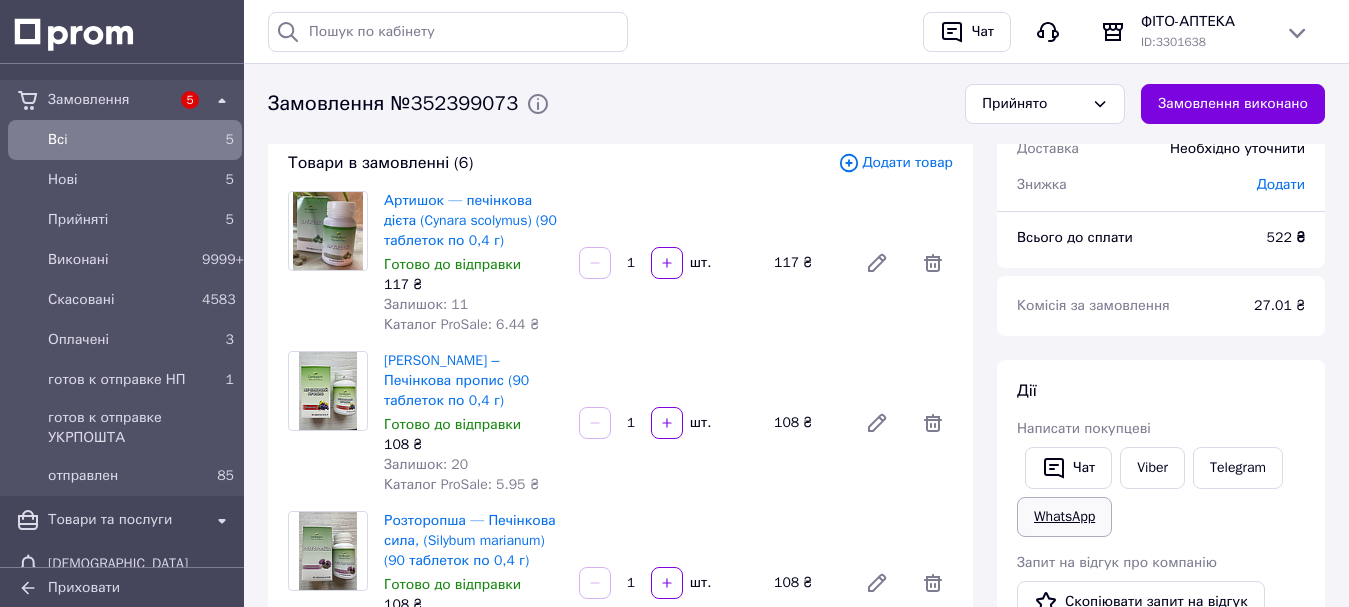 scroll, scrollTop: 400, scrollLeft: 0, axis: vertical 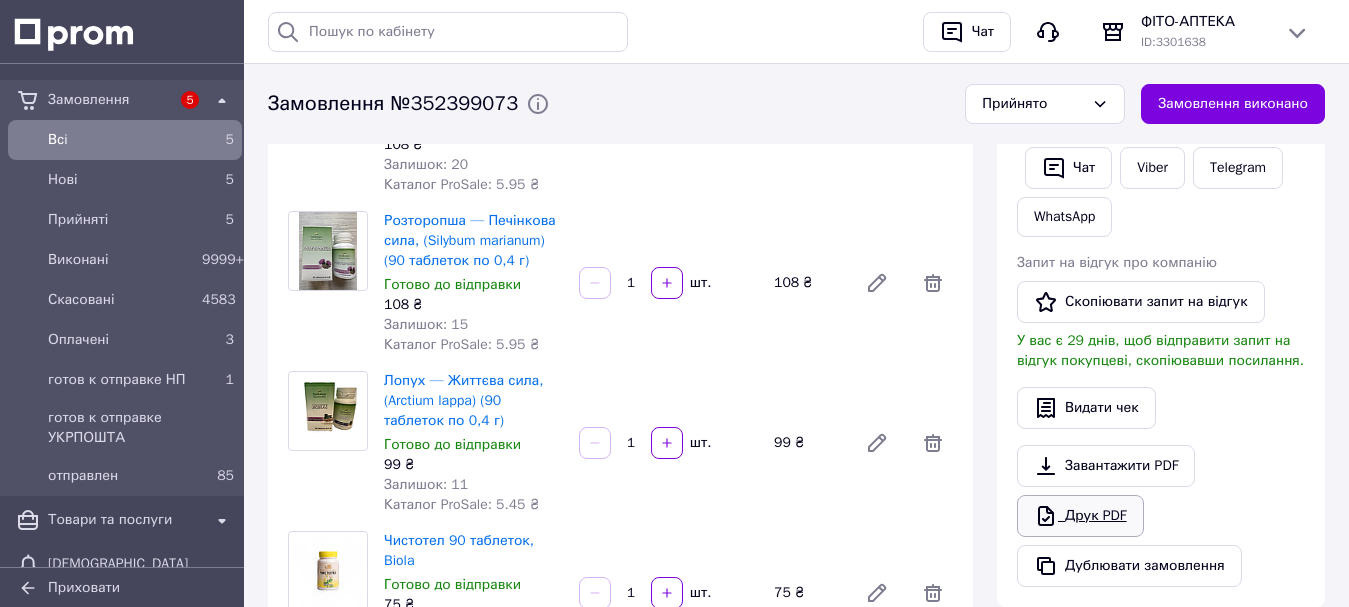 click on "Друк PDF" at bounding box center [1080, 516] 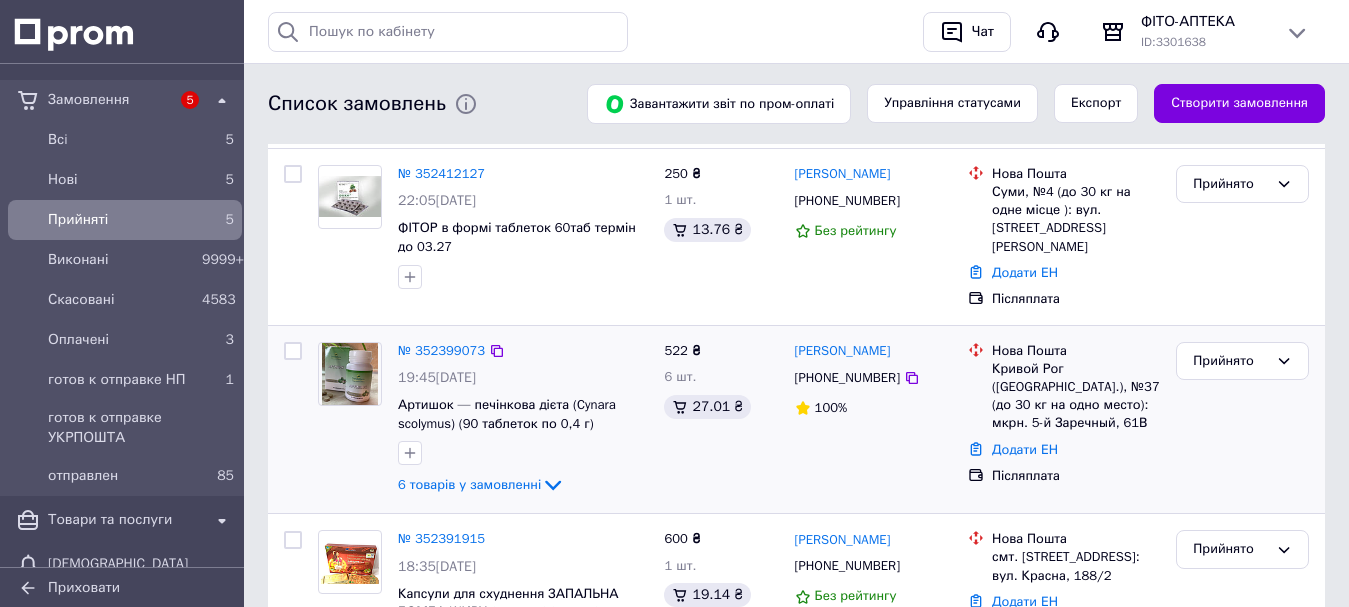 scroll, scrollTop: 500, scrollLeft: 0, axis: vertical 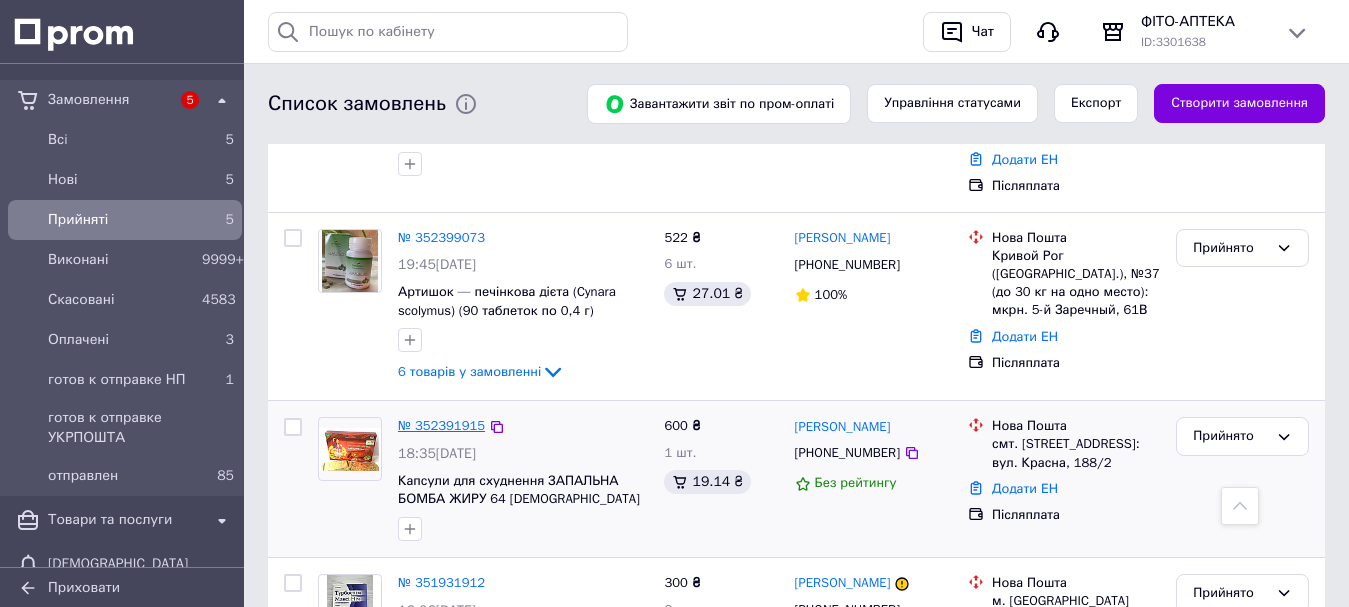 click on "№ 352391915" at bounding box center [441, 425] 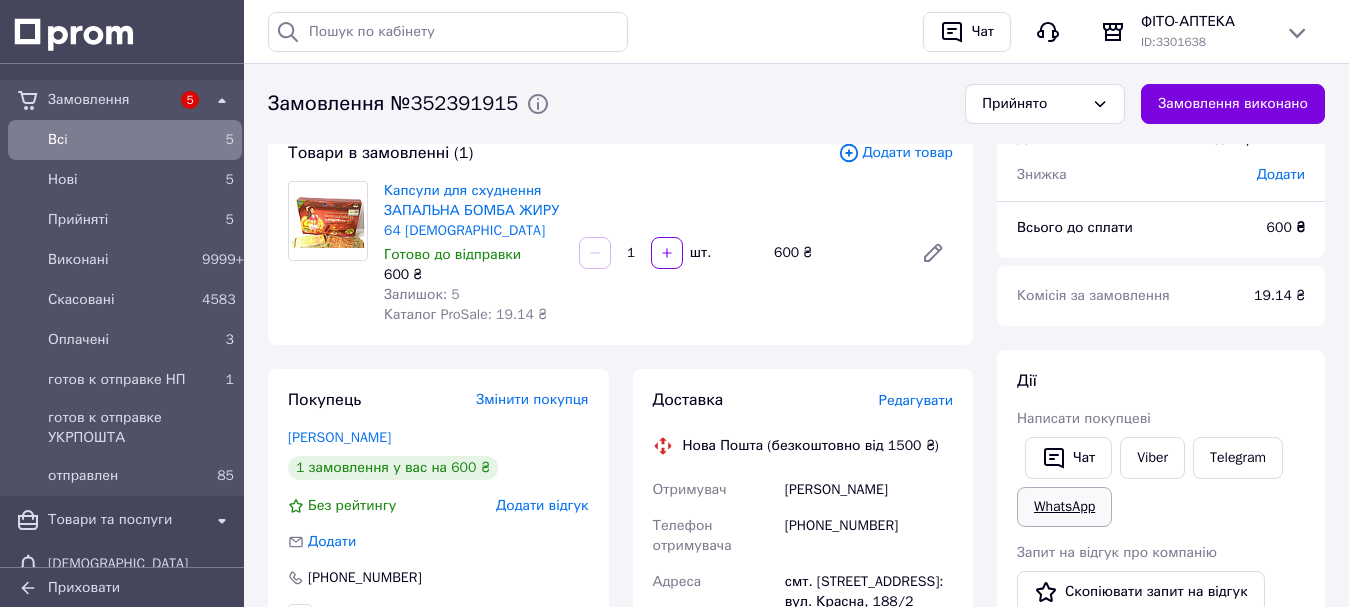 scroll, scrollTop: 300, scrollLeft: 0, axis: vertical 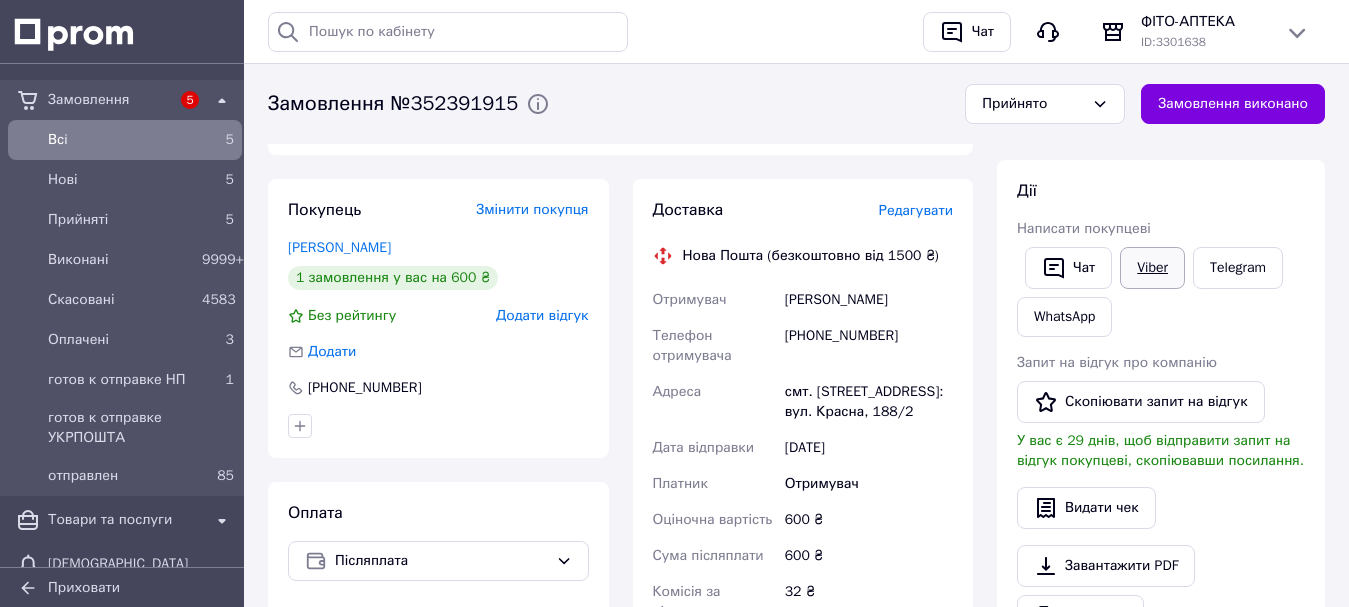click on "Viber" at bounding box center (1152, 268) 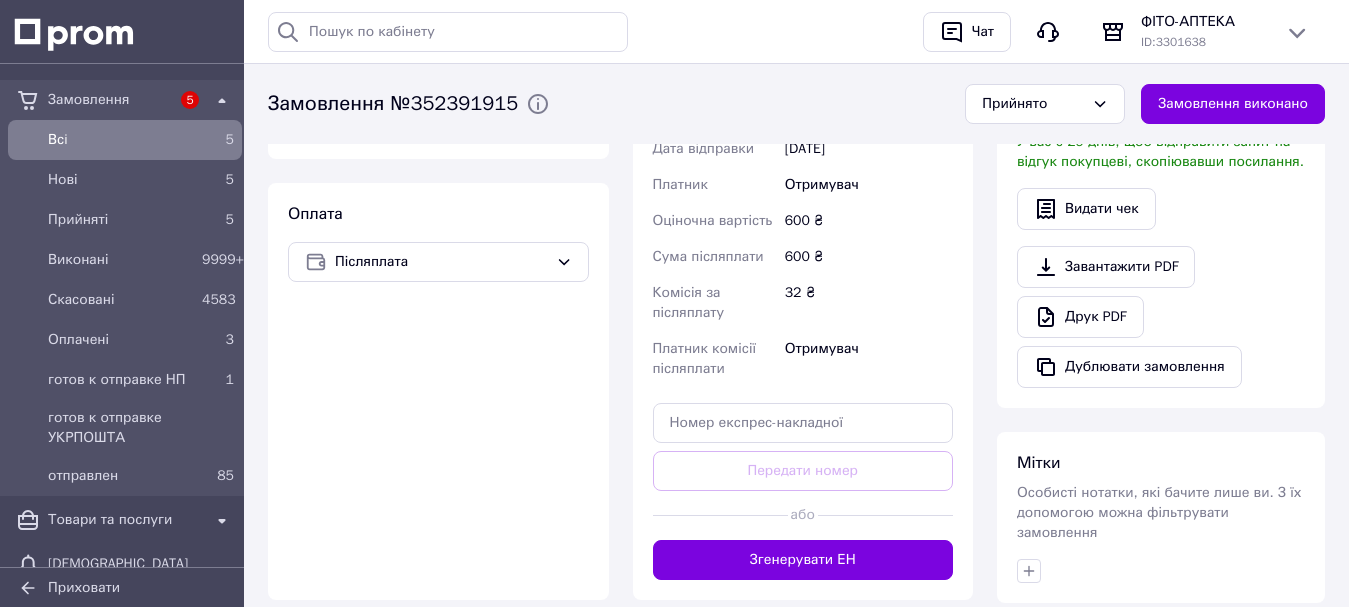 scroll, scrollTop: 600, scrollLeft: 0, axis: vertical 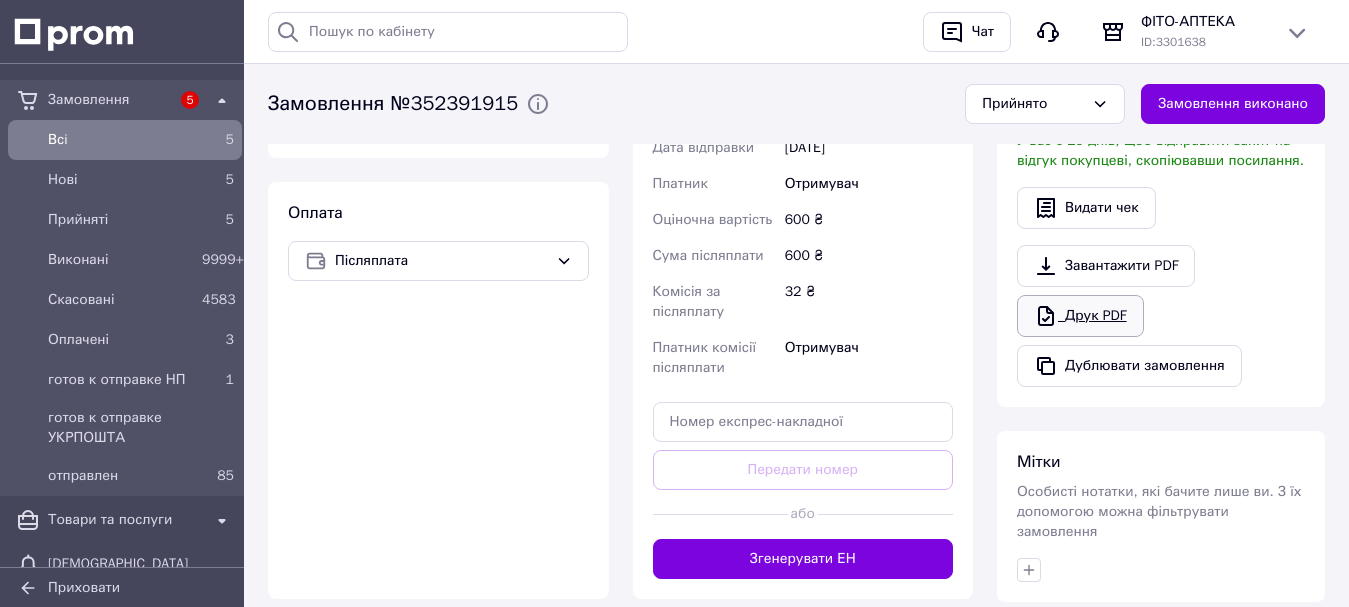 click on "Друк PDF" at bounding box center [1080, 316] 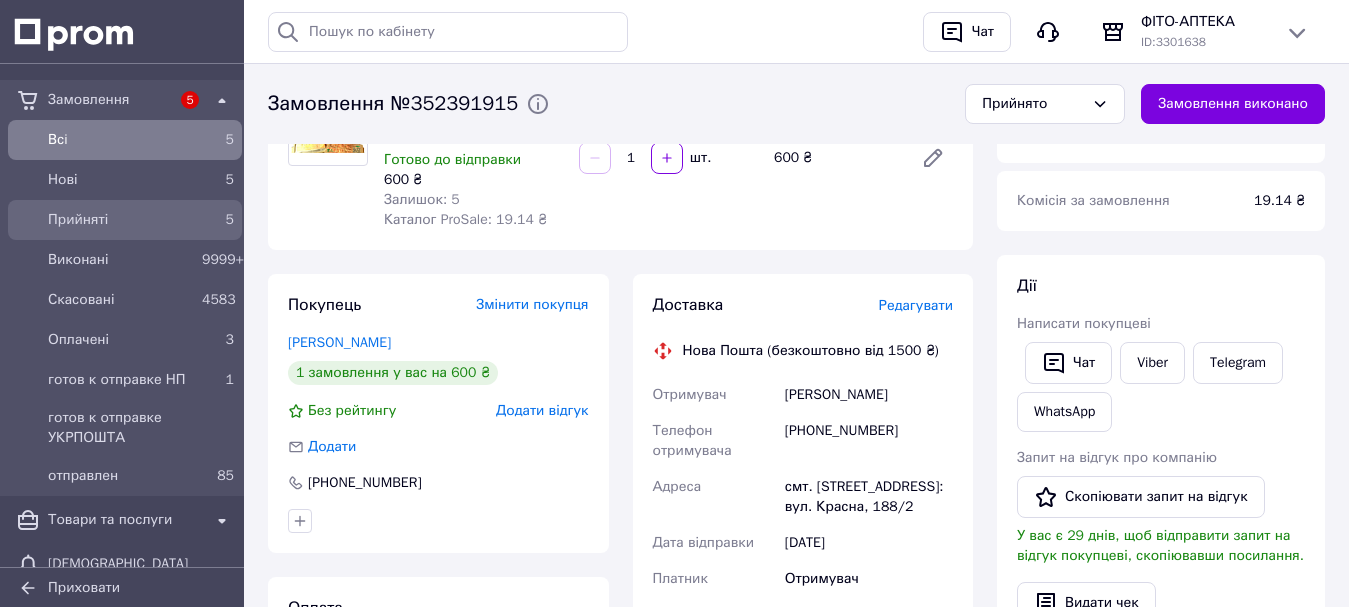 scroll, scrollTop: 0, scrollLeft: 0, axis: both 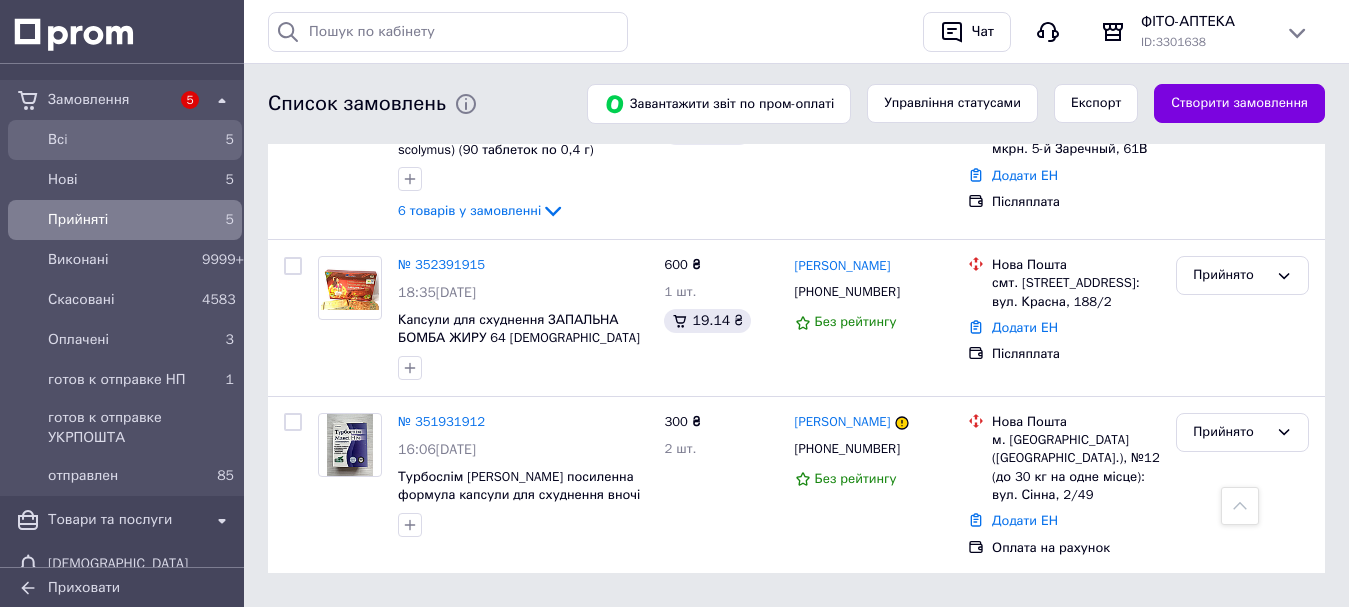 click on "Всi" at bounding box center [121, 140] 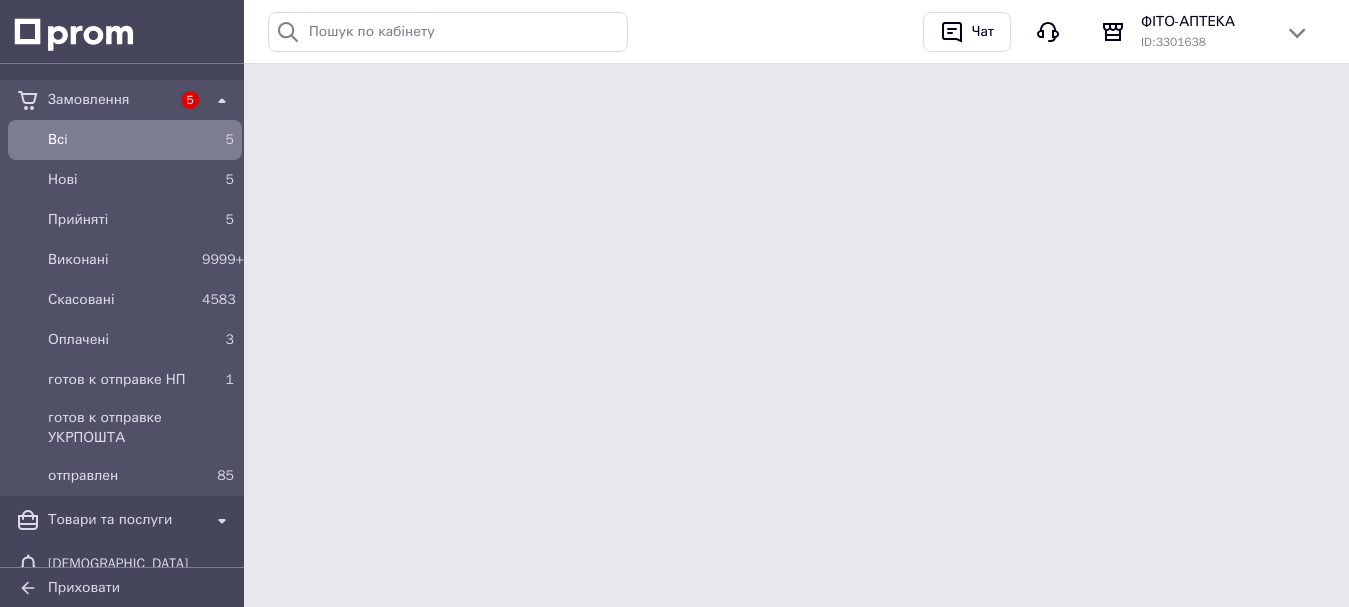 scroll, scrollTop: 0, scrollLeft: 0, axis: both 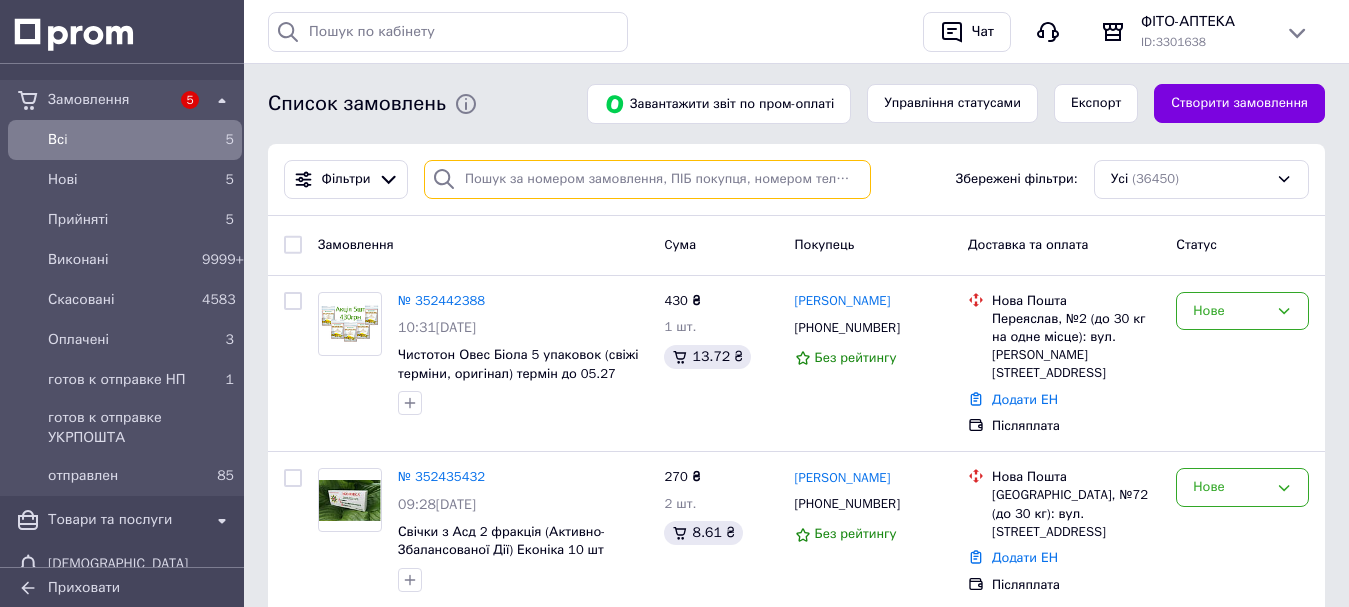 click at bounding box center [647, 179] 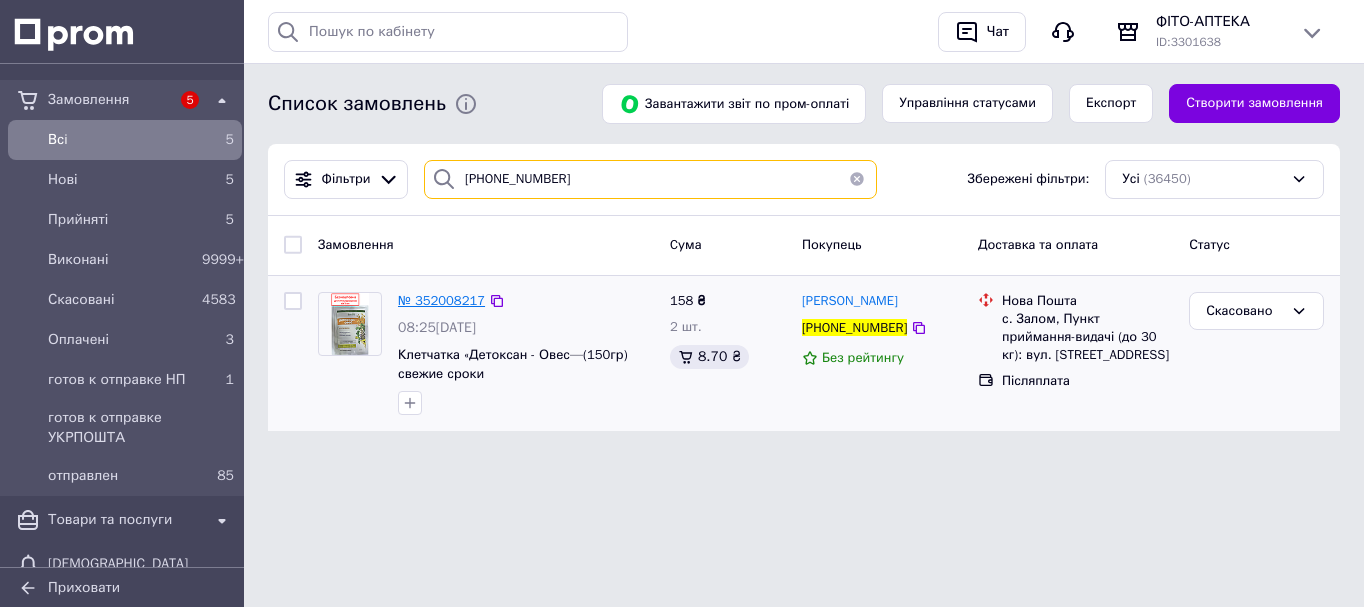 type on "[PHONE_NUMBER]" 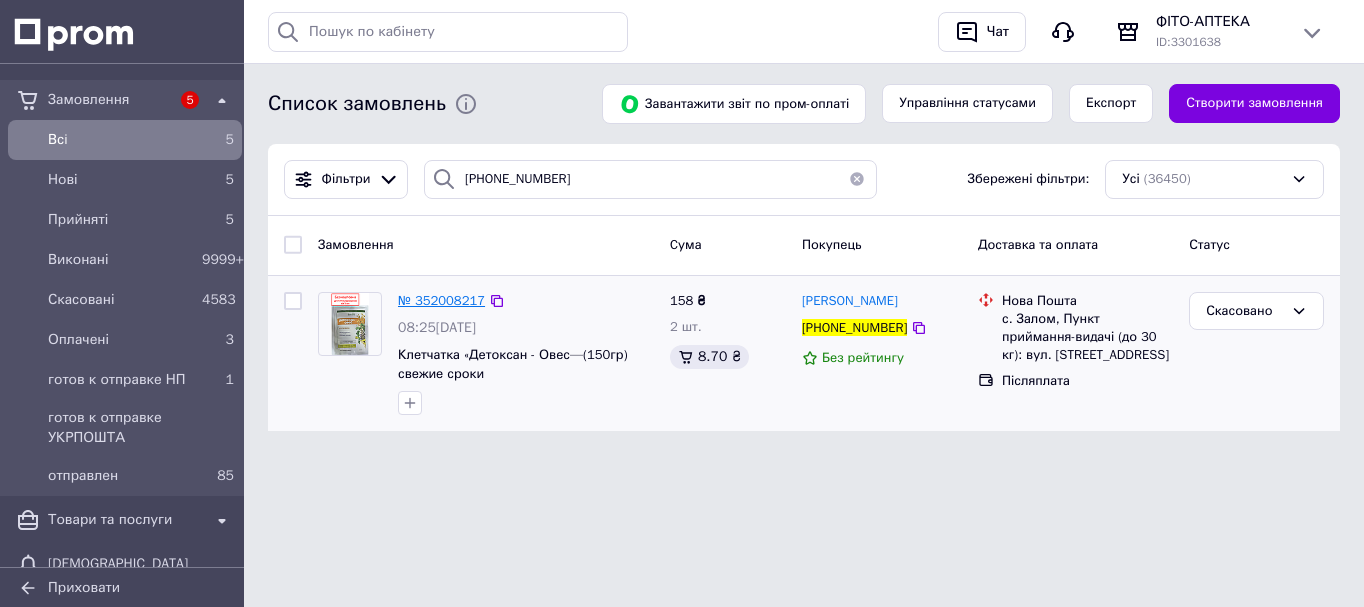 click on "№ 352008217" at bounding box center (441, 300) 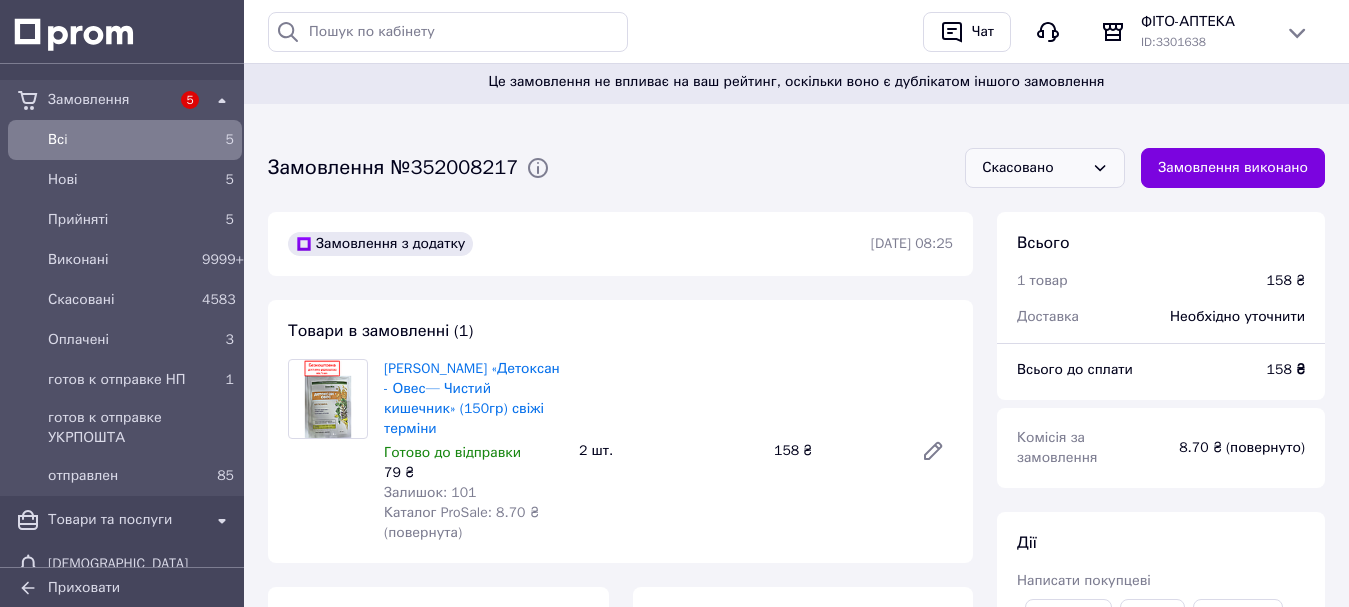 drag, startPoint x: 1067, startPoint y: 160, endPoint x: 1051, endPoint y: 178, distance: 24.083189 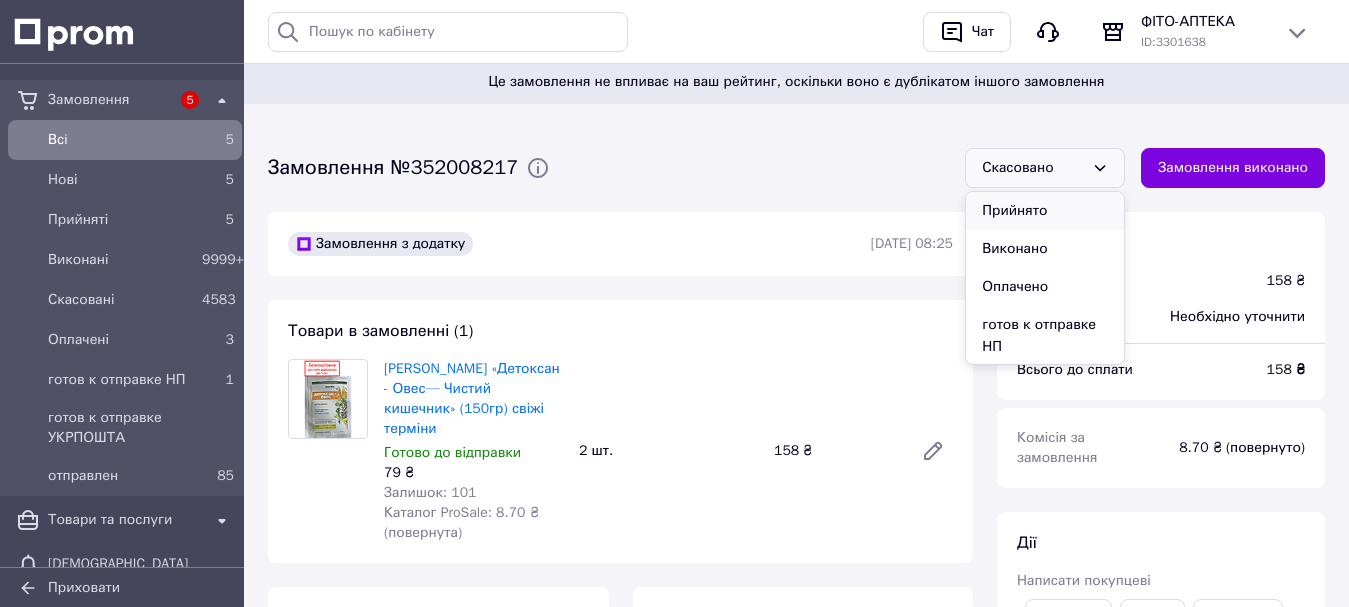 click on "Прийнято" at bounding box center [1045, 211] 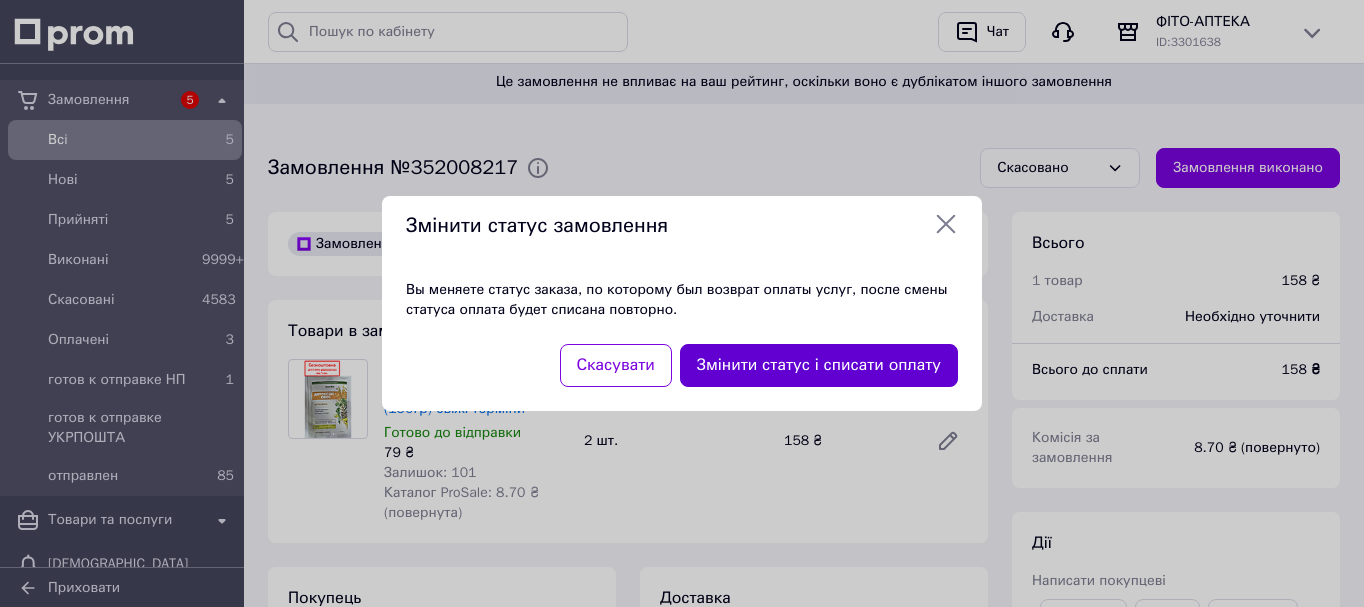 click on "Змінити статус і списати оплату" at bounding box center (819, 365) 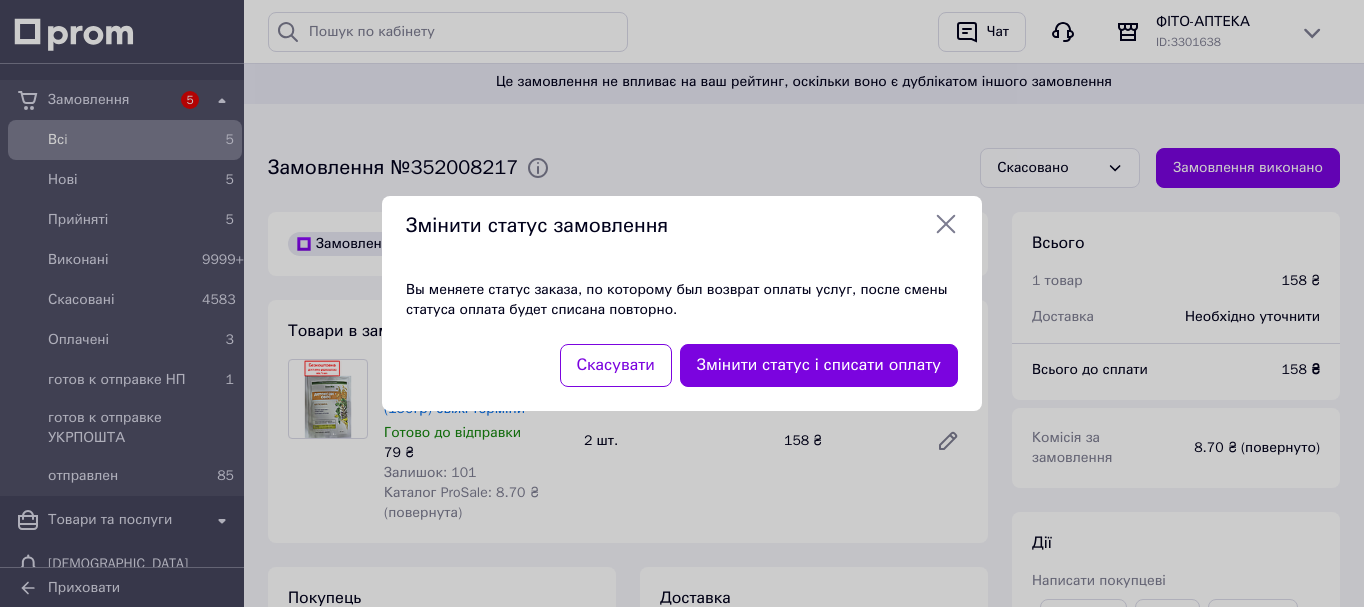 click on "Змінити статус і списати оплату" at bounding box center [819, 365] 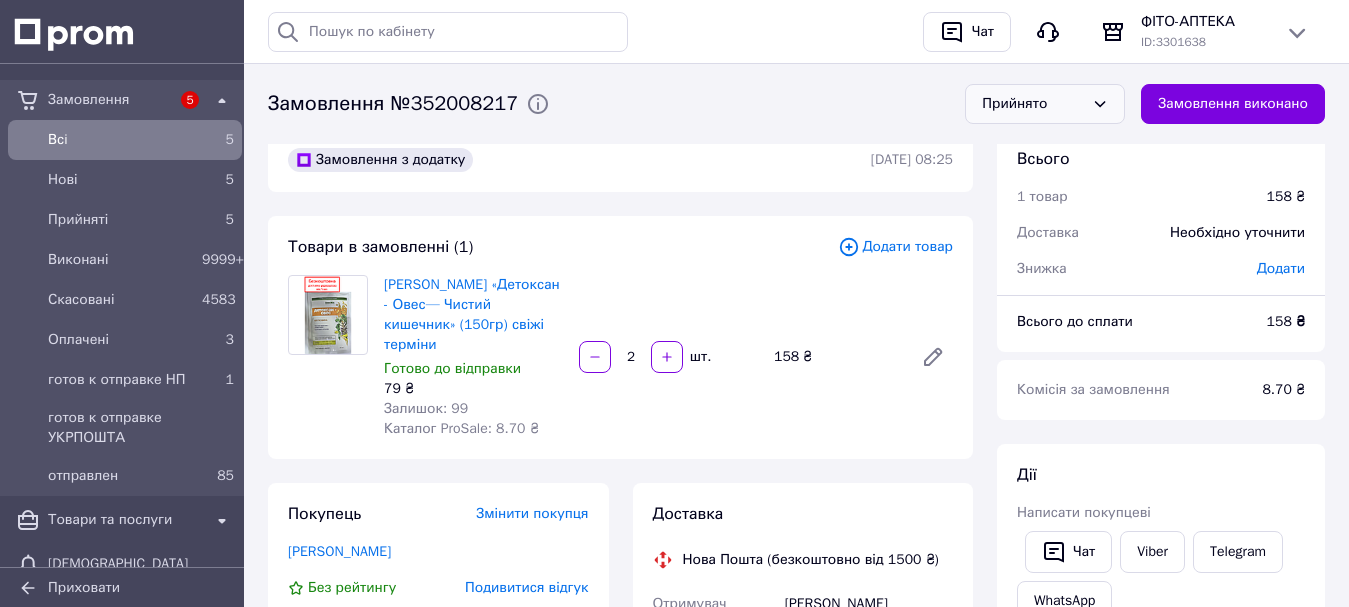 scroll, scrollTop: 0, scrollLeft: 0, axis: both 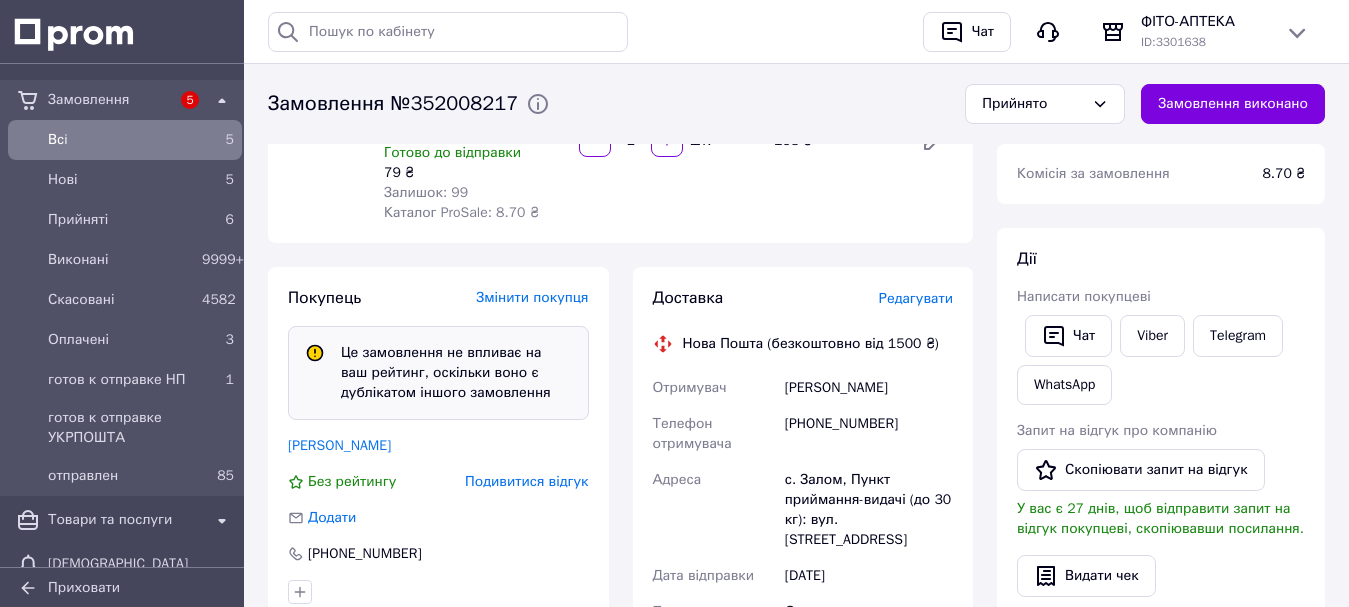 click on "Редагувати" at bounding box center [916, 298] 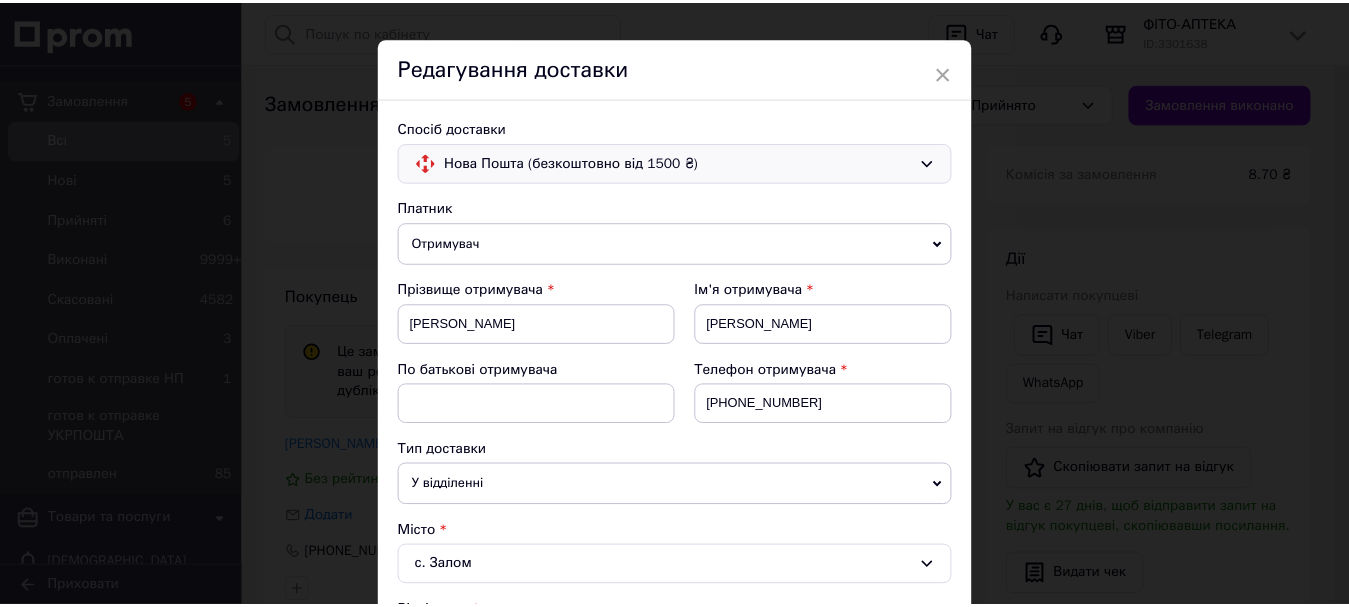 scroll, scrollTop: 0, scrollLeft: 0, axis: both 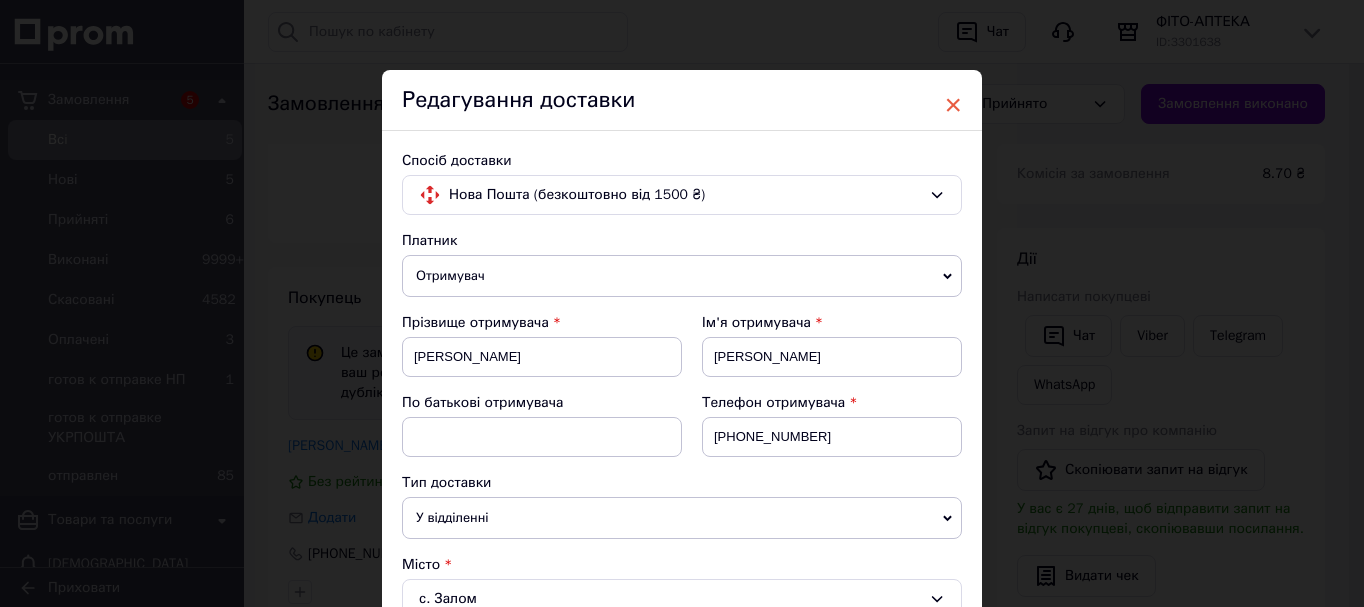 click on "×" at bounding box center (953, 105) 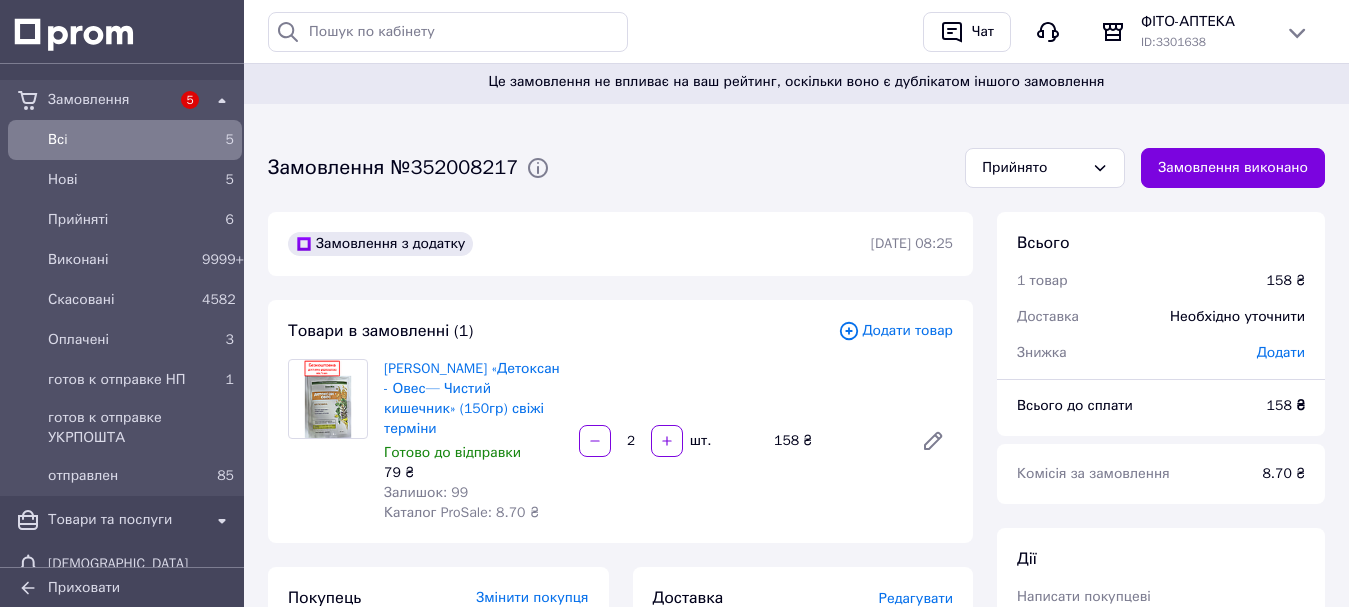 scroll, scrollTop: 300, scrollLeft: 0, axis: vertical 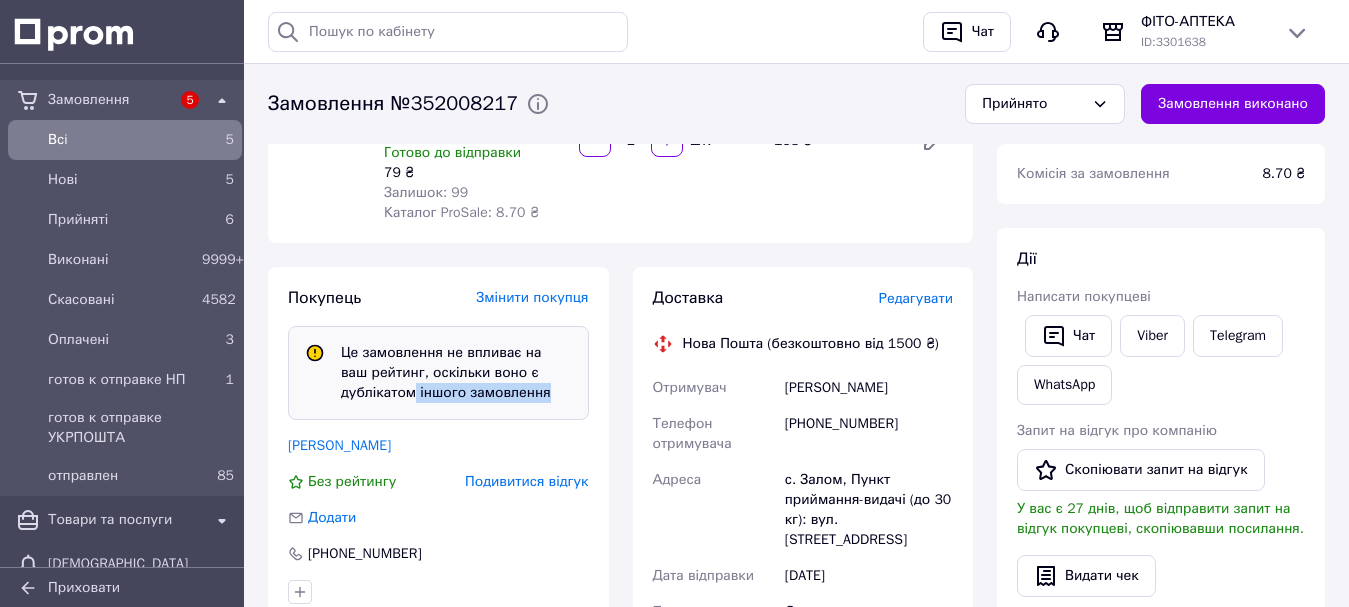 drag, startPoint x: 413, startPoint y: 377, endPoint x: 561, endPoint y: 390, distance: 148.56985 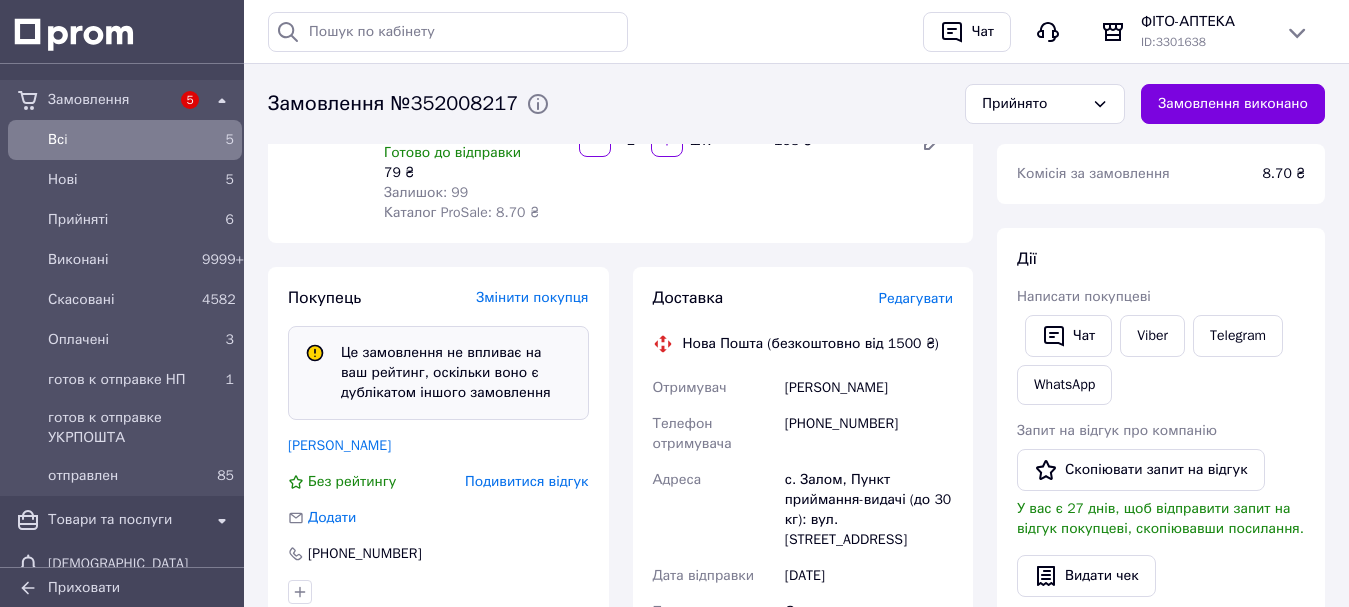 click on "Це замовлення не впливає на ваш рейтинг, оскільки воно є дублікатом іншого замовлення" at bounding box center (456, 373) 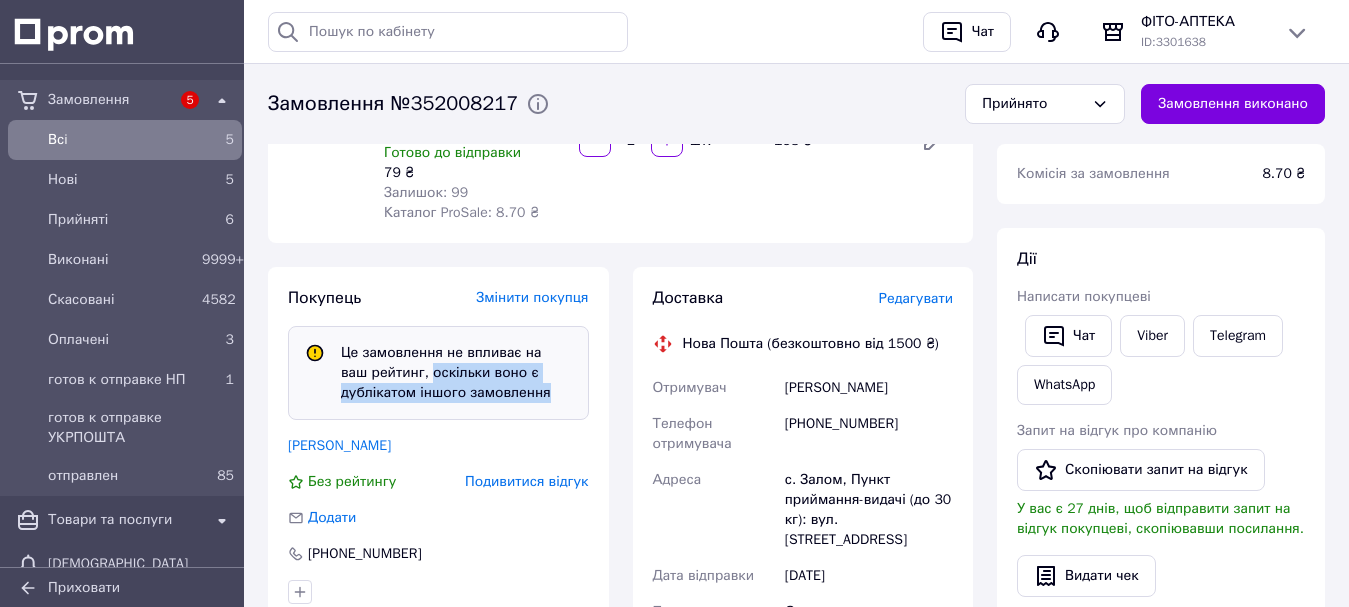 drag, startPoint x: 399, startPoint y: 353, endPoint x: 558, endPoint y: 378, distance: 160.95341 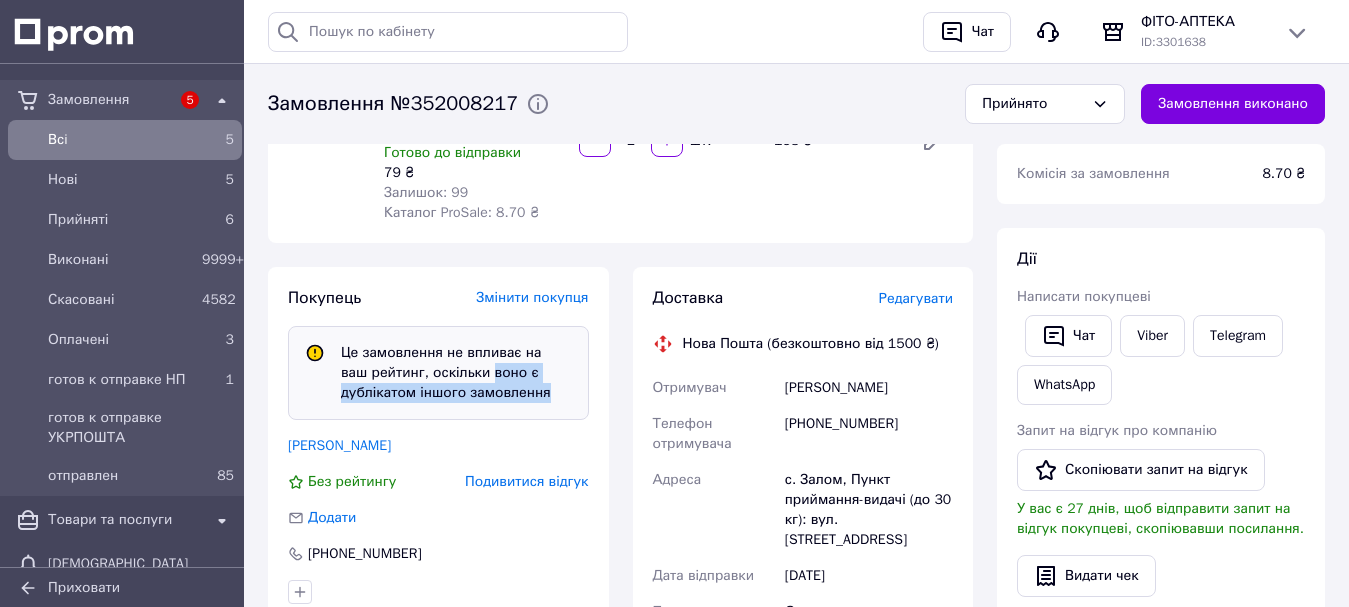drag, startPoint x: 488, startPoint y: 364, endPoint x: 563, endPoint y: 382, distance: 77.12976 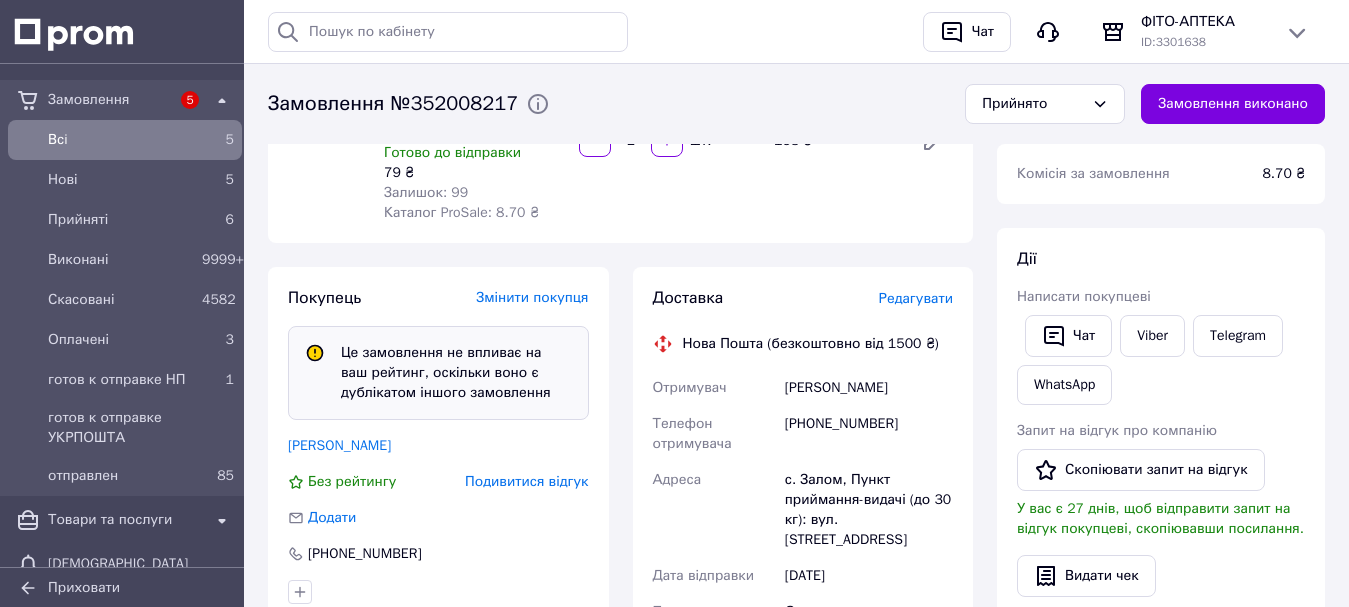click on "[PERSON_NAME]" at bounding box center [438, 446] 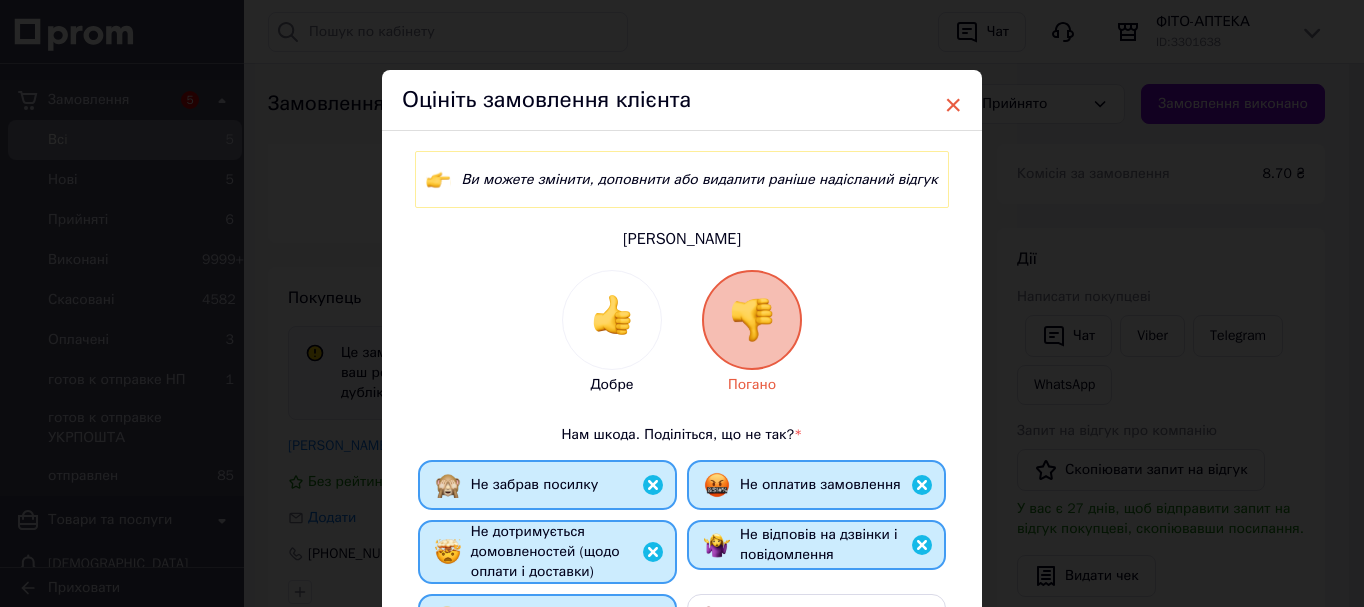 click on "×" at bounding box center [953, 105] 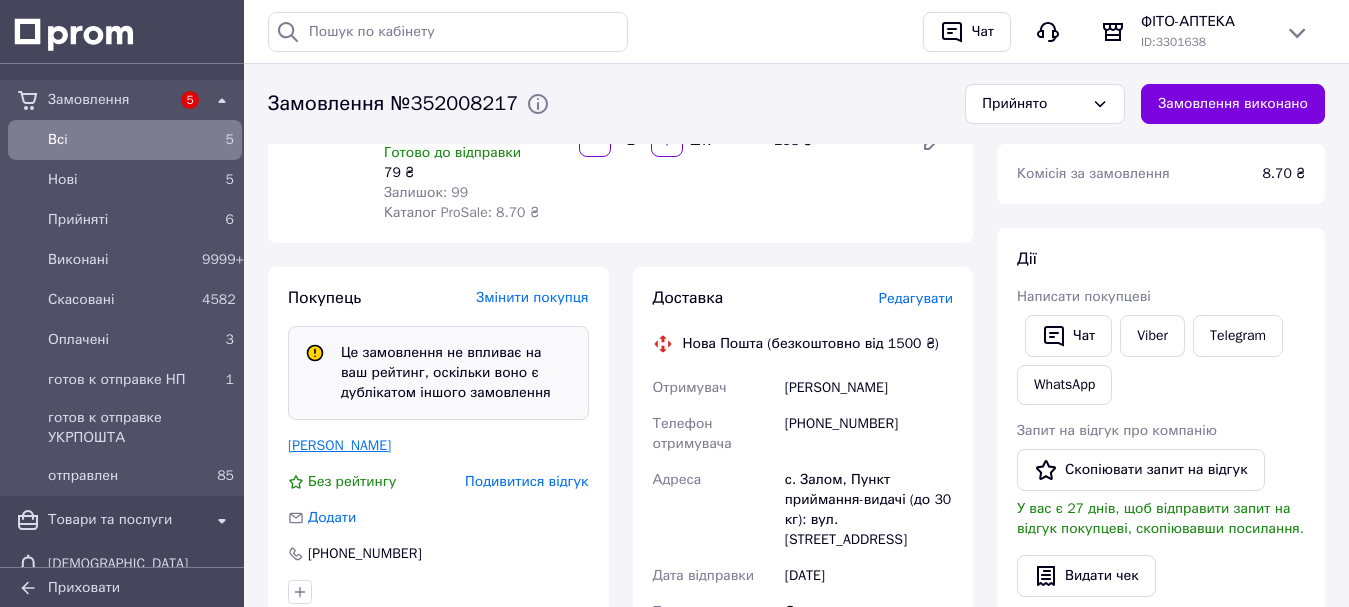 click on "Карпинець Людмила" at bounding box center [339, 445] 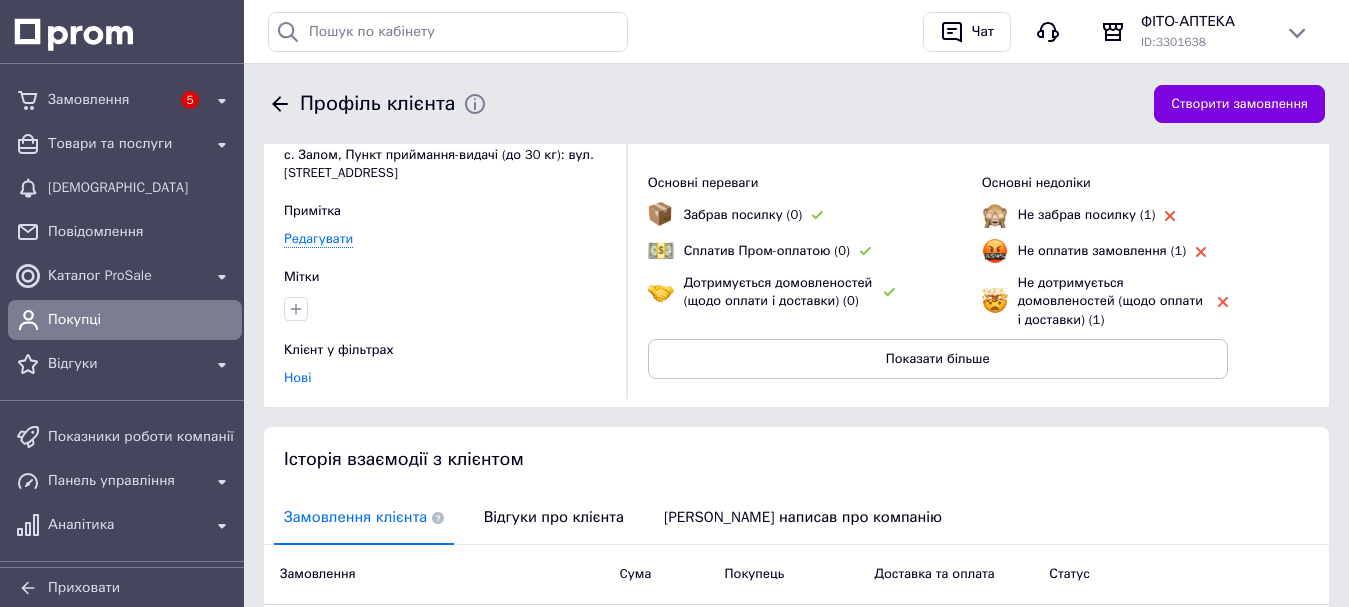 scroll, scrollTop: 300, scrollLeft: 0, axis: vertical 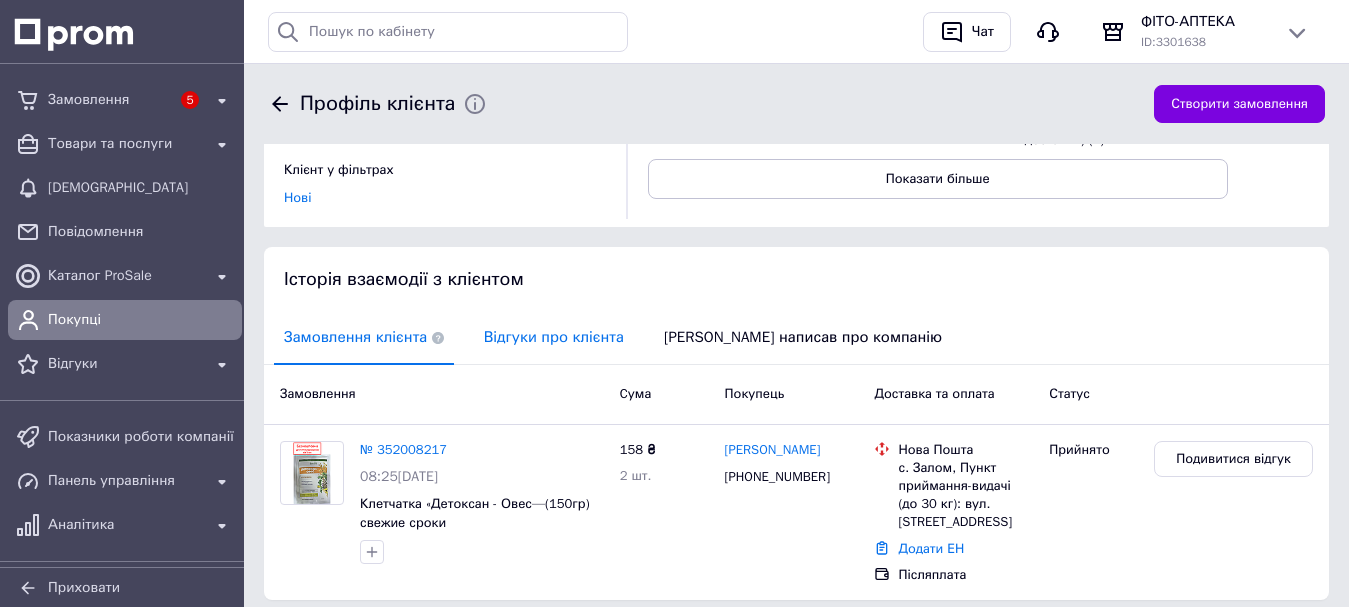 click on "Відгуки про клієнта" at bounding box center (554, 337) 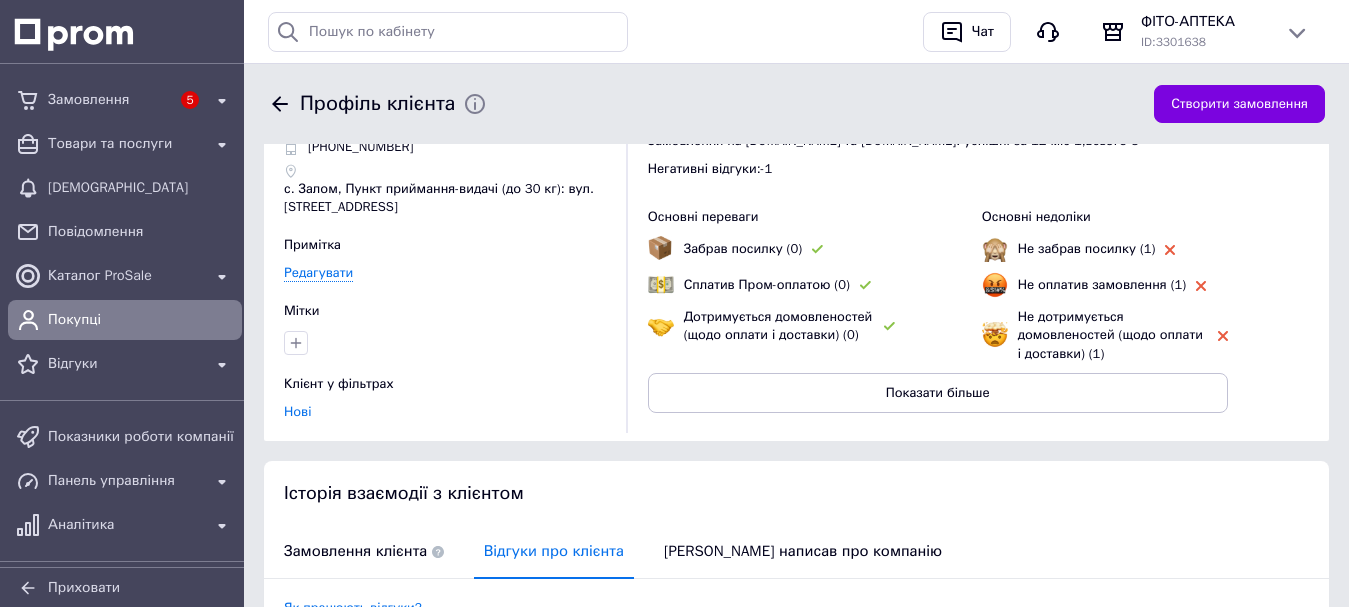 scroll, scrollTop: 0, scrollLeft: 0, axis: both 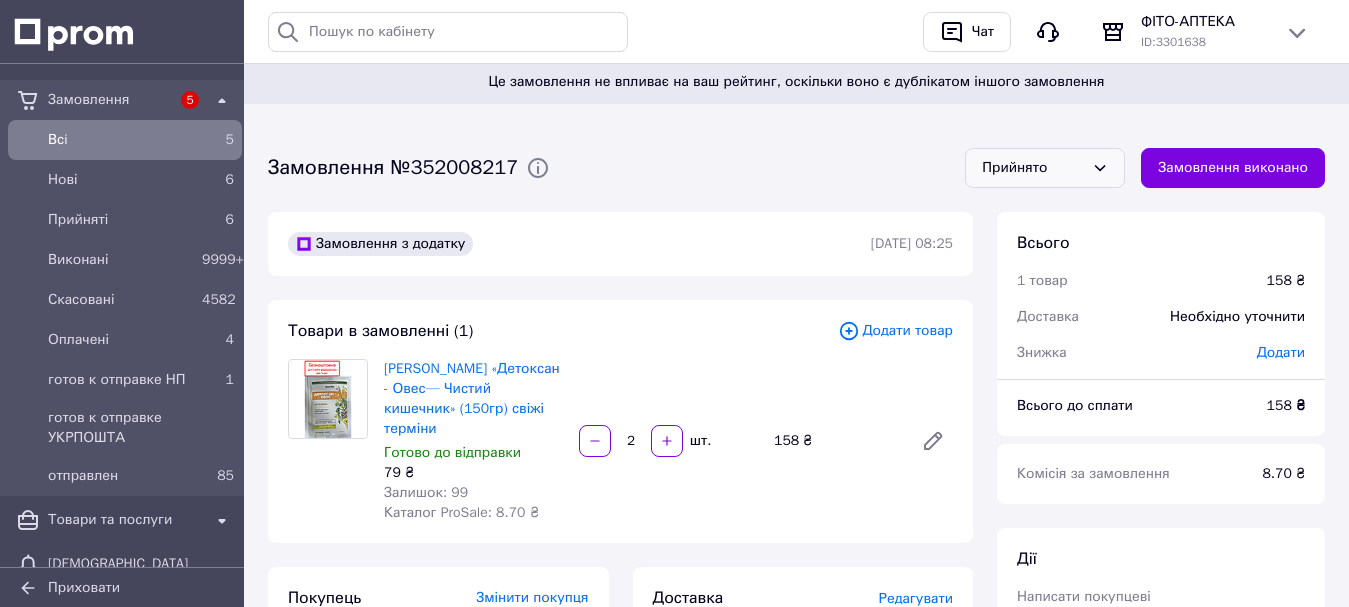 click on "Прийнято" at bounding box center [1033, 168] 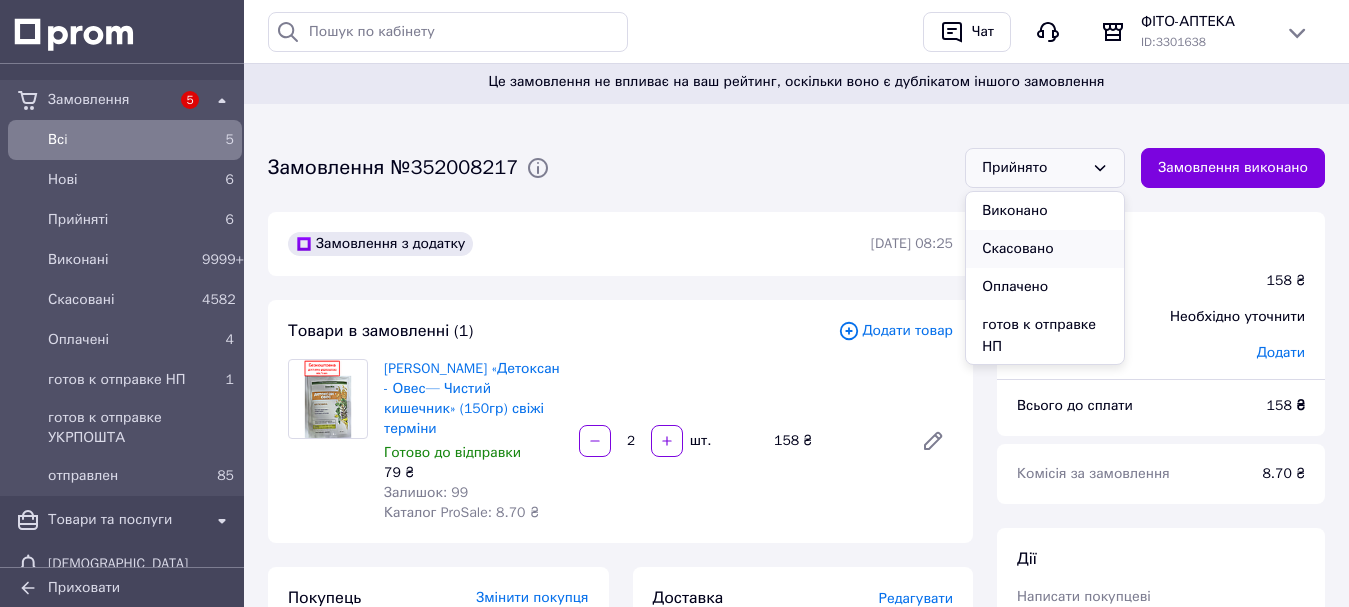 click on "Скасовано" at bounding box center (1045, 249) 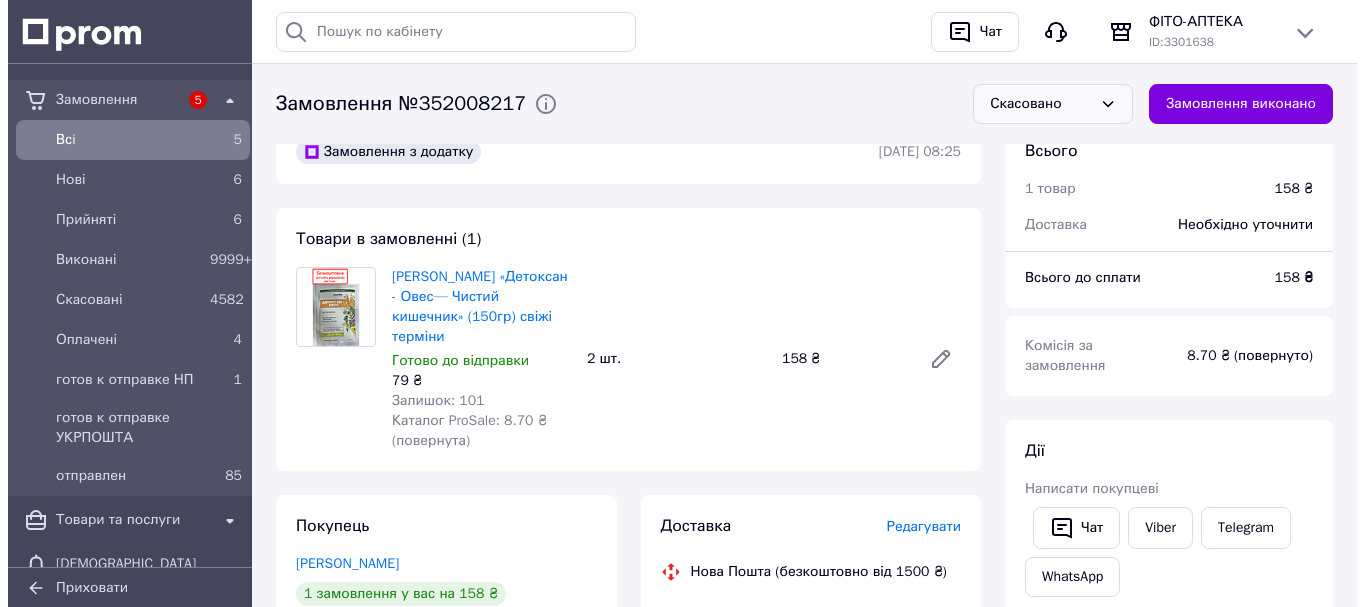scroll, scrollTop: 0, scrollLeft: 0, axis: both 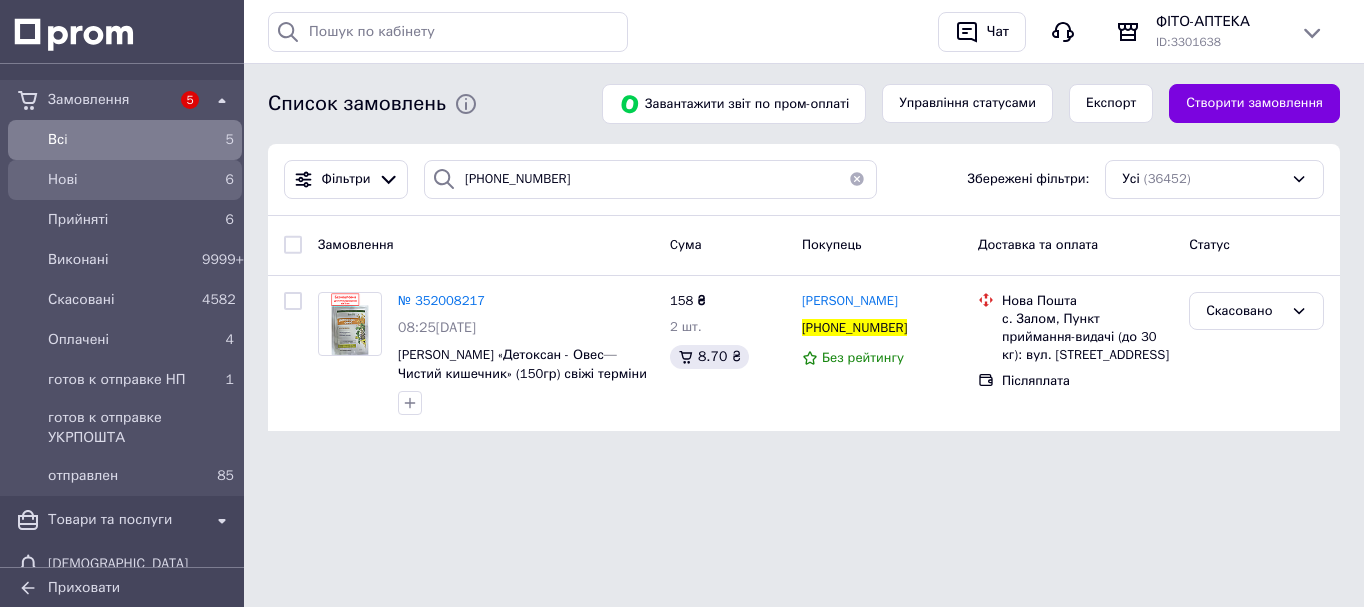 click on "Нові" at bounding box center [121, 180] 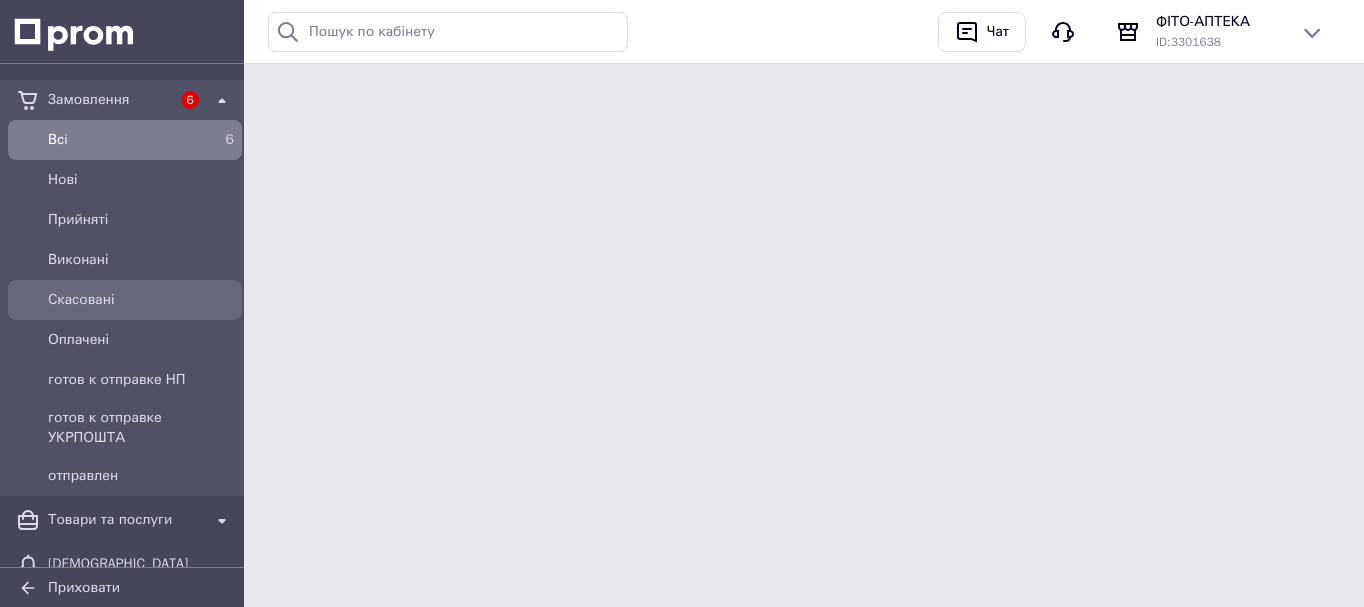 scroll, scrollTop: 0, scrollLeft: 0, axis: both 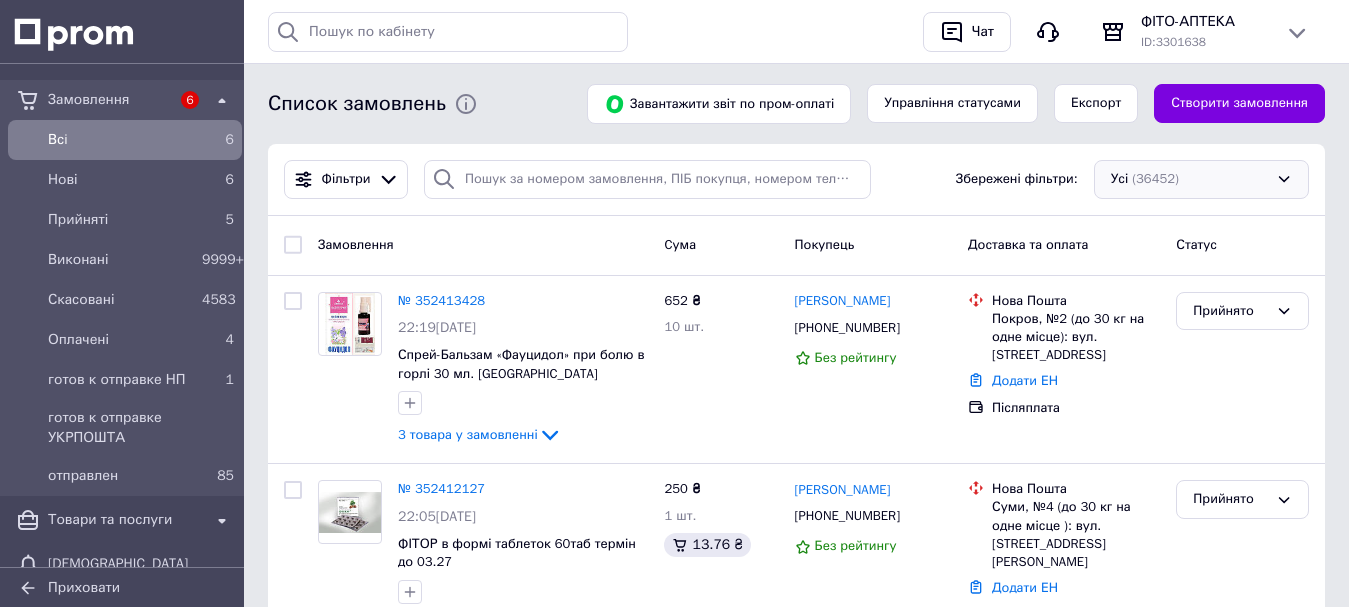 click on "Усі (36452)" at bounding box center (1201, 179) 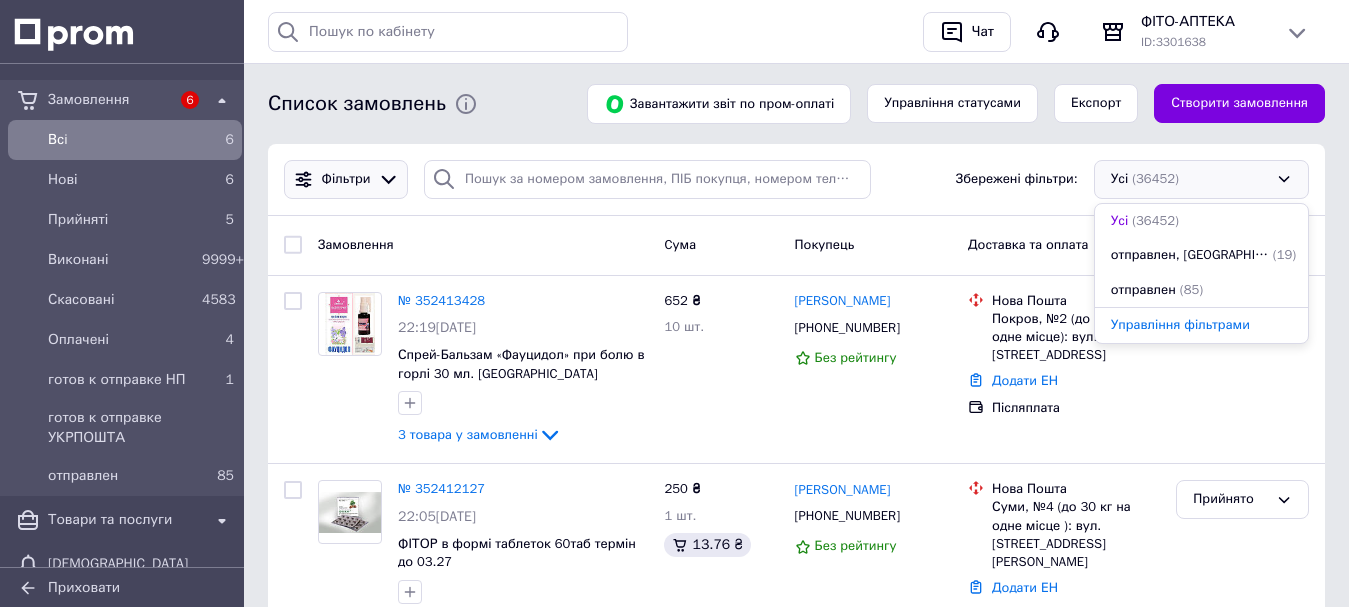 click on "Фільтри" at bounding box center (346, 179) 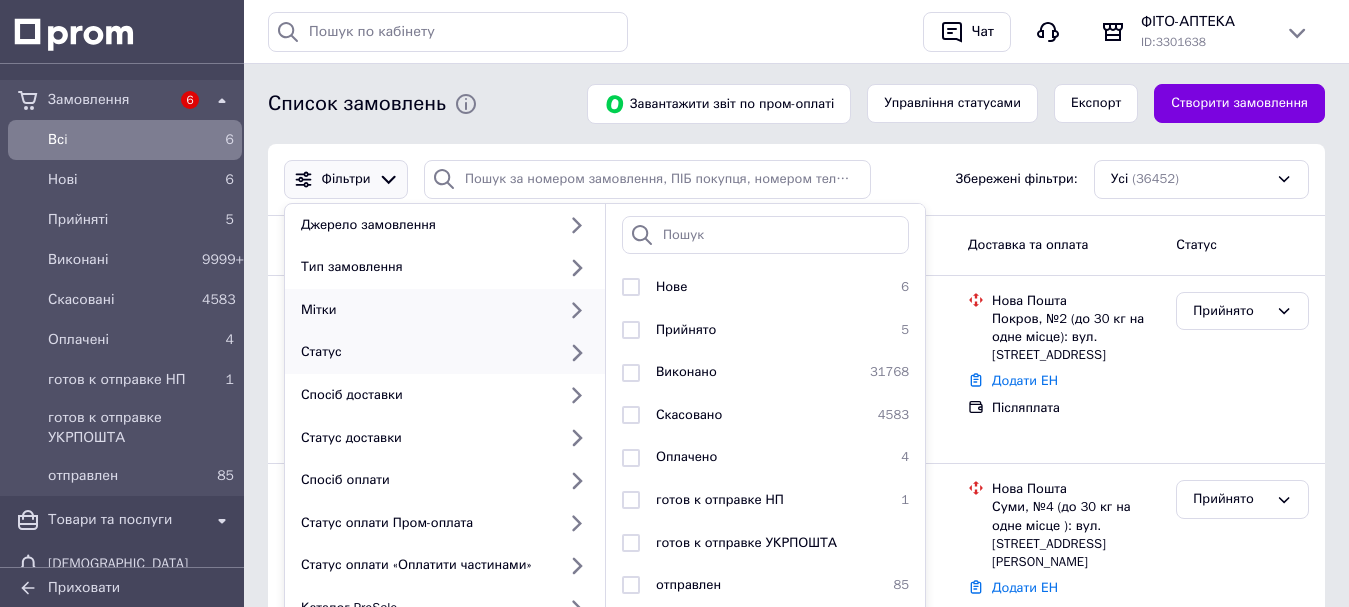 drag, startPoint x: 117, startPoint y: 188, endPoint x: 480, endPoint y: 296, distance: 378.7255 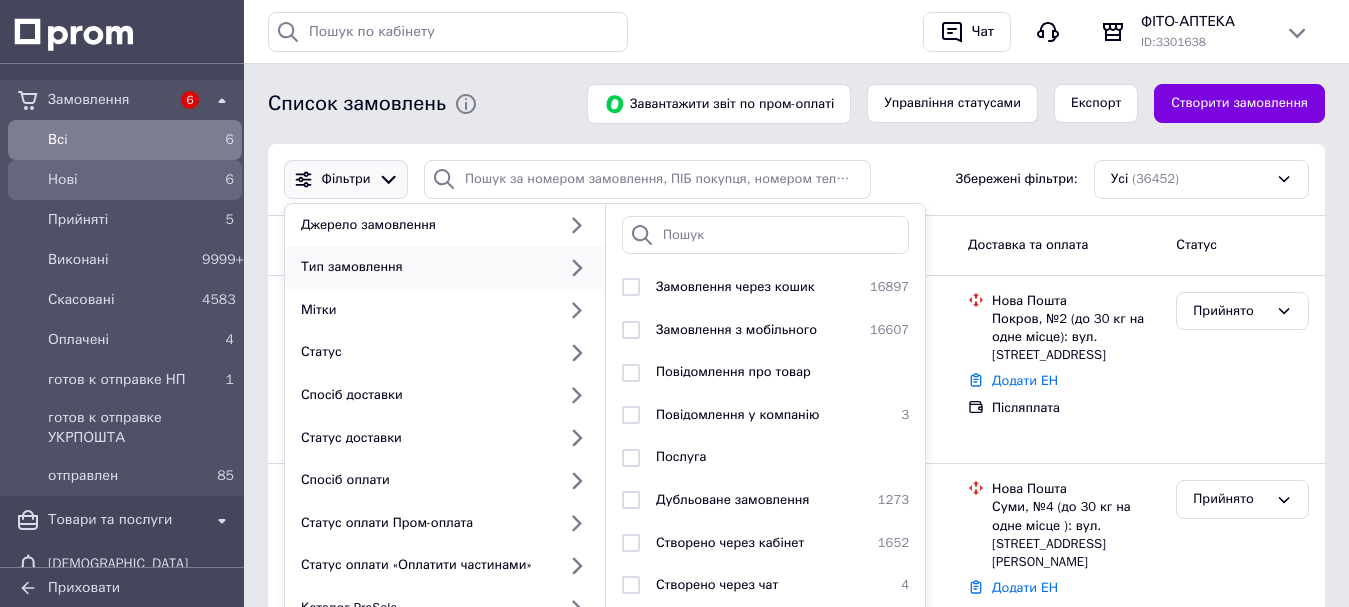 click on "Нові" at bounding box center [121, 180] 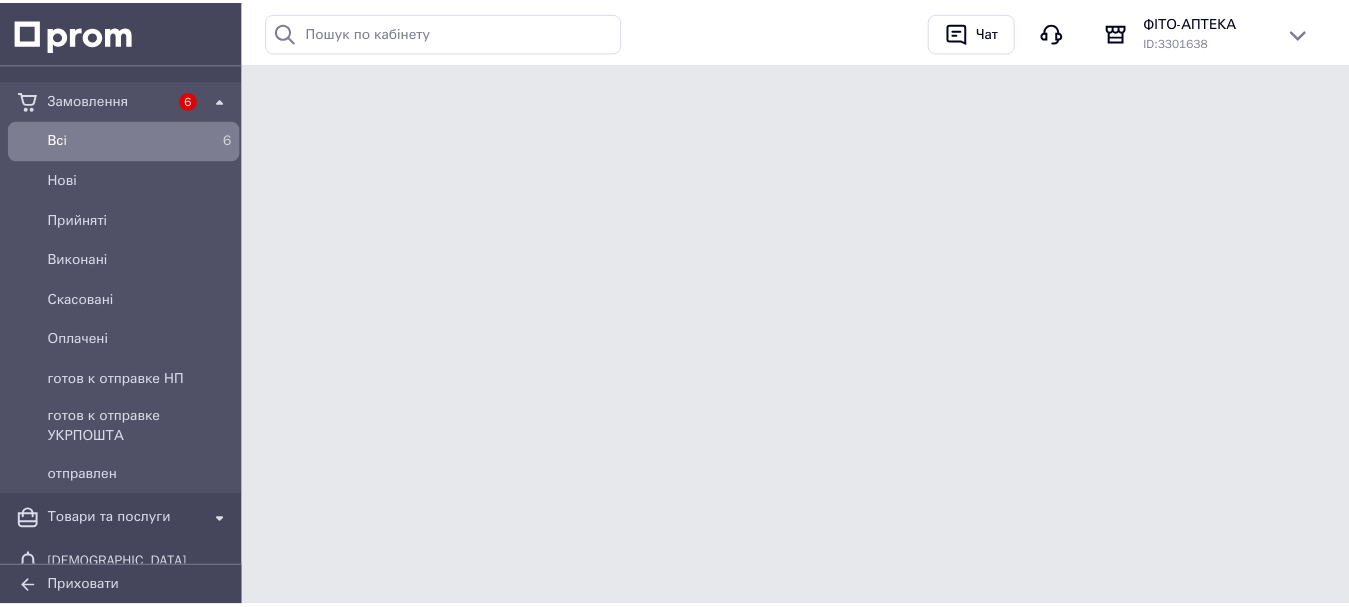 scroll, scrollTop: 0, scrollLeft: 0, axis: both 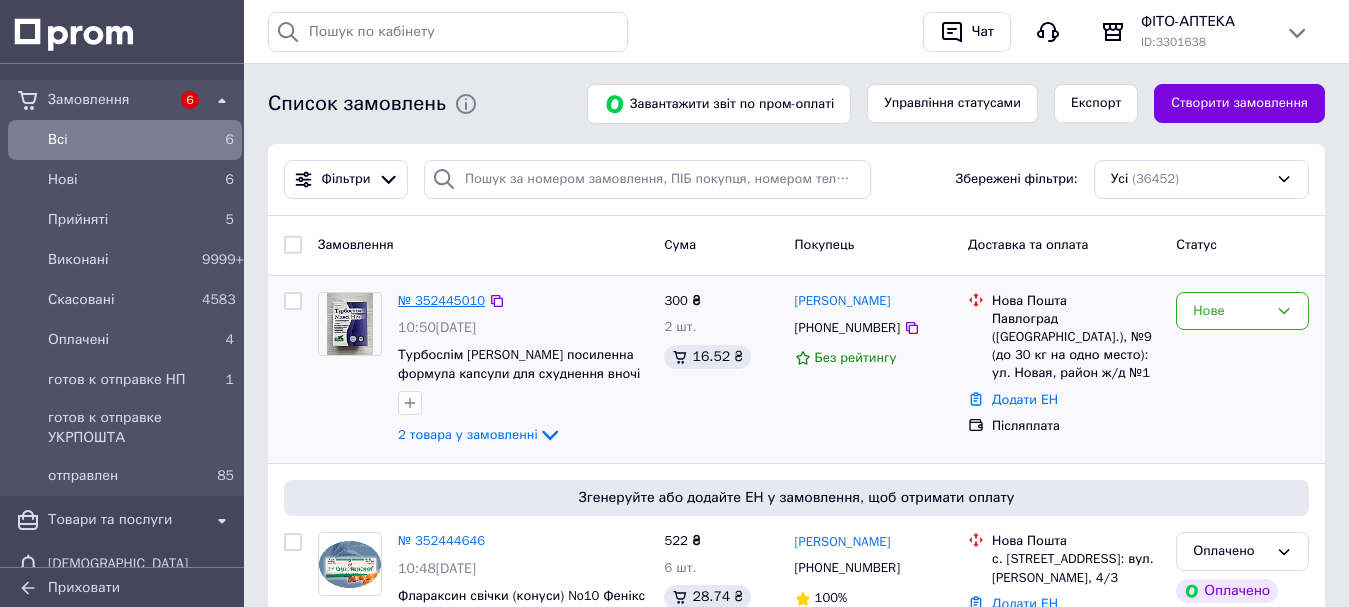 click on "№ 352445010" at bounding box center (441, 301) 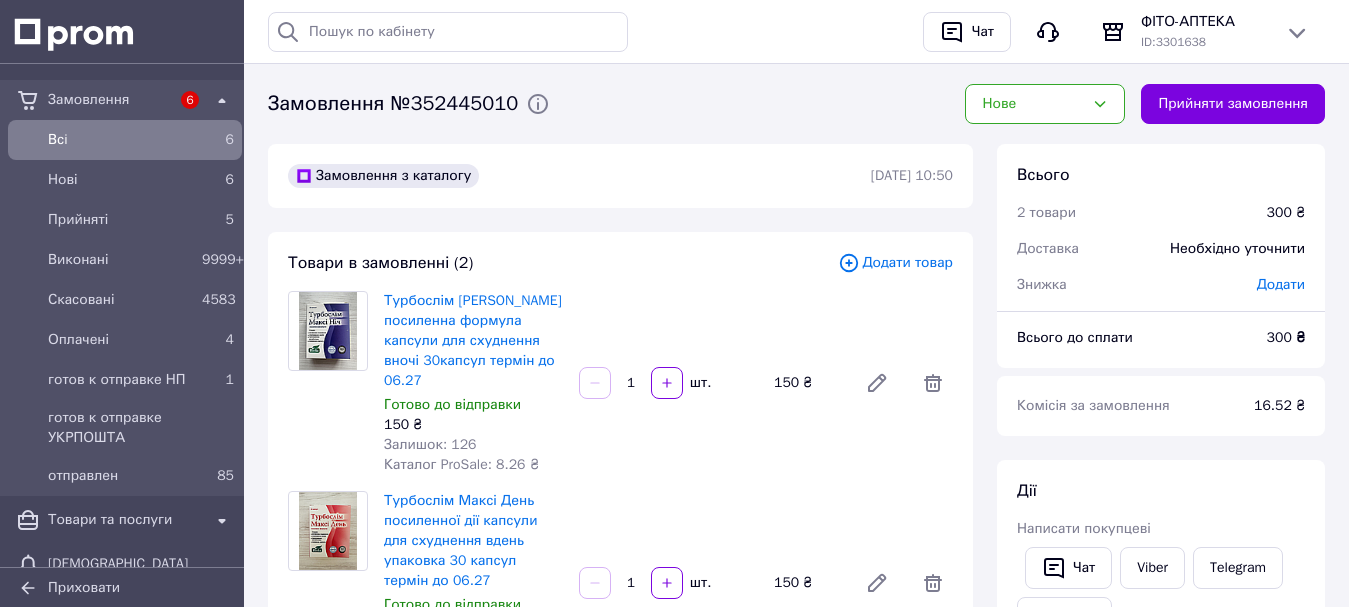 drag, startPoint x: 1194, startPoint y: 93, endPoint x: 1171, endPoint y: 109, distance: 28.01785 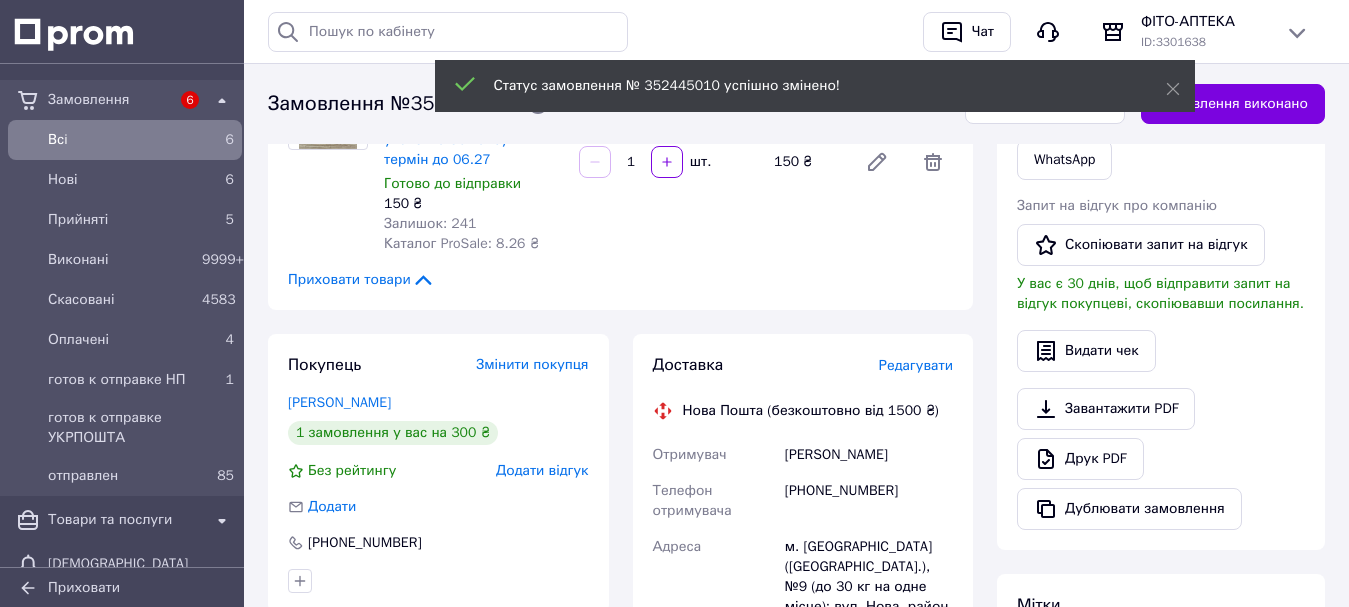 scroll, scrollTop: 500, scrollLeft: 0, axis: vertical 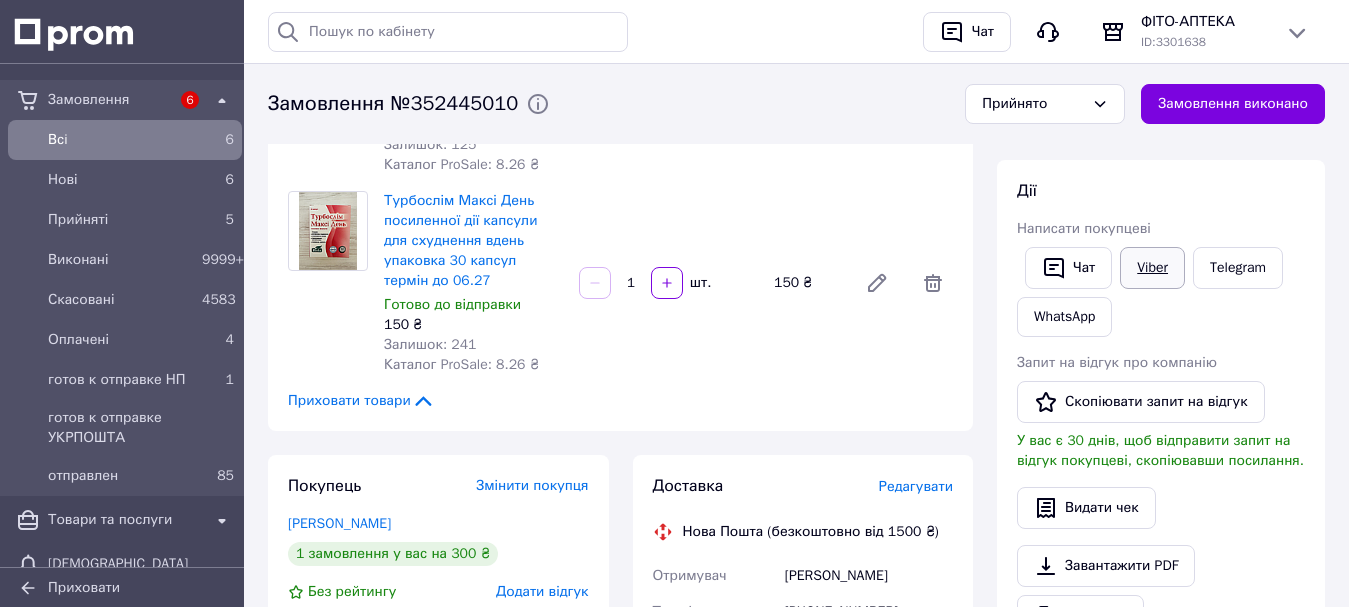 click on "Viber" at bounding box center [1152, 268] 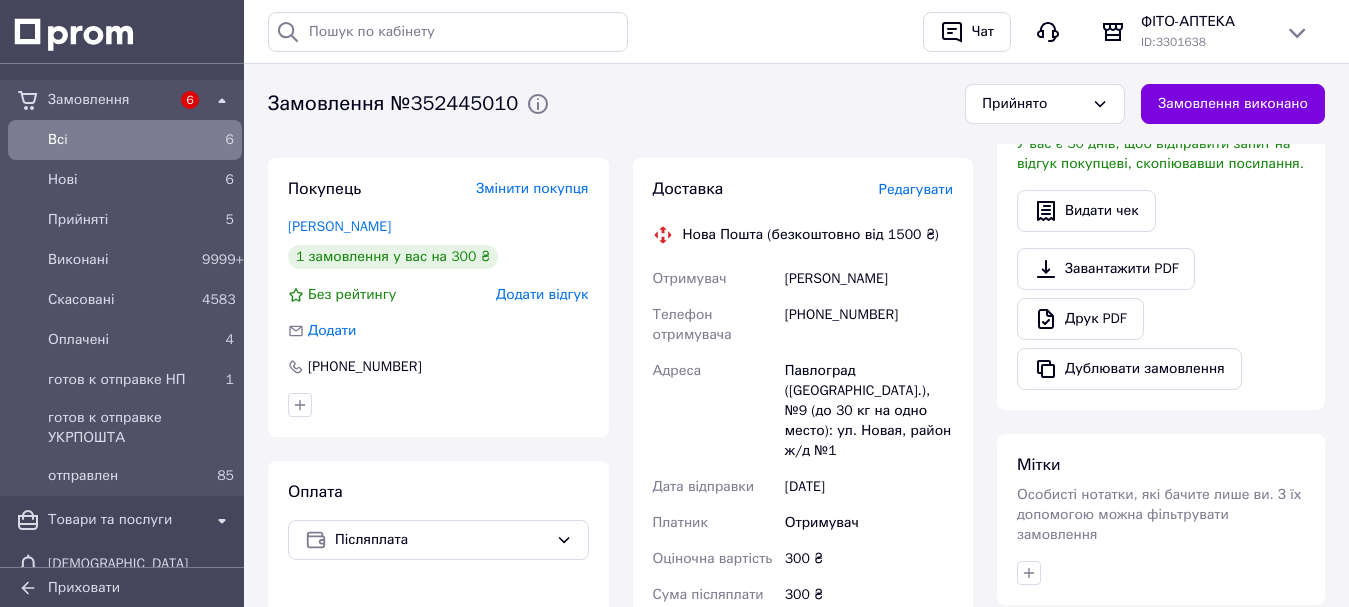 scroll, scrollTop: 600, scrollLeft: 0, axis: vertical 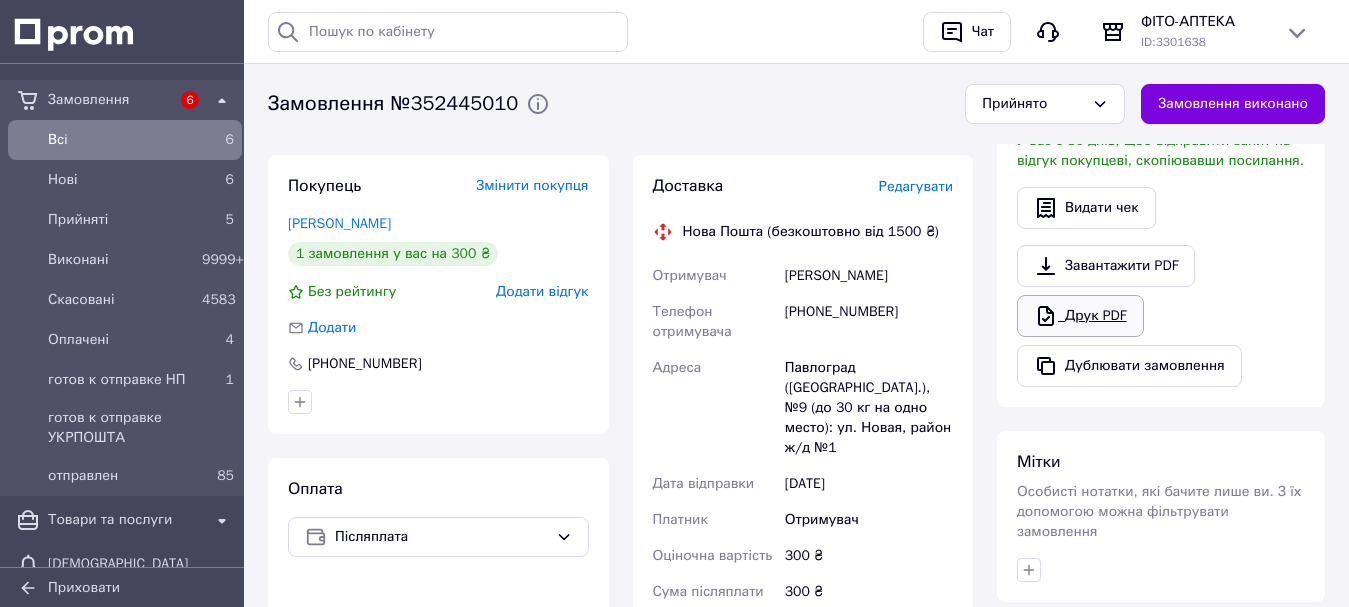 click on "Друк PDF" at bounding box center [1080, 316] 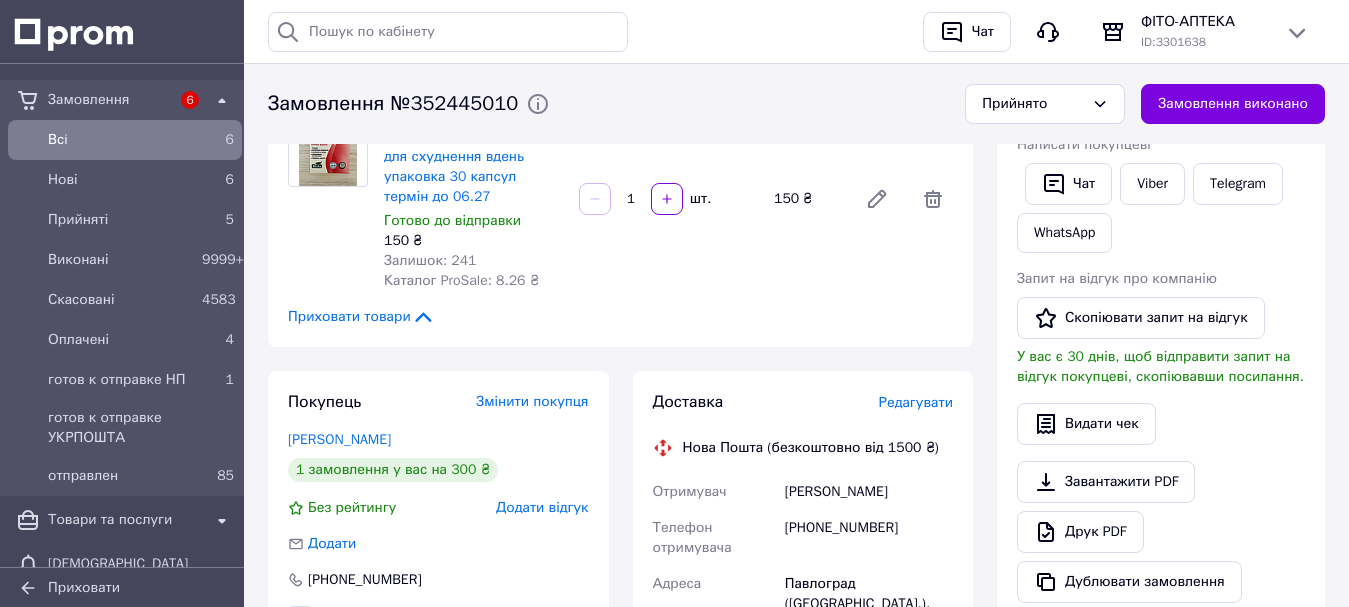 scroll, scrollTop: 420, scrollLeft: 0, axis: vertical 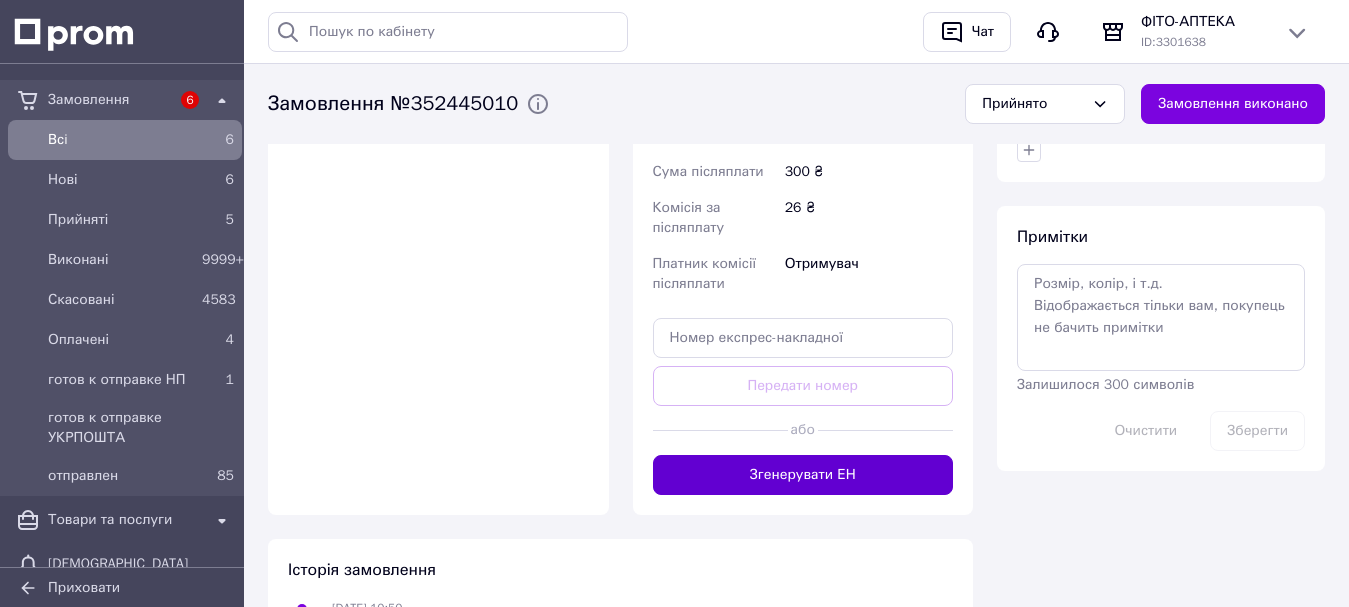 click on "Згенерувати ЕН" at bounding box center (803, 475) 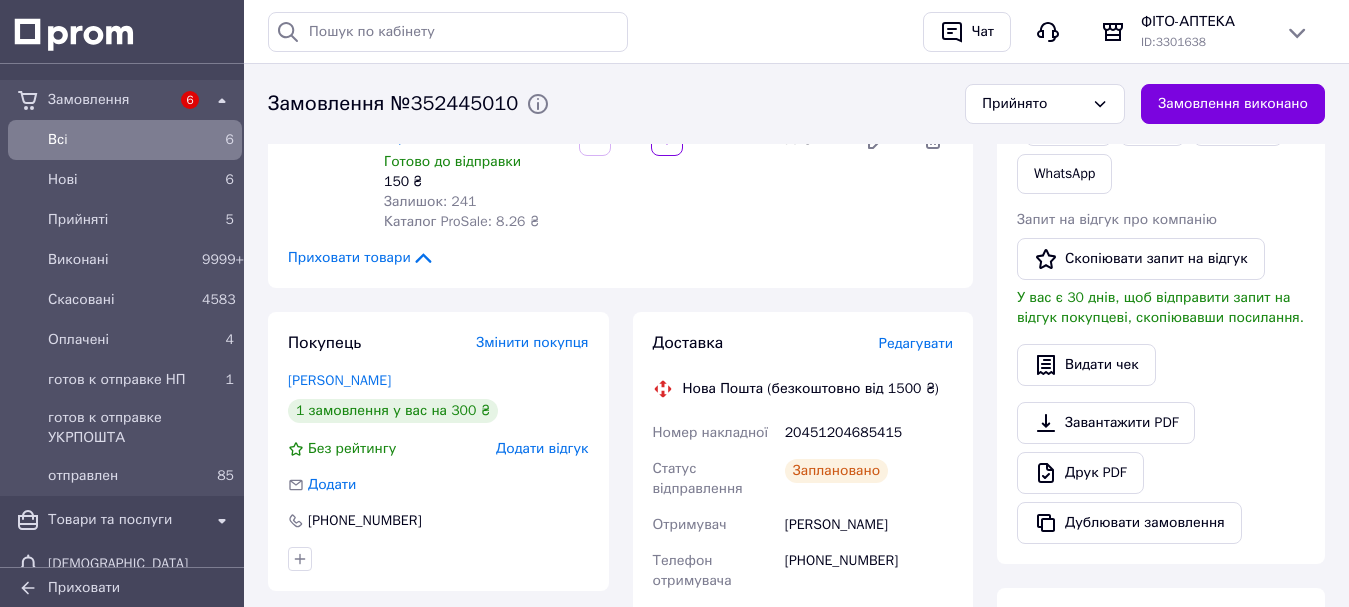 scroll, scrollTop: 420, scrollLeft: 0, axis: vertical 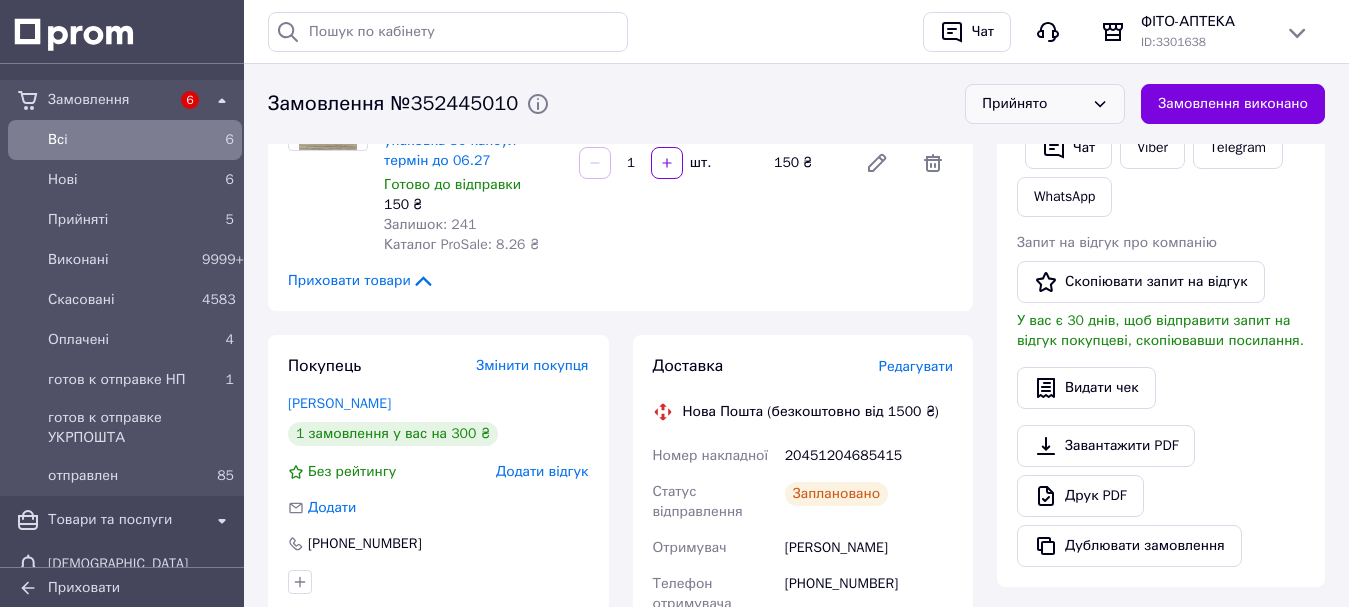 click on "Прийнято" at bounding box center [1033, 104] 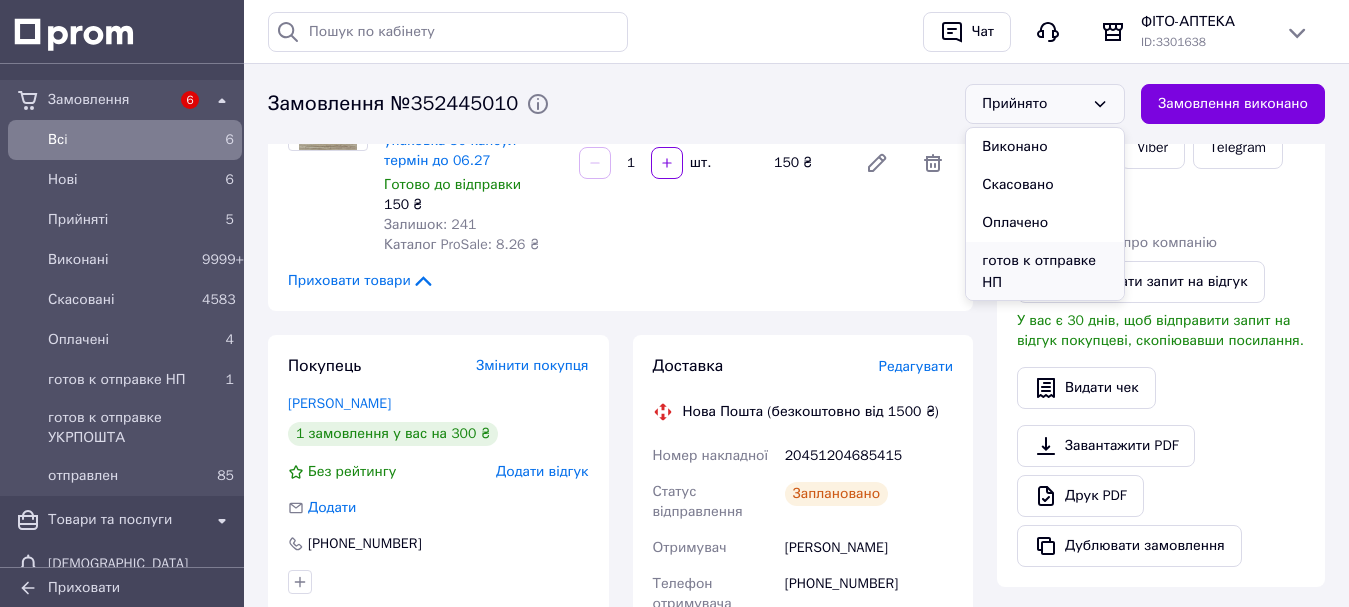 click on "готов к отправке НП" at bounding box center (1045, 272) 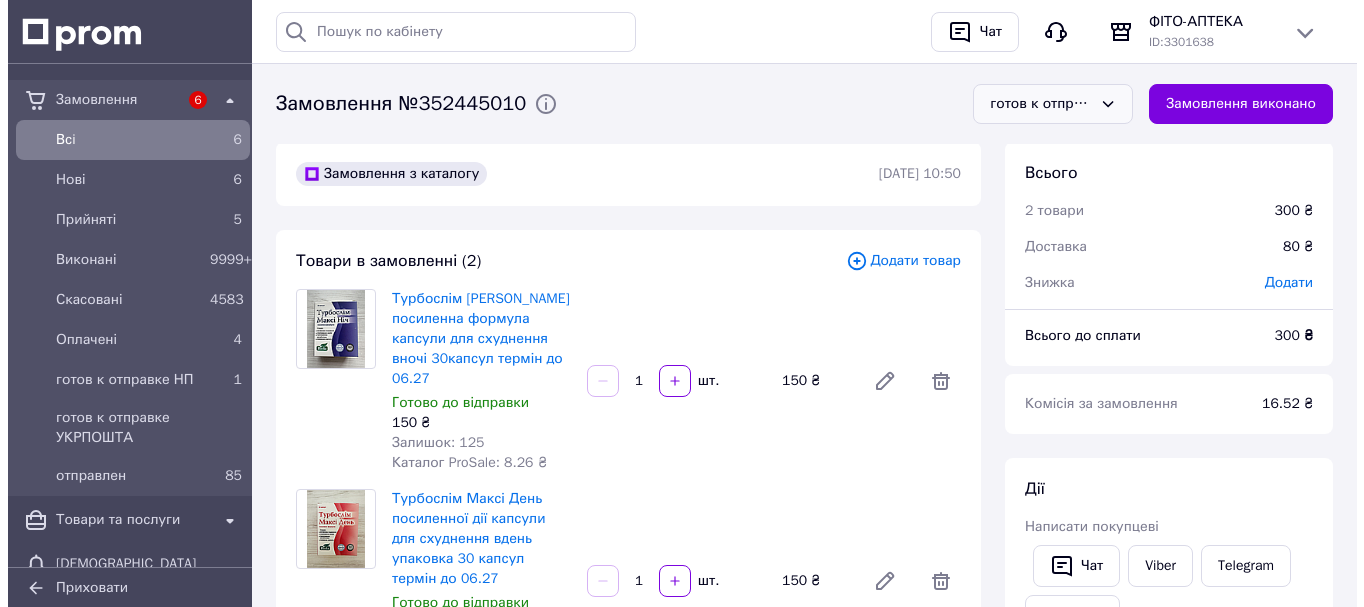 scroll, scrollTop: 0, scrollLeft: 0, axis: both 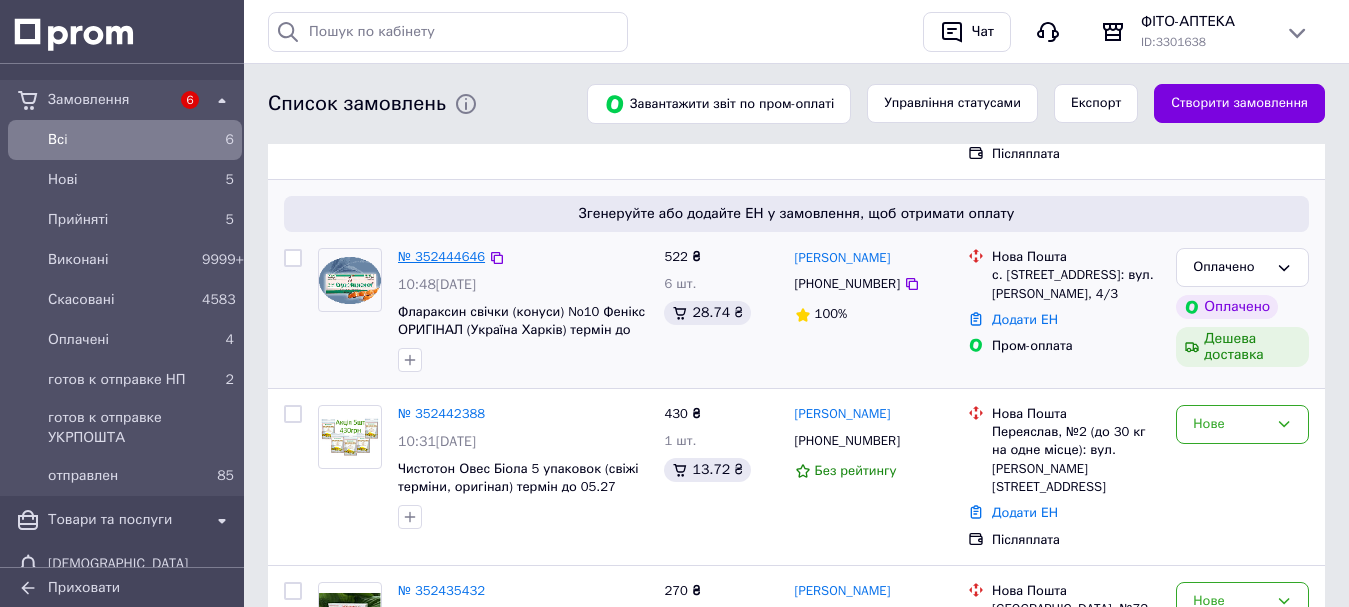 click on "№ 352444646" at bounding box center [441, 256] 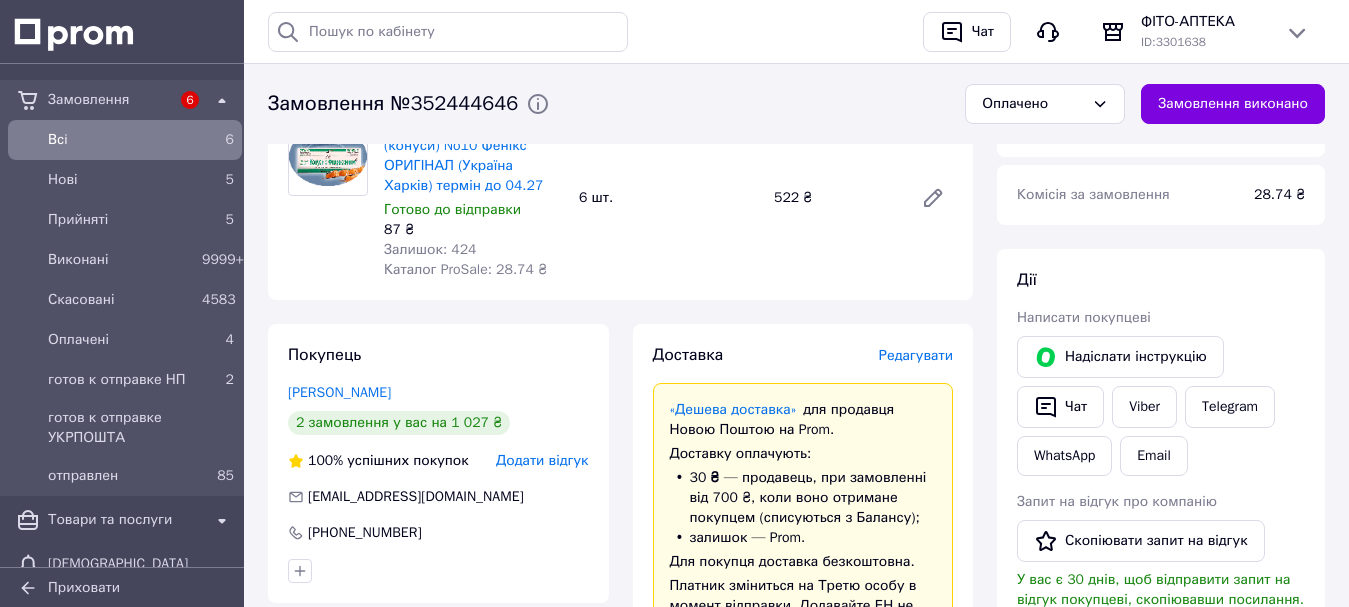 scroll, scrollTop: 1000, scrollLeft: 0, axis: vertical 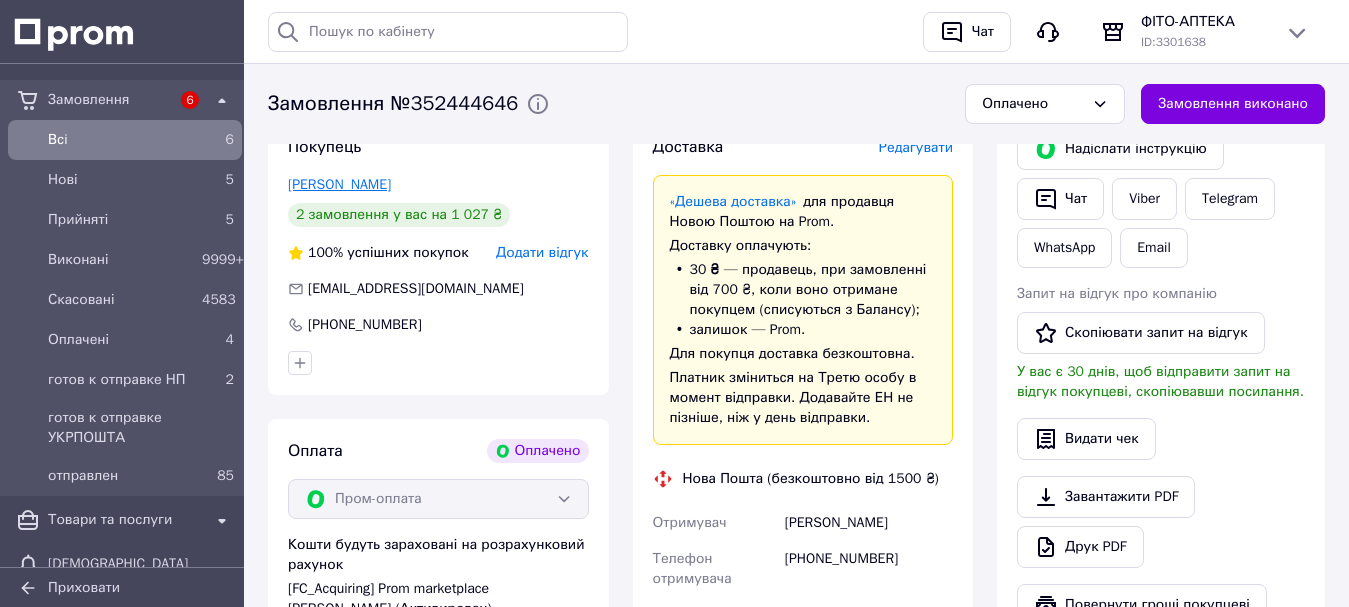click on "Білоус Тетяна" at bounding box center (339, 184) 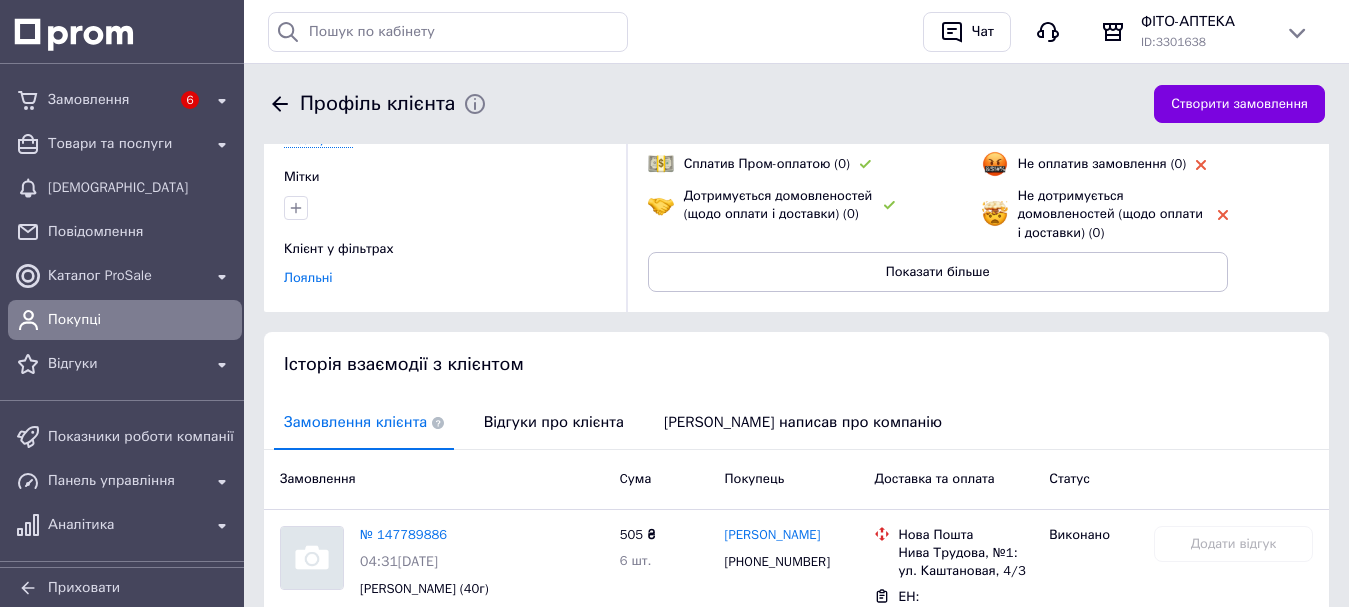 scroll, scrollTop: 200, scrollLeft: 0, axis: vertical 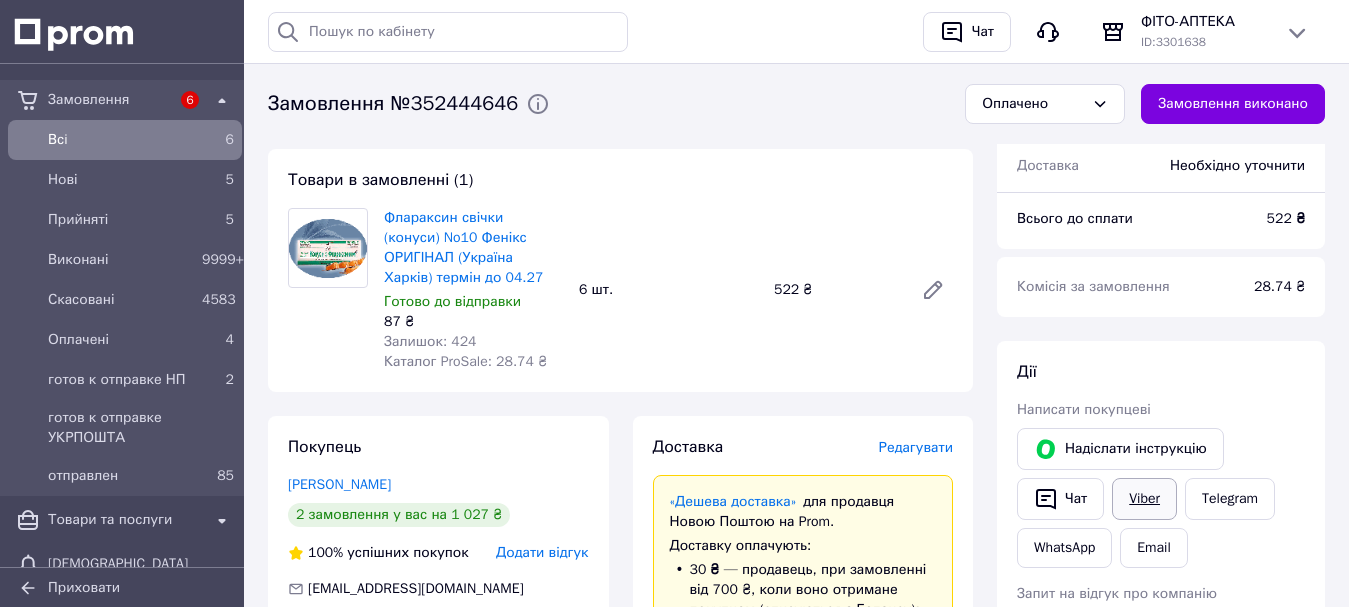 click on "Viber" at bounding box center (1144, 499) 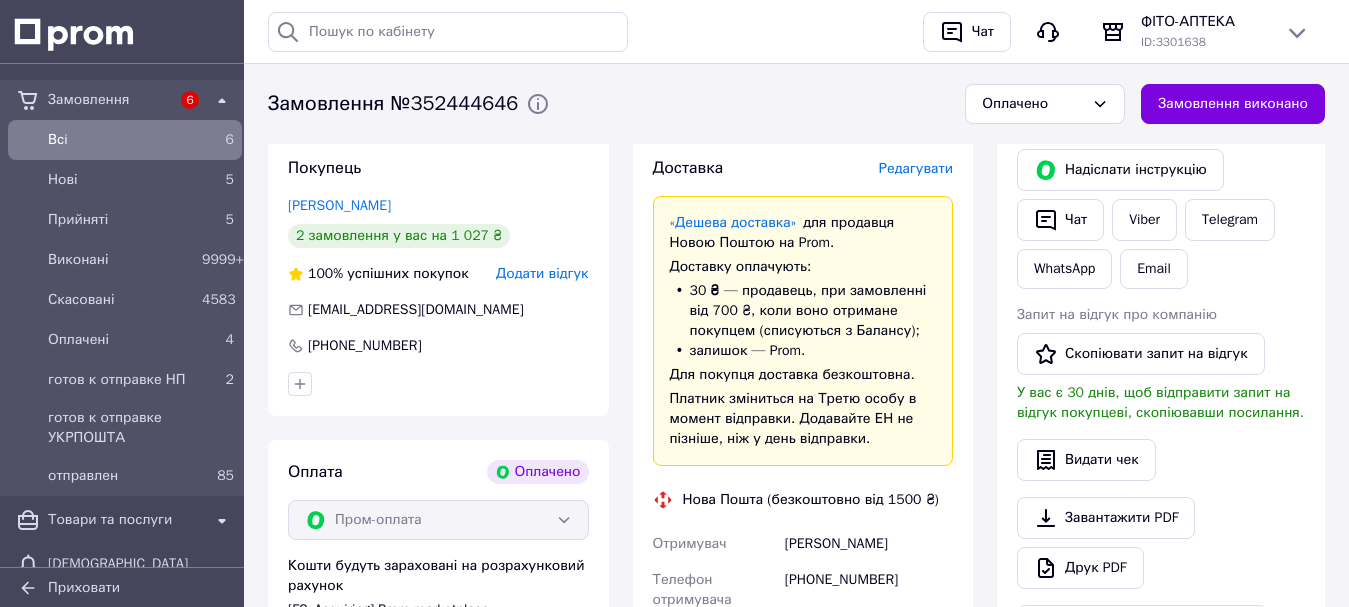 scroll, scrollTop: 1000, scrollLeft: 0, axis: vertical 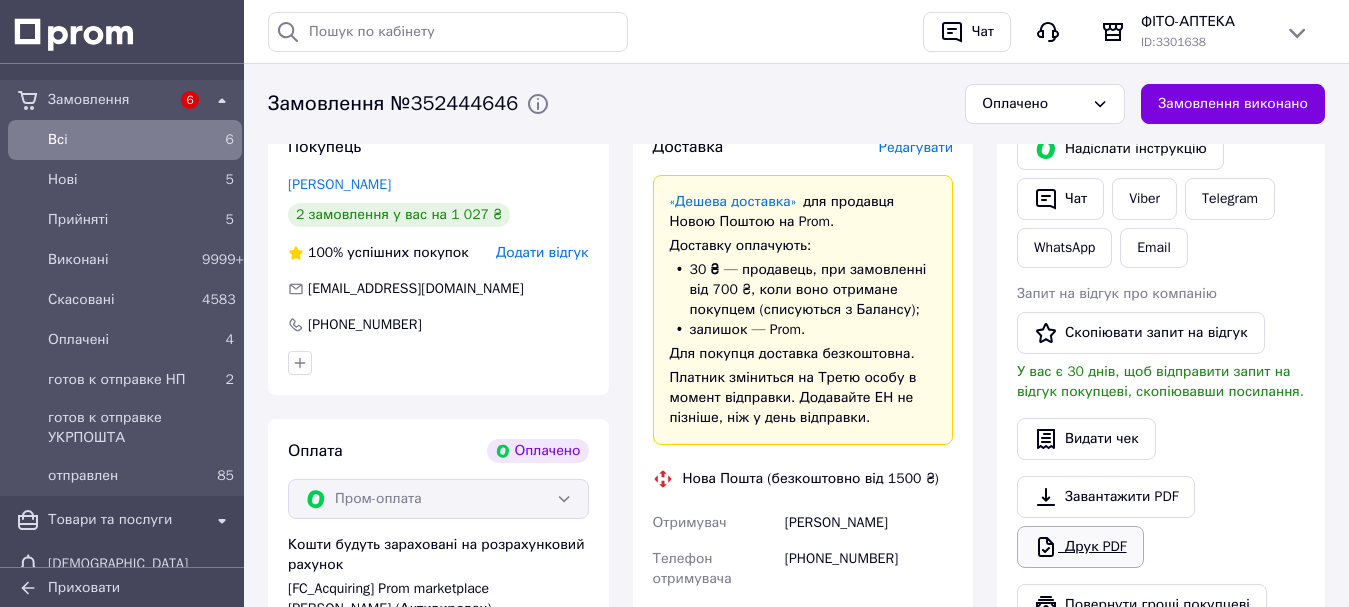 click on "Друк PDF" at bounding box center [1080, 547] 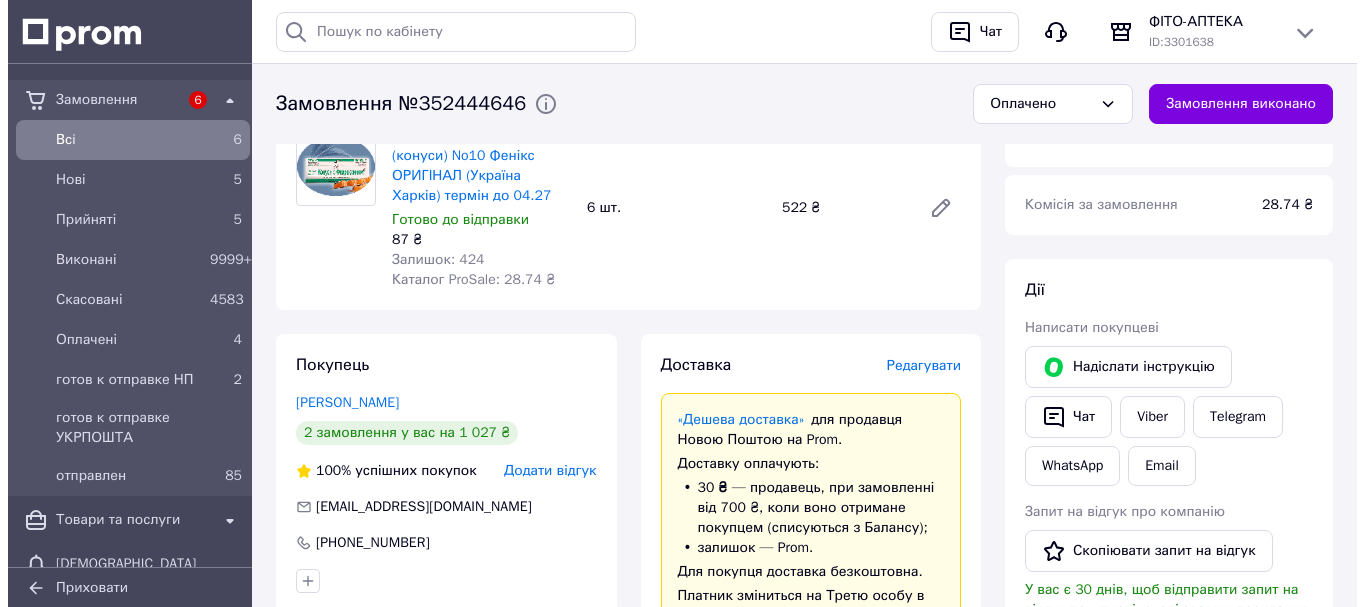 scroll, scrollTop: 700, scrollLeft: 0, axis: vertical 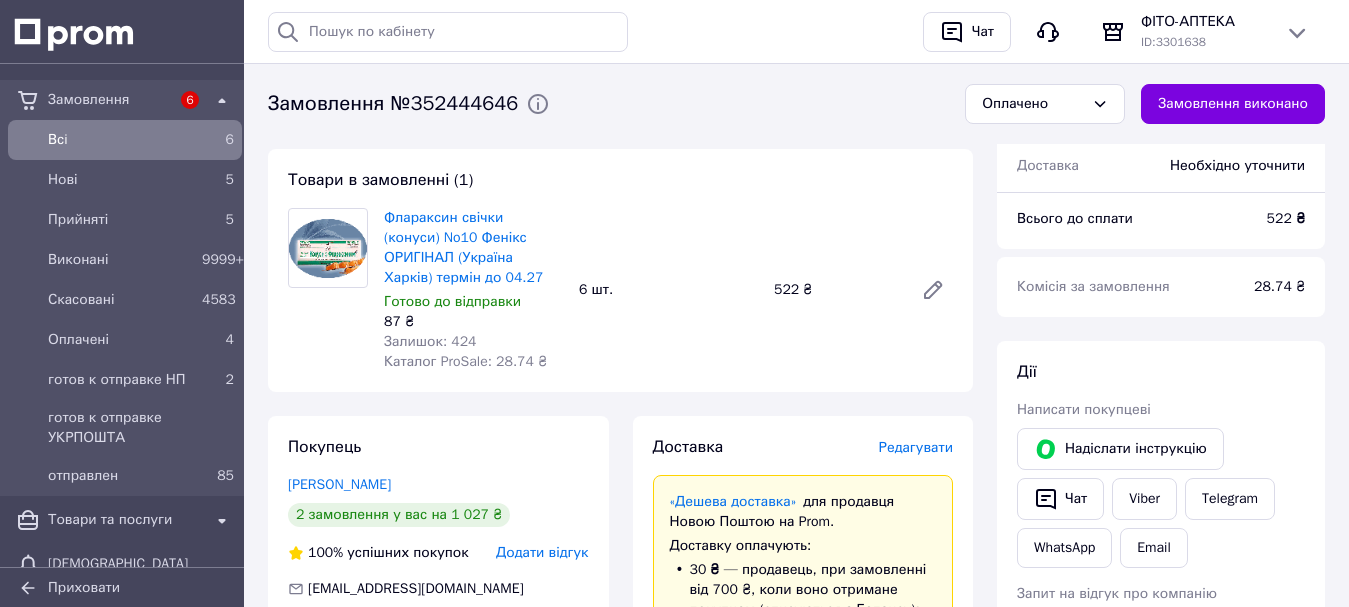 click on "Редагувати" at bounding box center [916, 447] 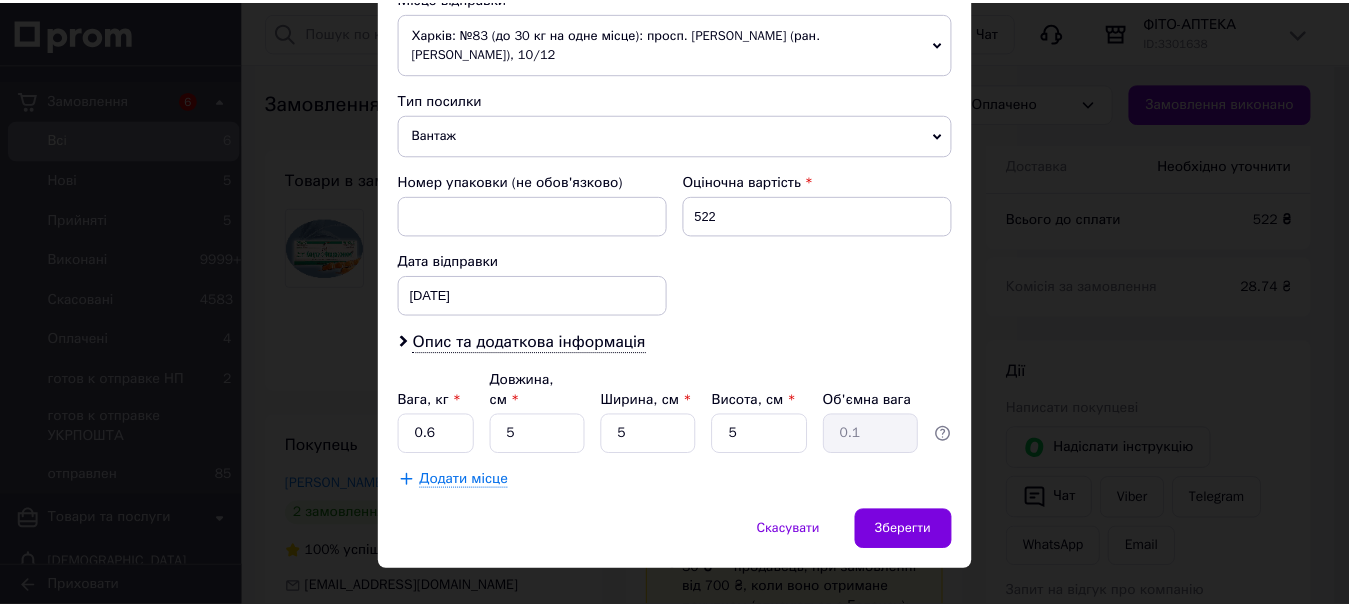 scroll, scrollTop: 741, scrollLeft: 0, axis: vertical 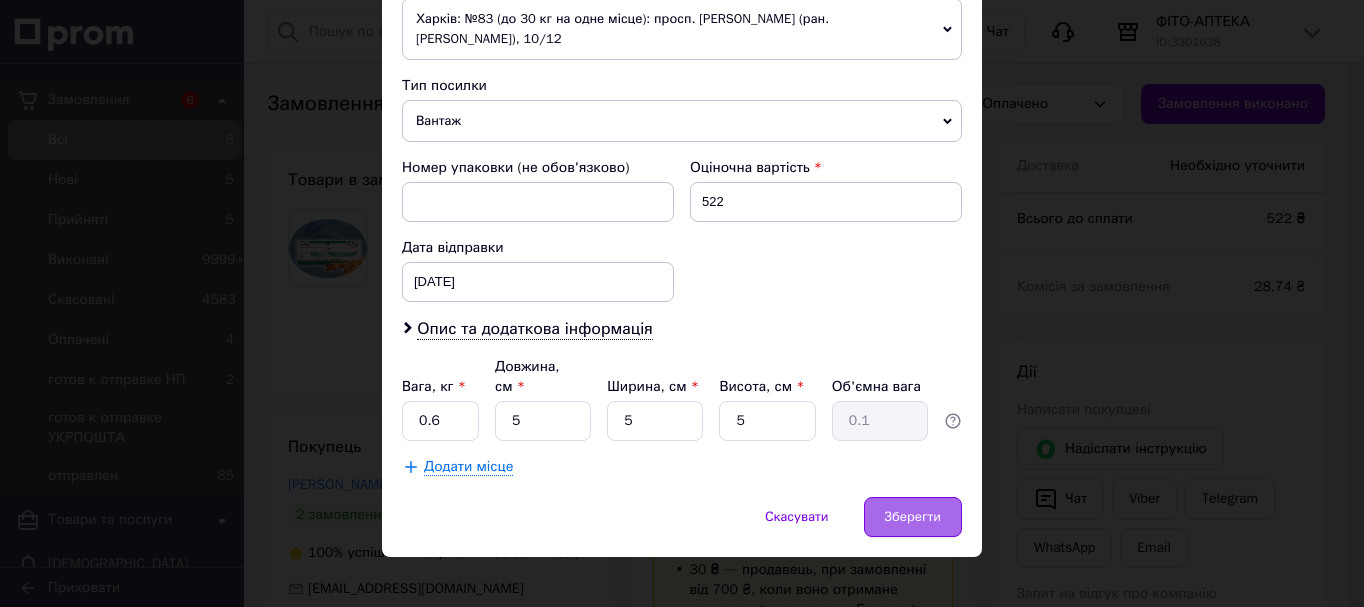 click on "Зберегти" at bounding box center (913, 517) 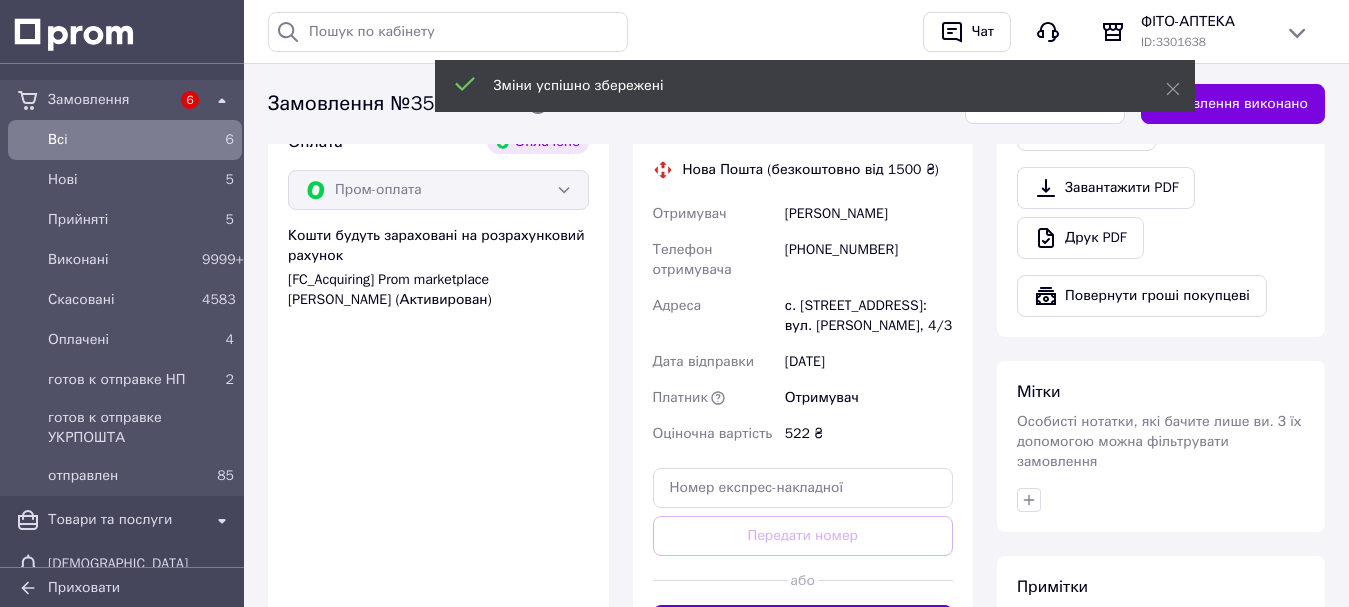 scroll, scrollTop: 1400, scrollLeft: 0, axis: vertical 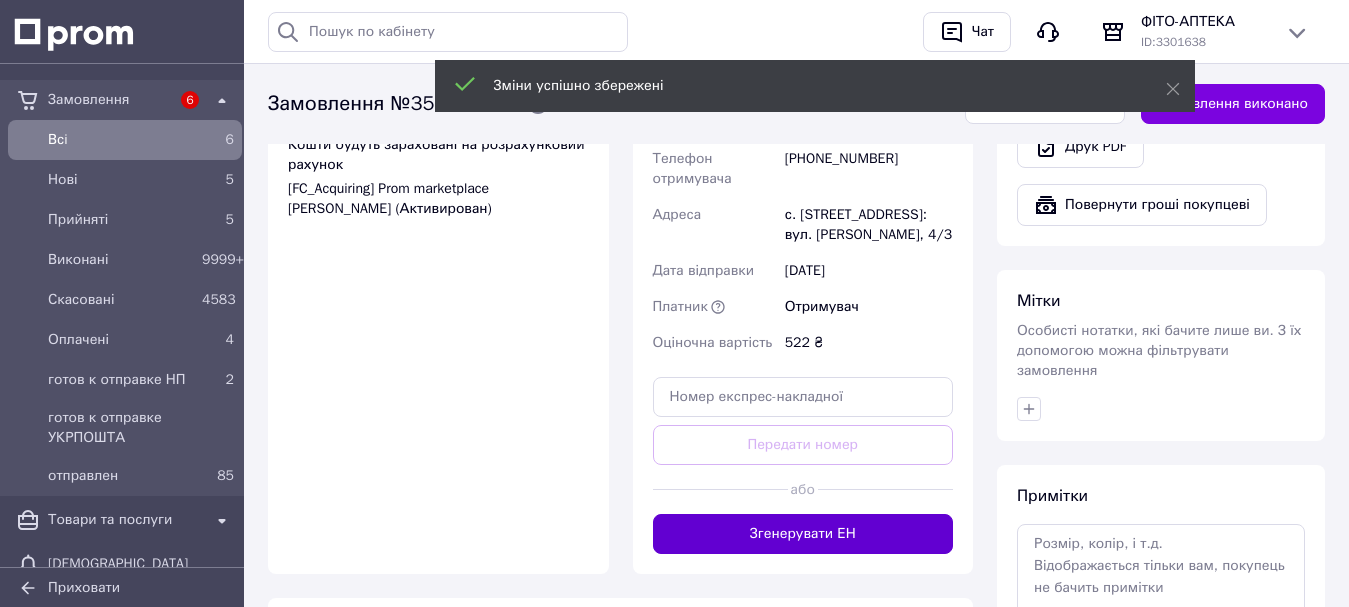 click on "Згенерувати ЕН" at bounding box center (803, 534) 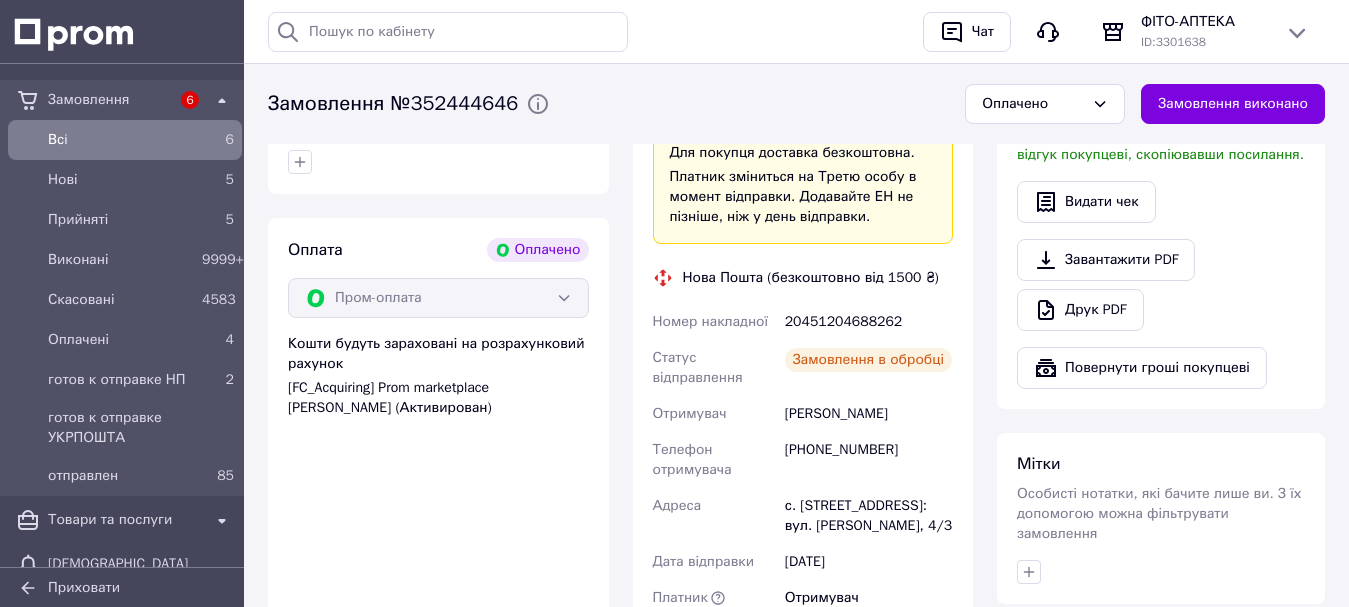 scroll, scrollTop: 1200, scrollLeft: 0, axis: vertical 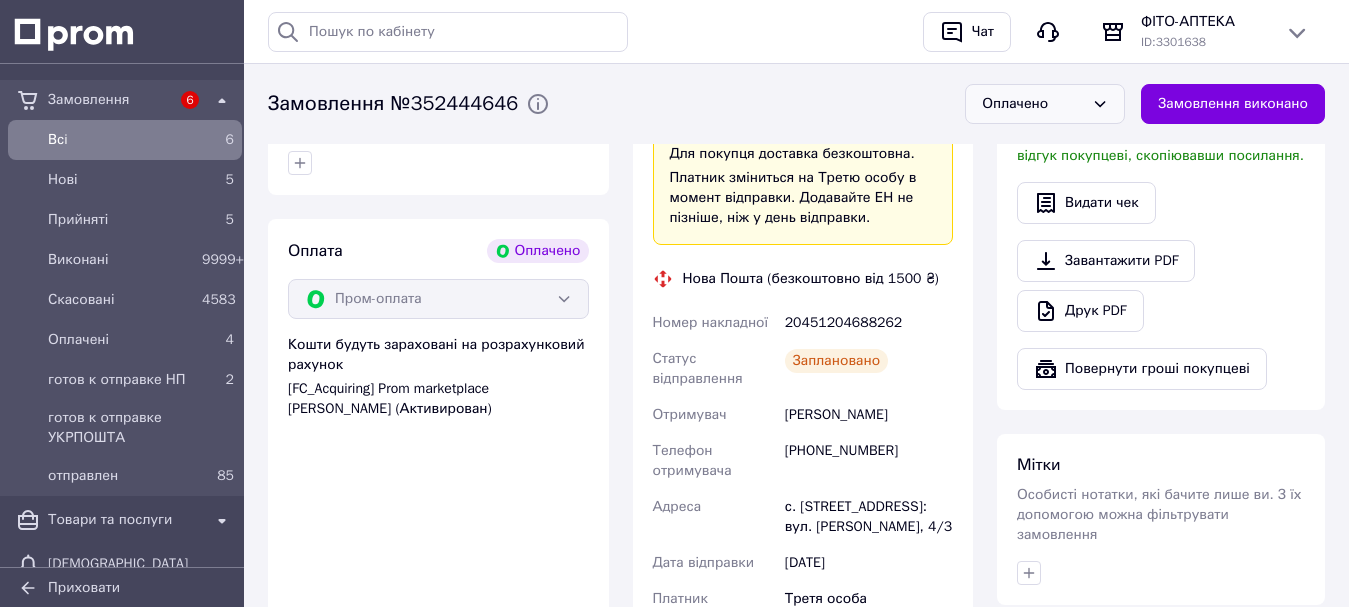 click on "Оплачено" at bounding box center [1033, 104] 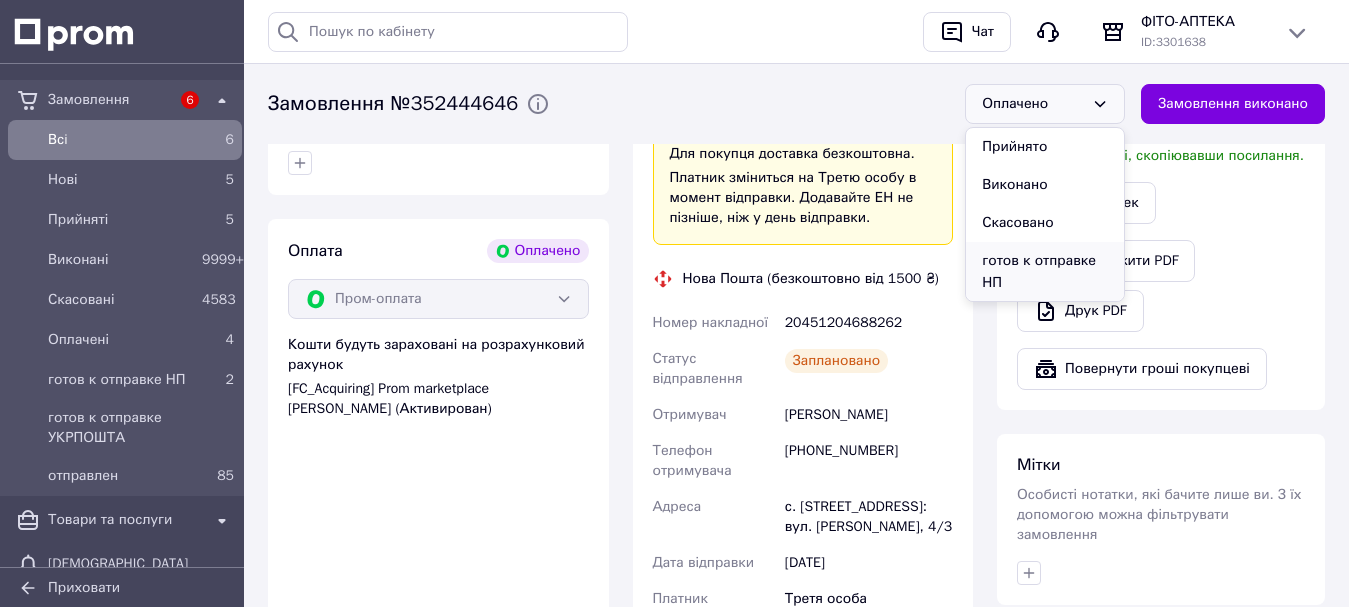 click on "готов к отправке НП" at bounding box center [1045, 272] 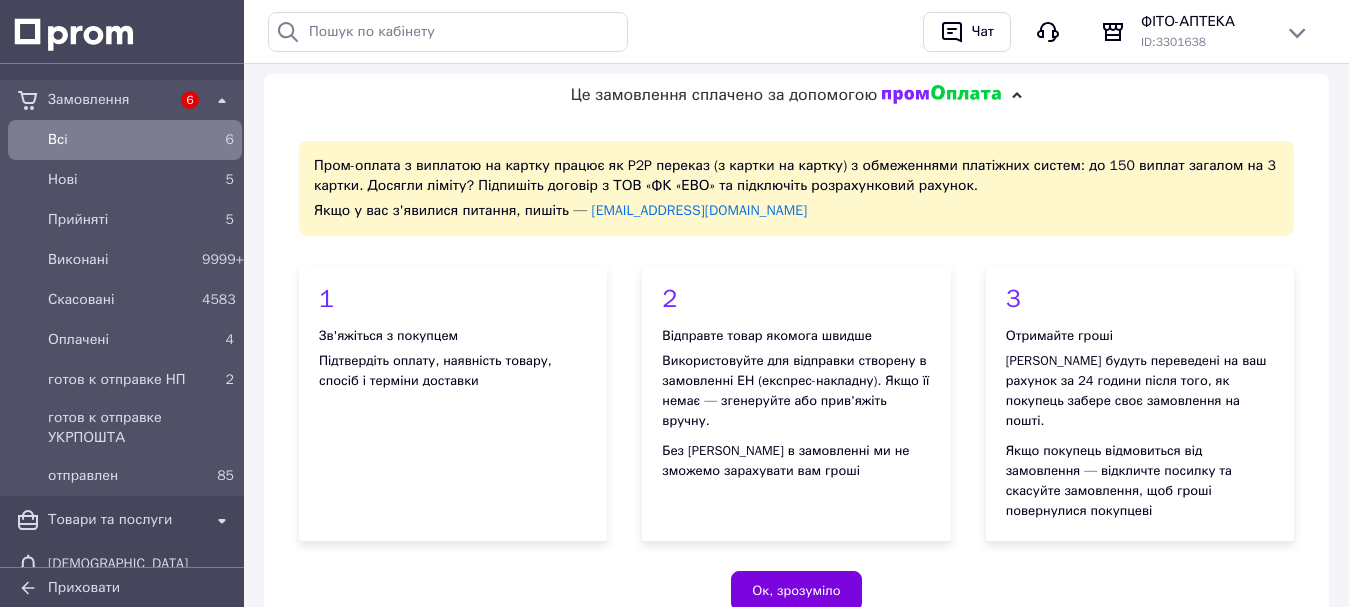 scroll, scrollTop: 0, scrollLeft: 0, axis: both 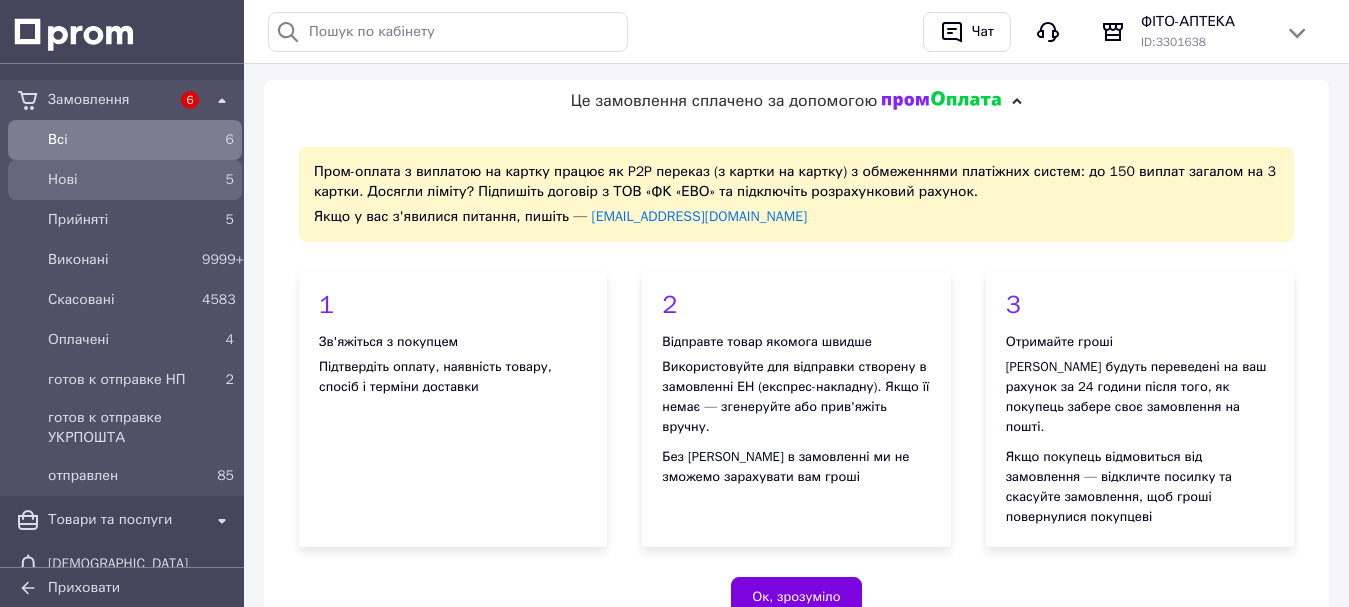 click on "Нові" at bounding box center [121, 180] 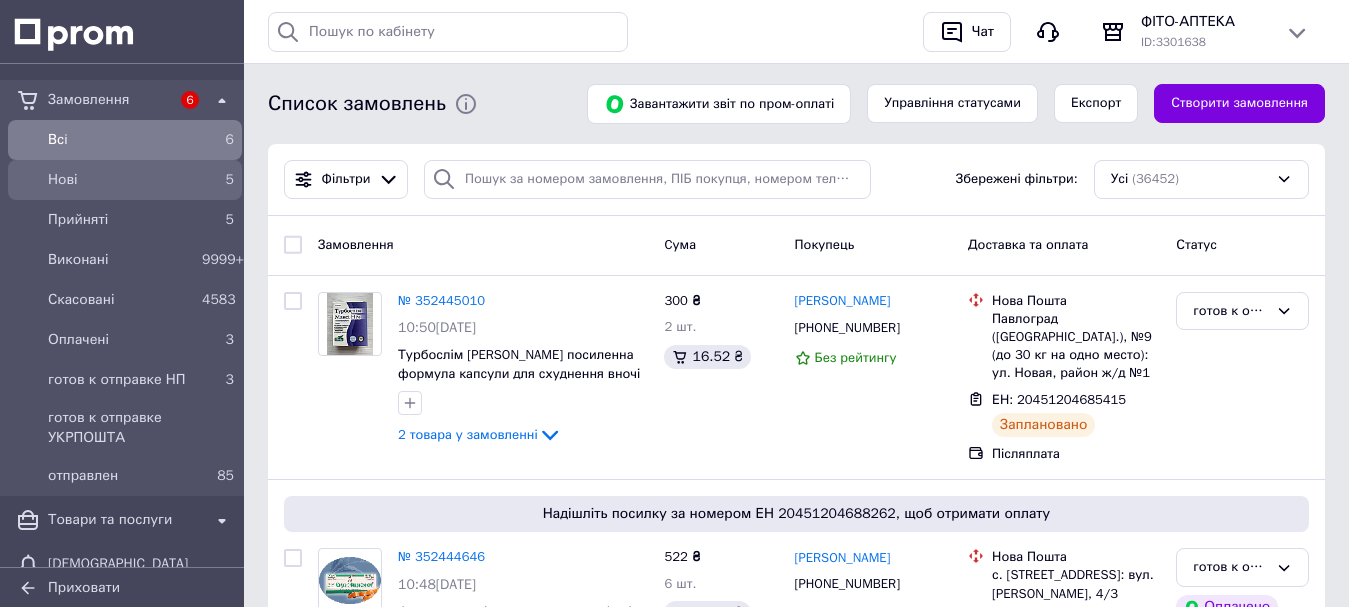 click on "Нові" at bounding box center [121, 180] 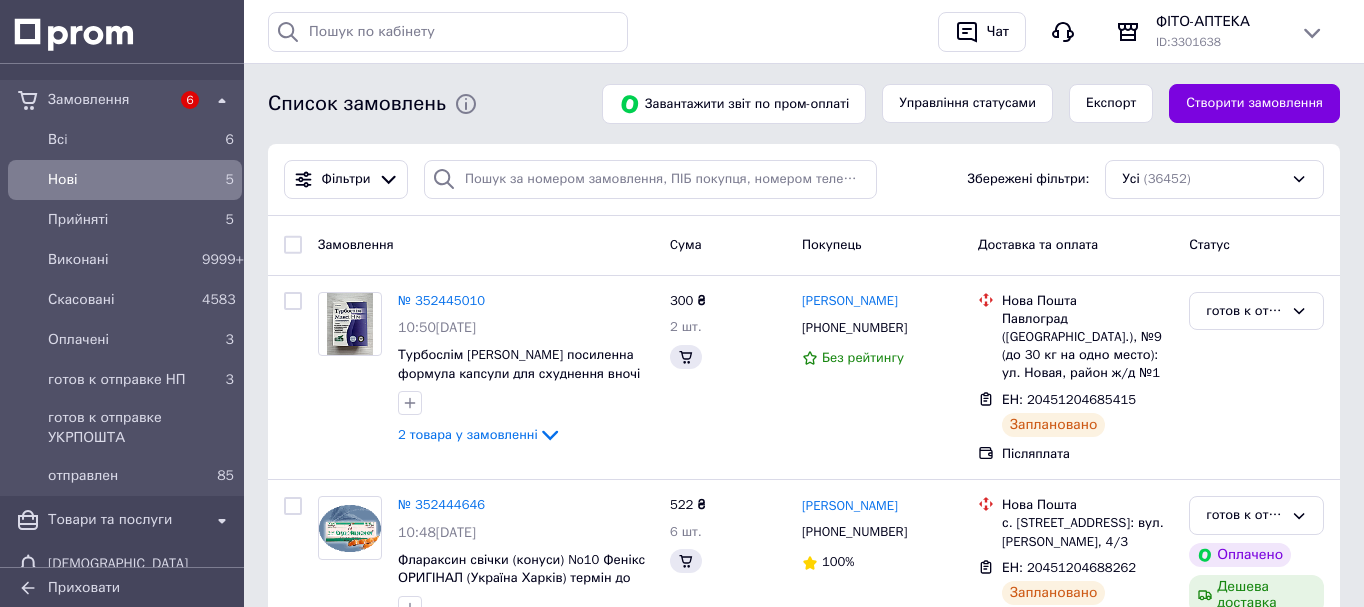 click on "Прийняті" at bounding box center [121, 220] 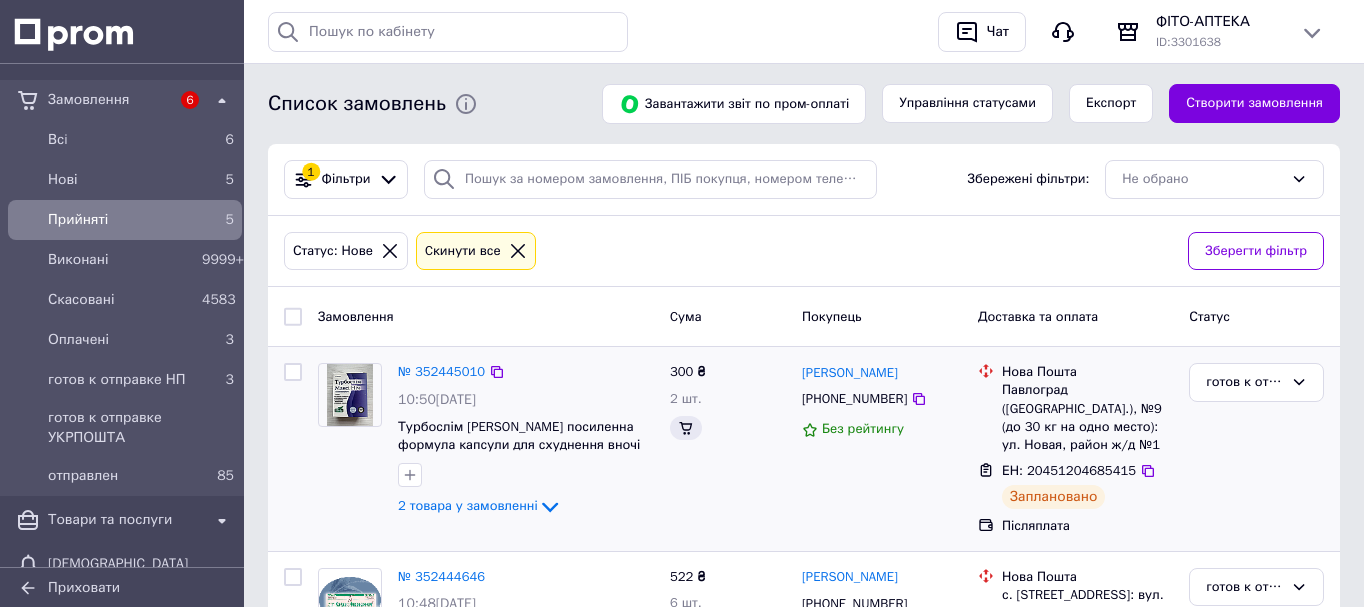 click at bounding box center [293, 449] 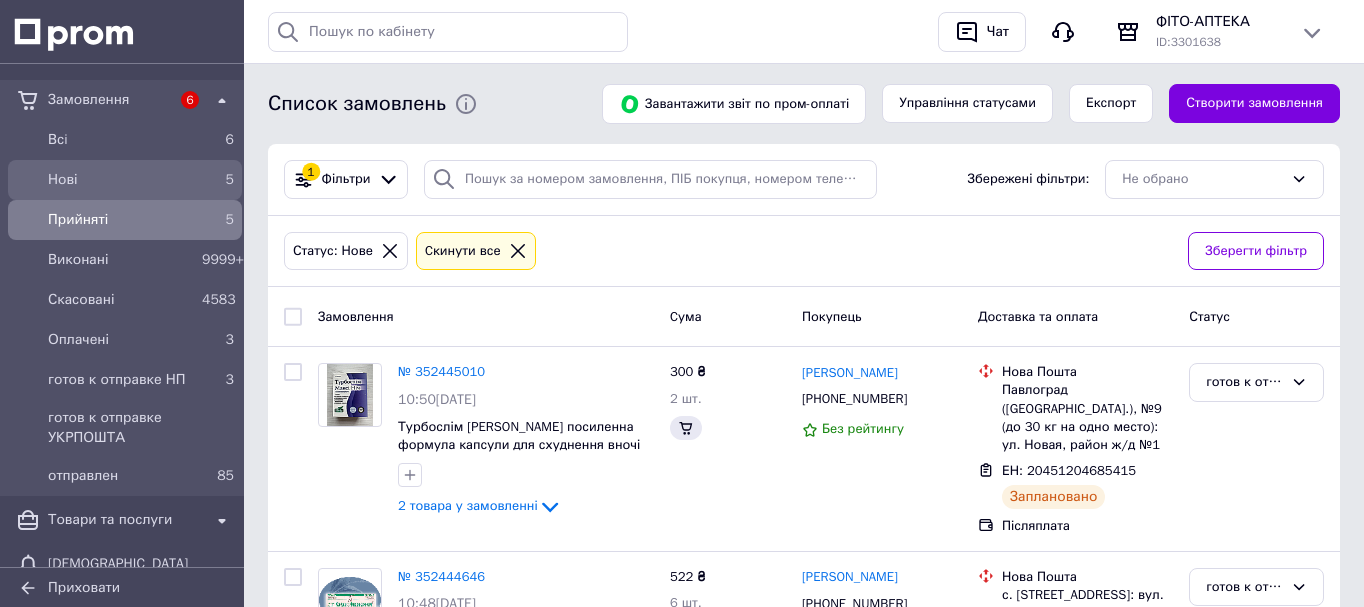 click on "[PERSON_NAME]" at bounding box center [850, 373] 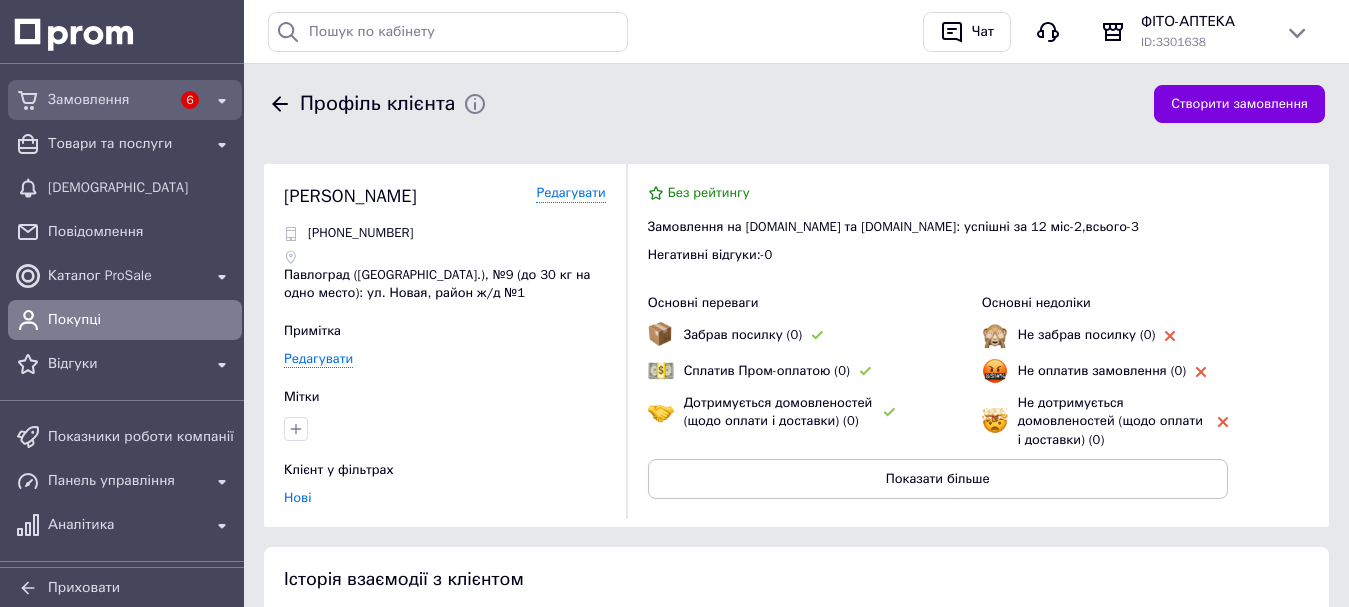 click on "Замовлення" at bounding box center [109, 100] 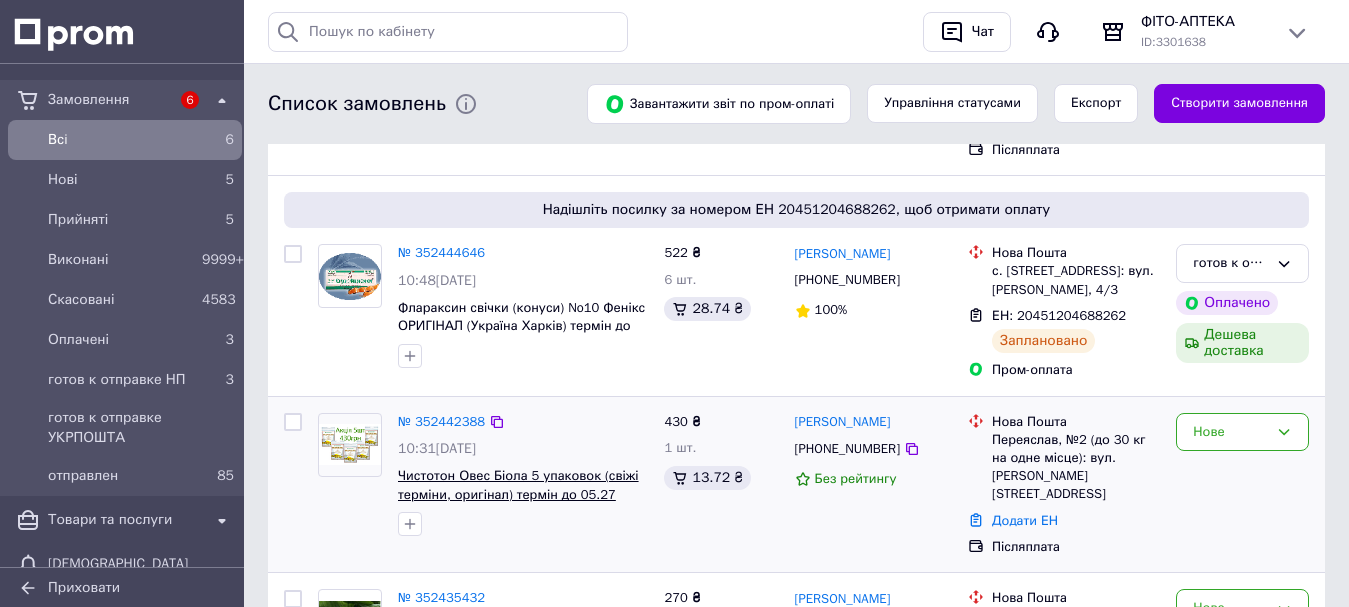 scroll, scrollTop: 400, scrollLeft: 0, axis: vertical 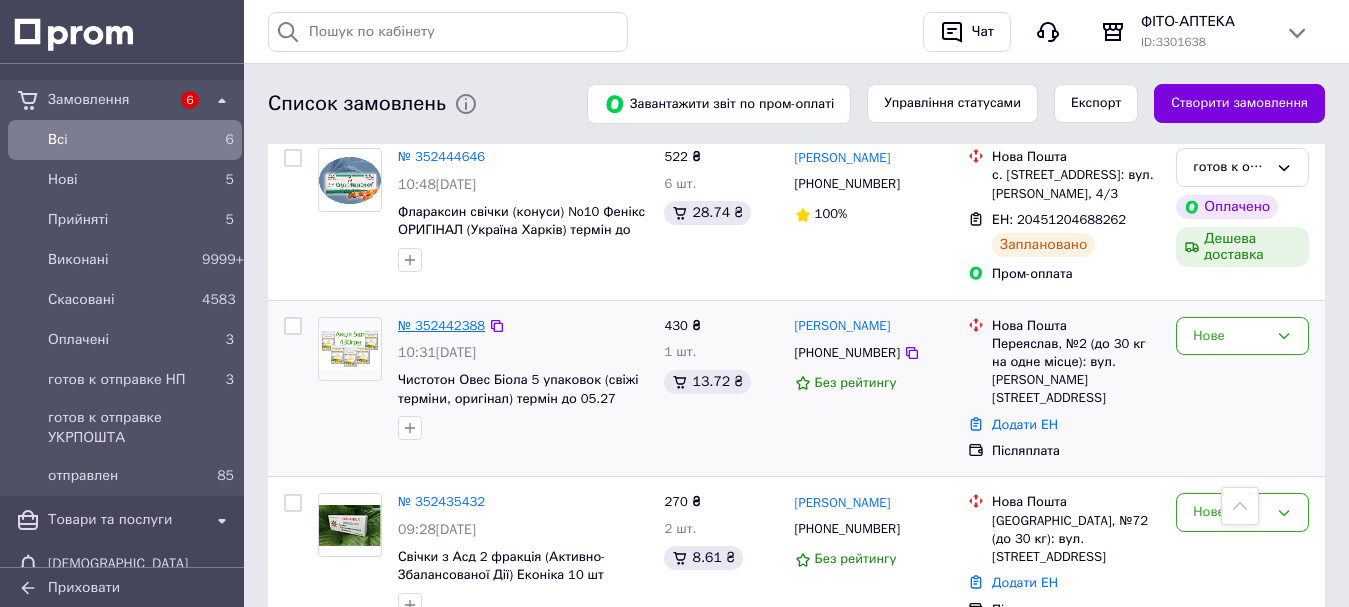 click on "№ 352442388" at bounding box center [441, 325] 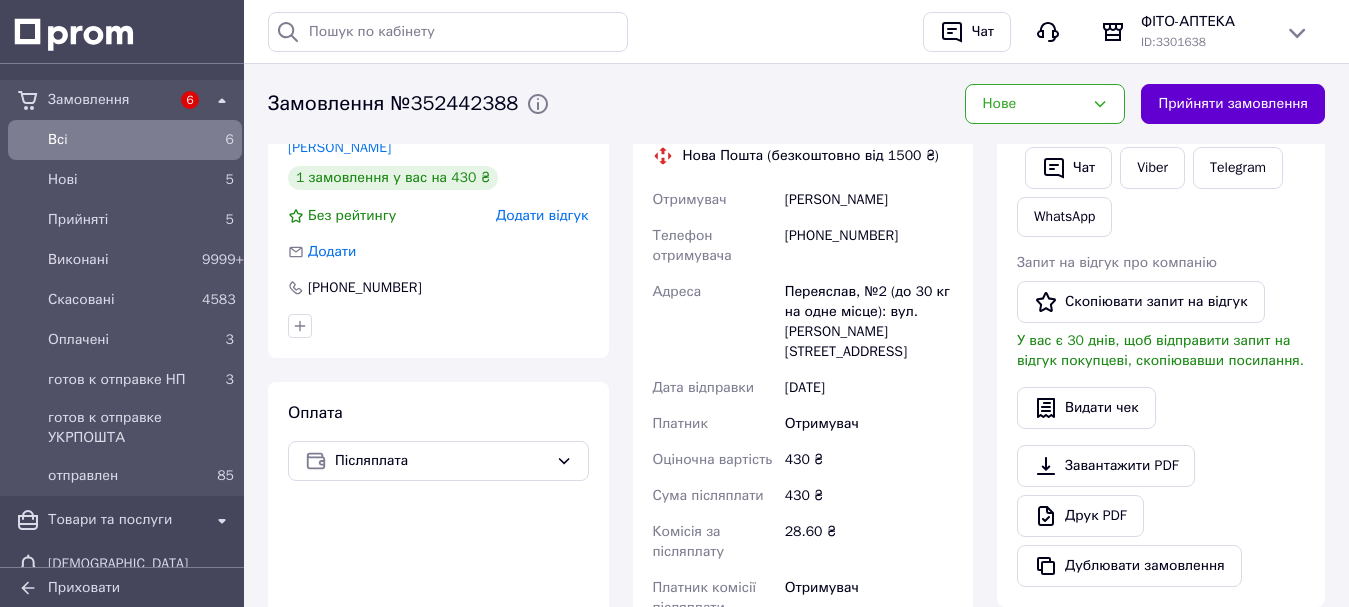 click on "Прийняти замовлення" at bounding box center [1233, 104] 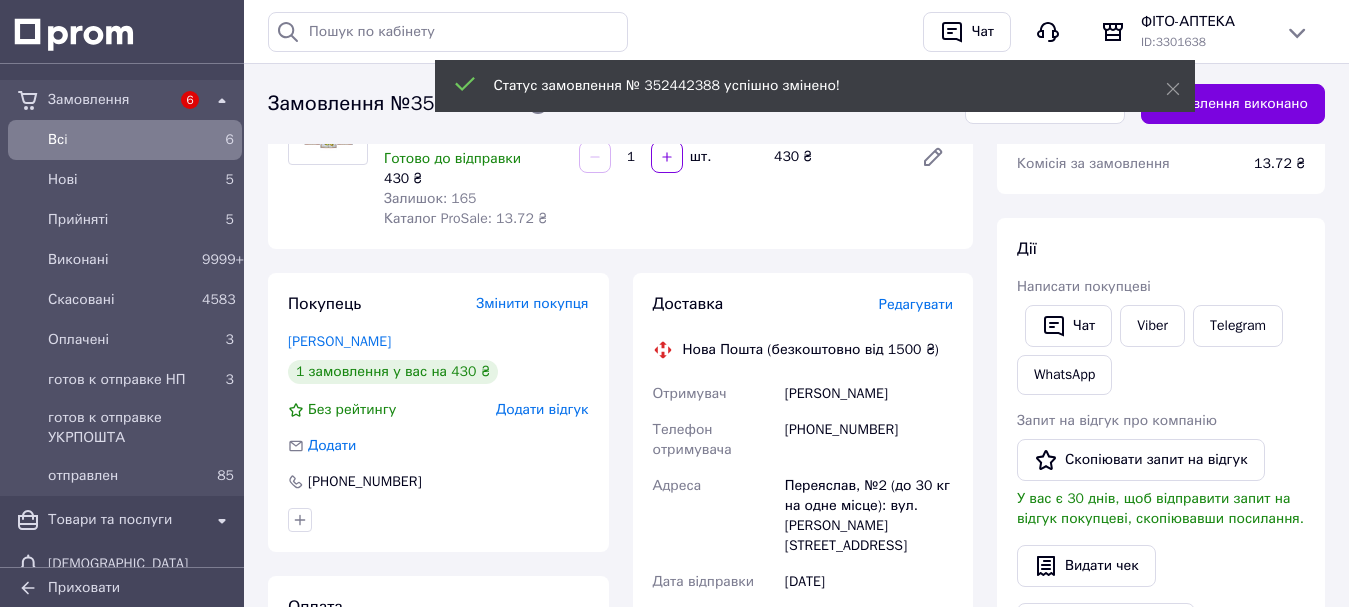 scroll, scrollTop: 400, scrollLeft: 0, axis: vertical 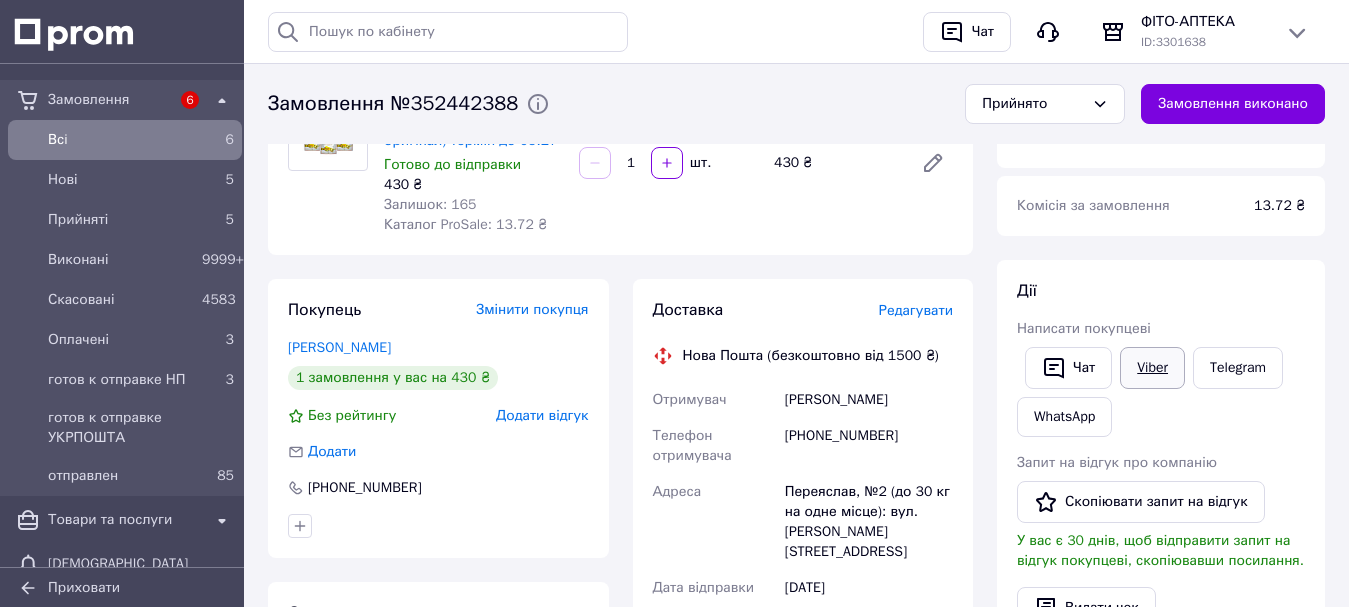 click on "Viber" at bounding box center (1152, 368) 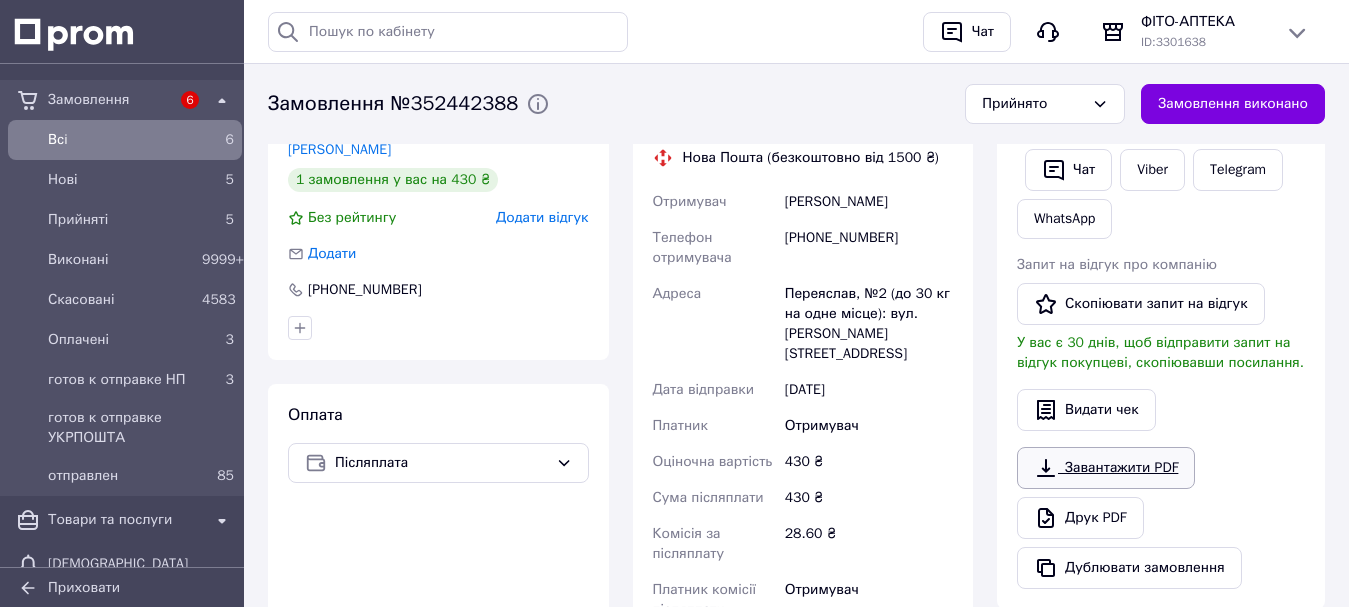 scroll, scrollTop: 400, scrollLeft: 0, axis: vertical 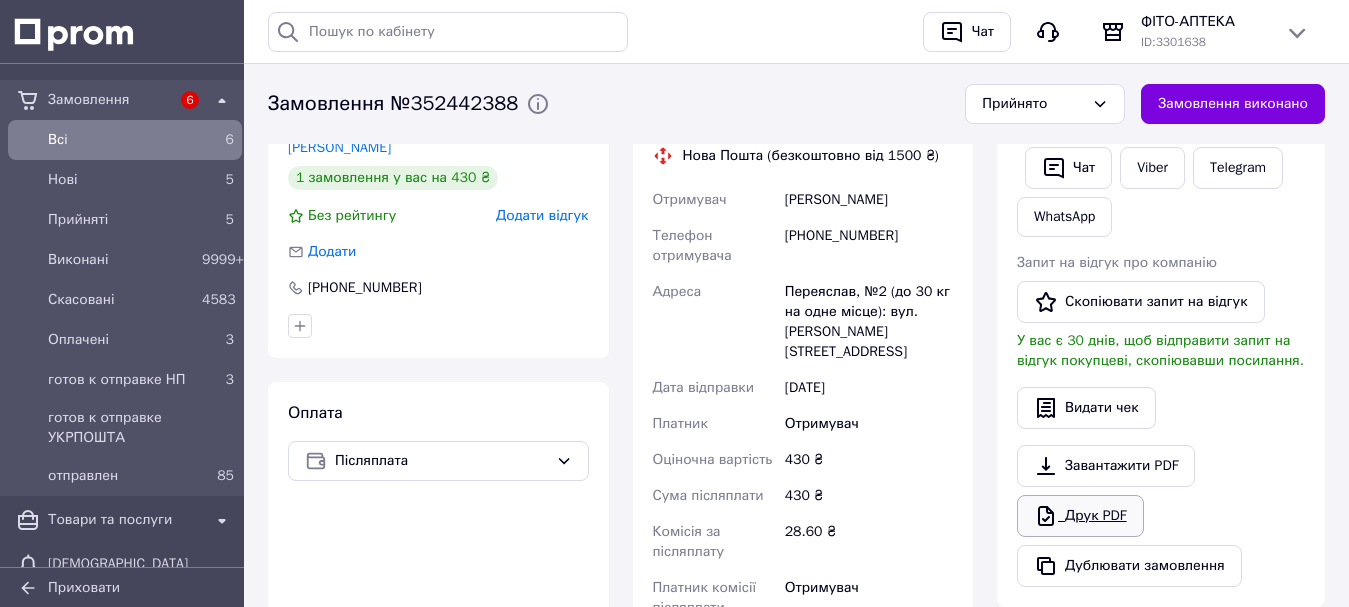 click on "Друк PDF" at bounding box center [1080, 516] 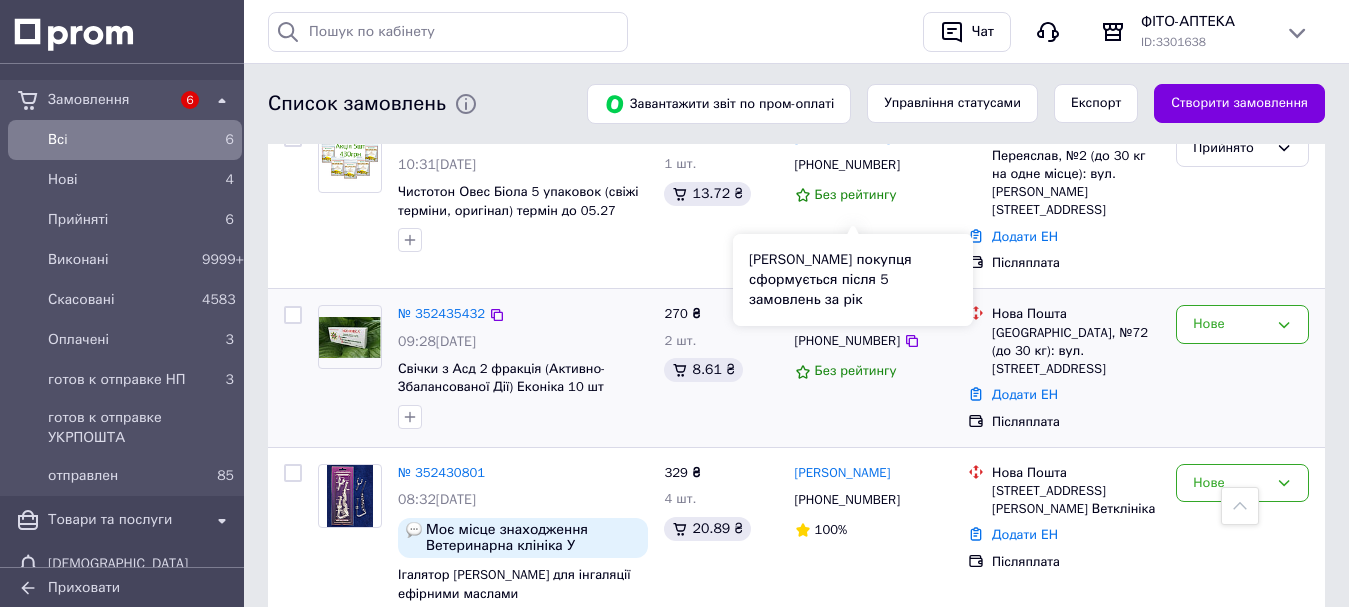 scroll, scrollTop: 600, scrollLeft: 0, axis: vertical 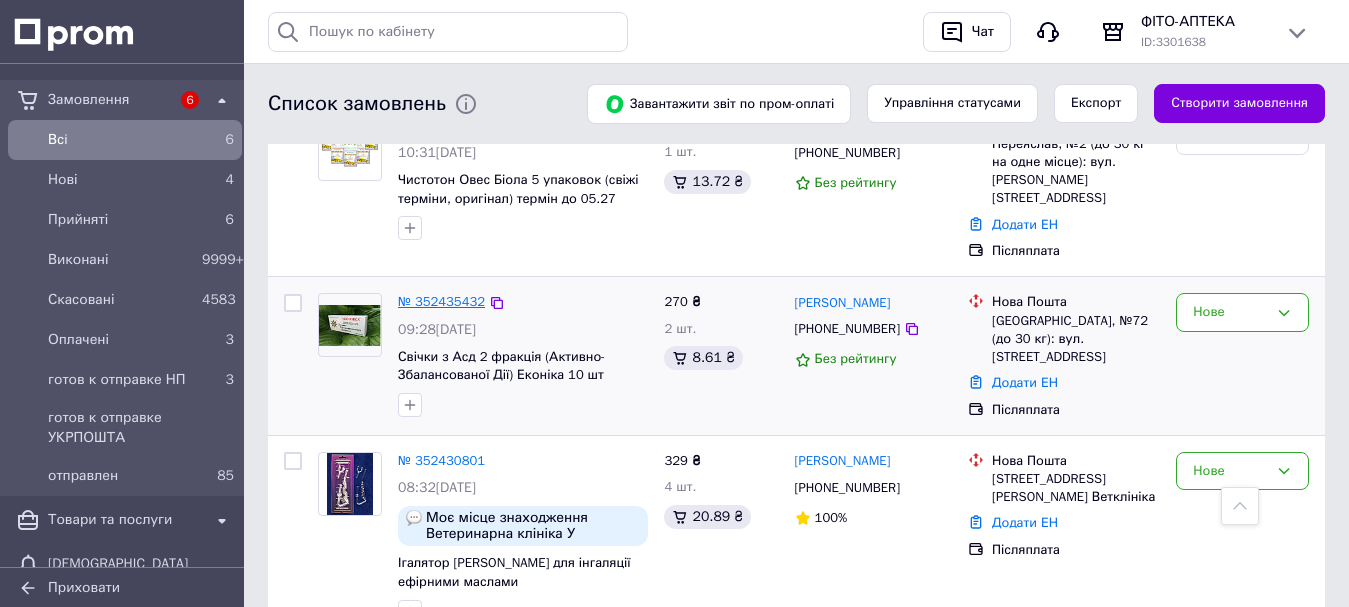 click on "№ 352435432" at bounding box center [441, 301] 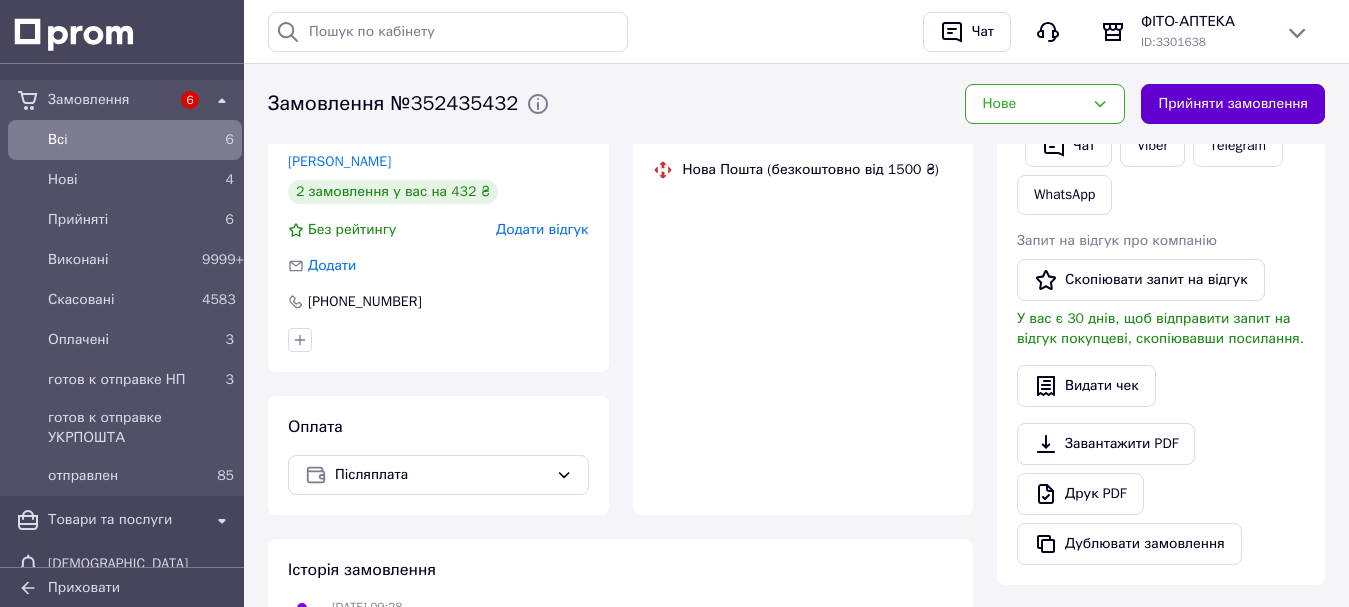 scroll, scrollTop: 600, scrollLeft: 0, axis: vertical 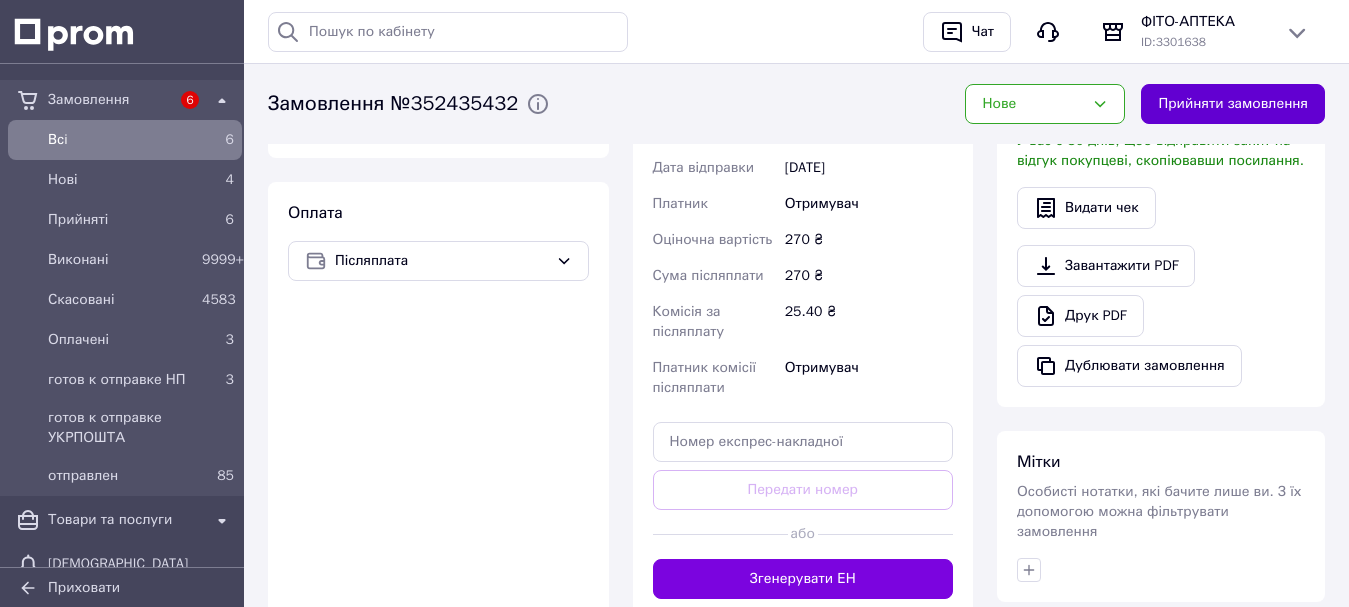 click on "Прийняти замовлення" at bounding box center (1233, 104) 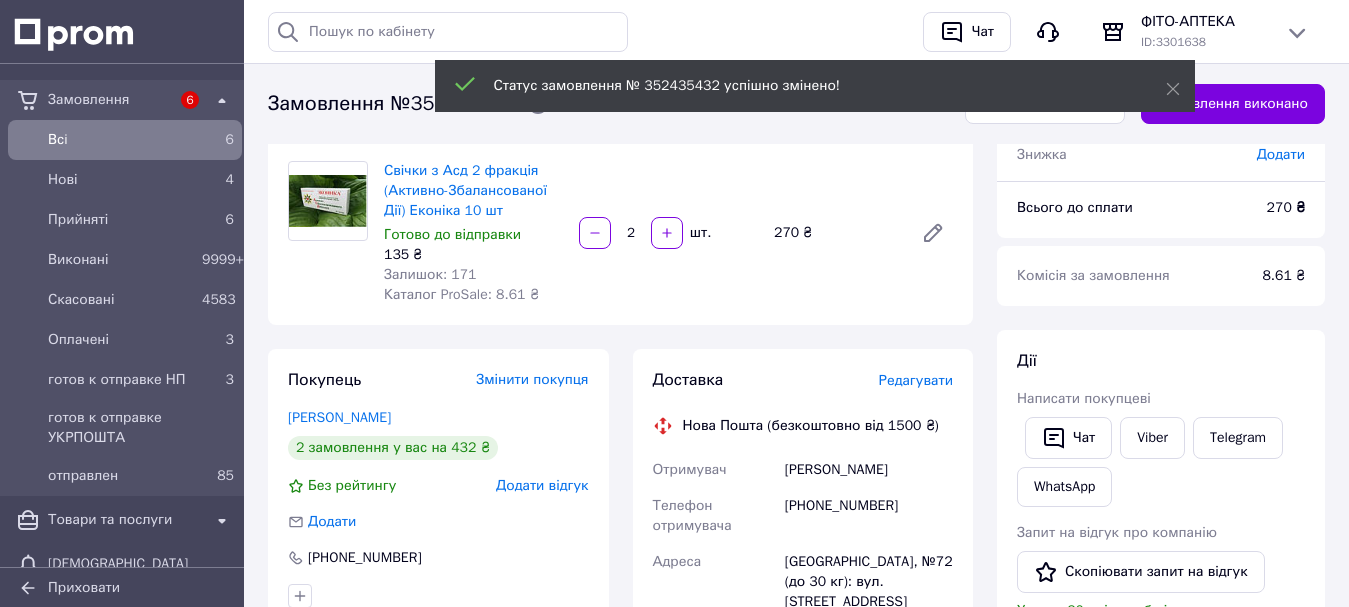 scroll, scrollTop: 200, scrollLeft: 0, axis: vertical 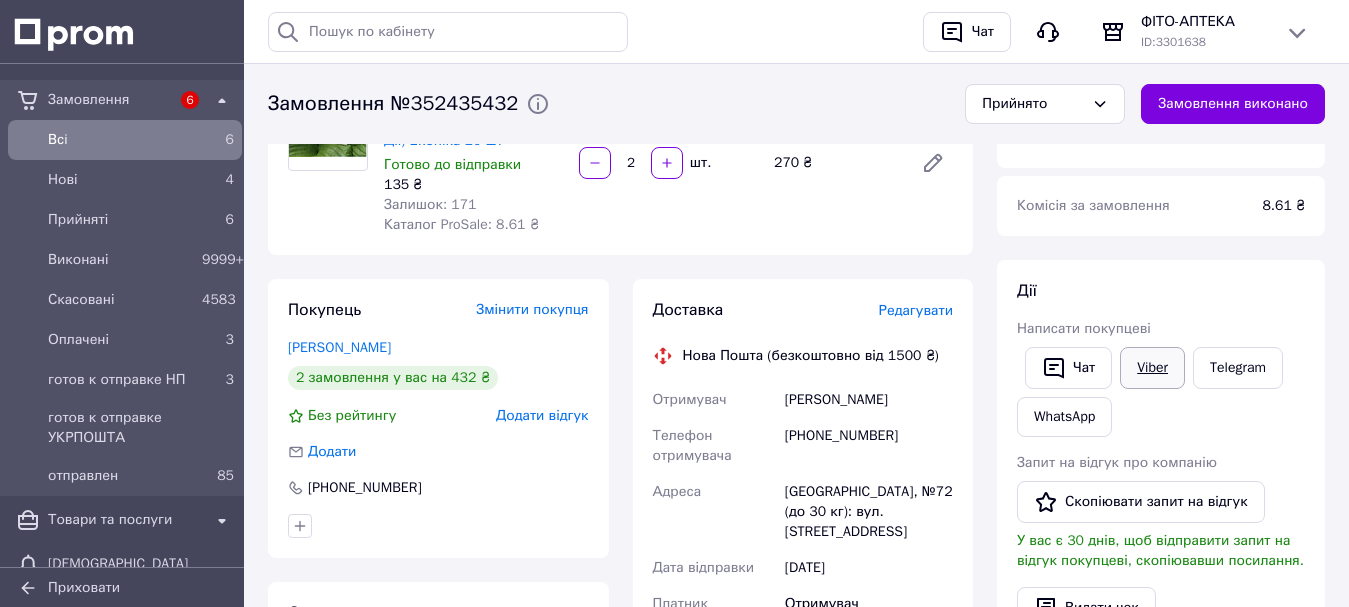 click on "Viber" at bounding box center [1152, 368] 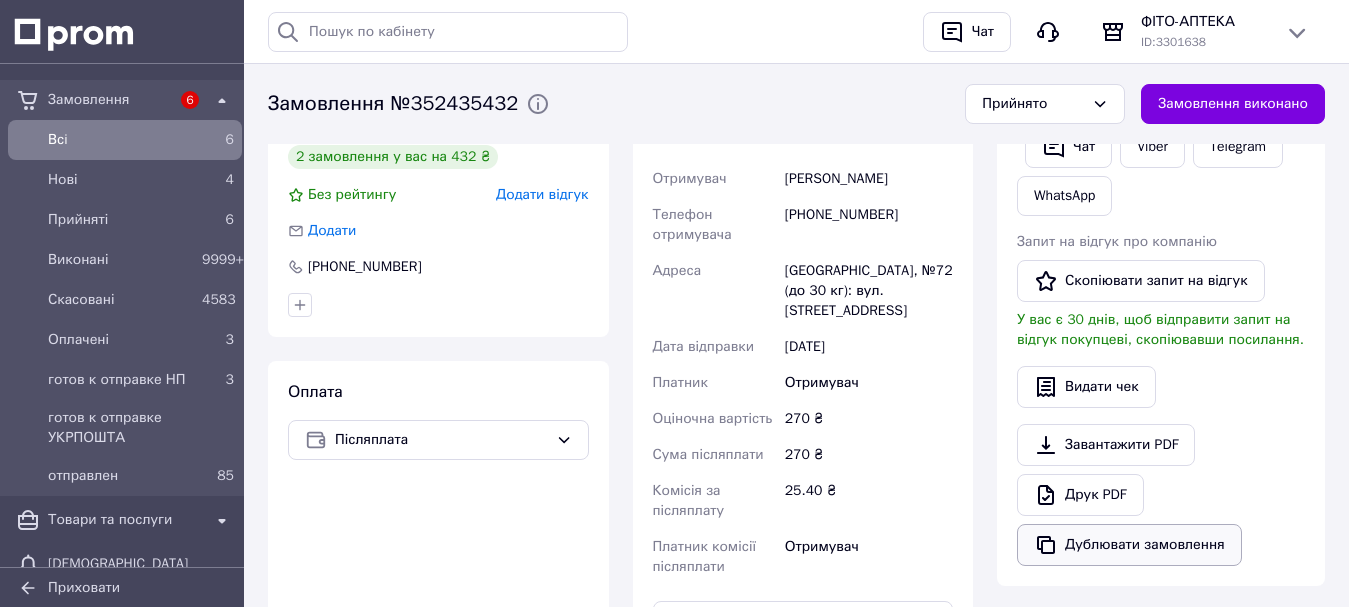 scroll, scrollTop: 500, scrollLeft: 0, axis: vertical 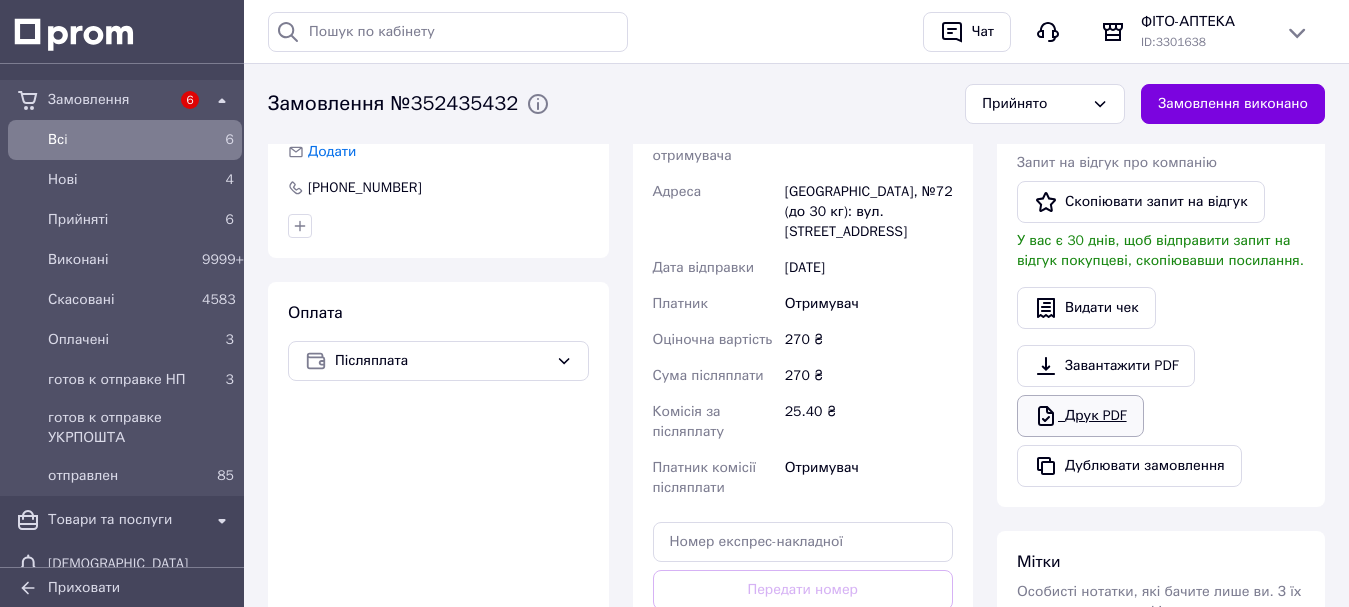 click on "Друк PDF" at bounding box center (1080, 416) 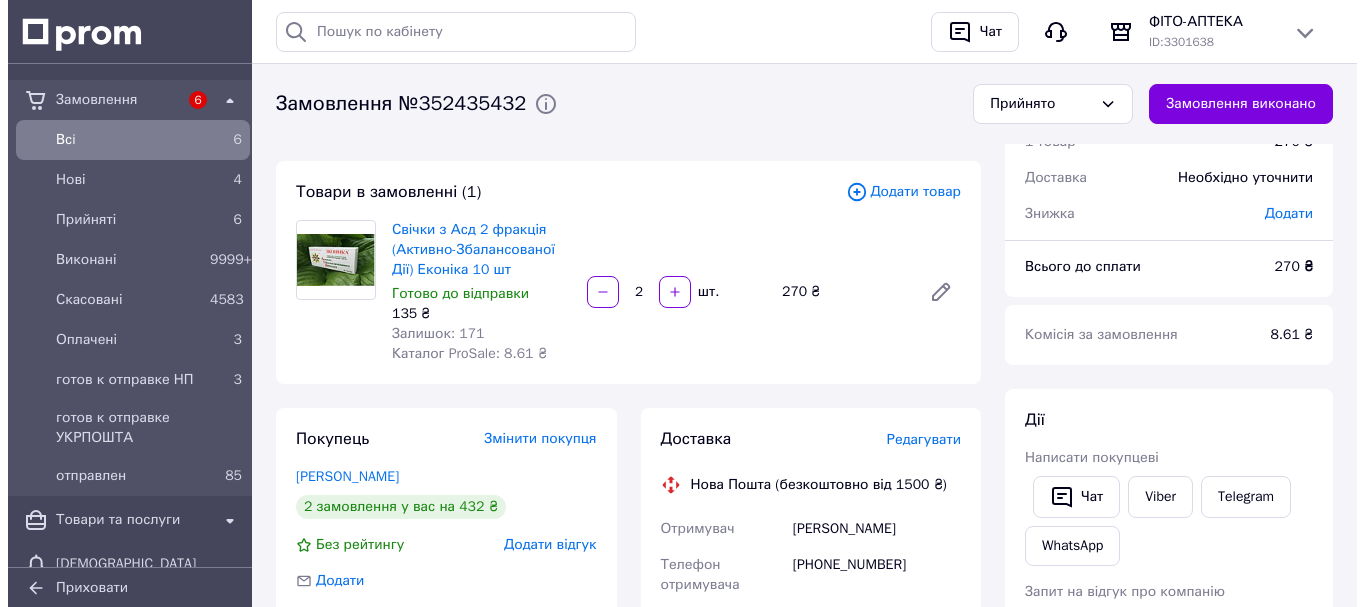 scroll, scrollTop: 0, scrollLeft: 0, axis: both 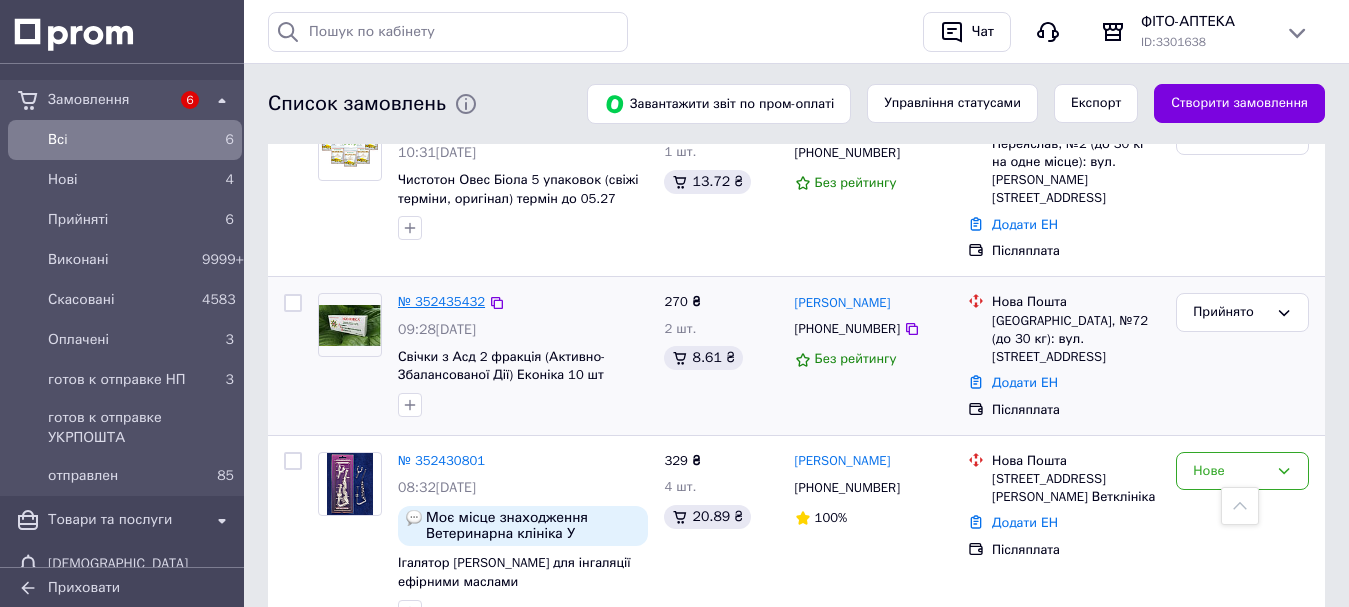 click on "№ 352435432" at bounding box center [441, 301] 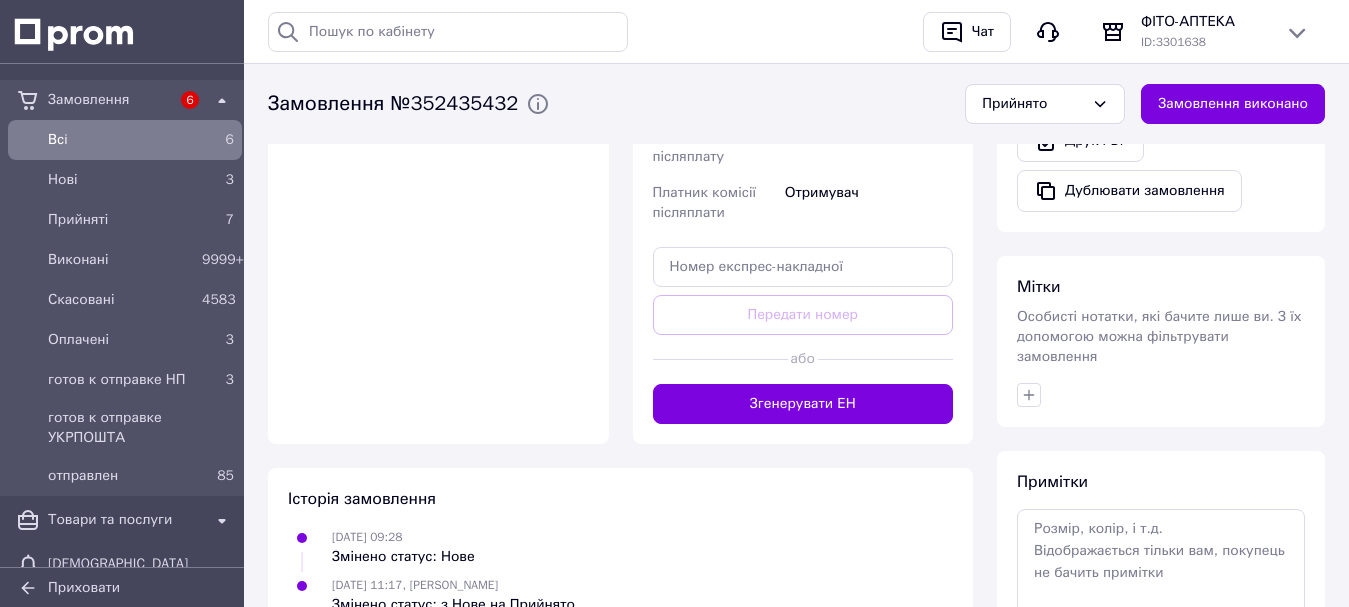 scroll, scrollTop: 800, scrollLeft: 0, axis: vertical 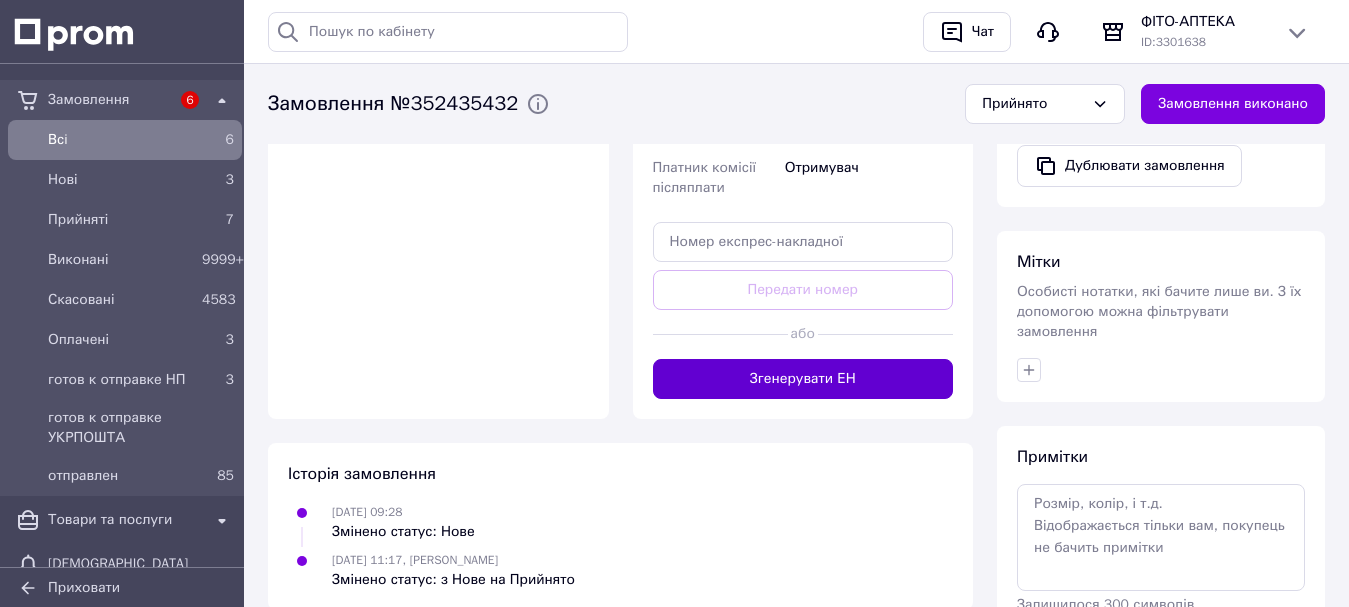 click on "Згенерувати ЕН" at bounding box center (803, 379) 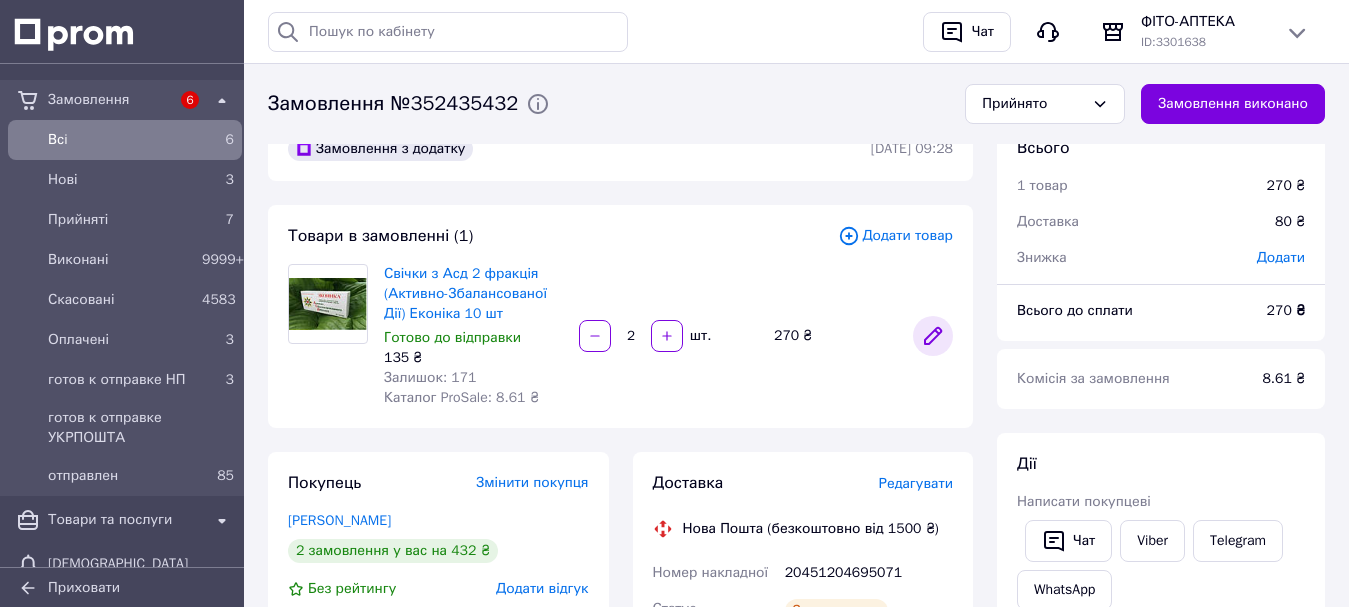scroll, scrollTop: 0, scrollLeft: 0, axis: both 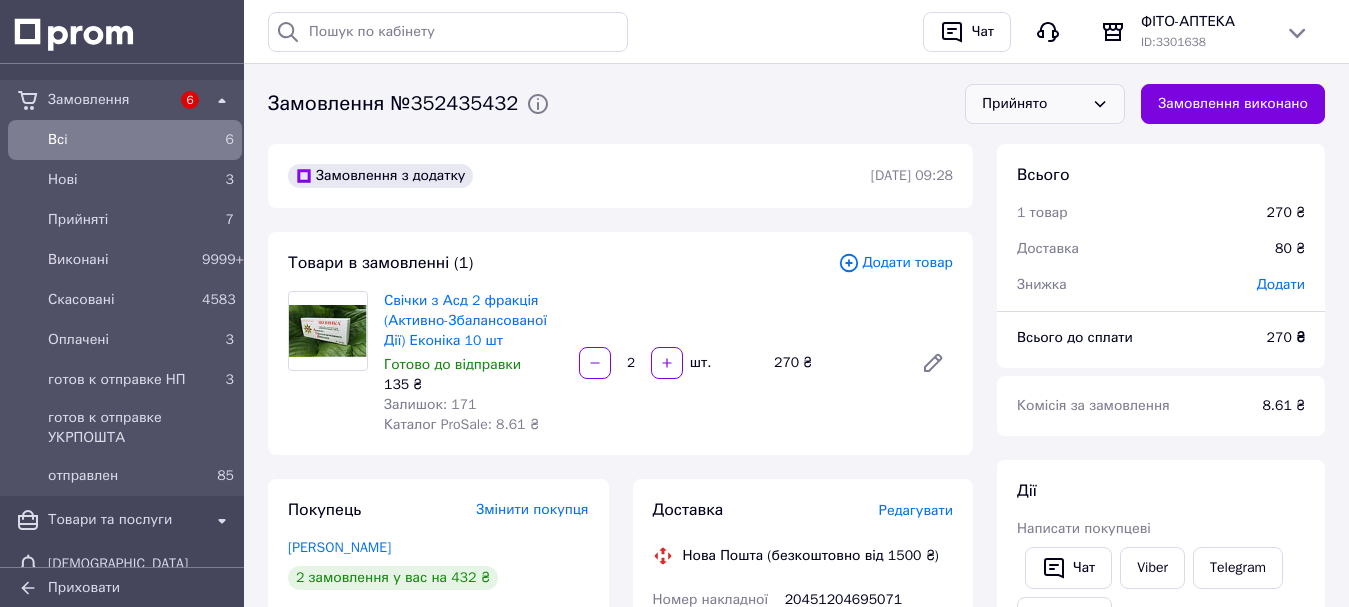 drag, startPoint x: 1072, startPoint y: 96, endPoint x: 1075, endPoint y: 112, distance: 16.27882 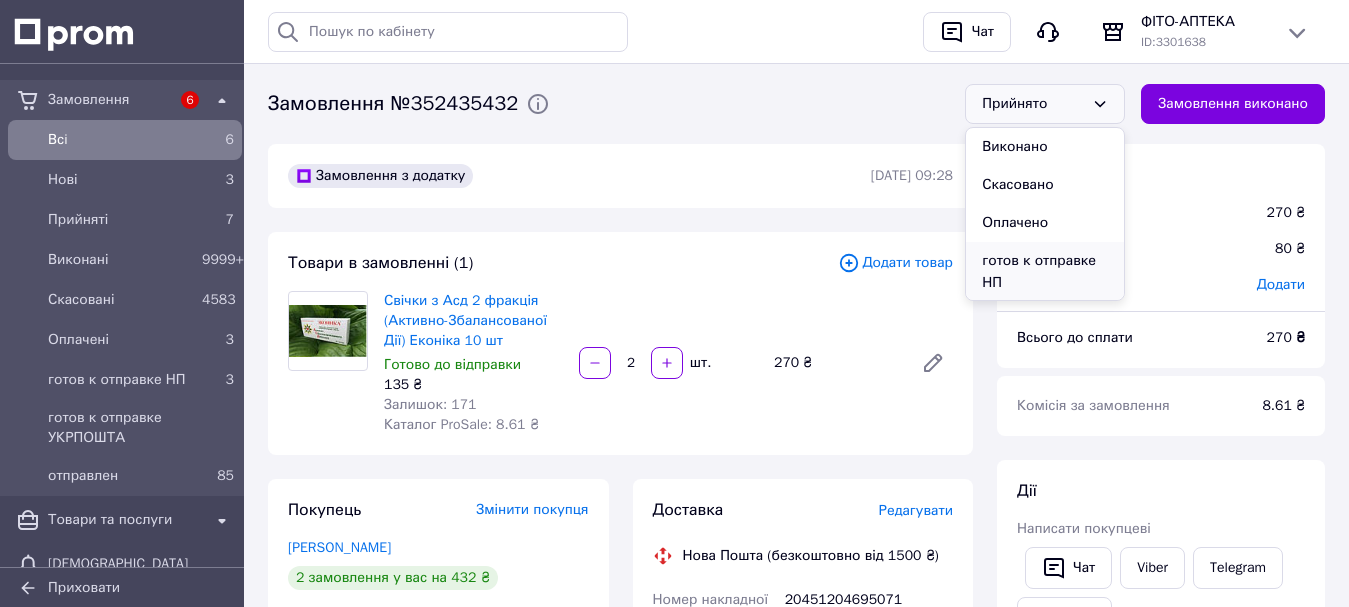 click on "готов к отправке НП" at bounding box center [1045, 272] 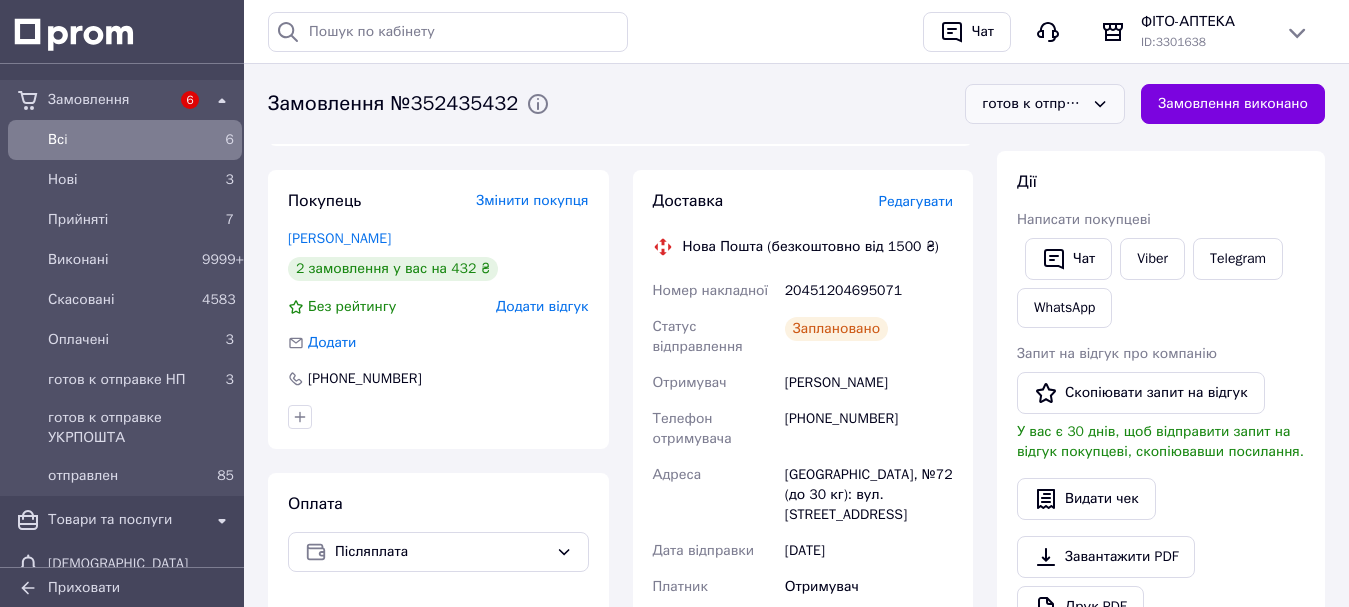 scroll, scrollTop: 500, scrollLeft: 0, axis: vertical 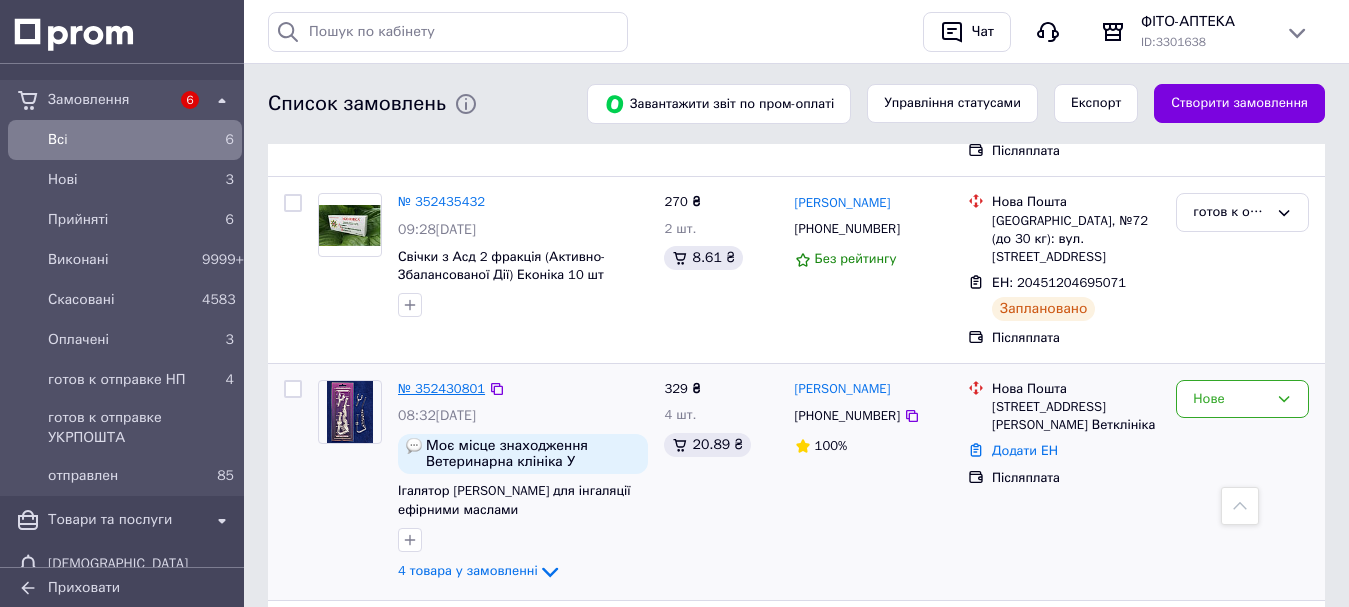 click on "№ 352430801" at bounding box center [441, 388] 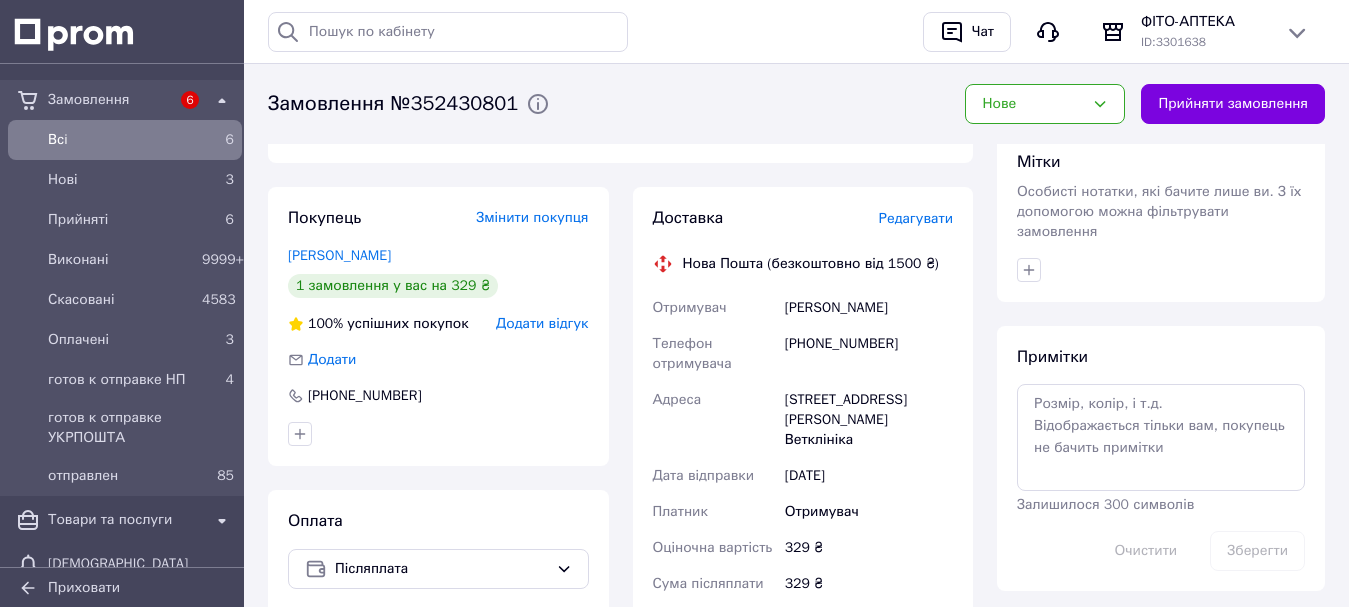 scroll, scrollTop: 687, scrollLeft: 0, axis: vertical 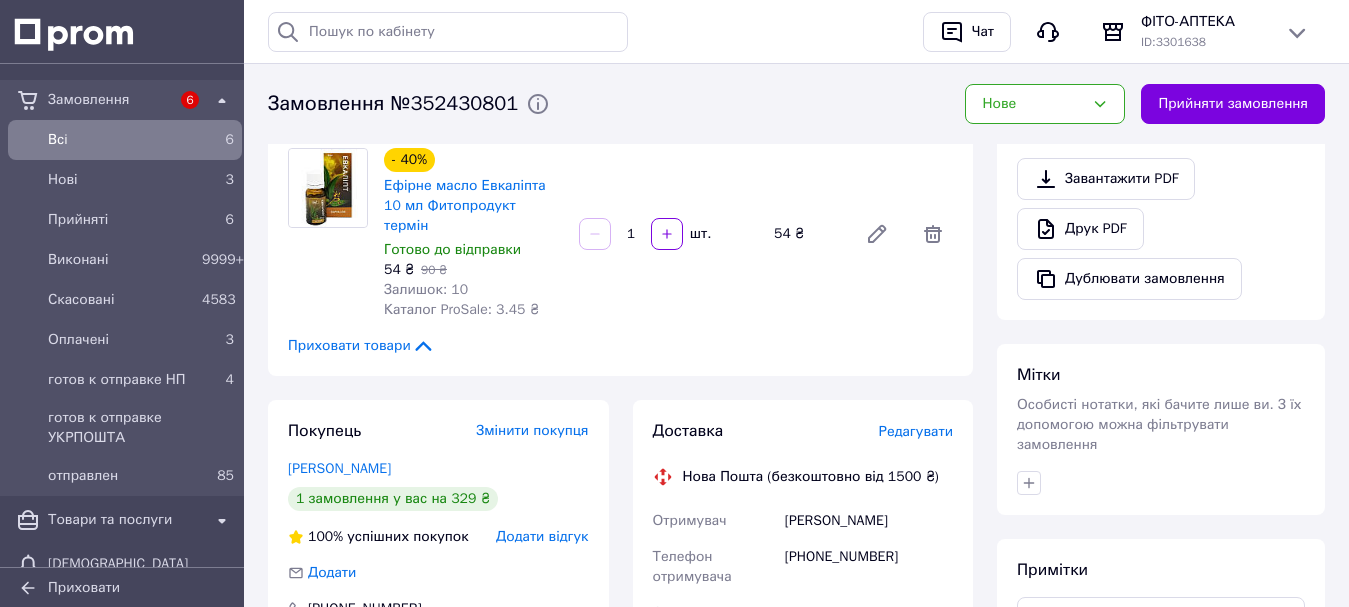 drag, startPoint x: 1205, startPoint y: 94, endPoint x: 943, endPoint y: 273, distance: 317.309 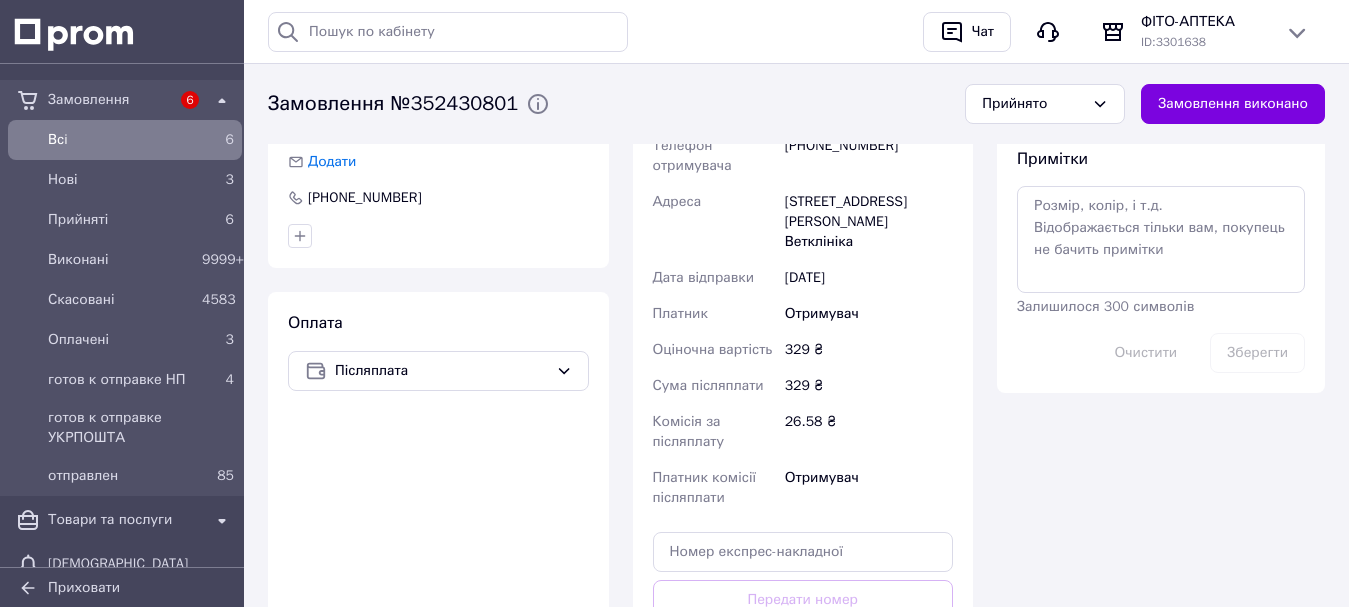 scroll, scrollTop: 1100, scrollLeft: 0, axis: vertical 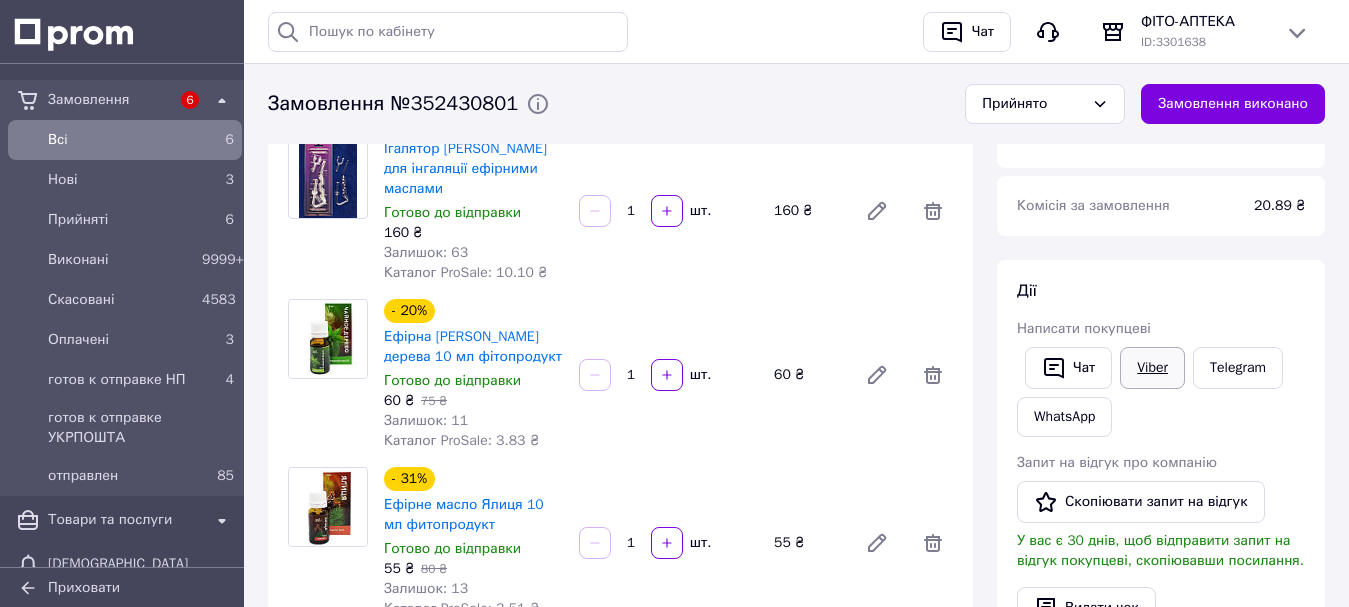 click on "Viber" at bounding box center (1152, 368) 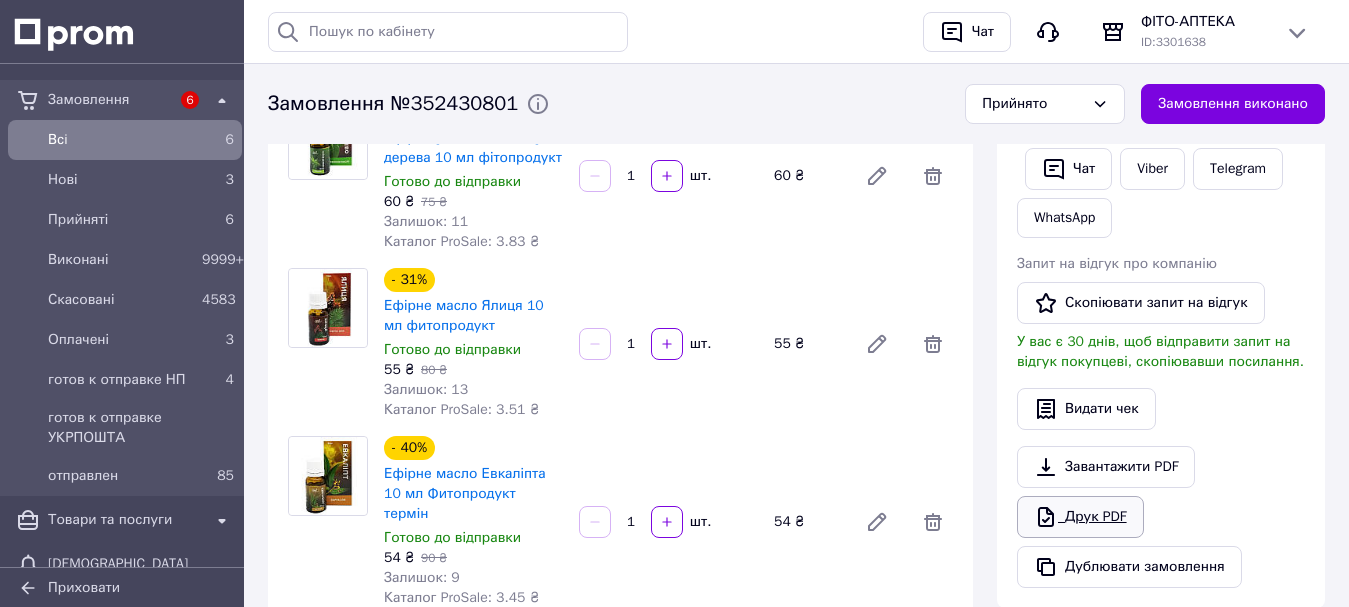 scroll, scrollTop: 400, scrollLeft: 0, axis: vertical 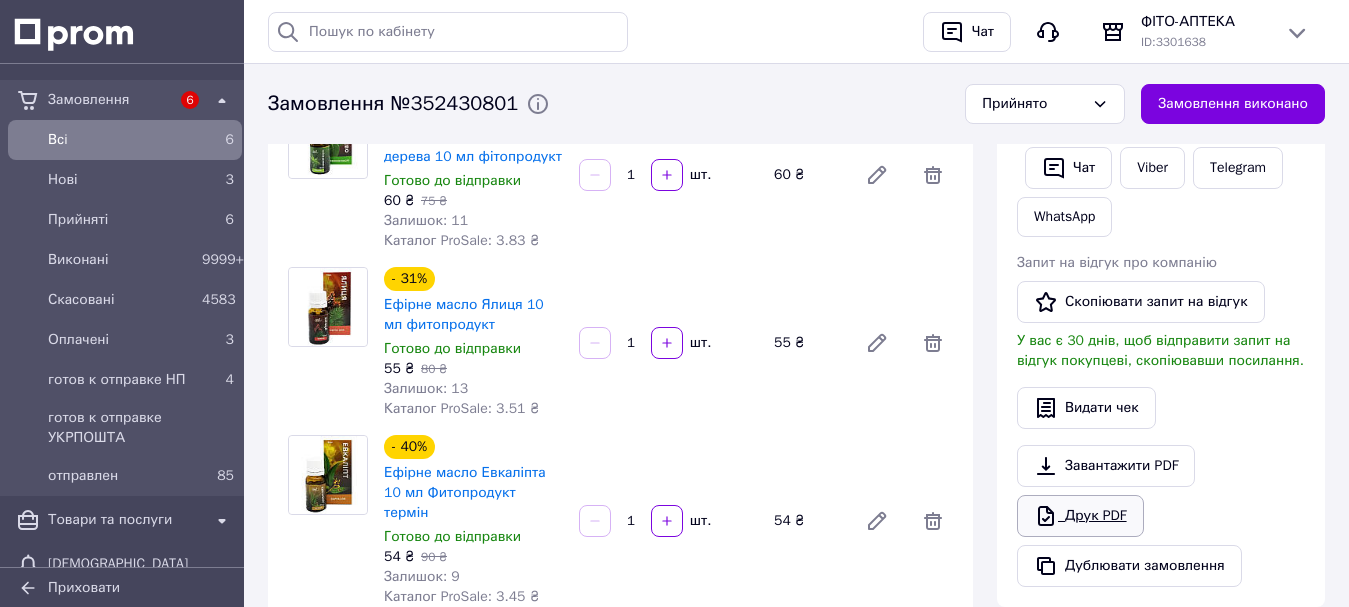 click on "Друк PDF" at bounding box center [1080, 516] 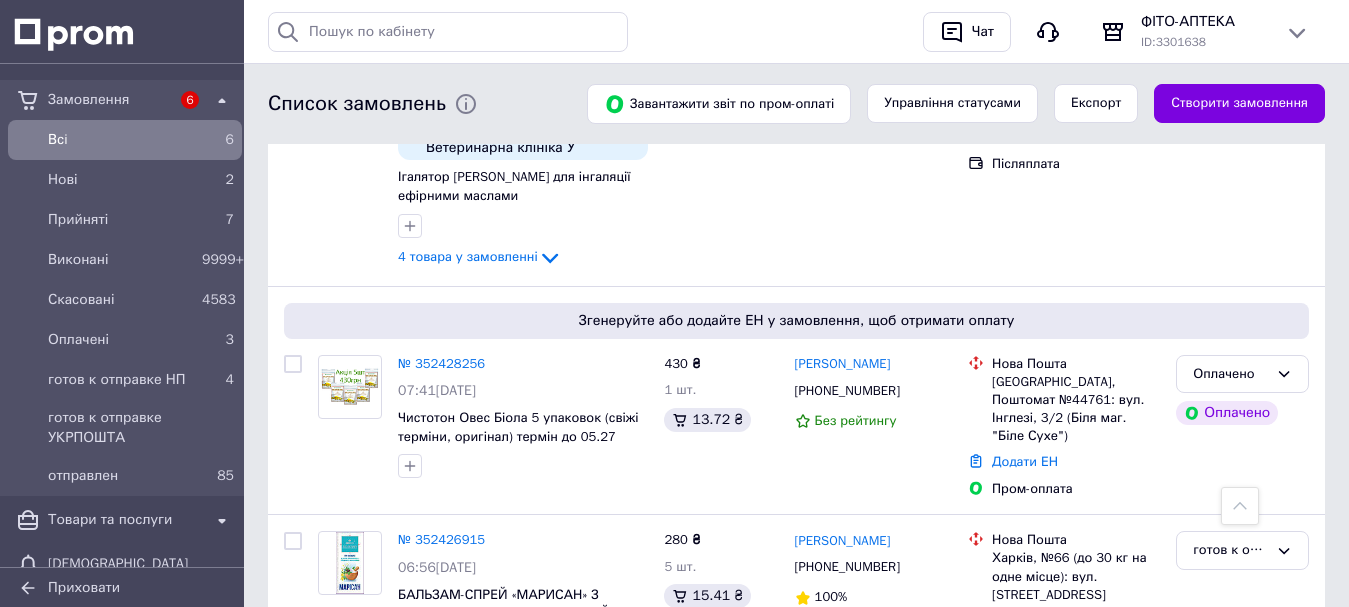 scroll, scrollTop: 1100, scrollLeft: 0, axis: vertical 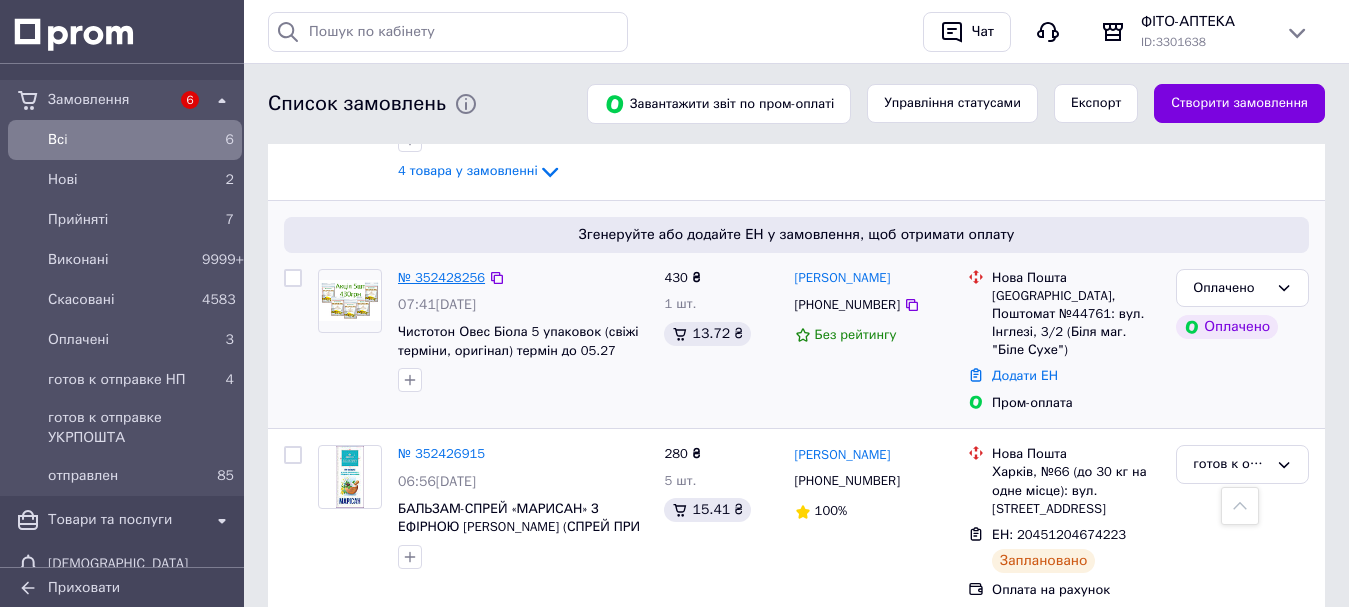 click on "№ 352428256" at bounding box center [441, 277] 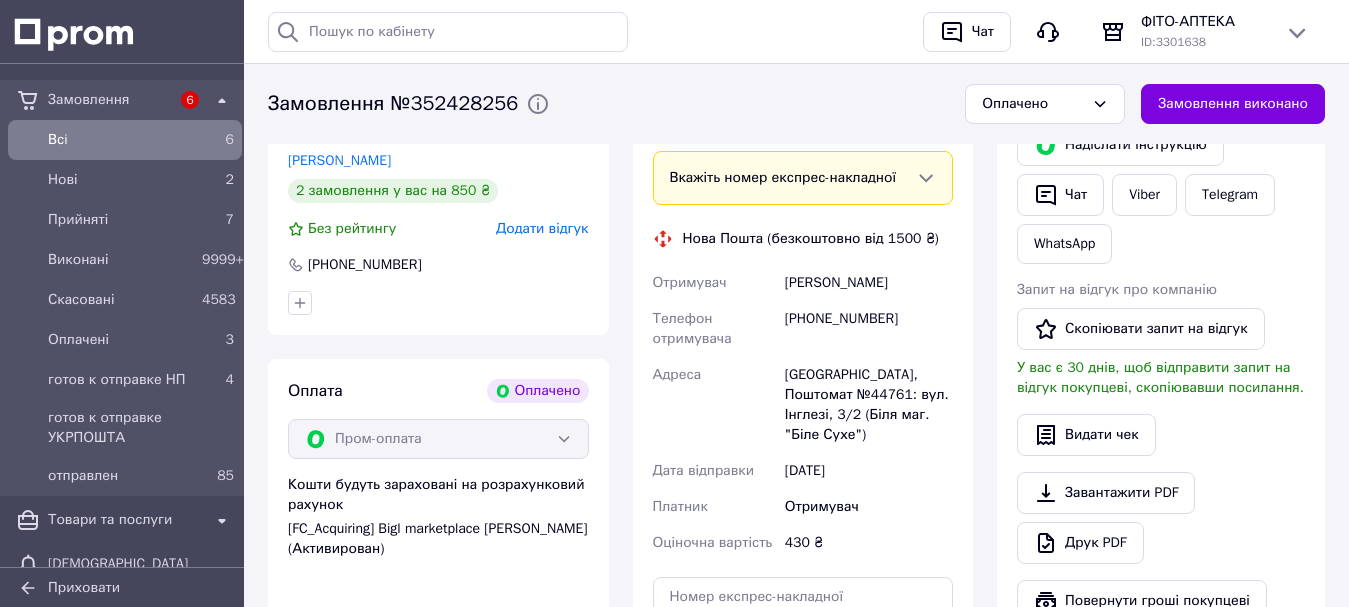 scroll, scrollTop: 900, scrollLeft: 0, axis: vertical 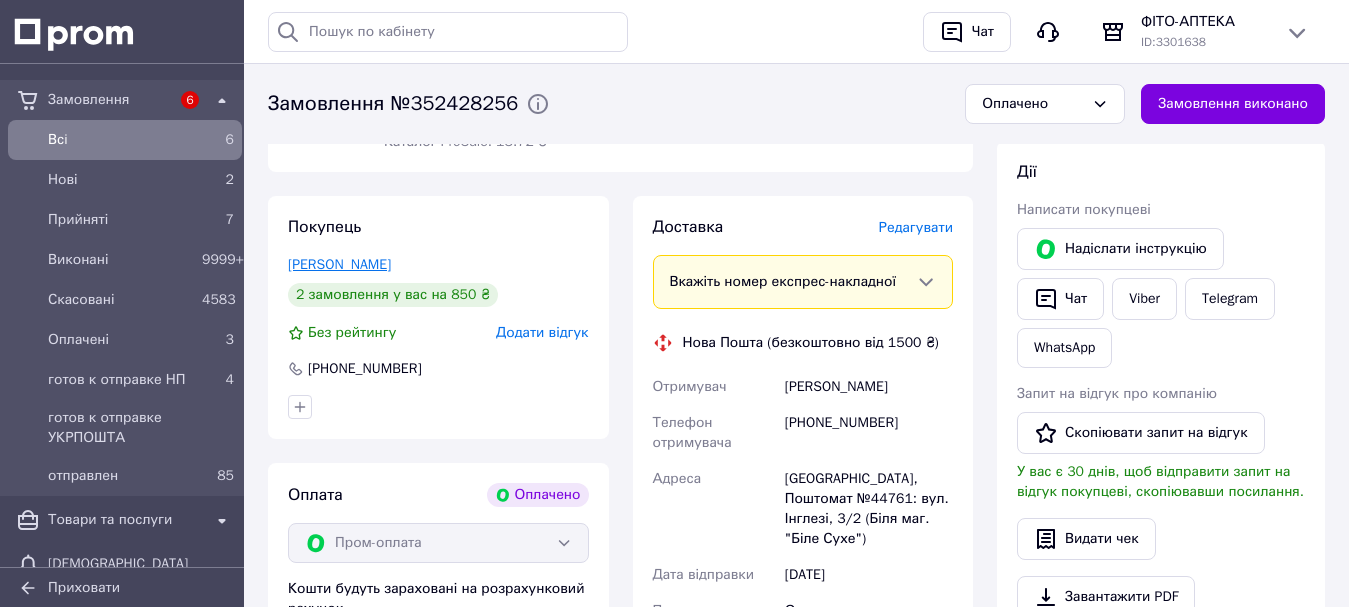 click on "Юліанчук Олена" at bounding box center [339, 264] 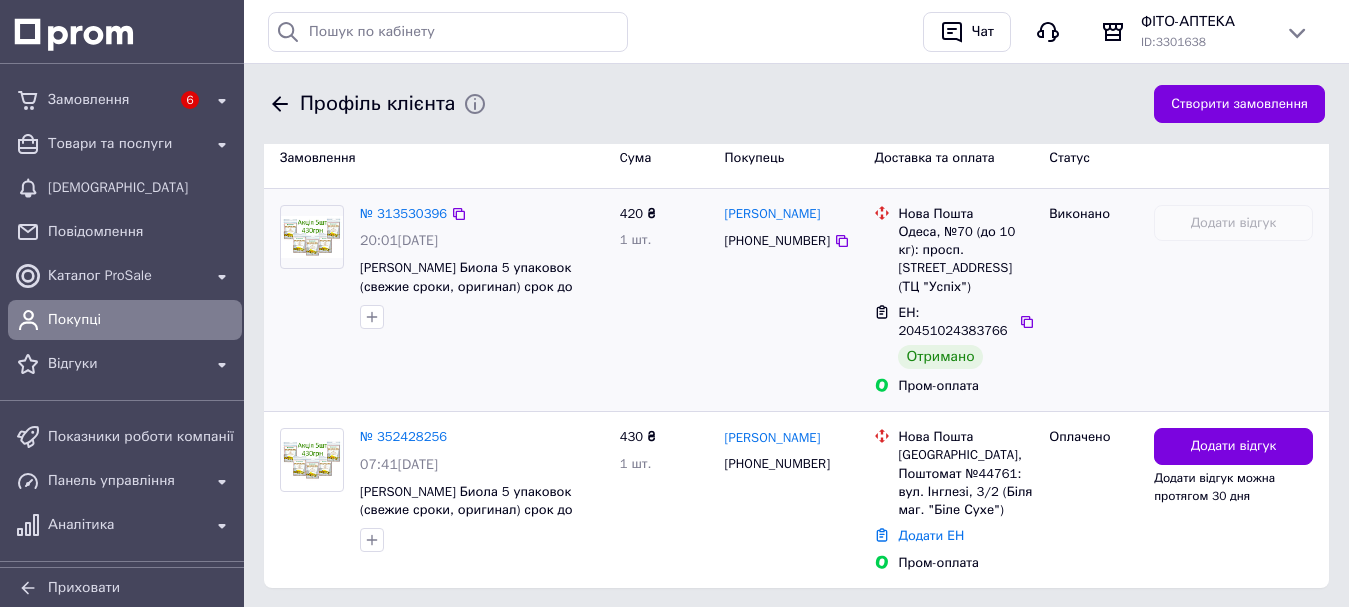 scroll, scrollTop: 600, scrollLeft: 0, axis: vertical 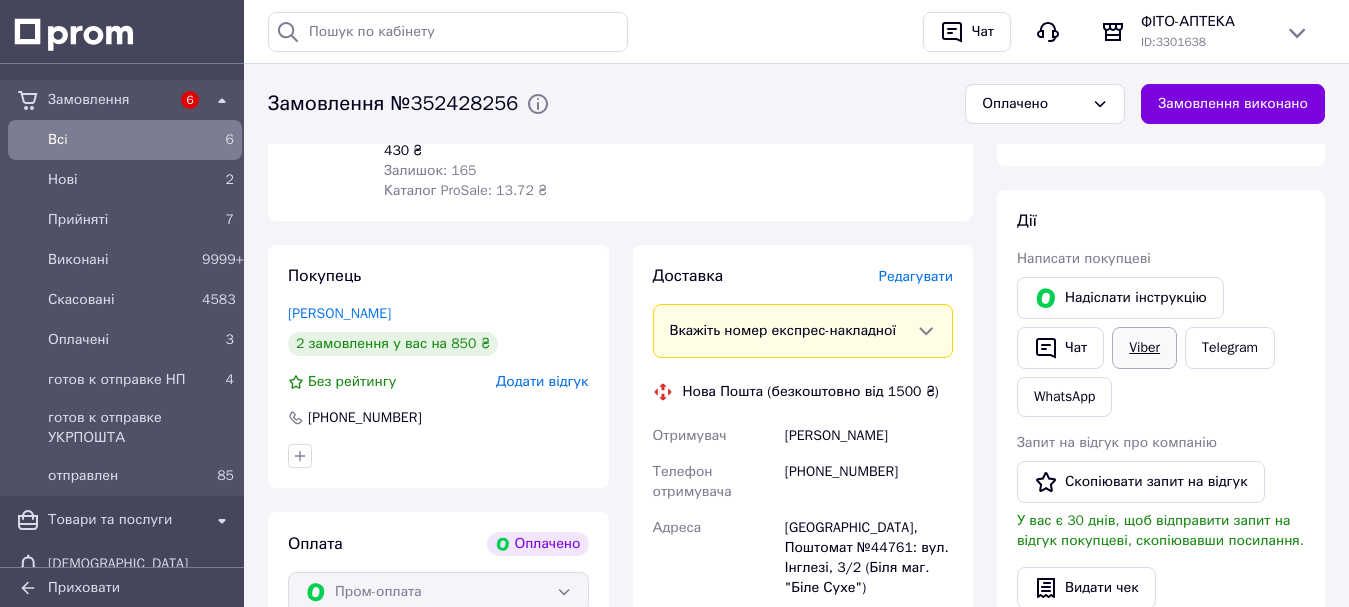 click on "Viber" at bounding box center [1144, 348] 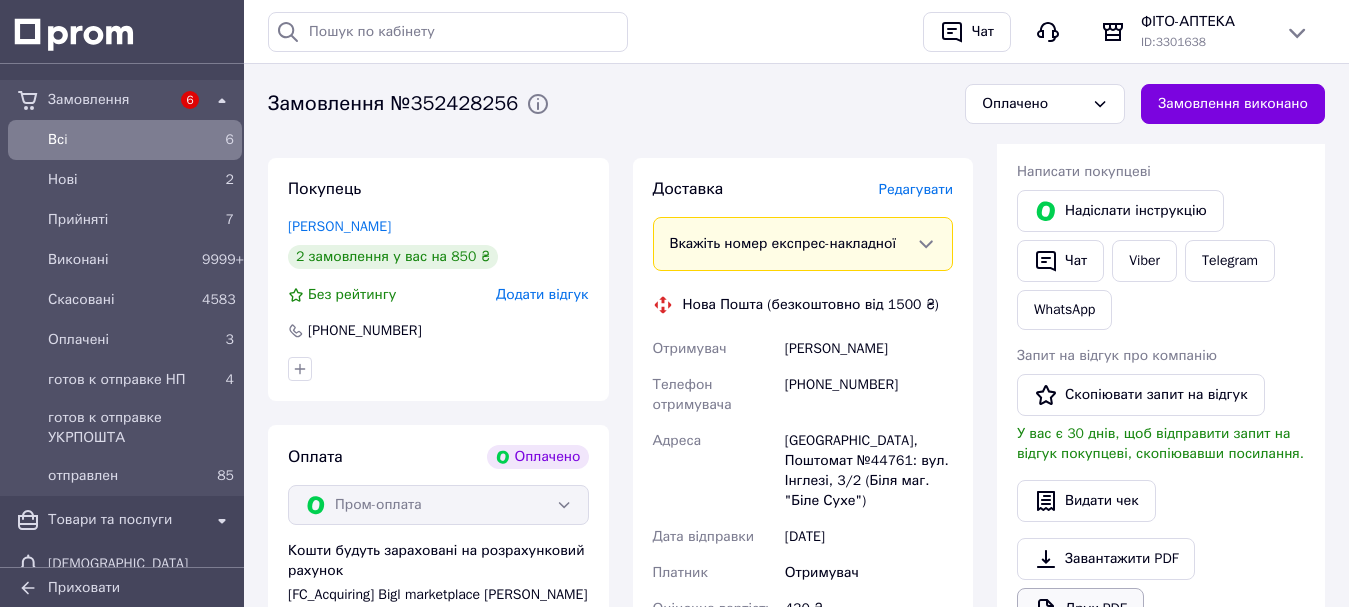 scroll, scrollTop: 1051, scrollLeft: 0, axis: vertical 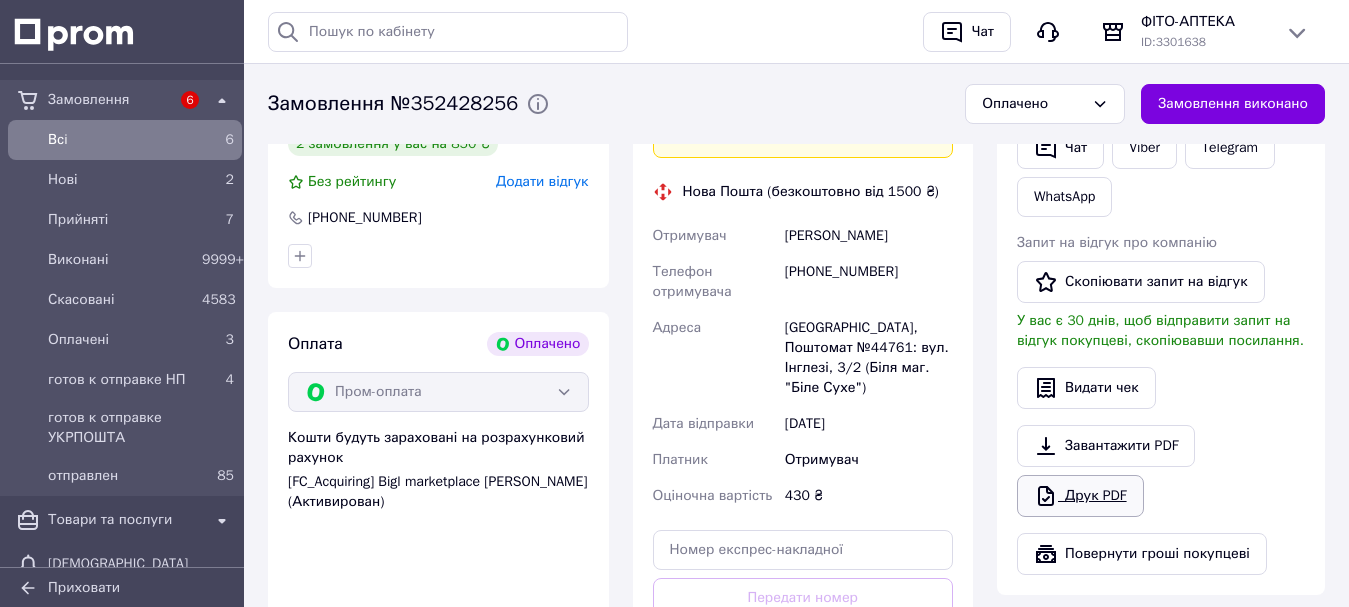 click on "Друк PDF" at bounding box center (1080, 496) 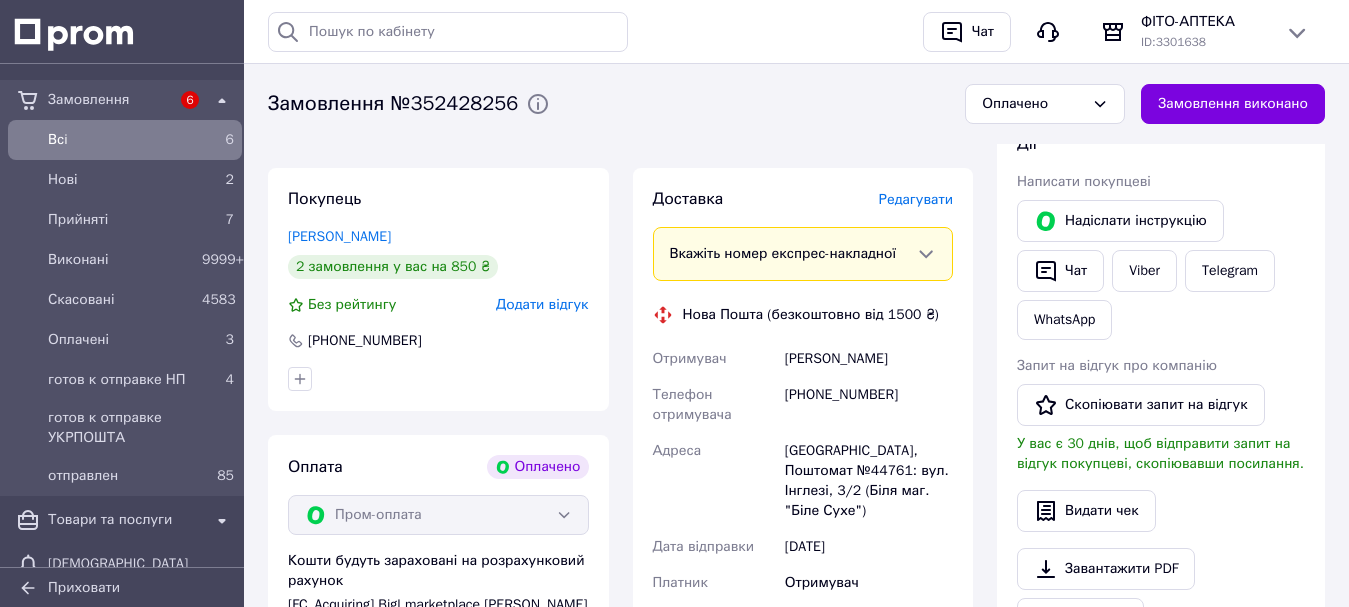 scroll, scrollTop: 1251, scrollLeft: 0, axis: vertical 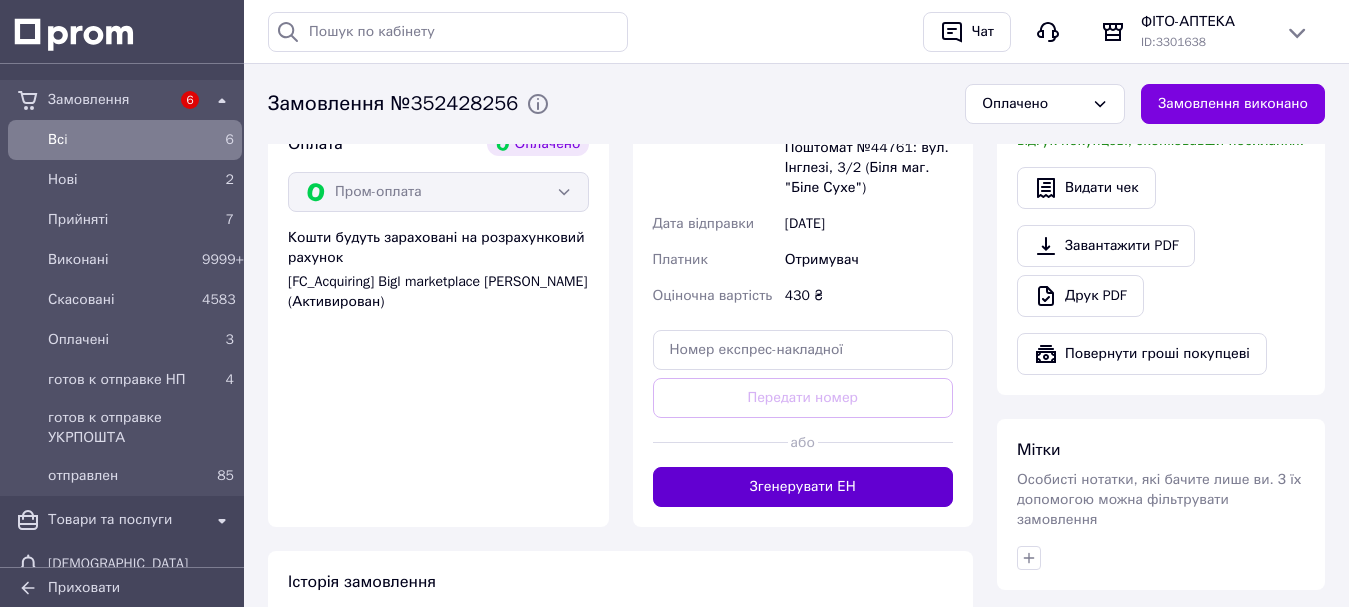 click on "Згенерувати ЕН" at bounding box center [803, 487] 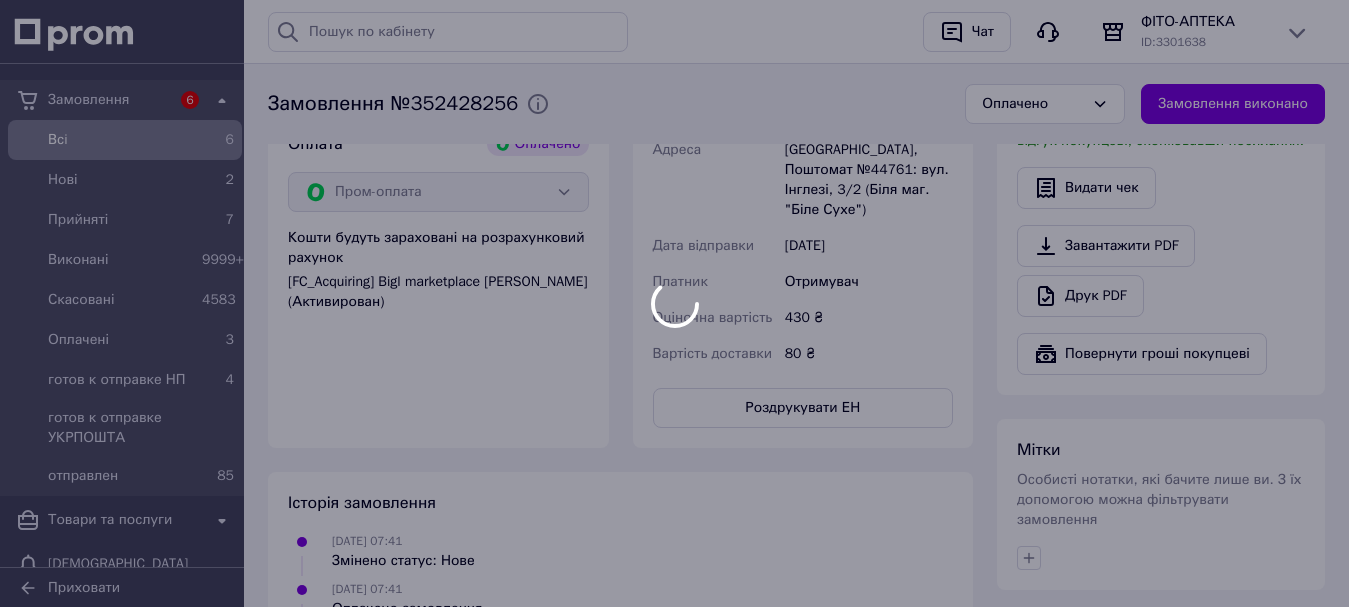 scroll, scrollTop: 951, scrollLeft: 0, axis: vertical 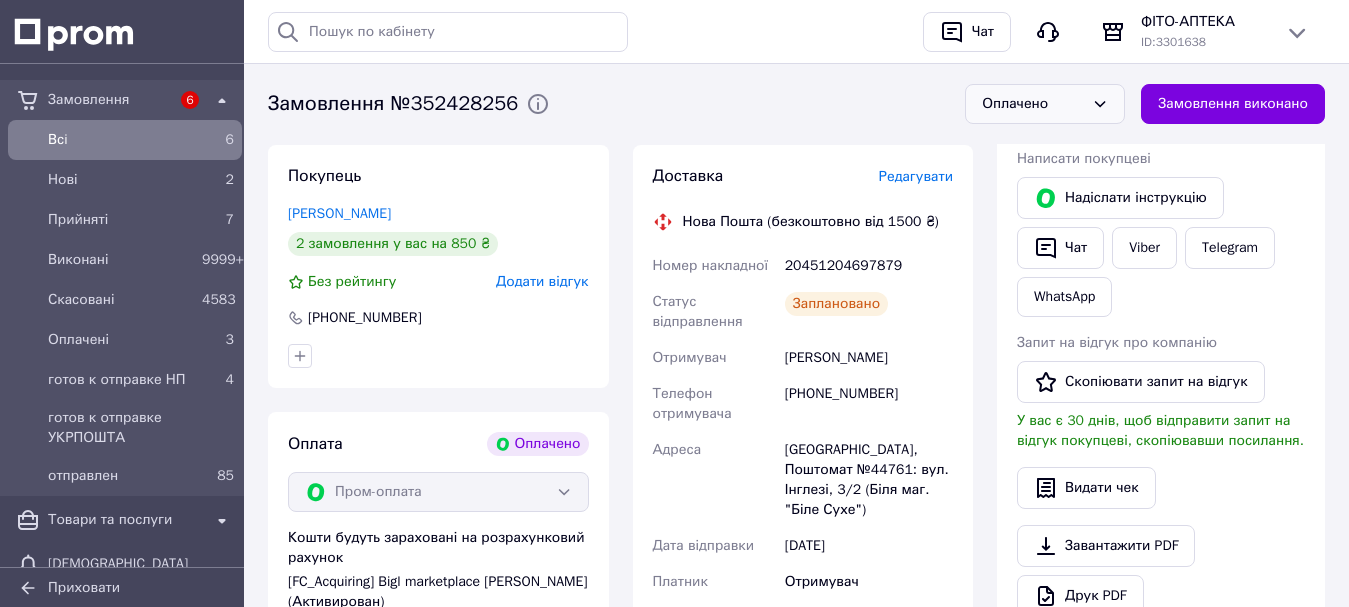 click on "Оплачено" at bounding box center [1045, 104] 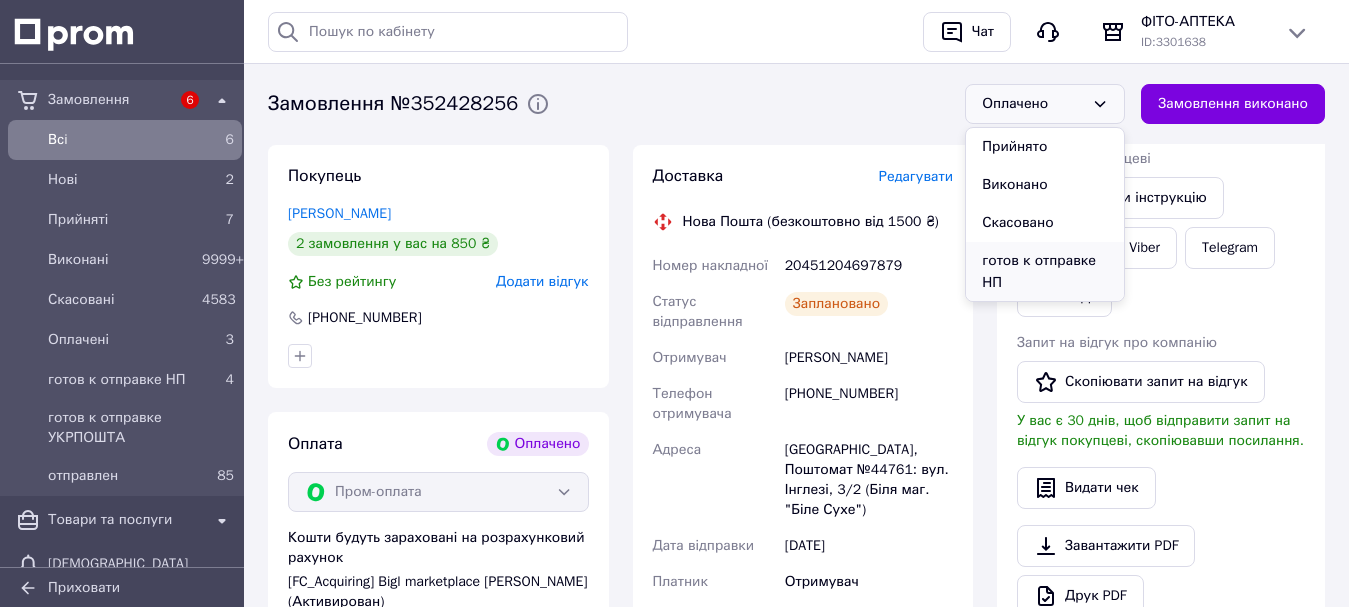 click on "готов к отправке НП" at bounding box center (1045, 272) 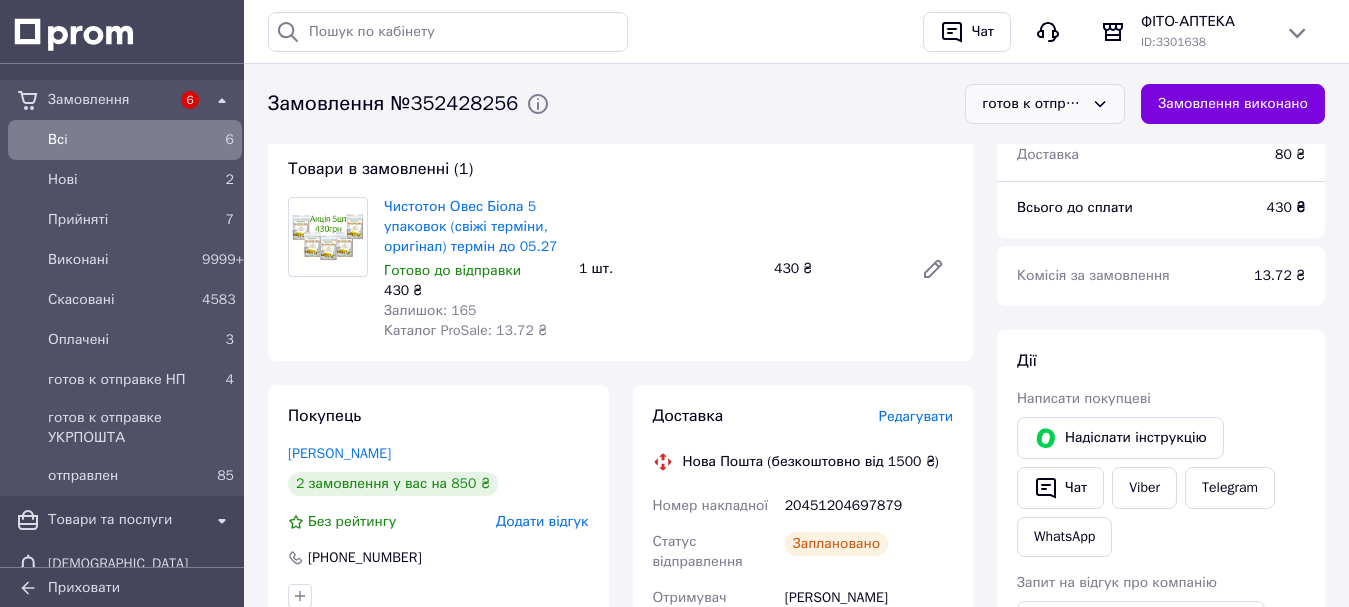 scroll, scrollTop: 800, scrollLeft: 0, axis: vertical 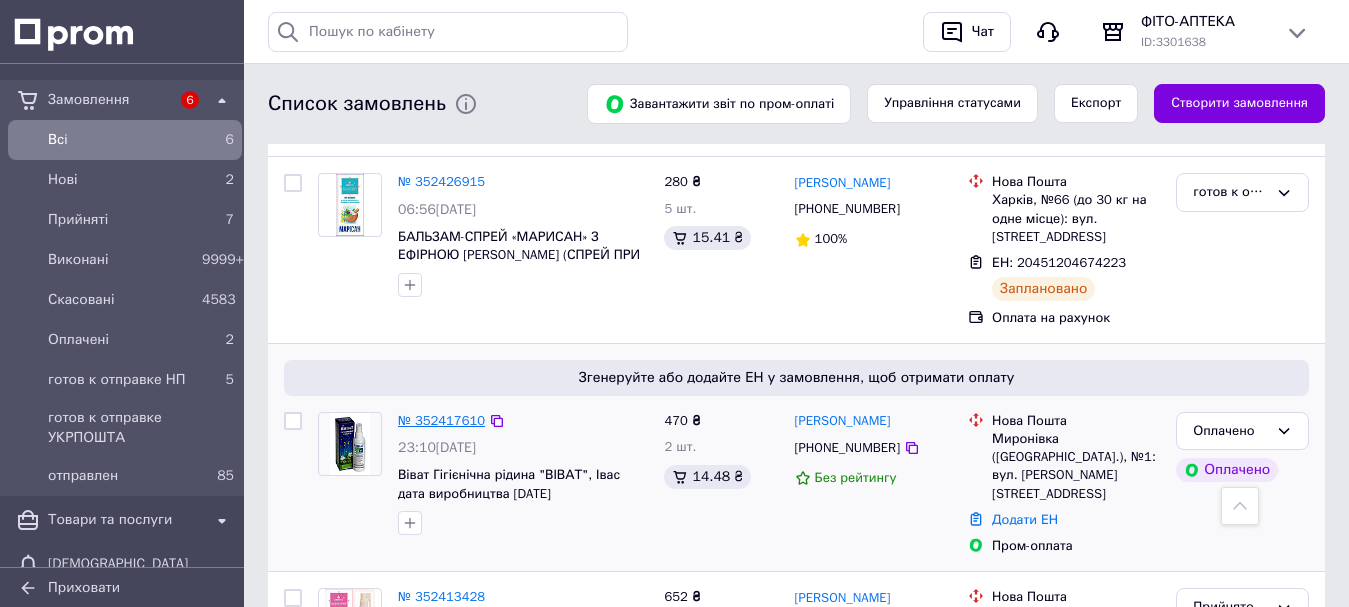click on "№ 352417610" at bounding box center (441, 420) 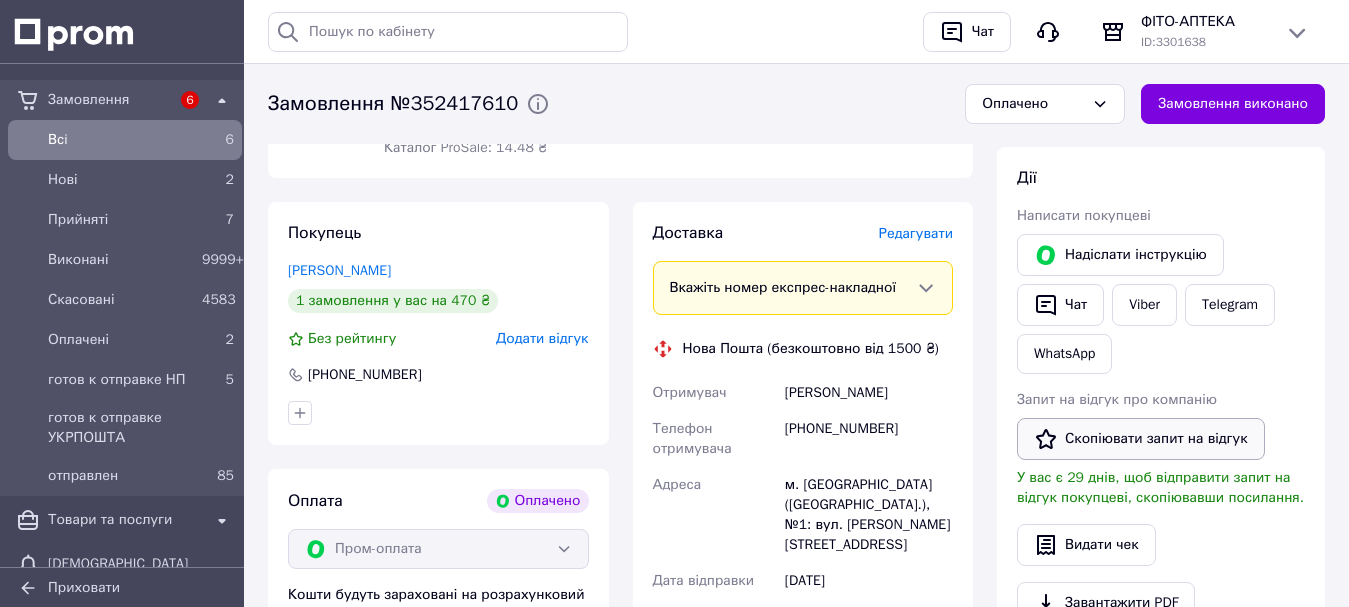 scroll, scrollTop: 900, scrollLeft: 0, axis: vertical 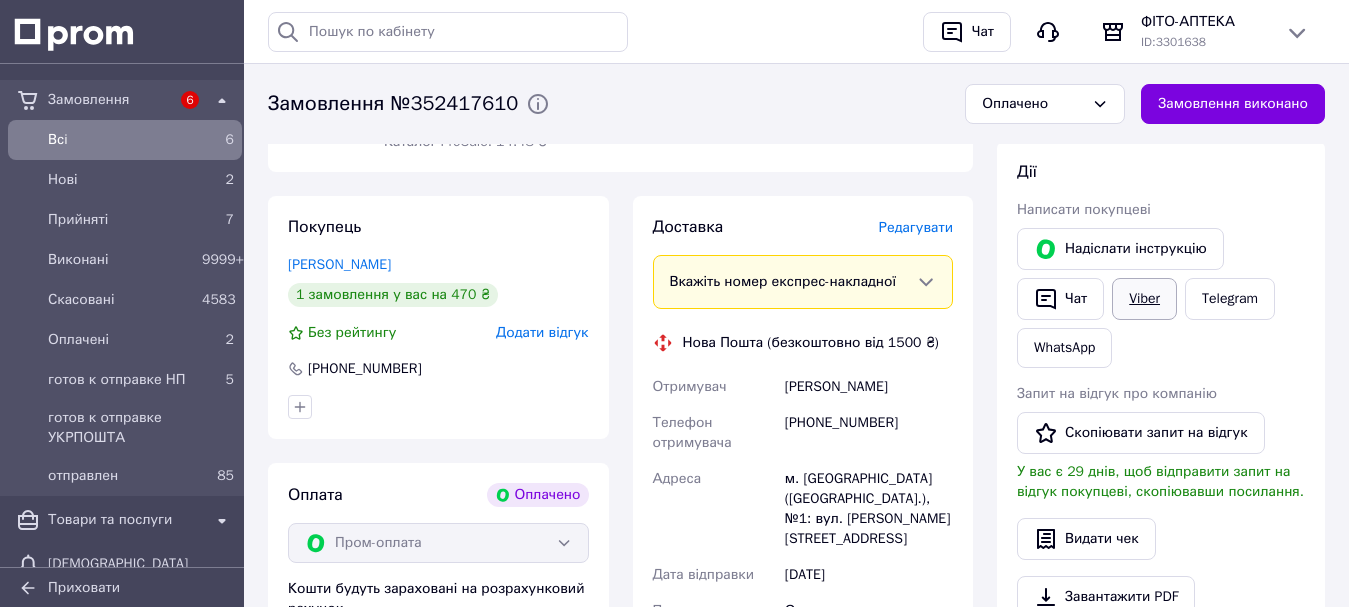 click on "Viber" at bounding box center [1144, 299] 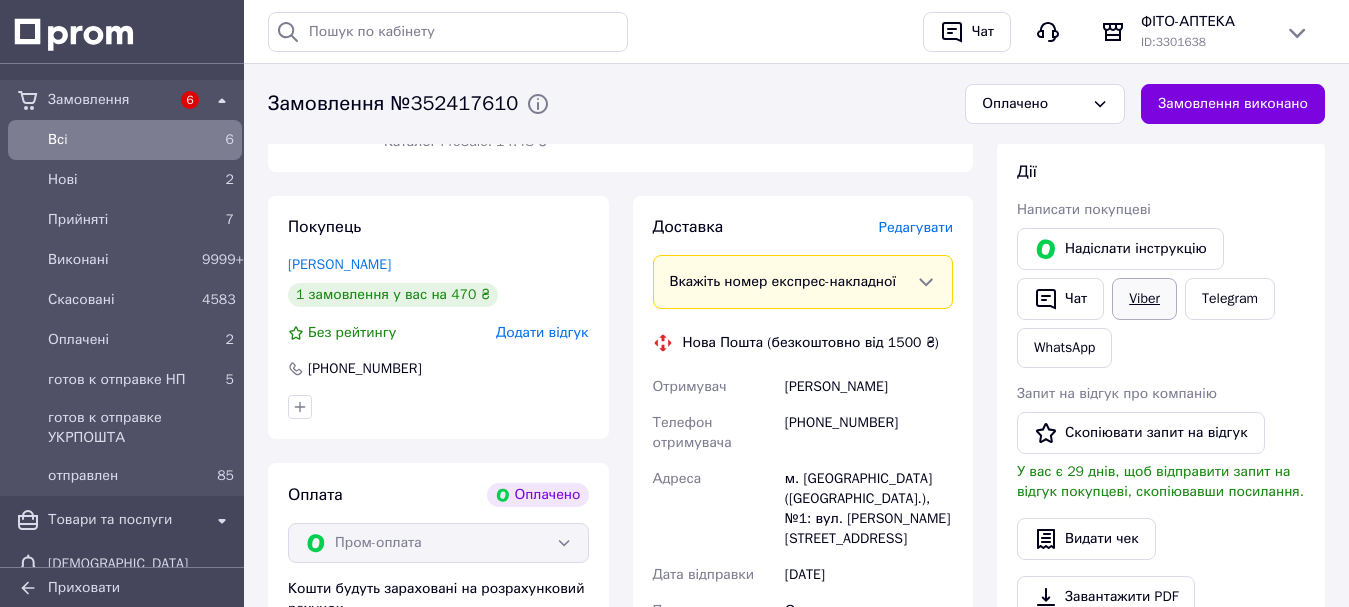 click on "Viber" at bounding box center (1144, 299) 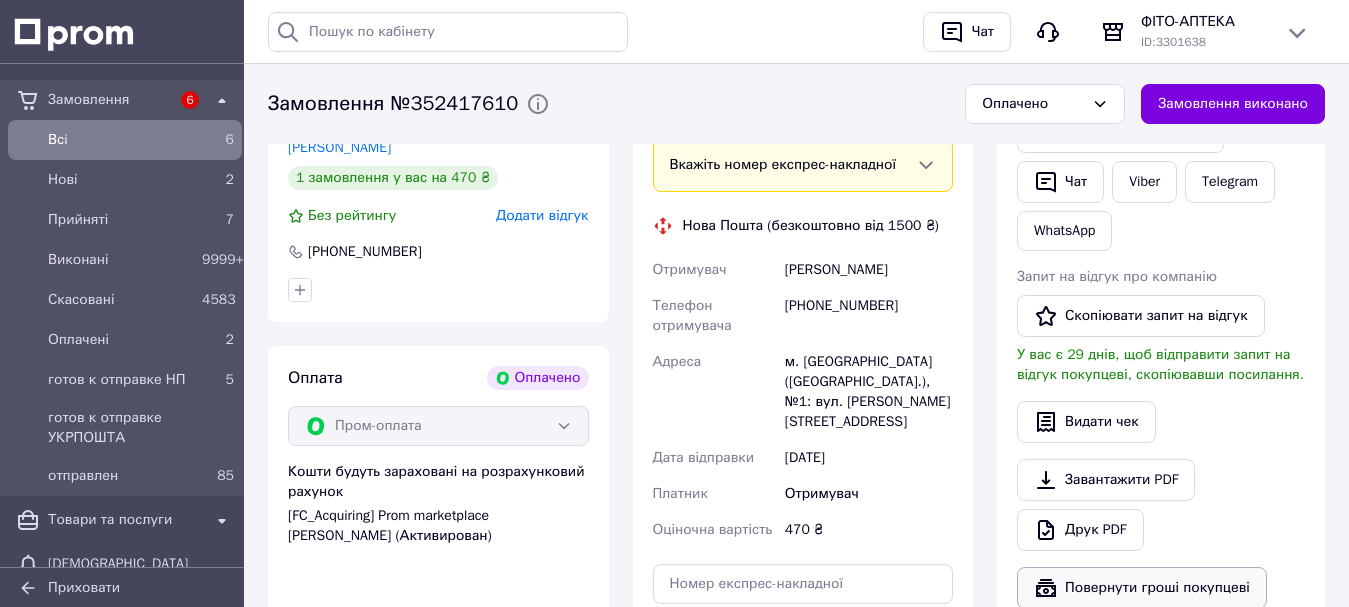 scroll, scrollTop: 1100, scrollLeft: 0, axis: vertical 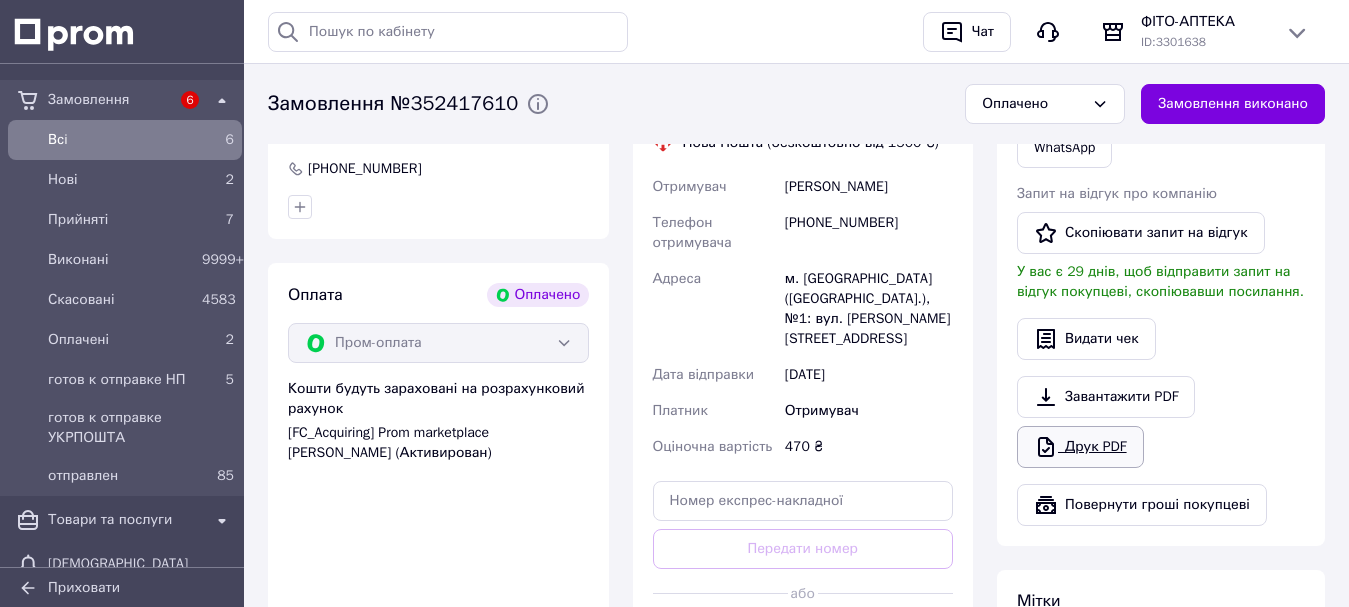 click on "Друк PDF" at bounding box center [1080, 447] 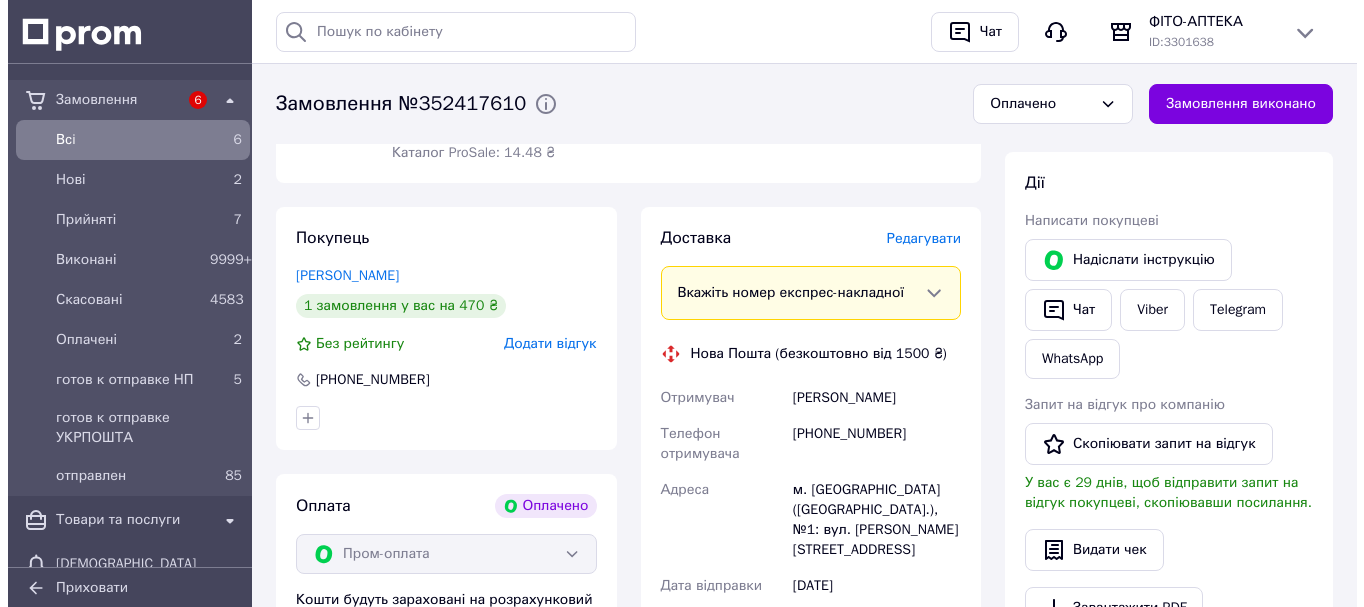 scroll, scrollTop: 900, scrollLeft: 0, axis: vertical 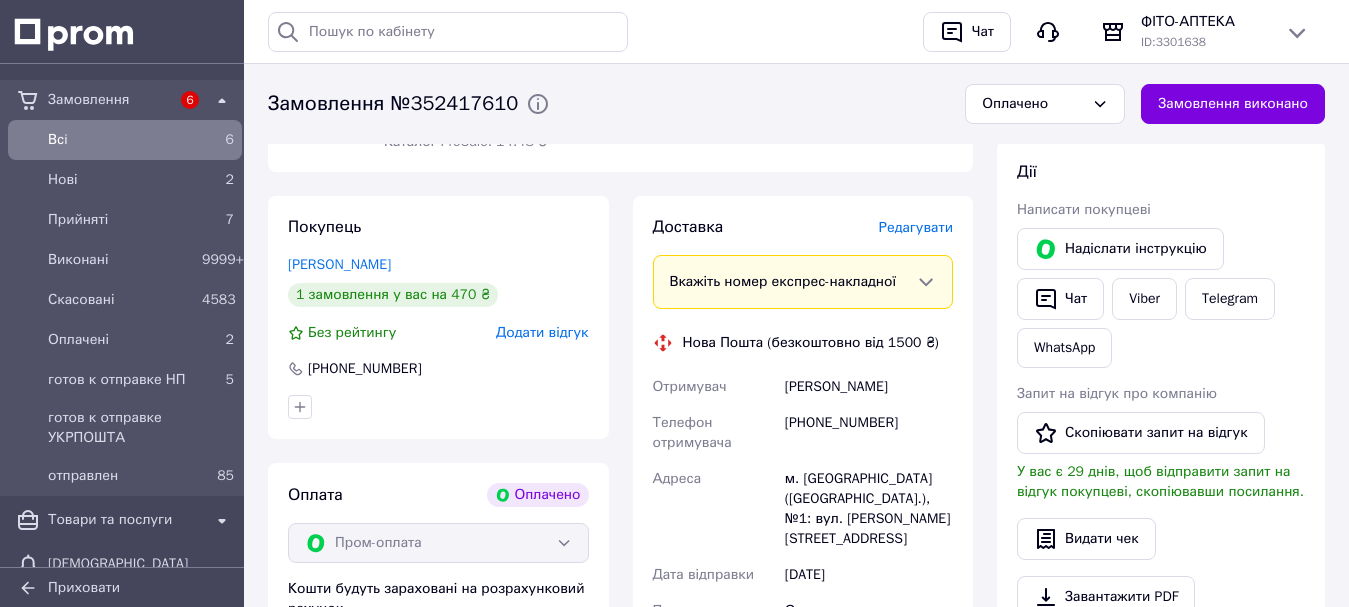 click on "Редагувати" at bounding box center (916, 227) 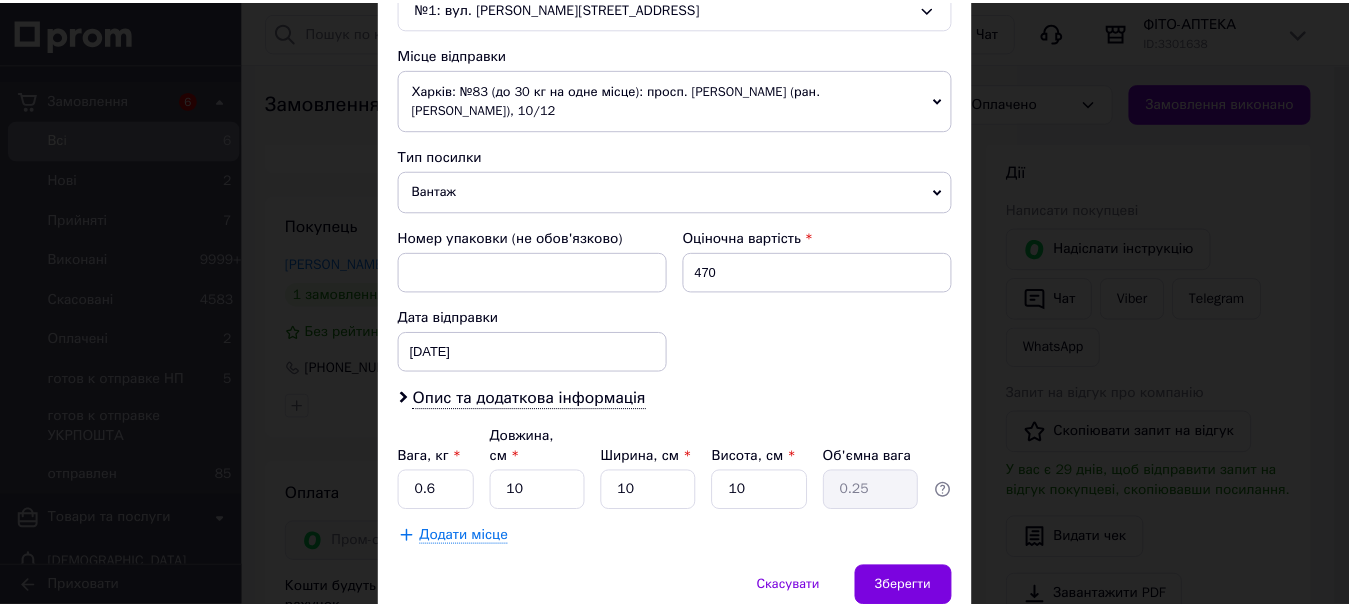 scroll, scrollTop: 741, scrollLeft: 0, axis: vertical 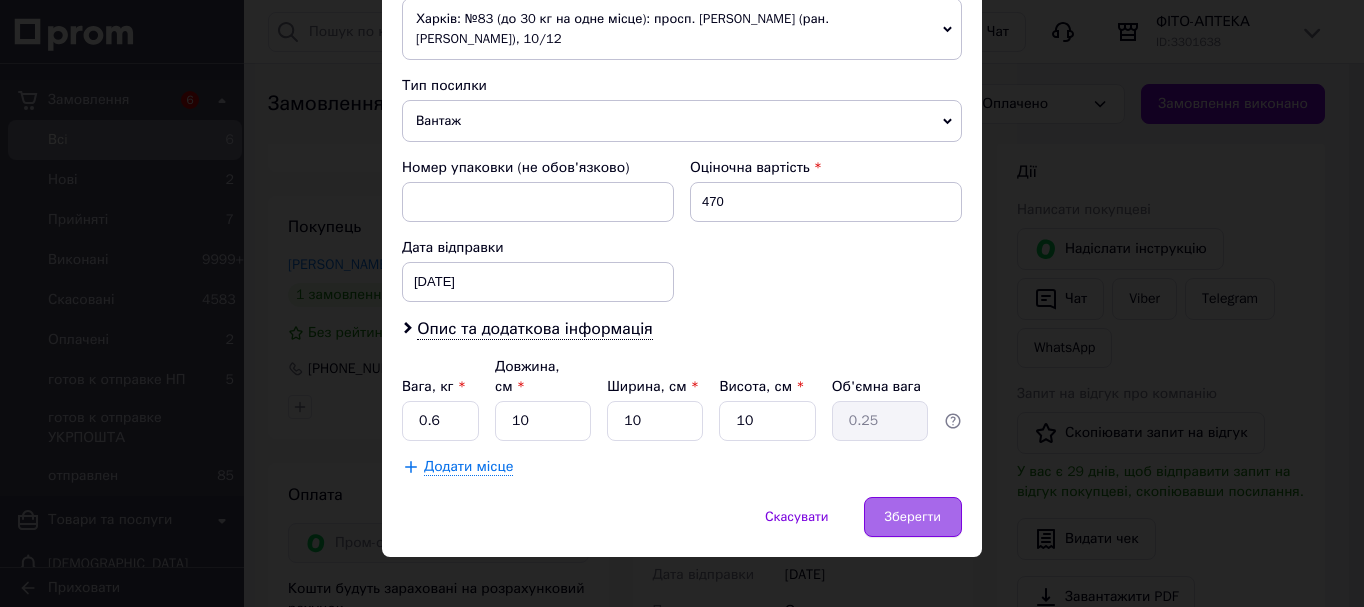 click on "Зберегти" at bounding box center [913, 517] 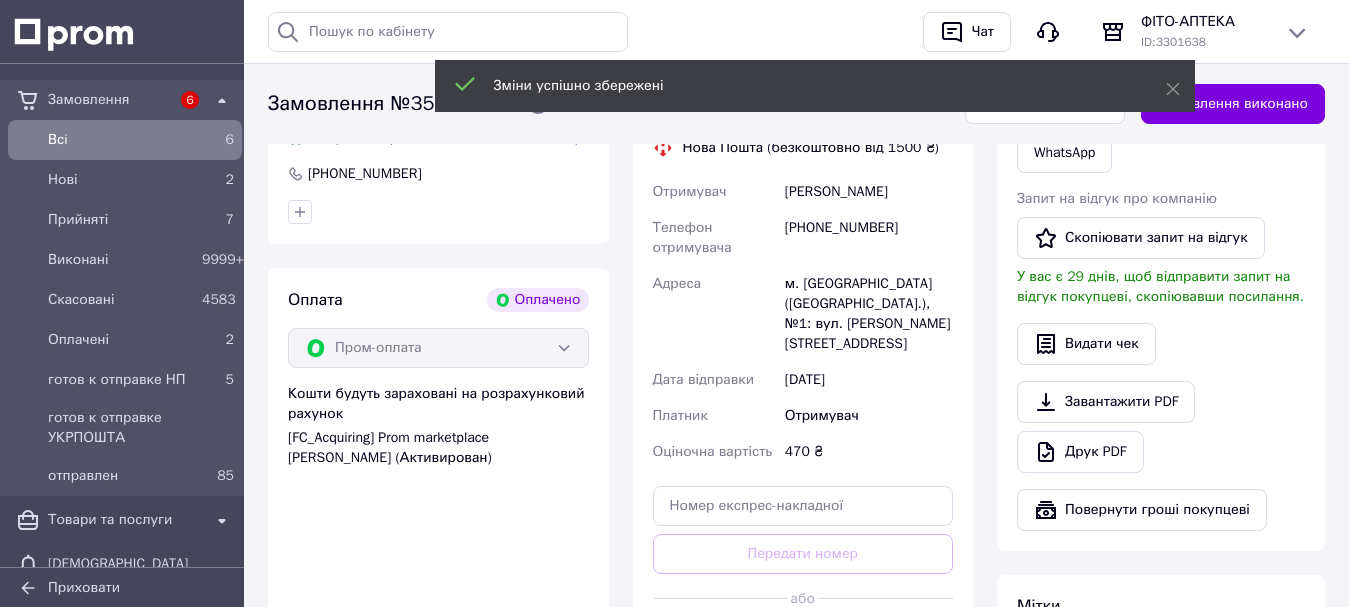 scroll, scrollTop: 1400, scrollLeft: 0, axis: vertical 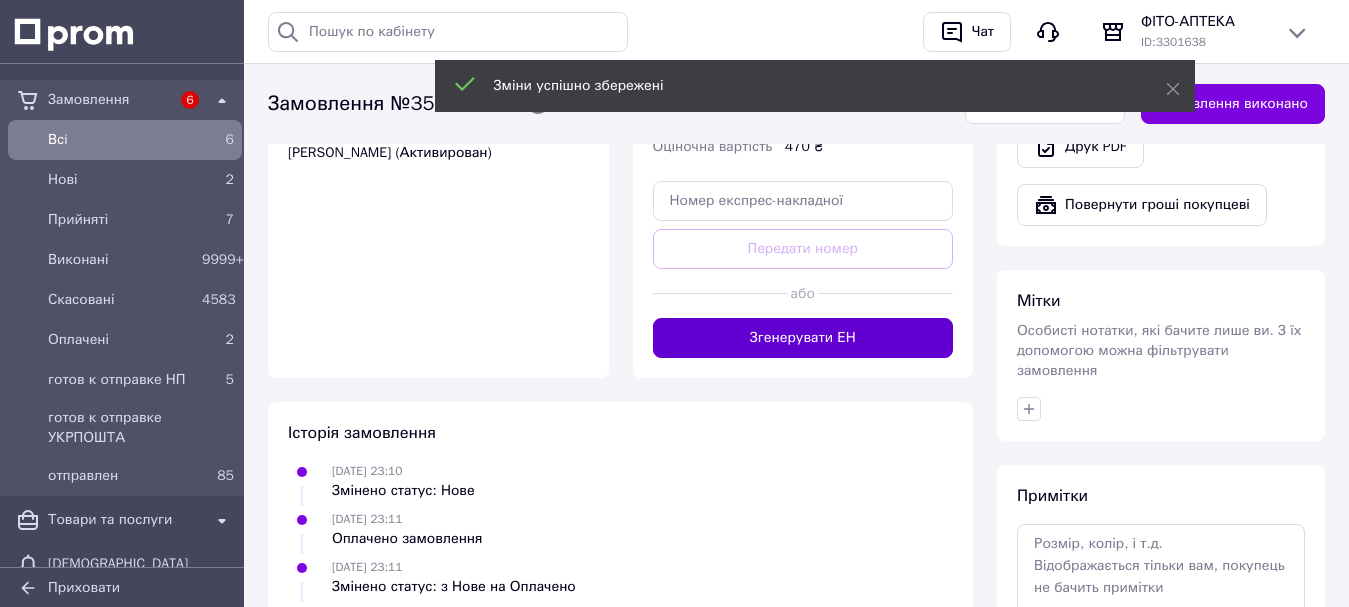 click on "Згенерувати ЕН" at bounding box center [803, 338] 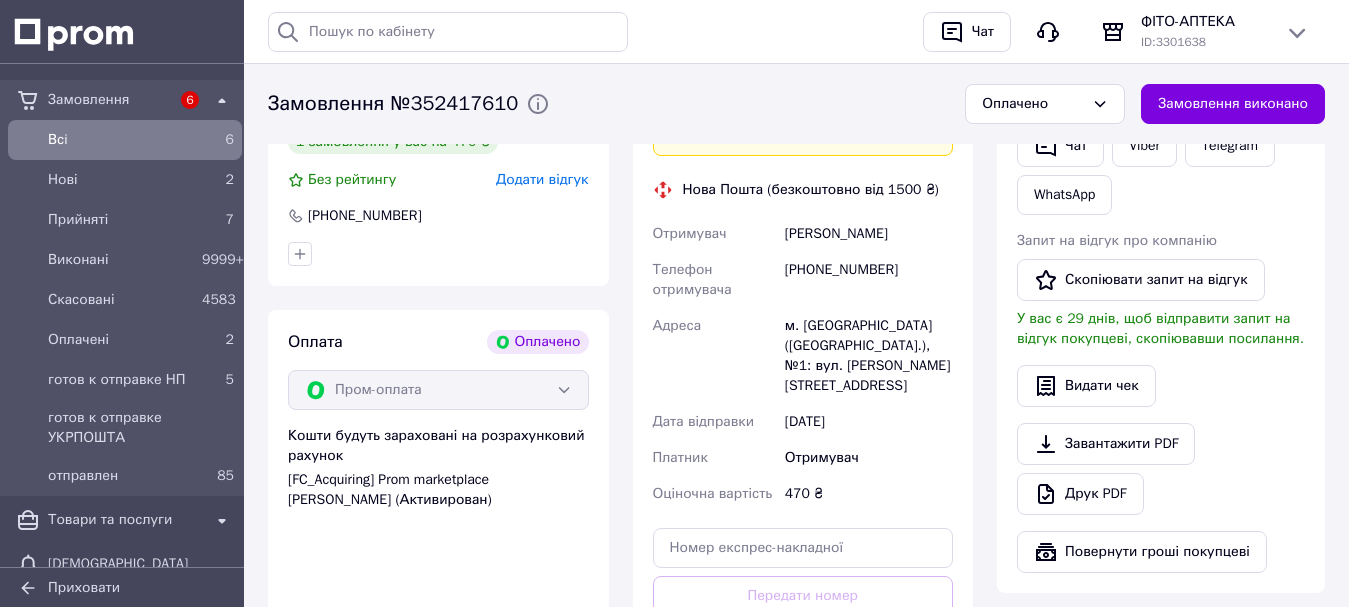 scroll, scrollTop: 1000, scrollLeft: 0, axis: vertical 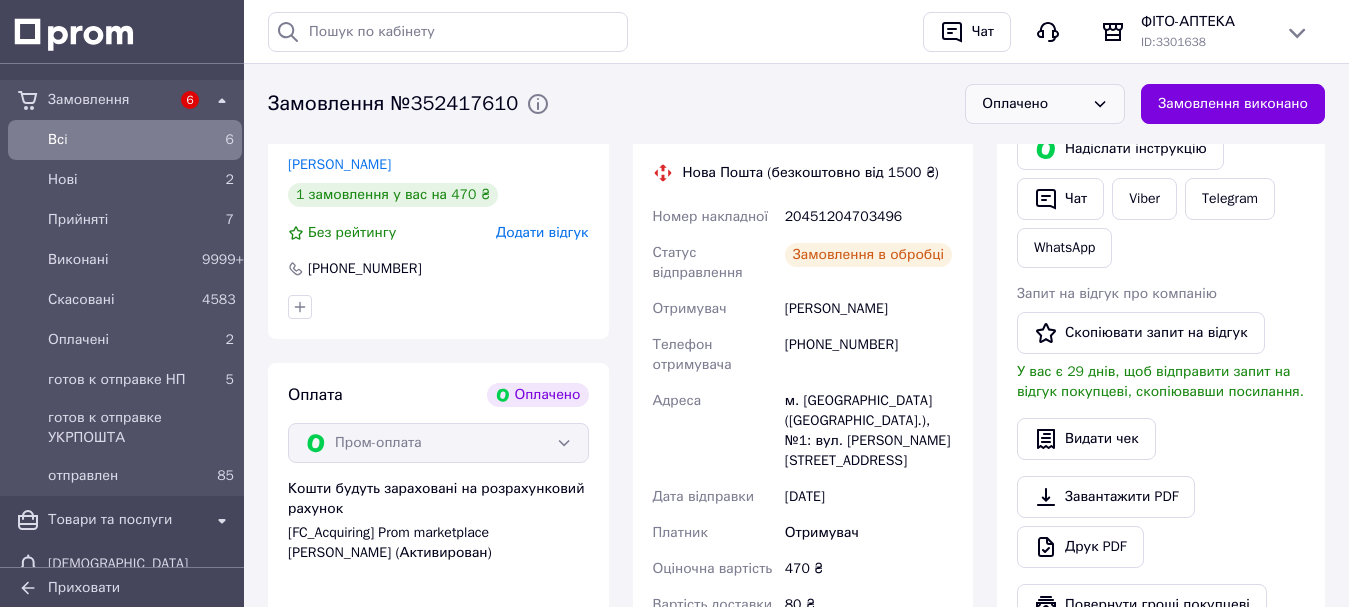 click on "Оплачено" at bounding box center [1033, 104] 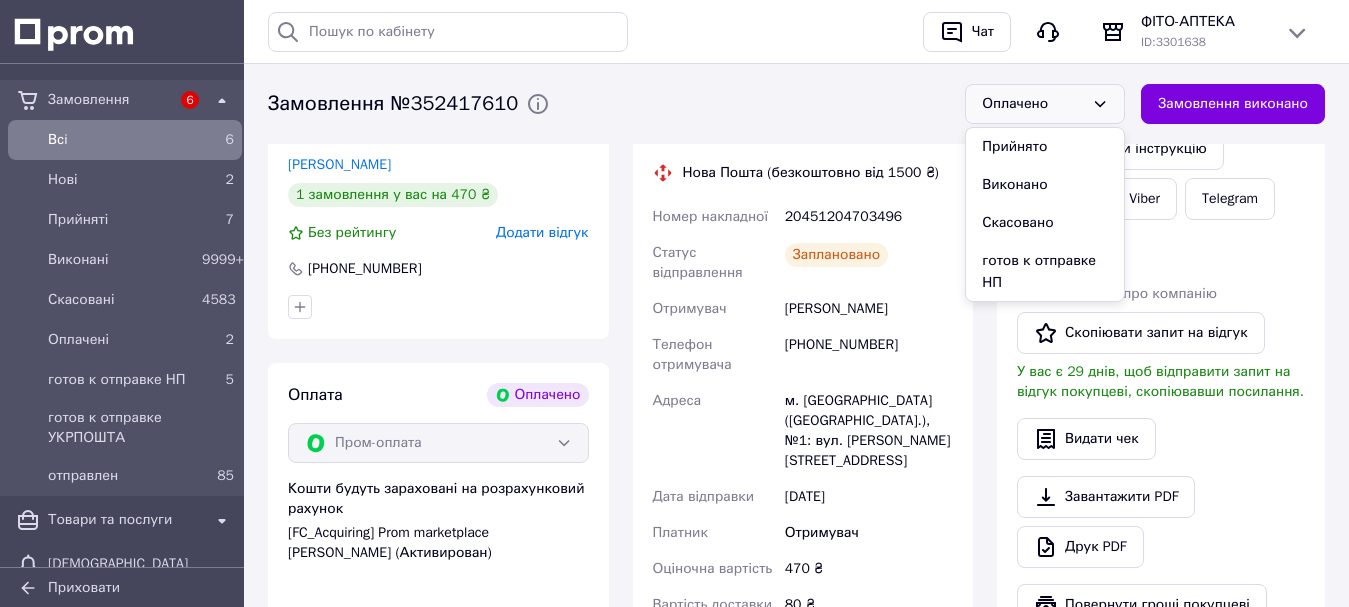 click on "готов к отправке НП" at bounding box center (1045, 272) 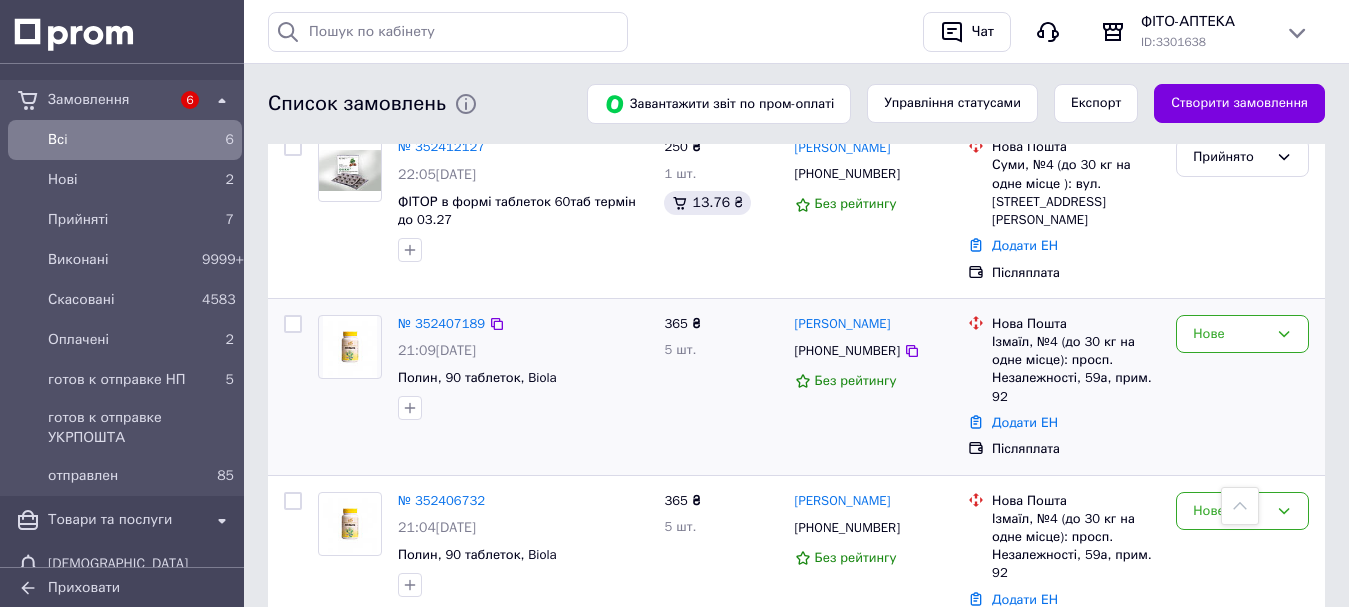scroll, scrollTop: 2100, scrollLeft: 0, axis: vertical 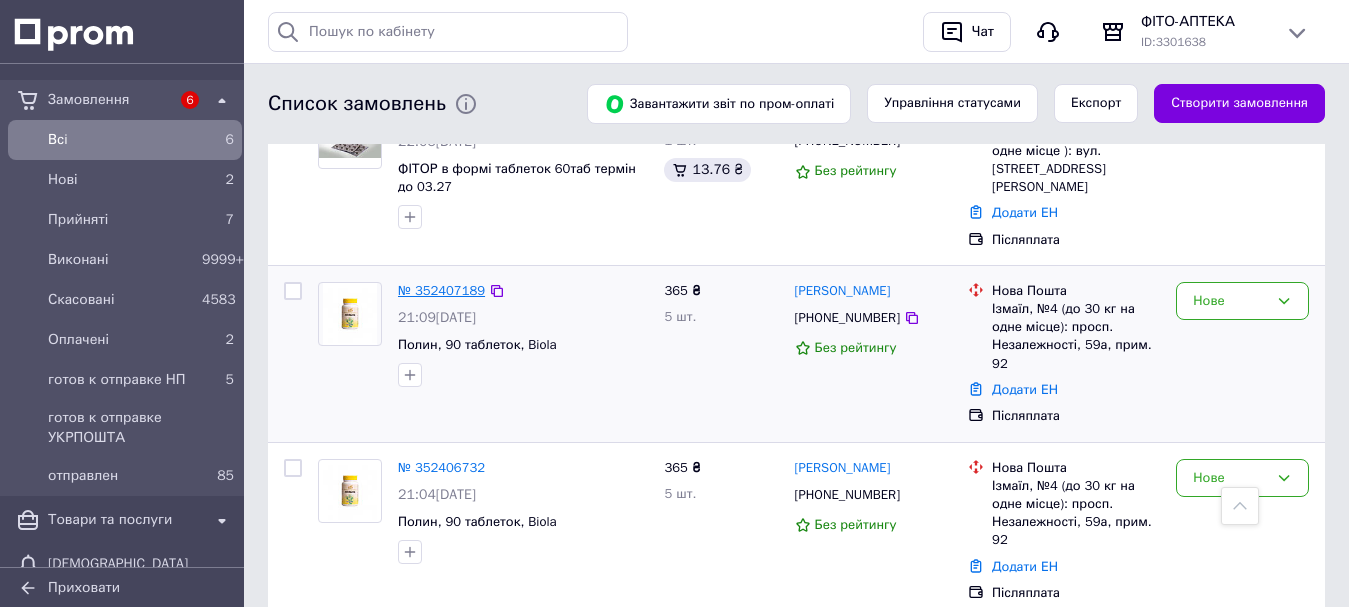 click on "№ 352407189" at bounding box center (441, 290) 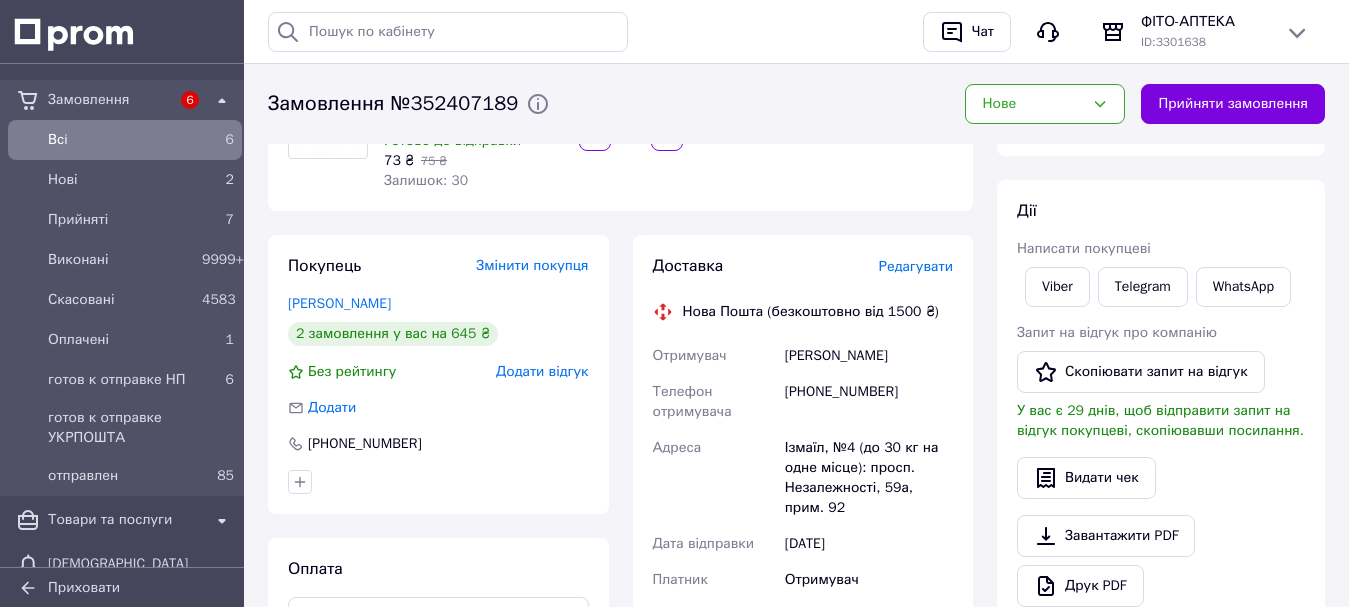 scroll, scrollTop: 110, scrollLeft: 0, axis: vertical 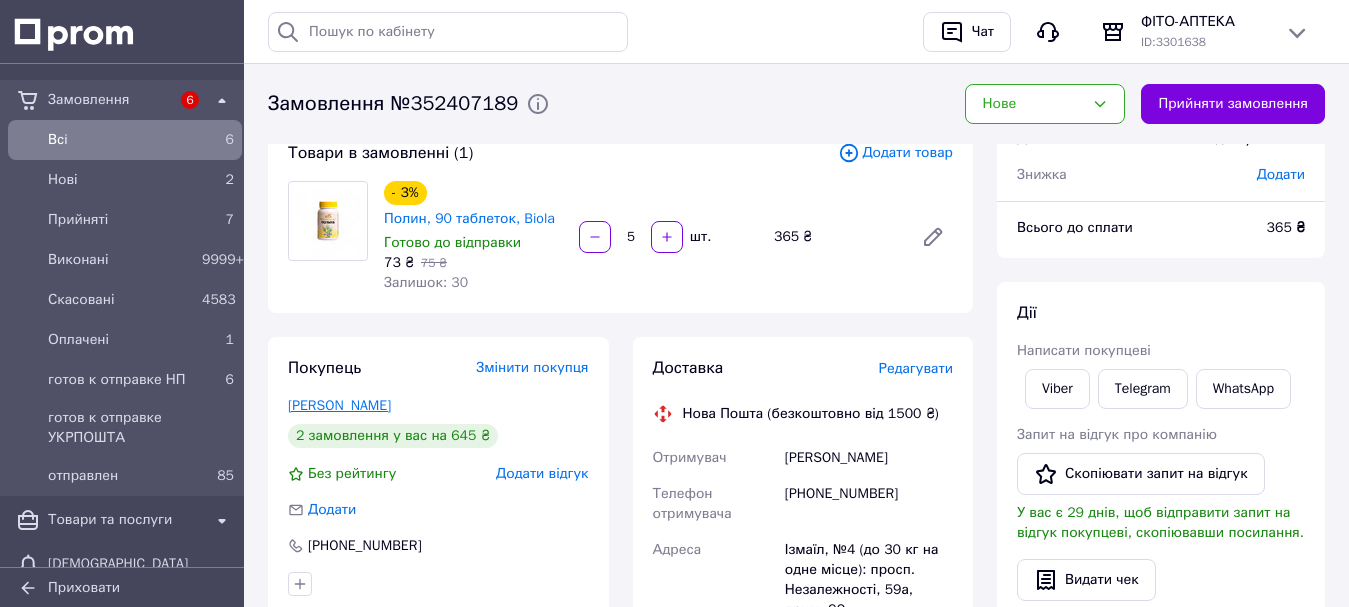 click on "Васіна Катерина" at bounding box center [339, 405] 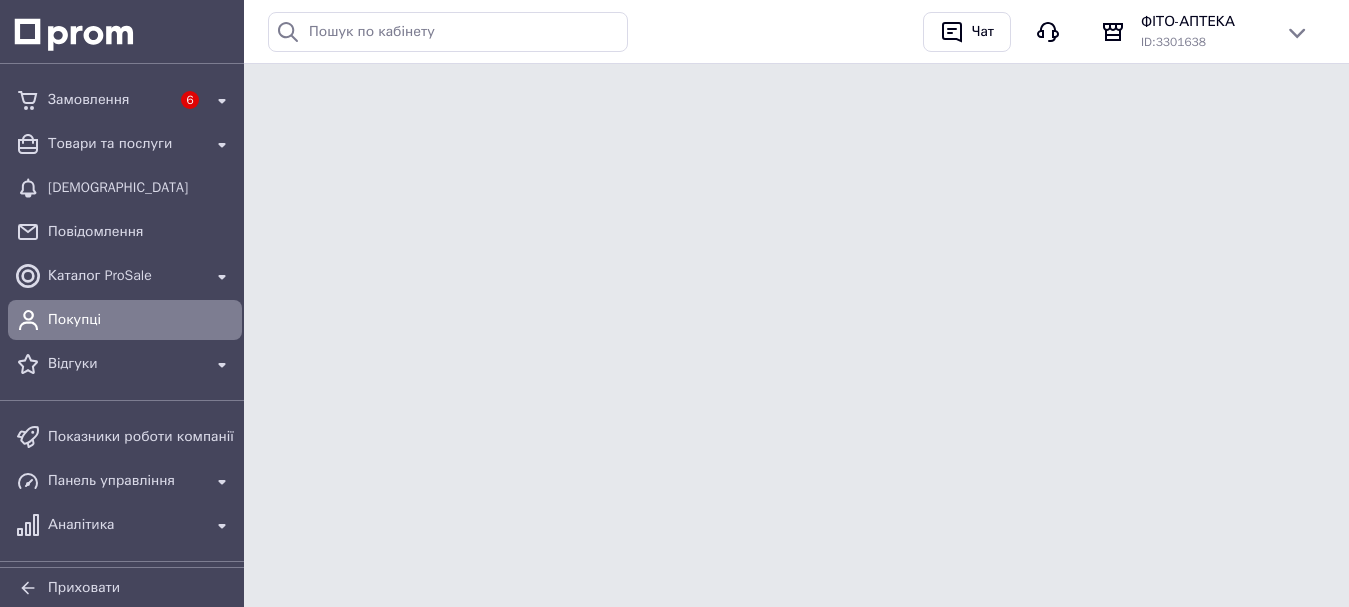 scroll, scrollTop: 0, scrollLeft: 0, axis: both 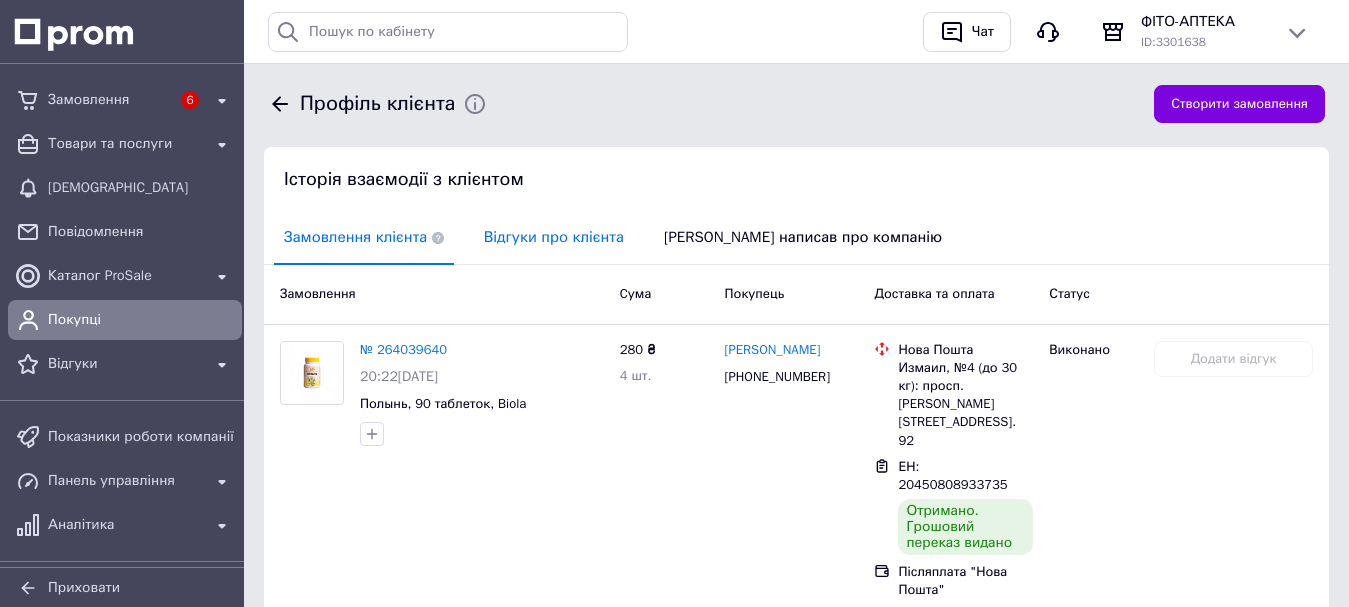 click on "Відгуки про клієнта" at bounding box center [554, 237] 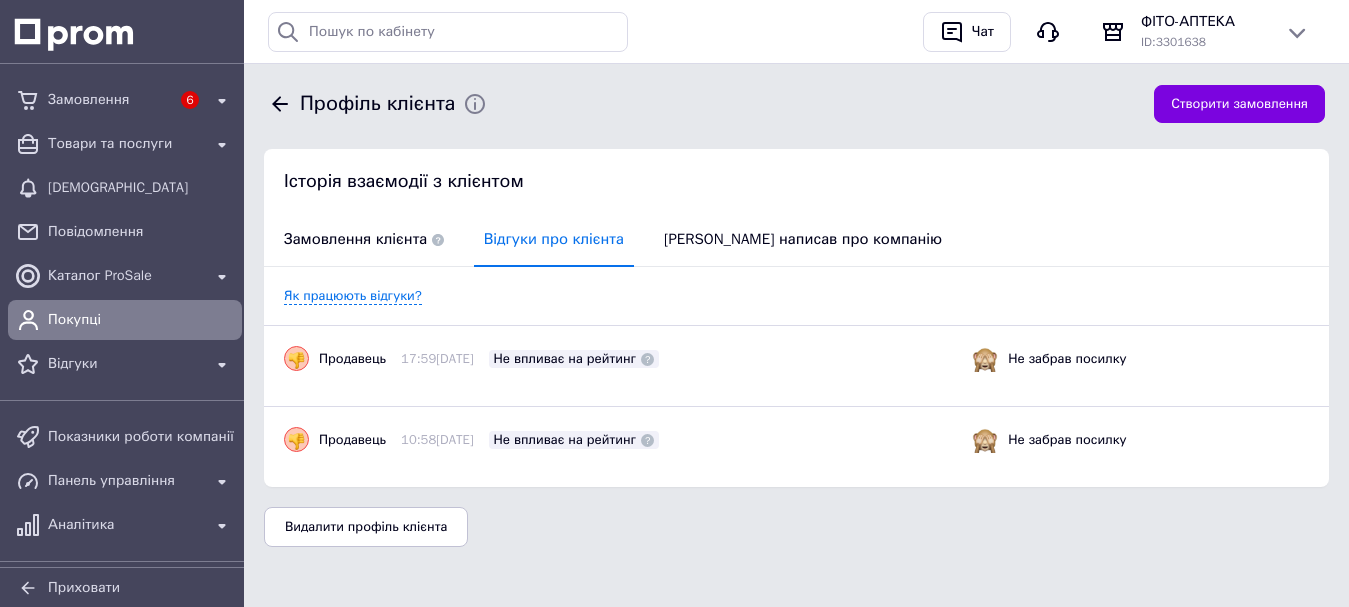 scroll, scrollTop: 398, scrollLeft: 0, axis: vertical 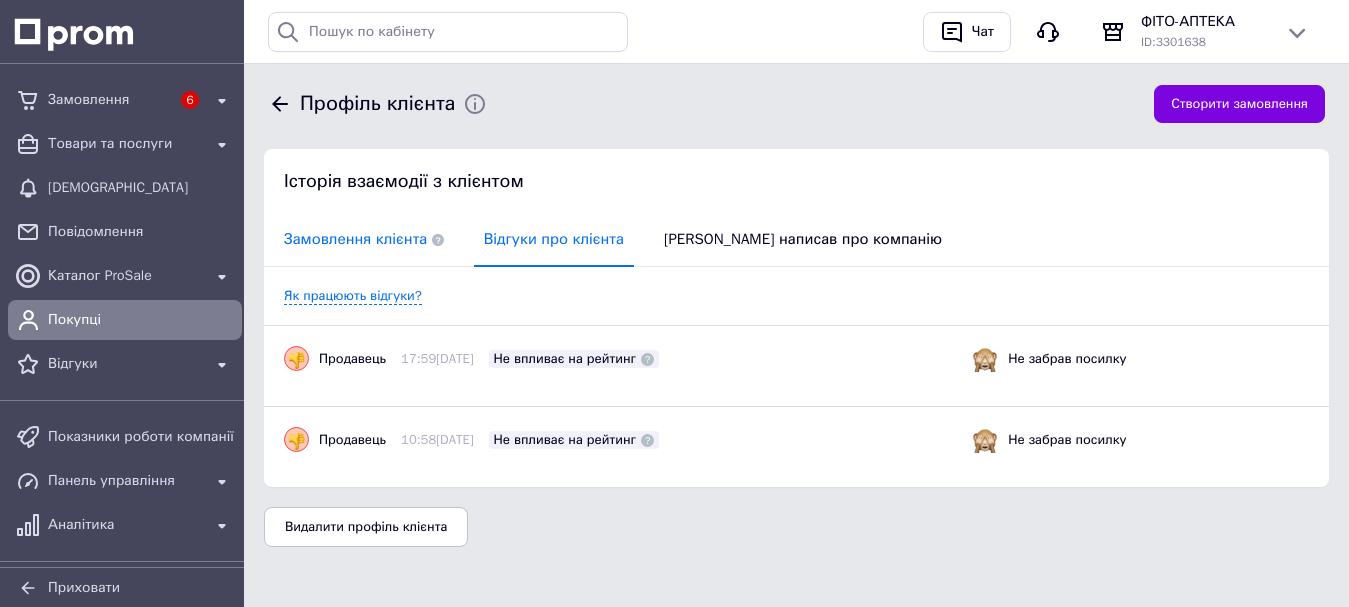click on "Замовлення клієнта" at bounding box center (364, 239) 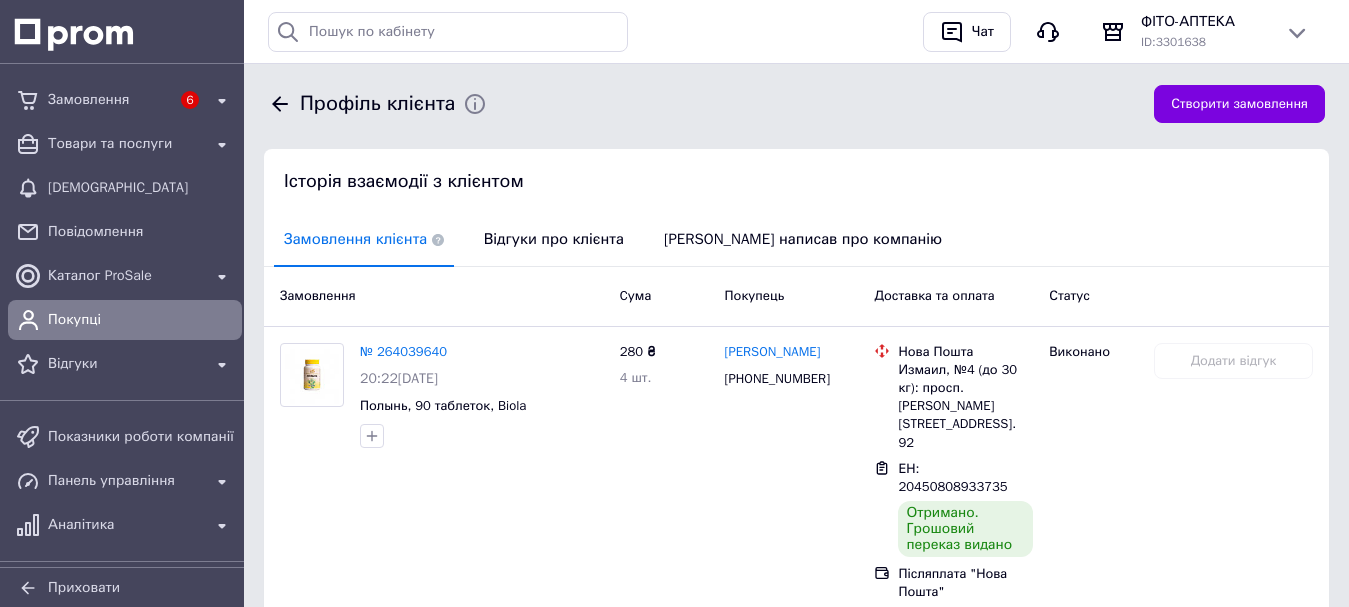 scroll, scrollTop: 400, scrollLeft: 0, axis: vertical 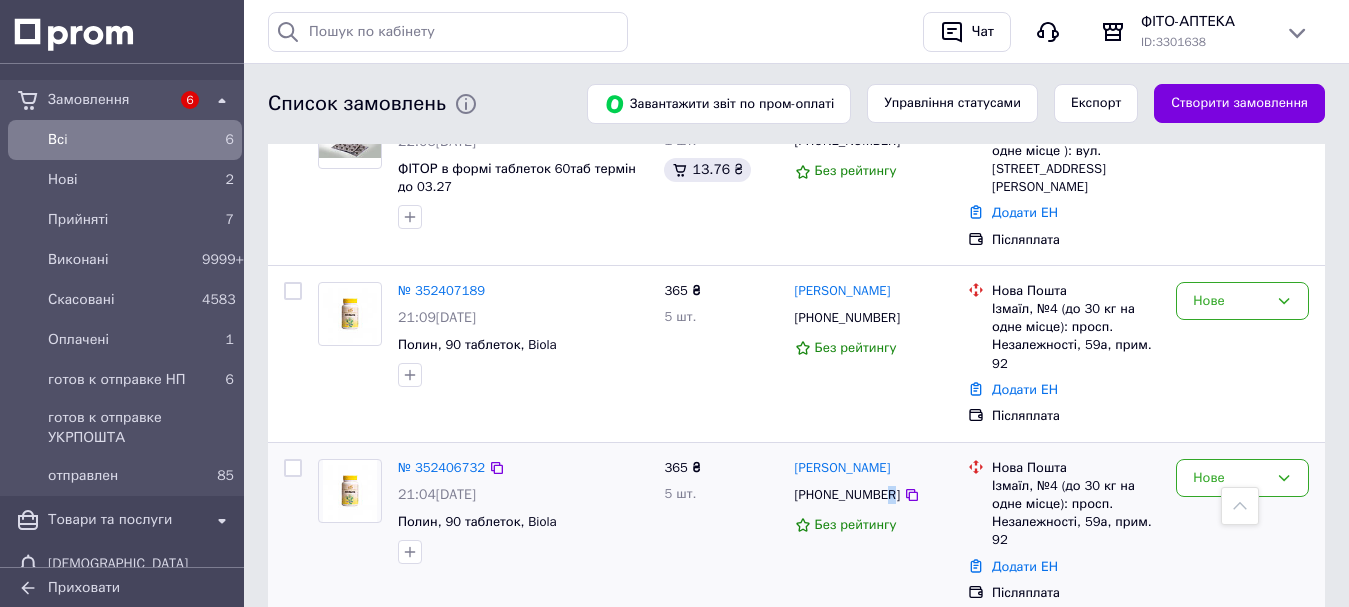 click on "[PHONE_NUMBER]" at bounding box center [847, 495] 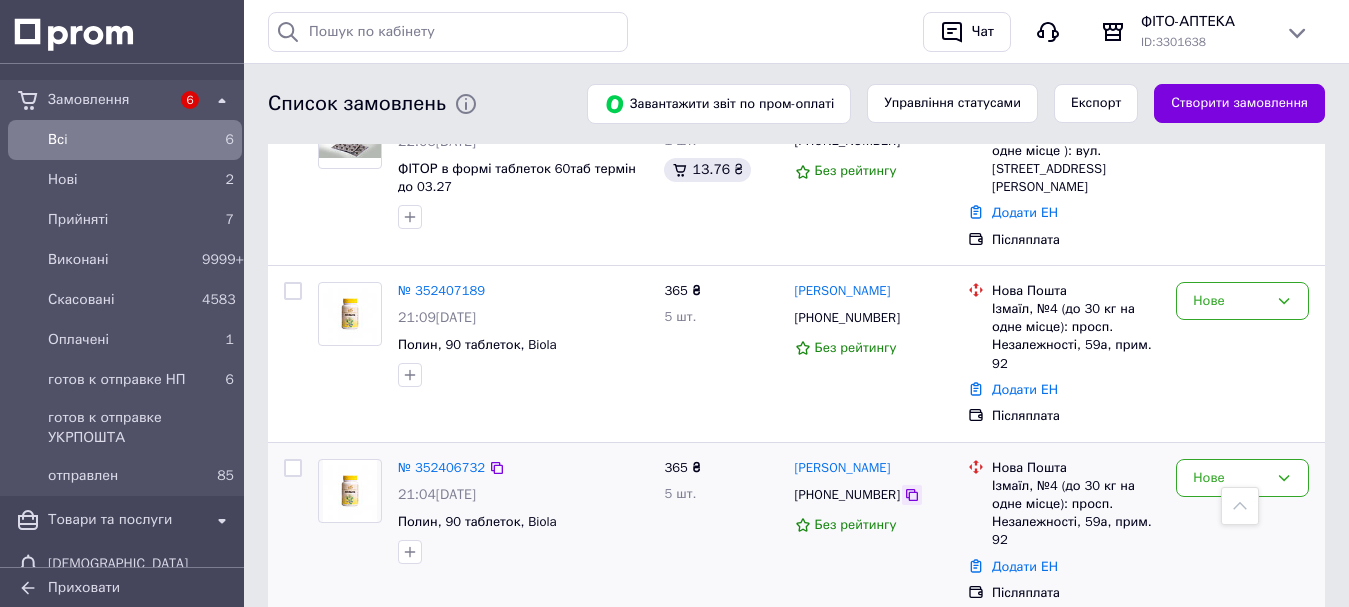 click at bounding box center (912, 495) 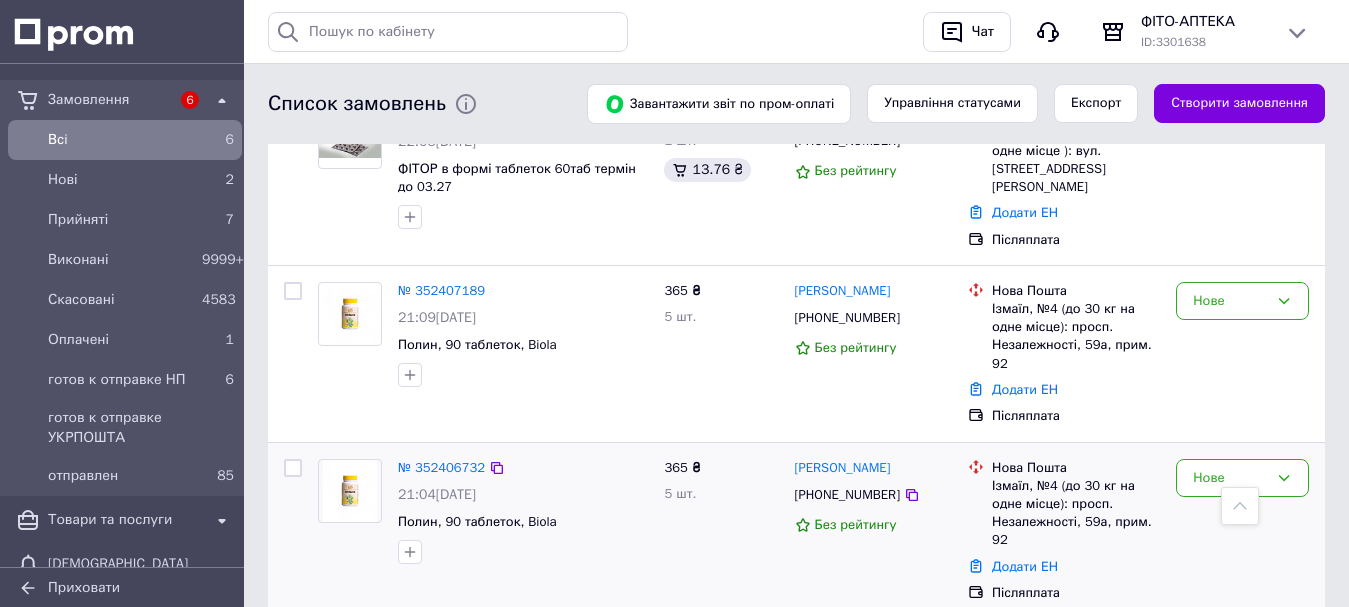 click on "[PHONE_NUMBER]" at bounding box center (847, 495) 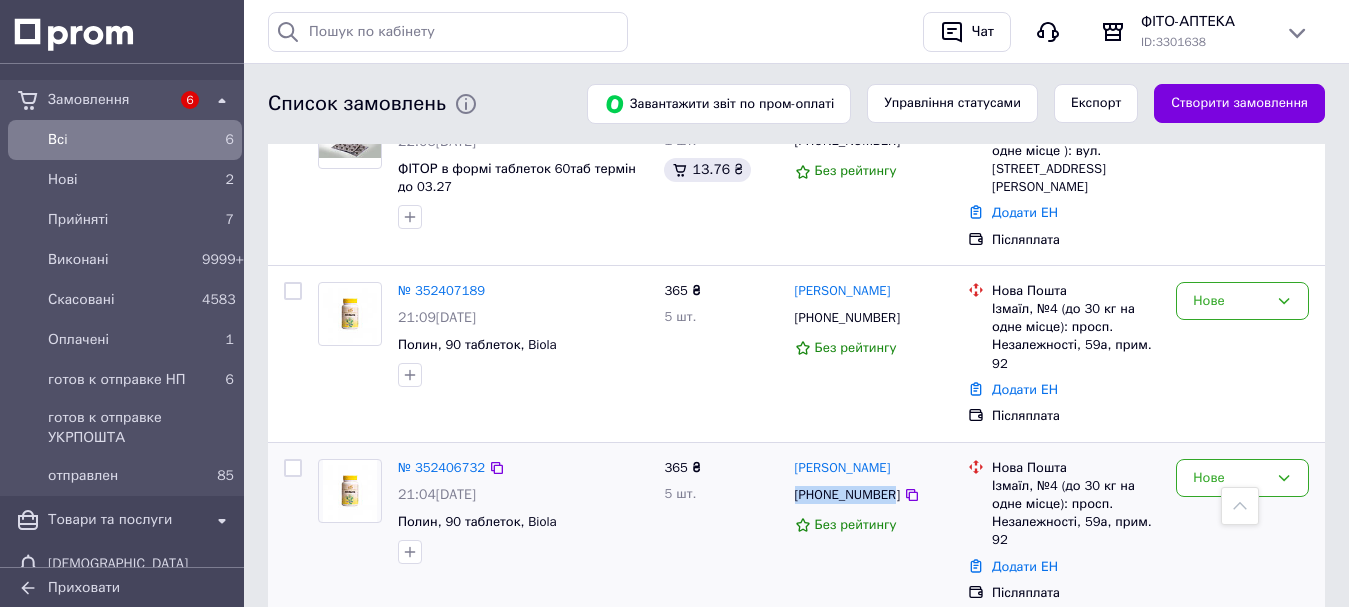 drag, startPoint x: 885, startPoint y: 407, endPoint x: 790, endPoint y: 410, distance: 95.047356 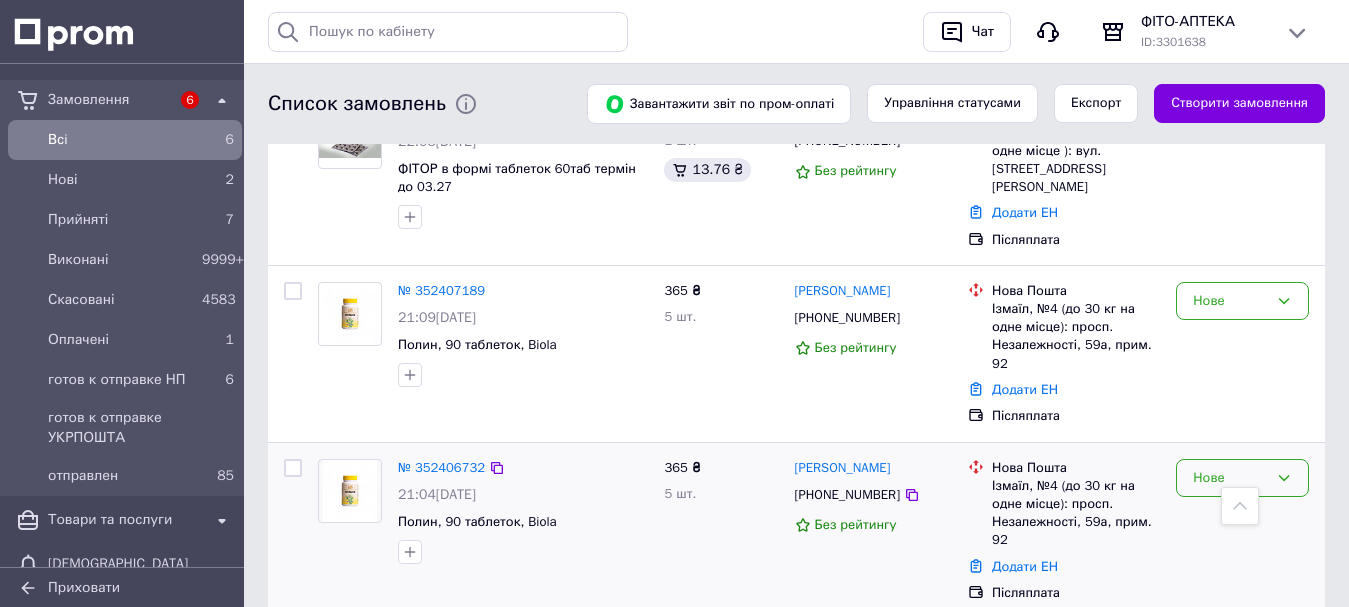 click on "Нове" at bounding box center [1230, 478] 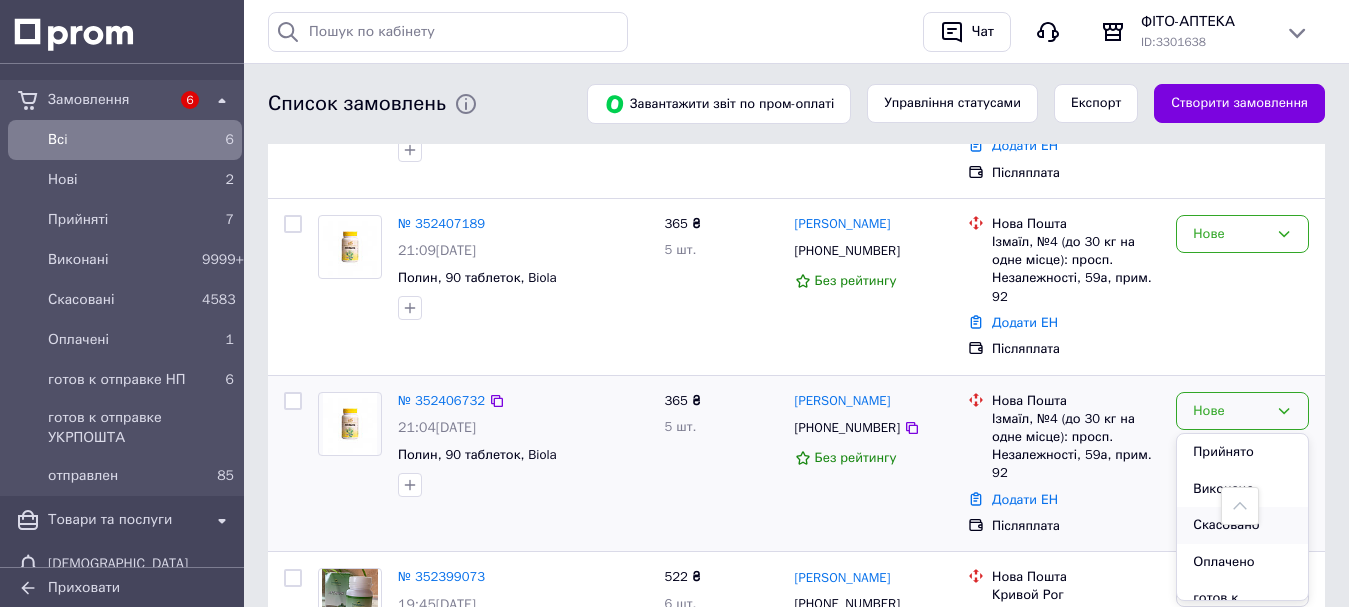 scroll, scrollTop: 2200, scrollLeft: 0, axis: vertical 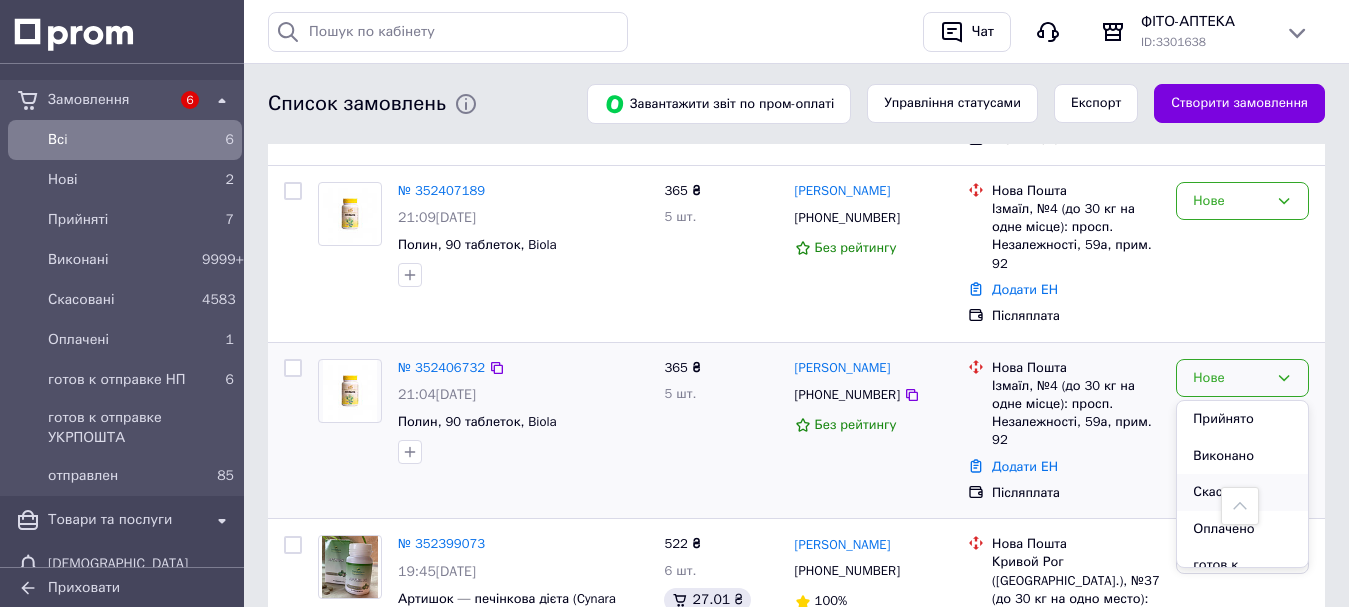 click on "Скасовано" at bounding box center (1242, 492) 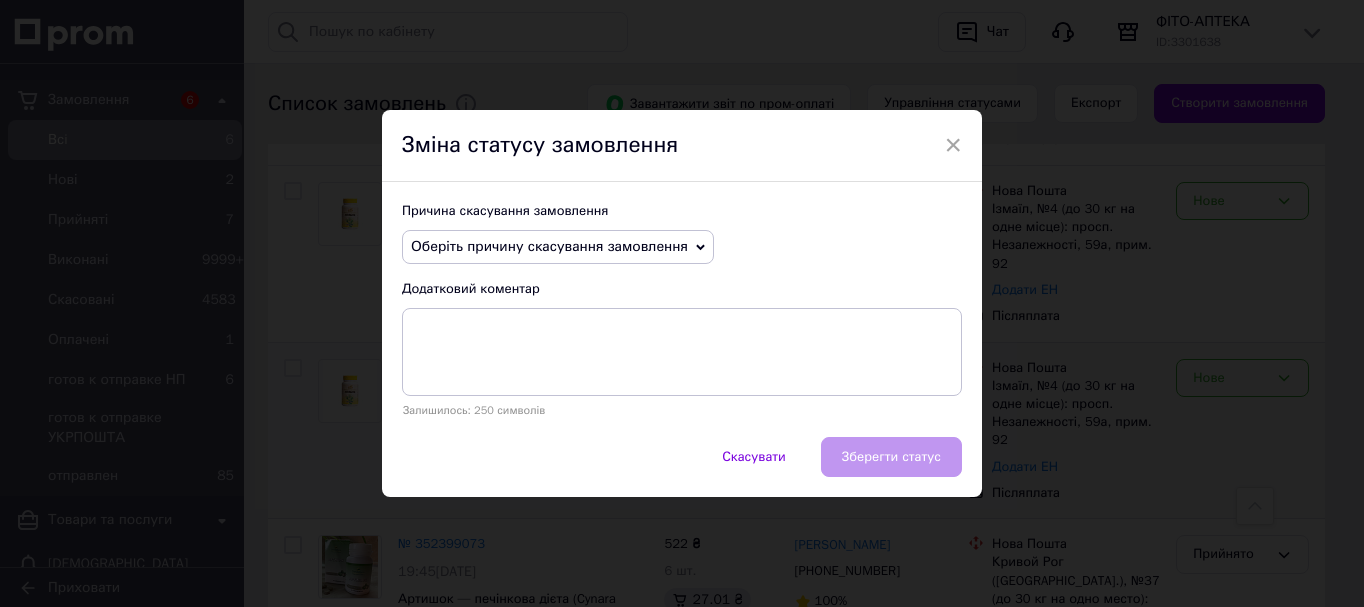 click on "Оберіть причину скасування замовлення" at bounding box center [549, 246] 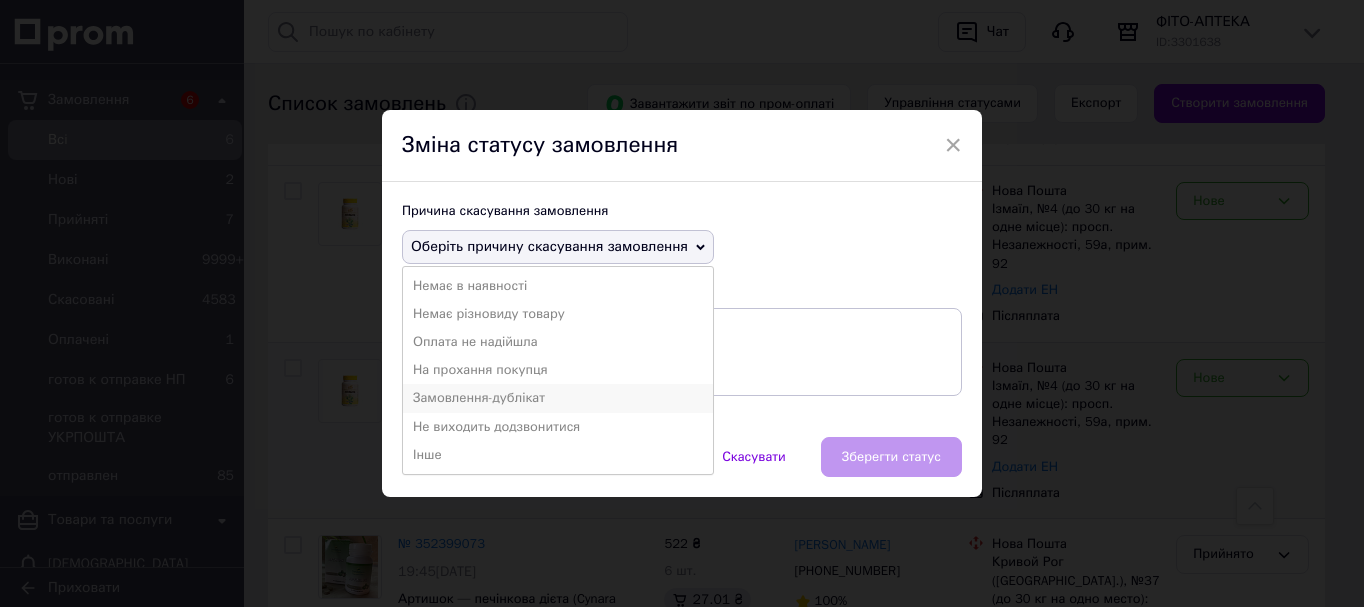 click on "Замовлення-дублікат" at bounding box center [558, 398] 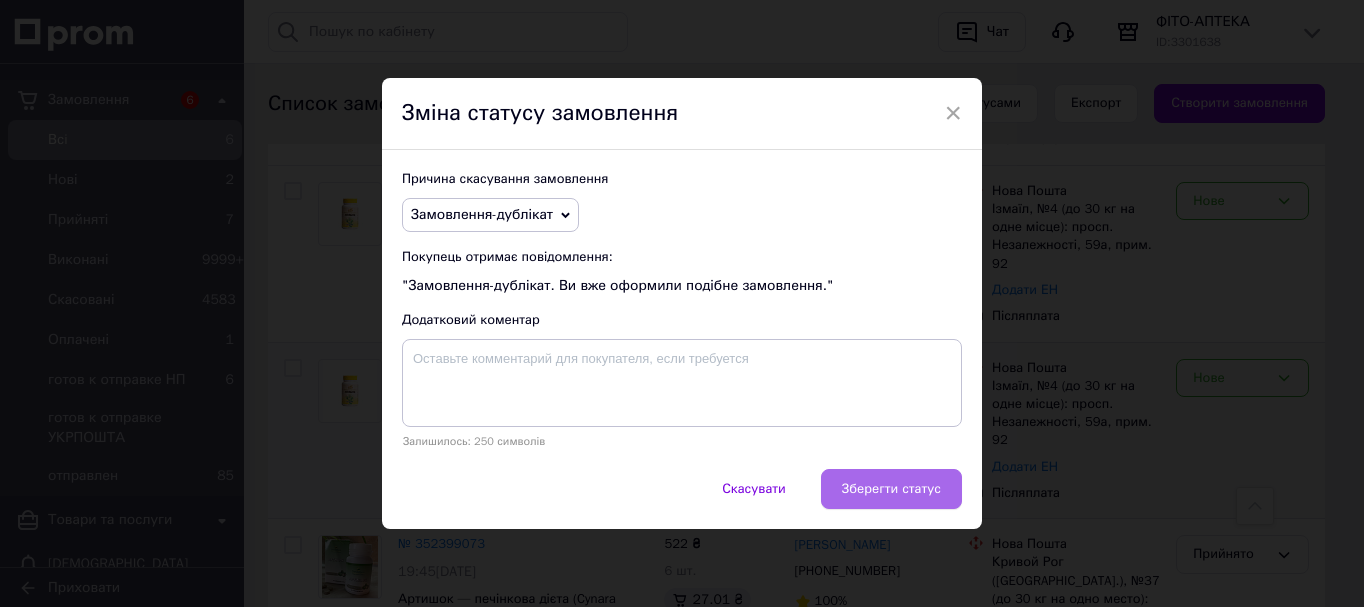 click on "Зберегти статус" at bounding box center [891, 489] 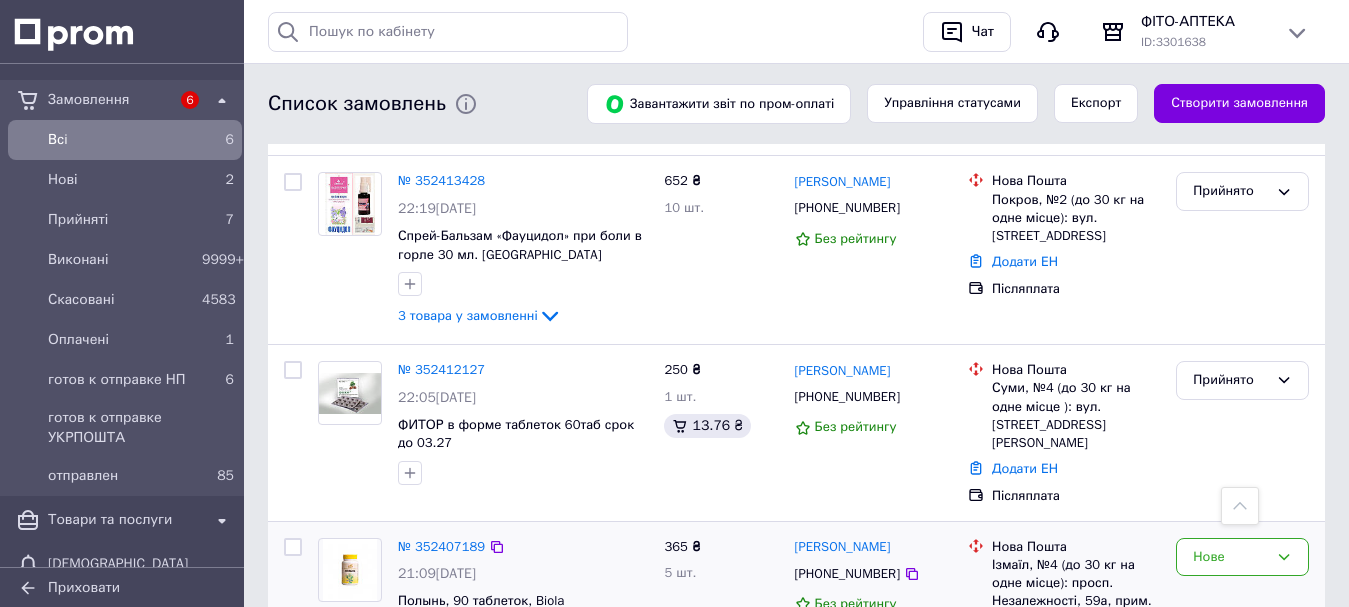 scroll, scrollTop: 2000, scrollLeft: 0, axis: vertical 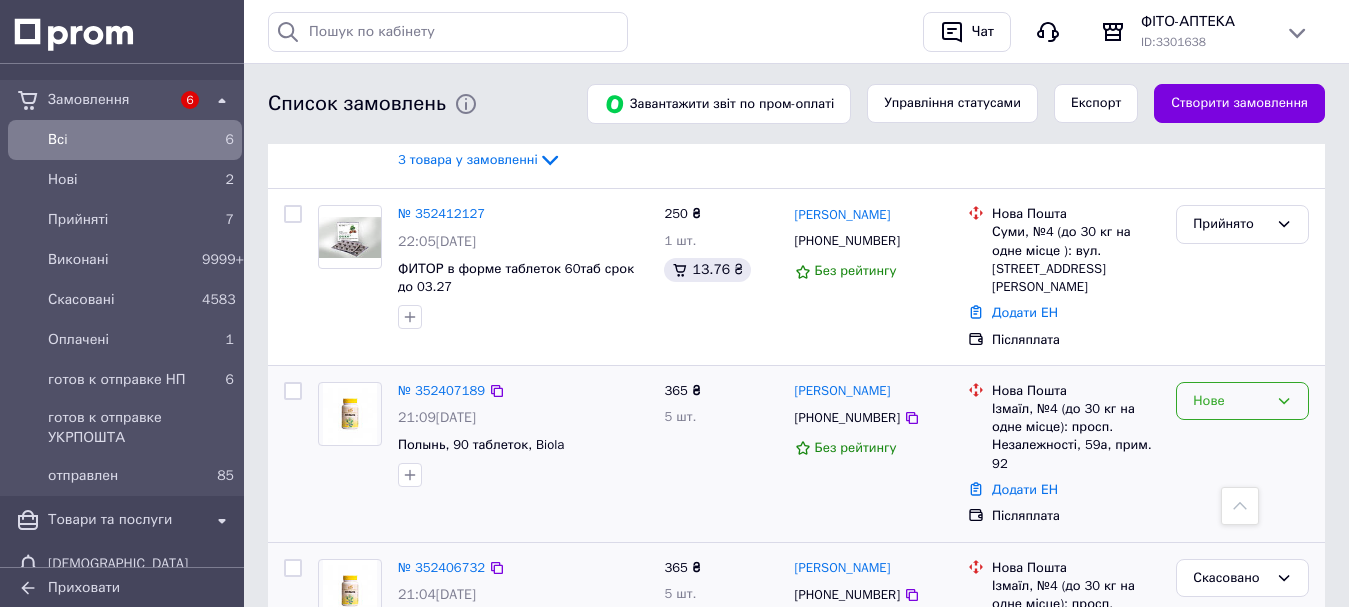 click on "Нове" at bounding box center (1230, 401) 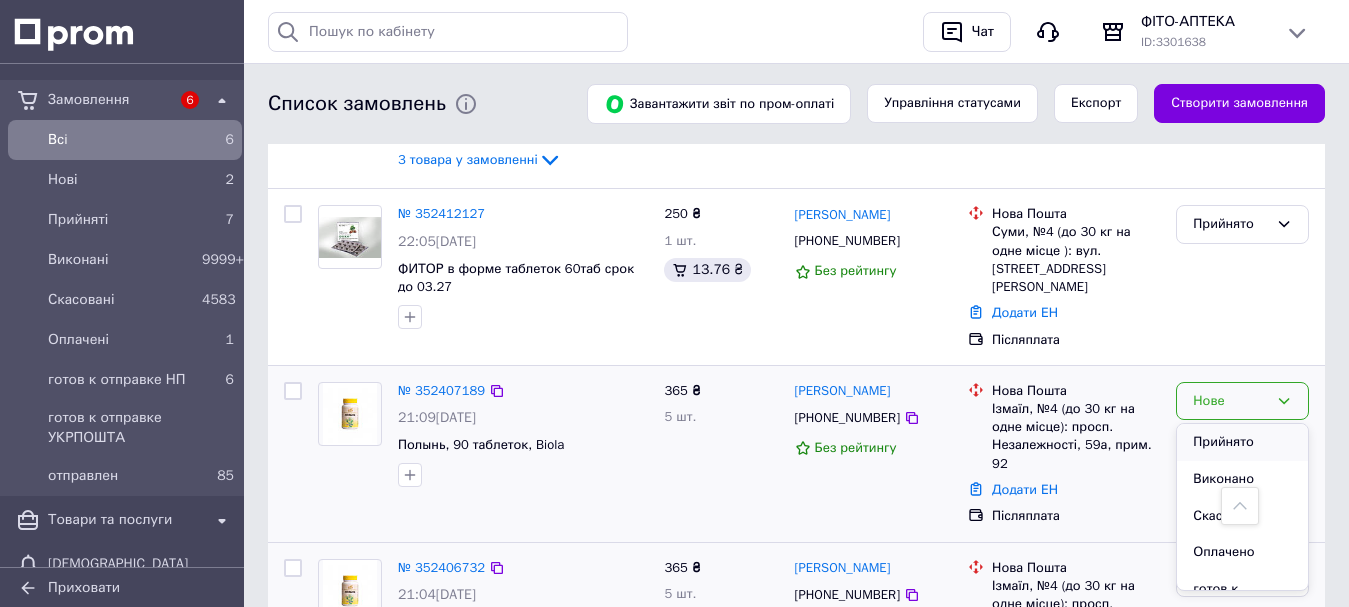 click on "Прийнято" at bounding box center [1242, 442] 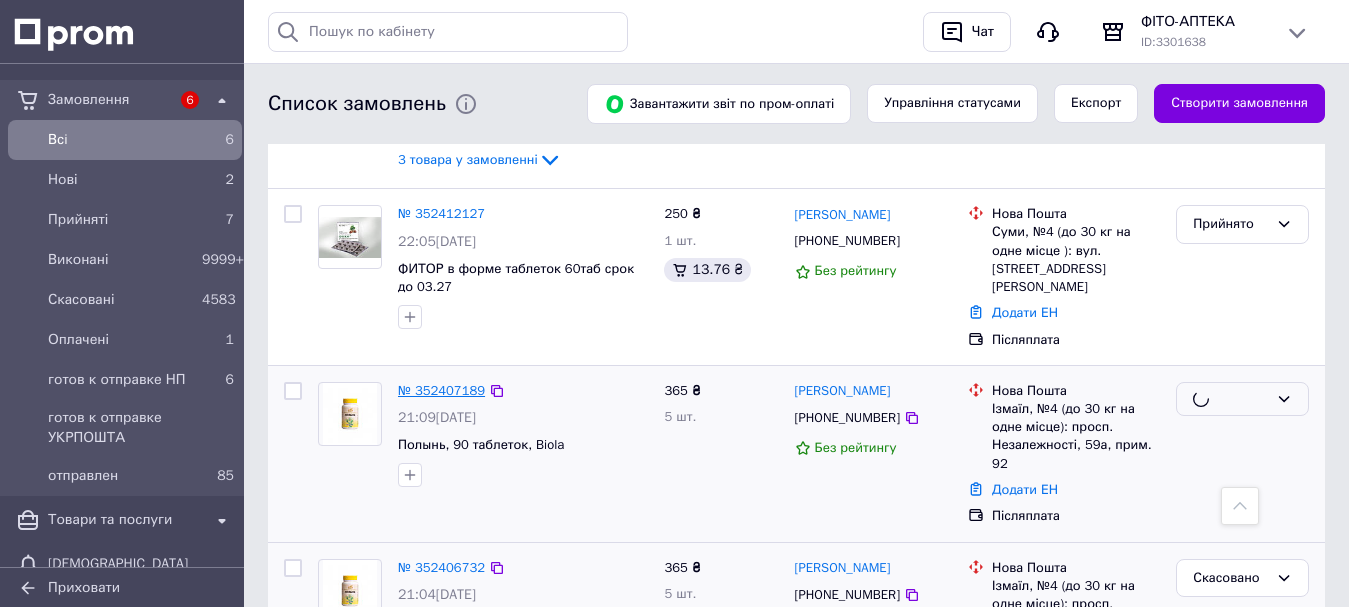 click on "№ 352407189" at bounding box center [441, 390] 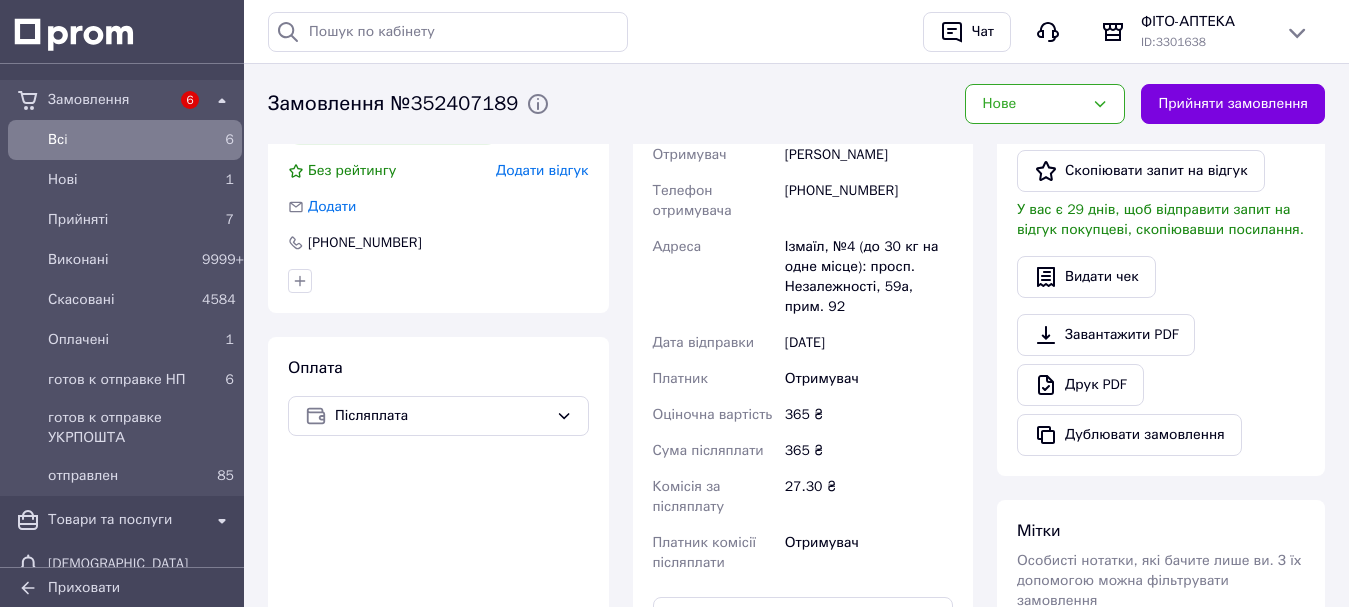 scroll, scrollTop: 355, scrollLeft: 0, axis: vertical 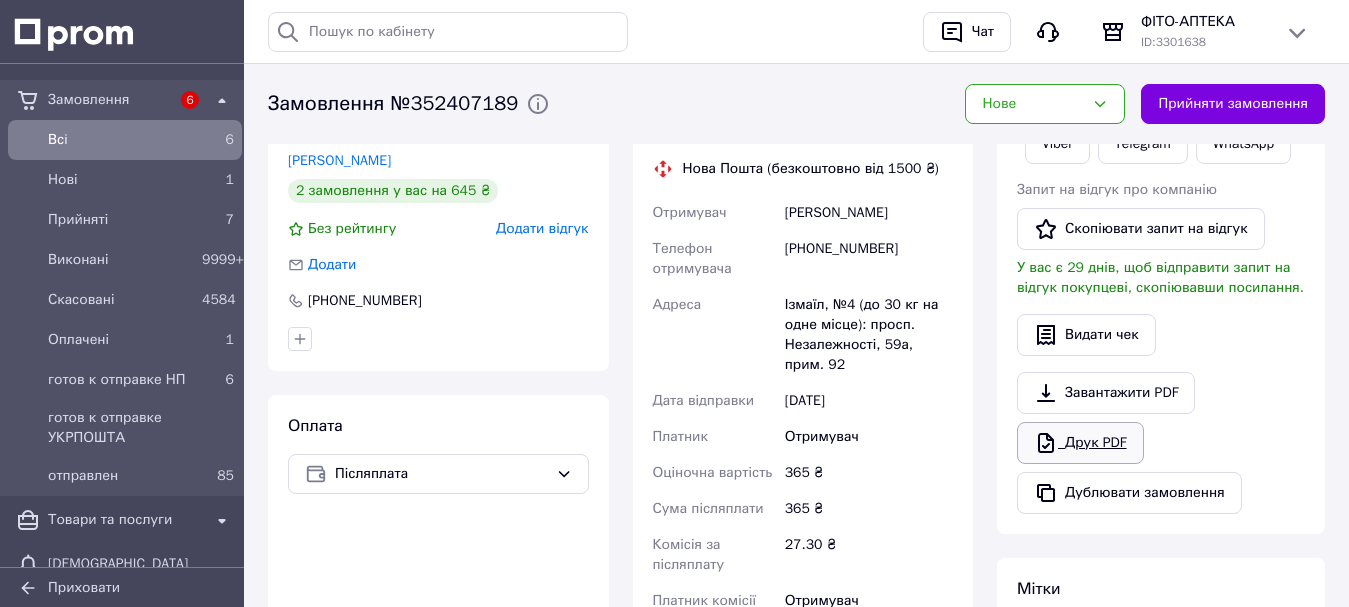 click on "Друк PDF" at bounding box center (1080, 443) 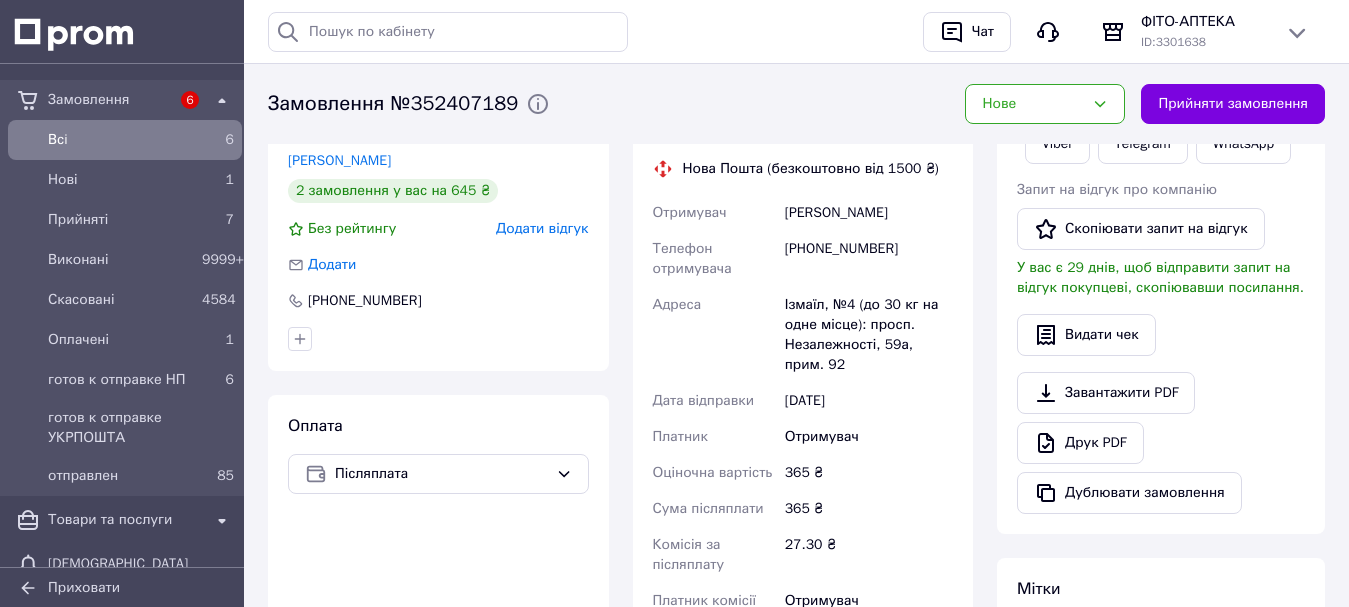 click on "Прийняти замовлення" at bounding box center (1233, 104) 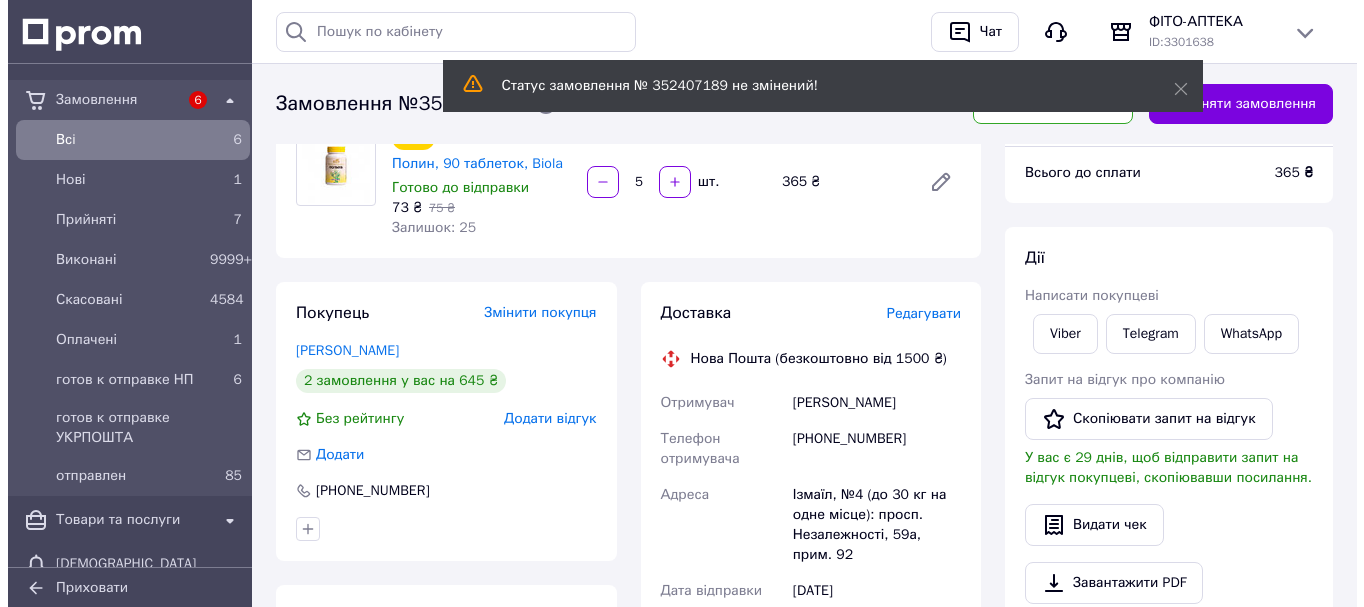 scroll, scrollTop: 155, scrollLeft: 0, axis: vertical 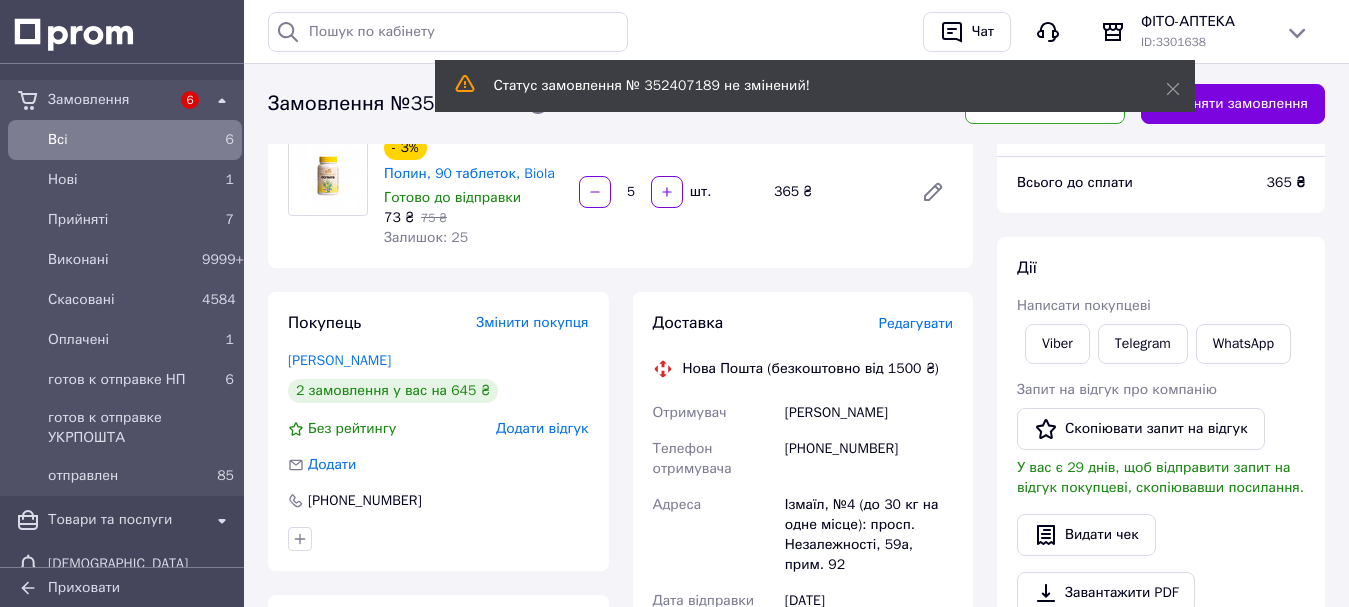 click on "Редагувати" at bounding box center [916, 323] 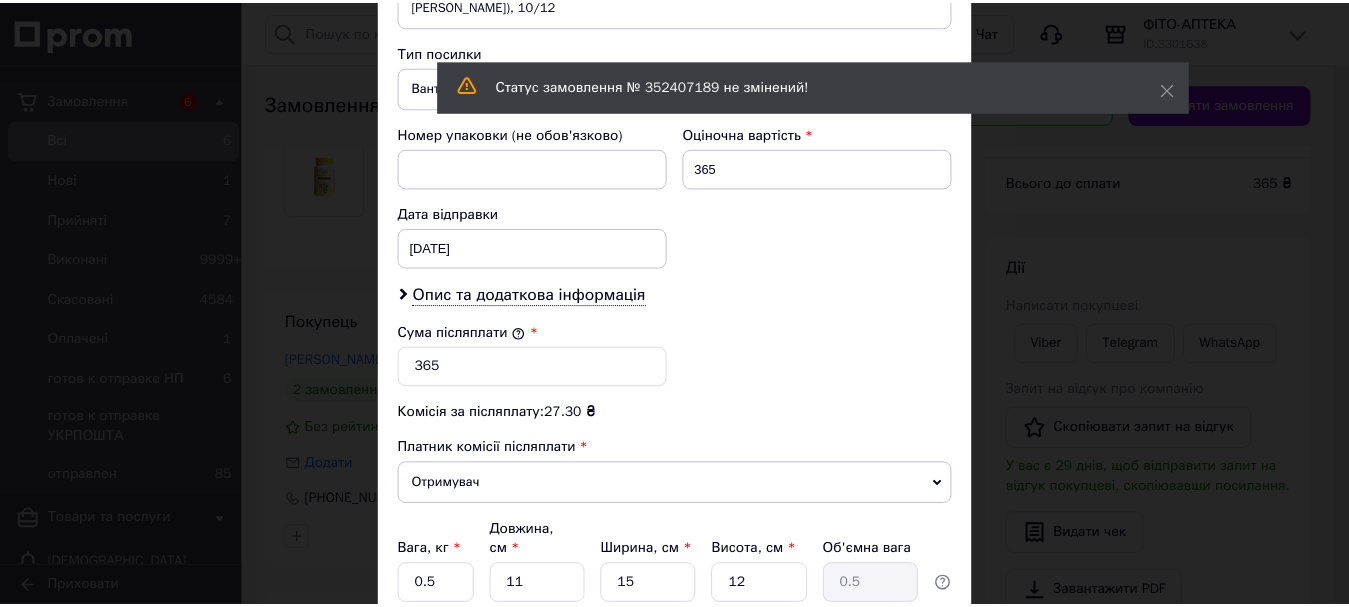 scroll, scrollTop: 939, scrollLeft: 0, axis: vertical 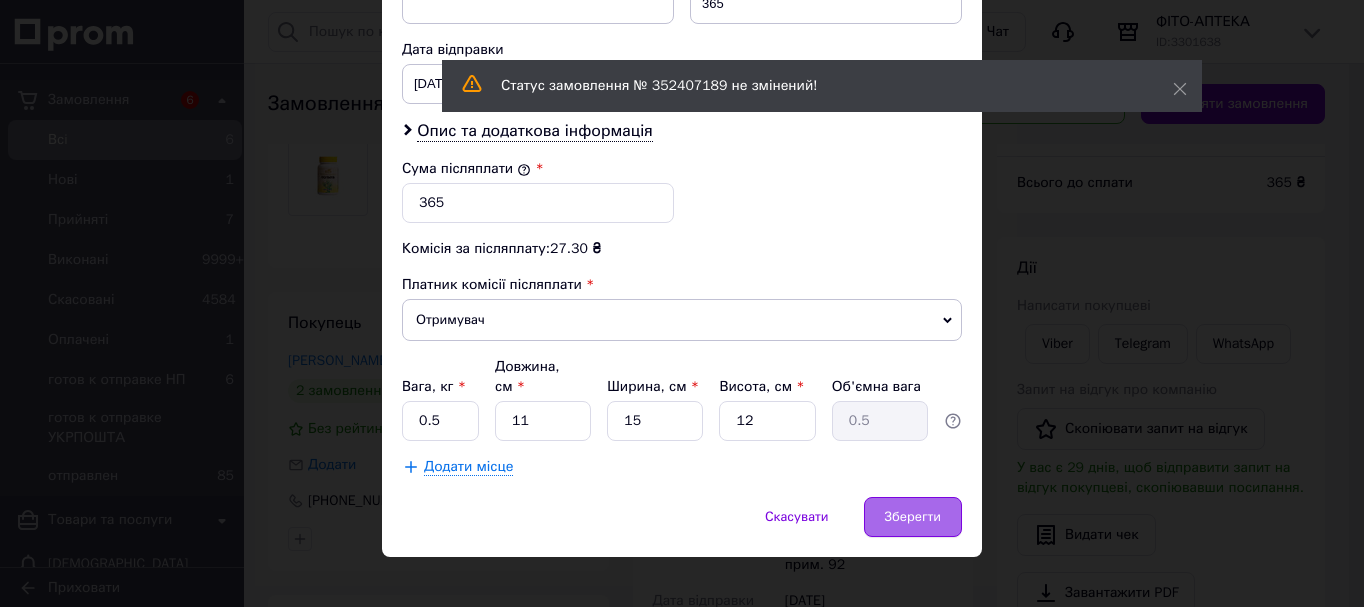 click on "Зберегти" at bounding box center [913, 517] 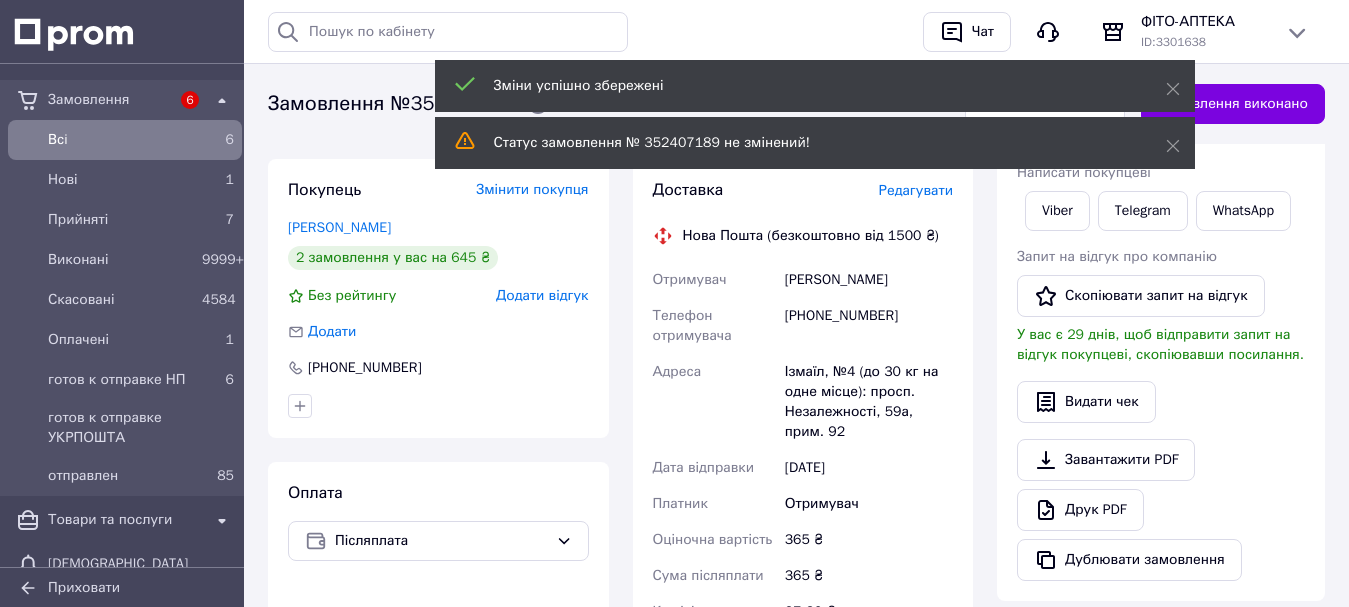 scroll, scrollTop: 655, scrollLeft: 0, axis: vertical 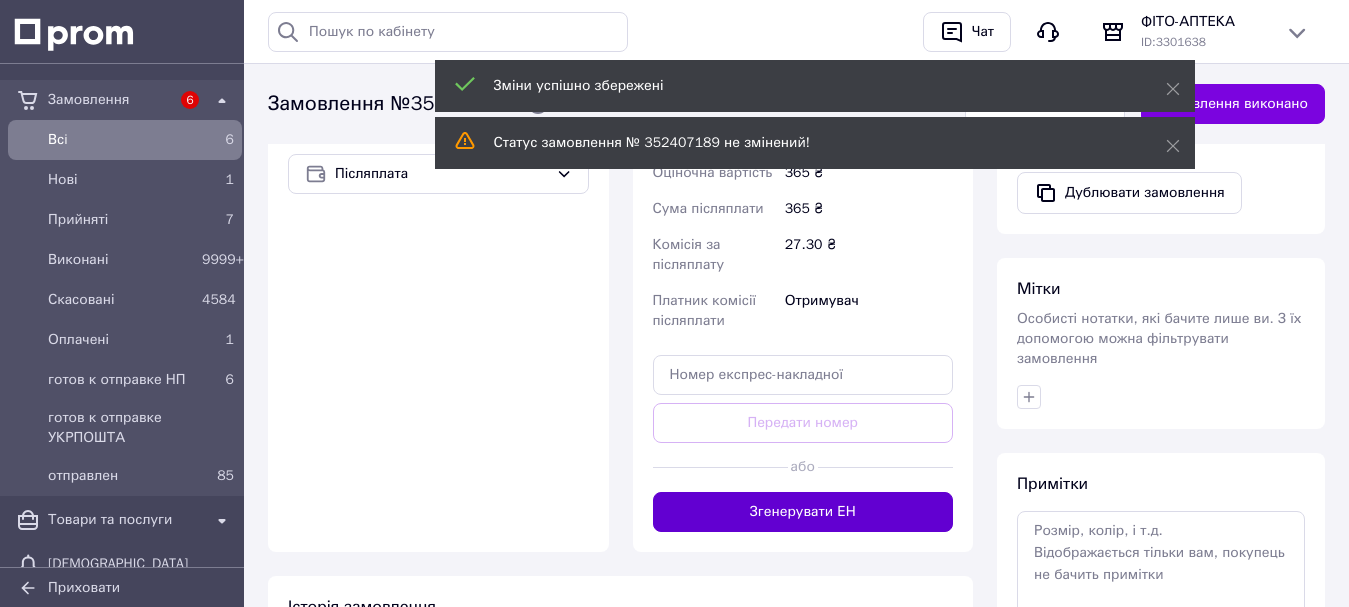 click on "Згенерувати ЕН" at bounding box center (803, 512) 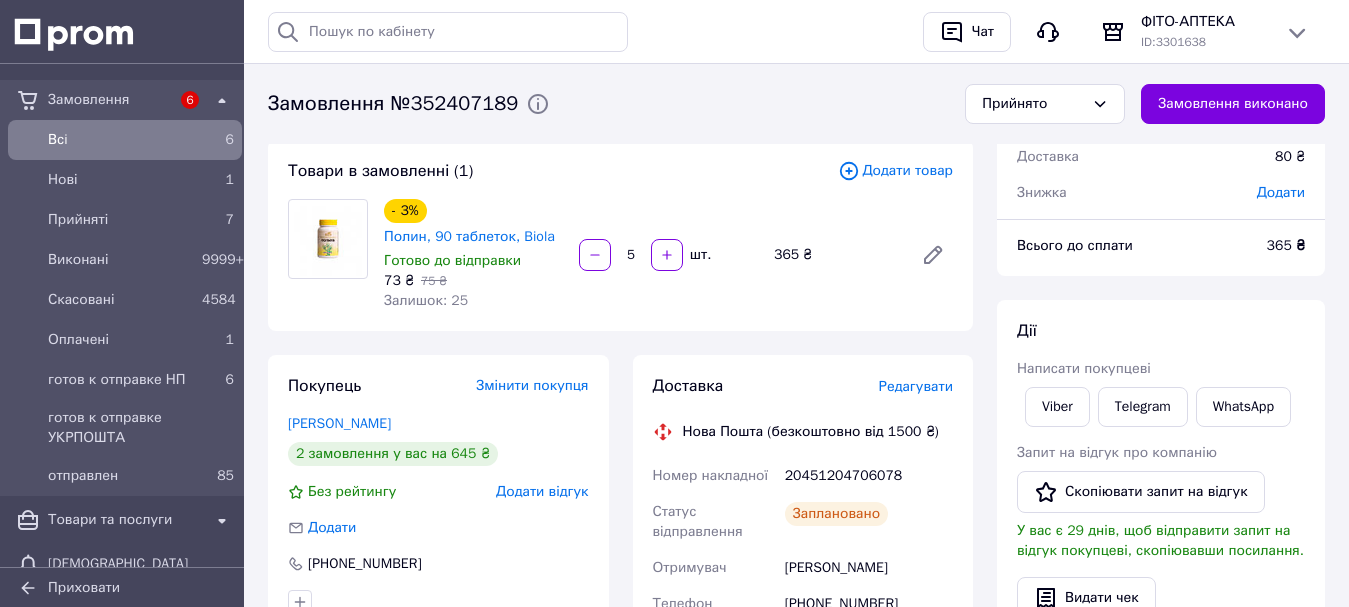 scroll, scrollTop: 55, scrollLeft: 0, axis: vertical 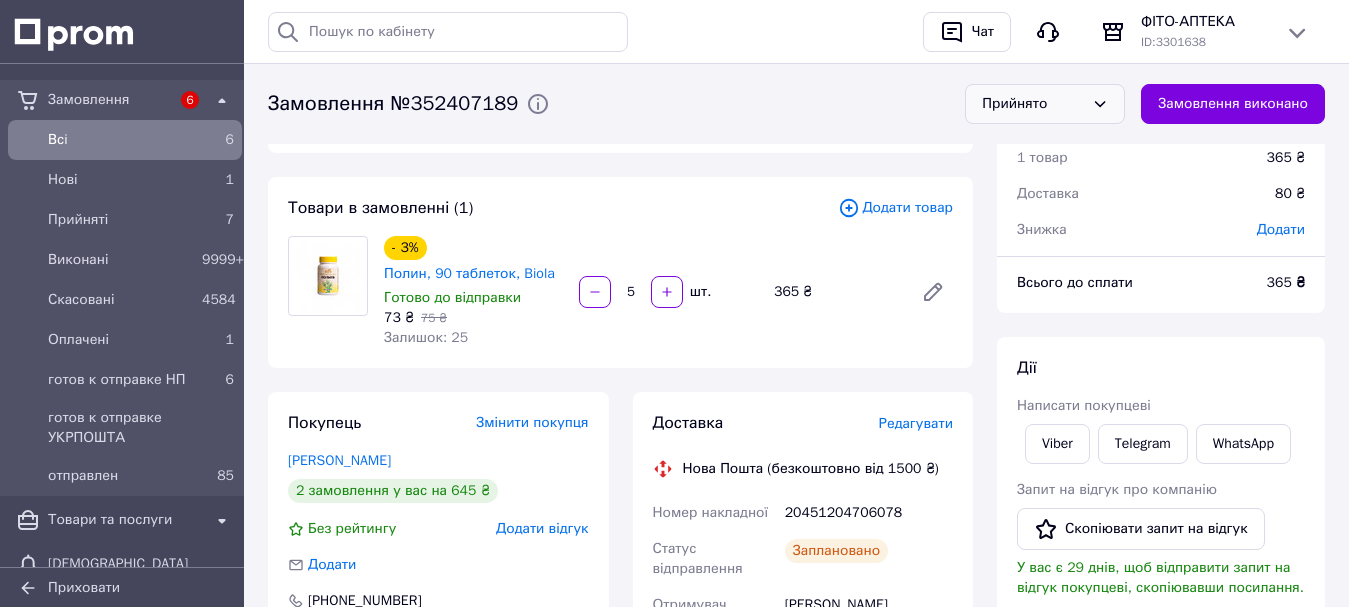 click on "Прийнято" at bounding box center [1045, 104] 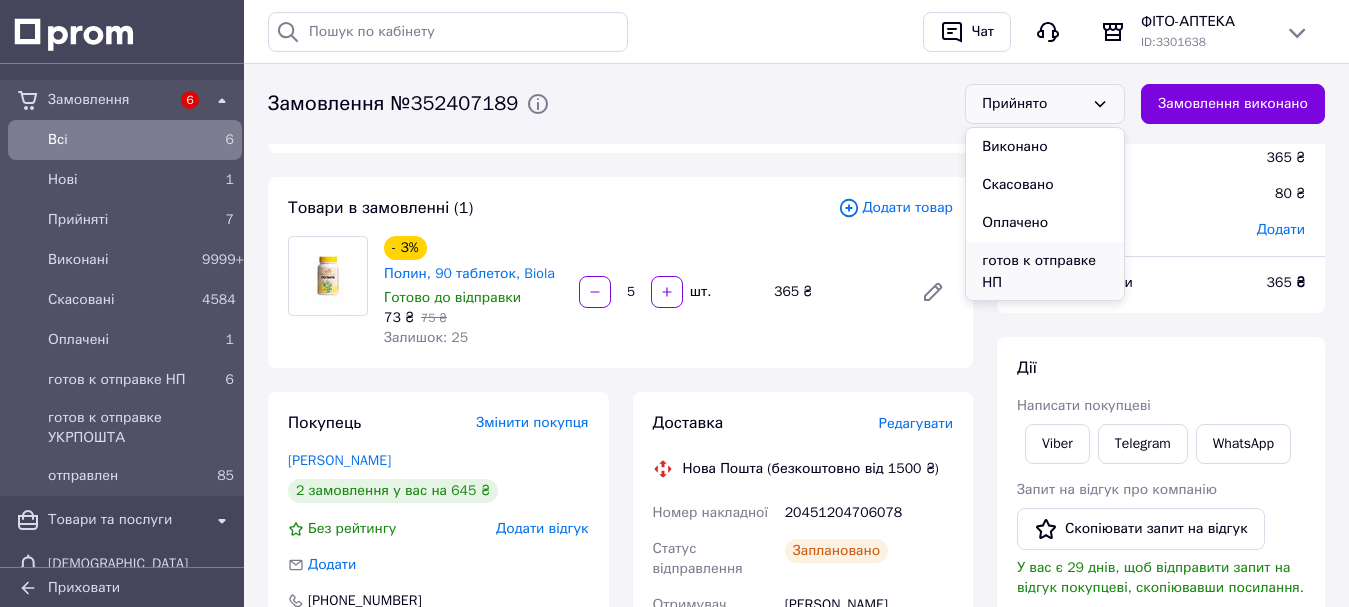 click on "готов к отправке НП" at bounding box center (1045, 272) 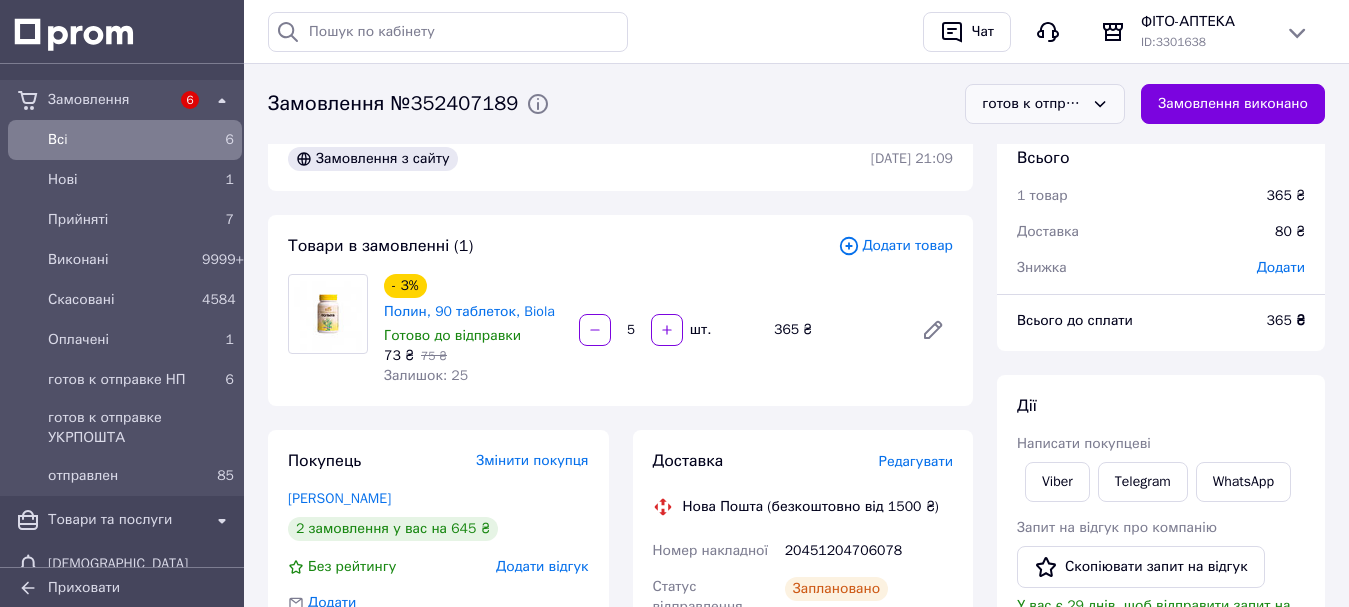 scroll, scrollTop: 0, scrollLeft: 0, axis: both 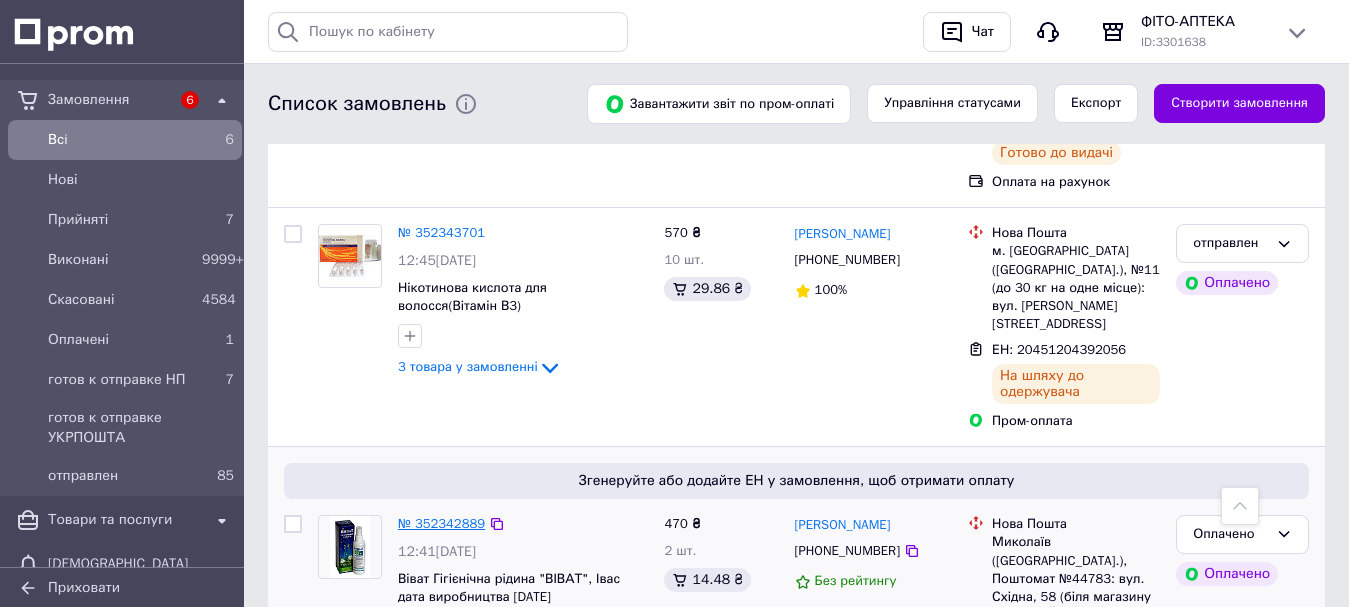 click on "№ 352342889" at bounding box center [441, 523] 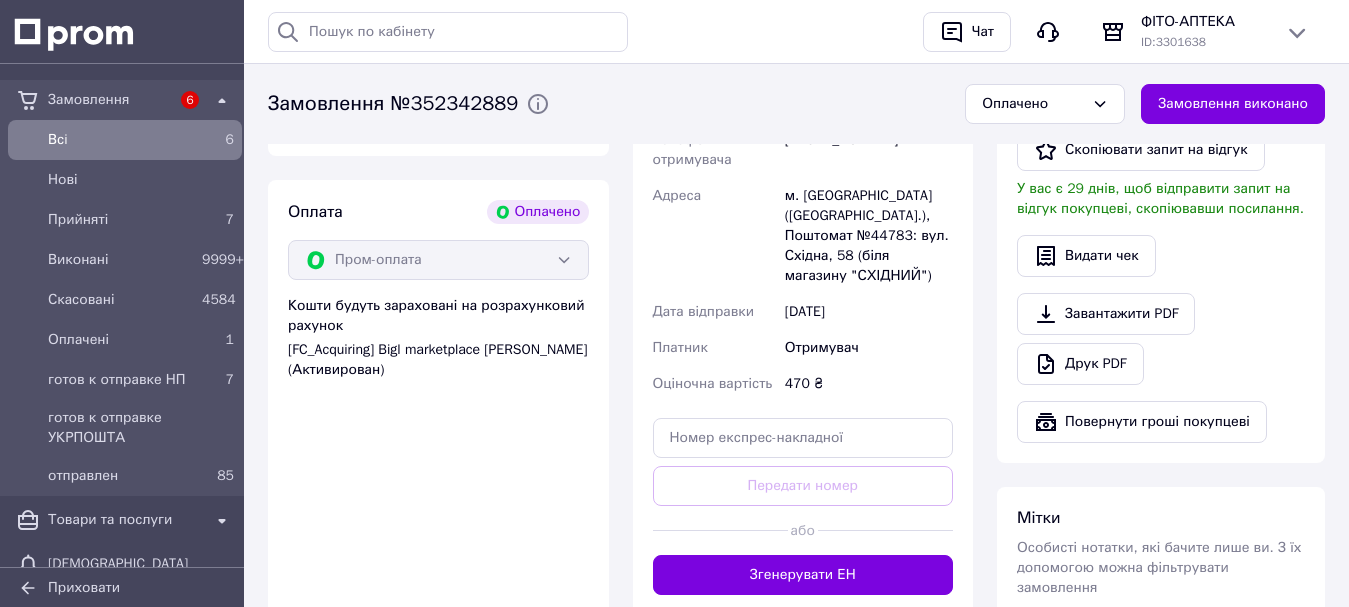 scroll, scrollTop: 1347, scrollLeft: 0, axis: vertical 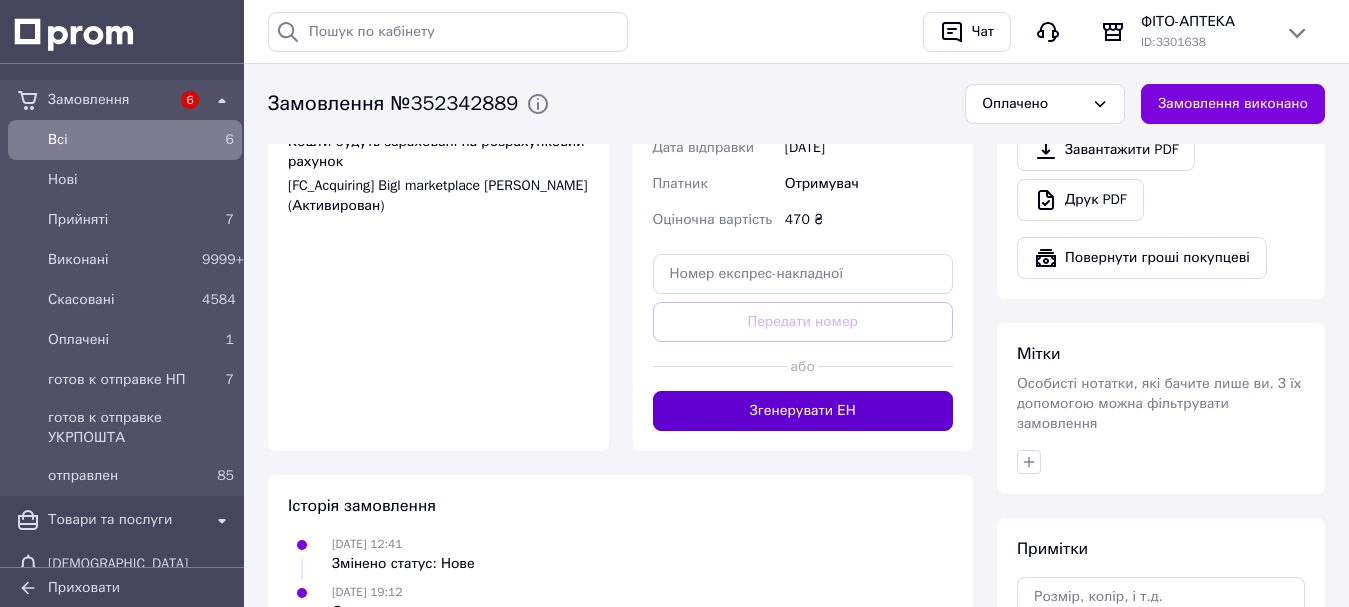 click on "Згенерувати ЕН" at bounding box center [803, 411] 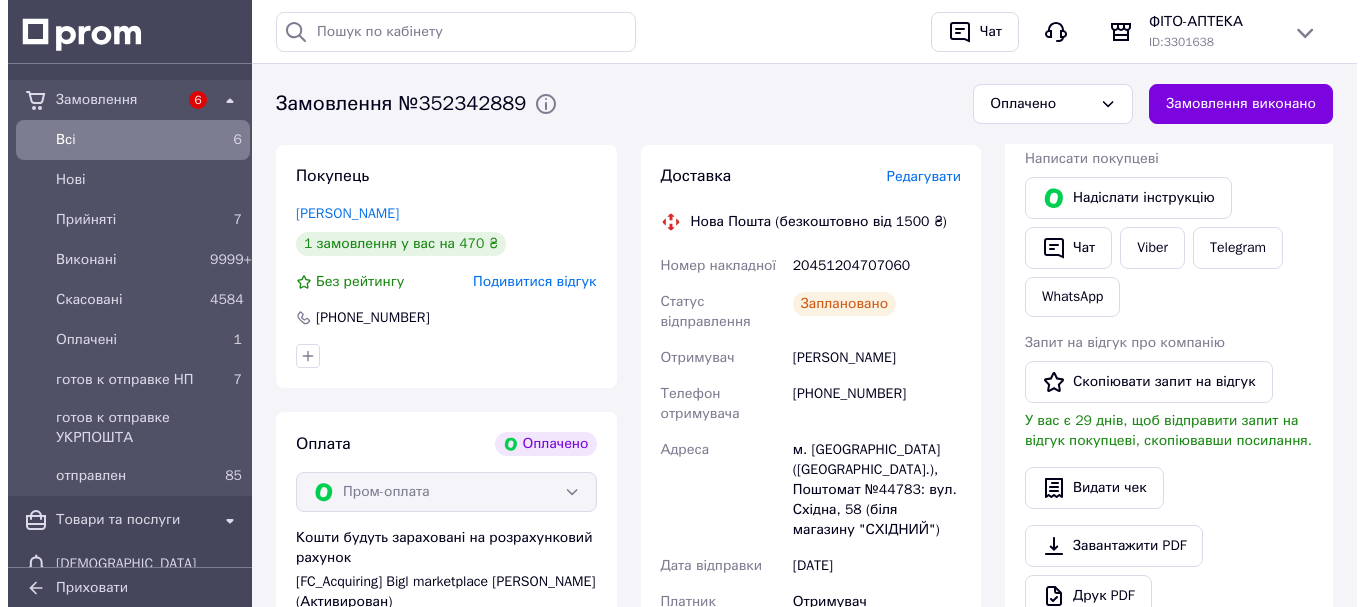 scroll, scrollTop: 747, scrollLeft: 0, axis: vertical 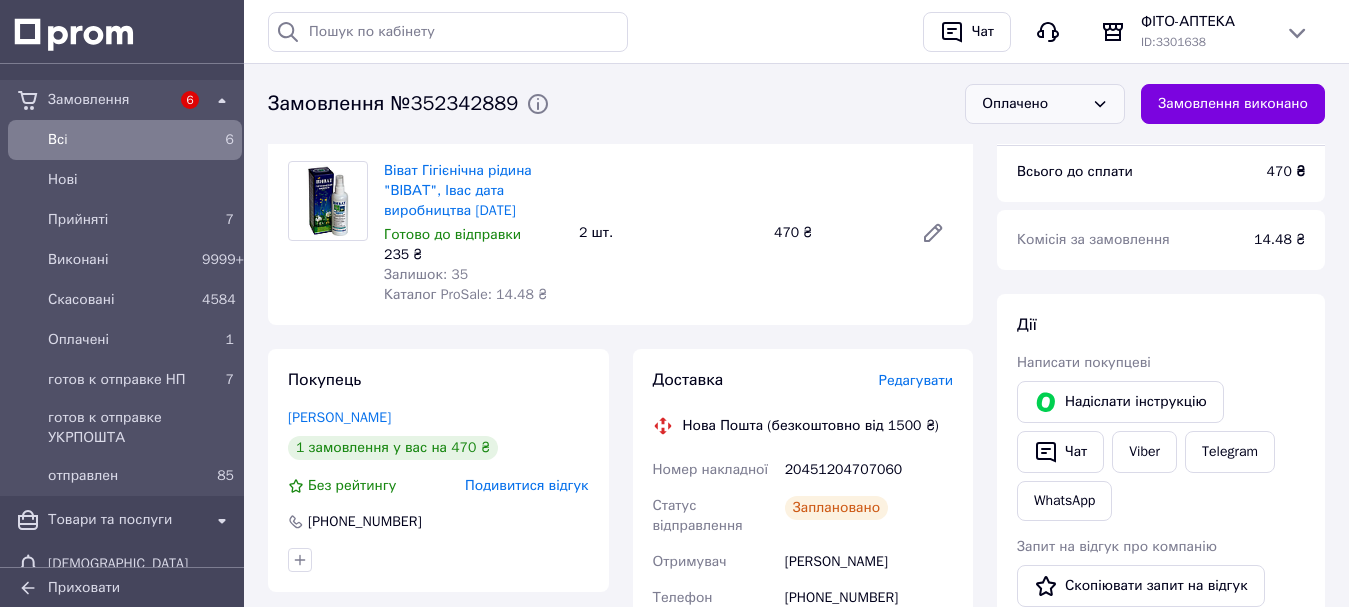 drag, startPoint x: 1068, startPoint y: 96, endPoint x: 1091, endPoint y: 120, distance: 33.24154 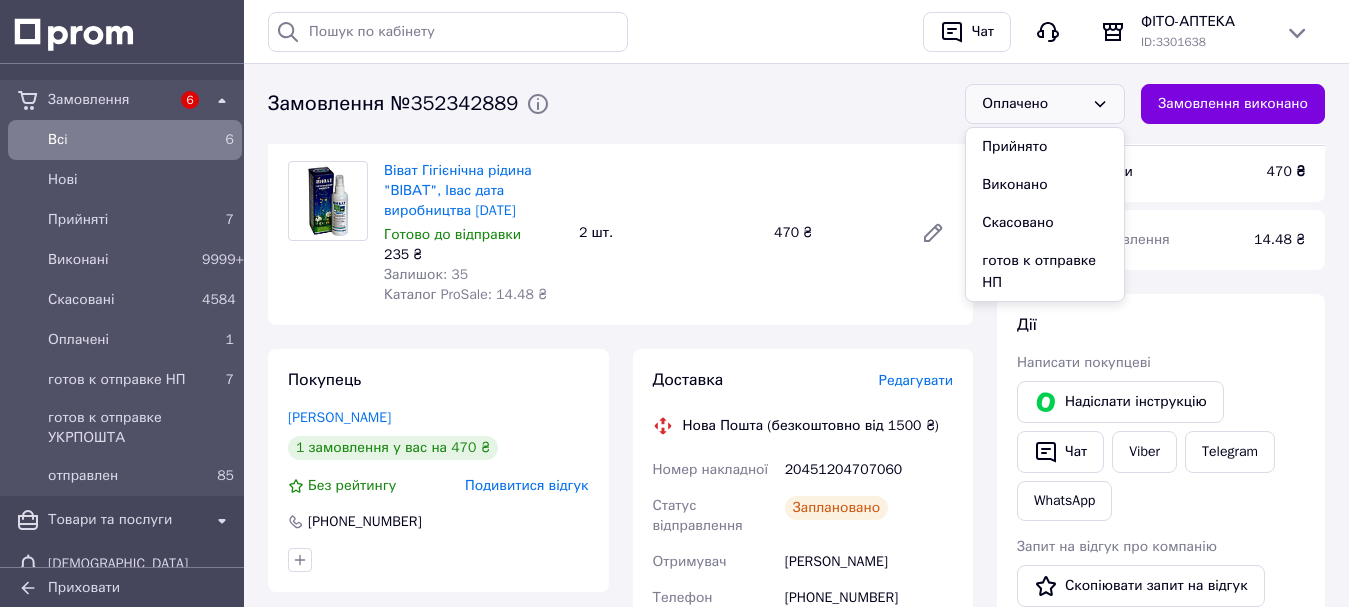 drag, startPoint x: 1035, startPoint y: 265, endPoint x: 1212, endPoint y: 300, distance: 180.42728 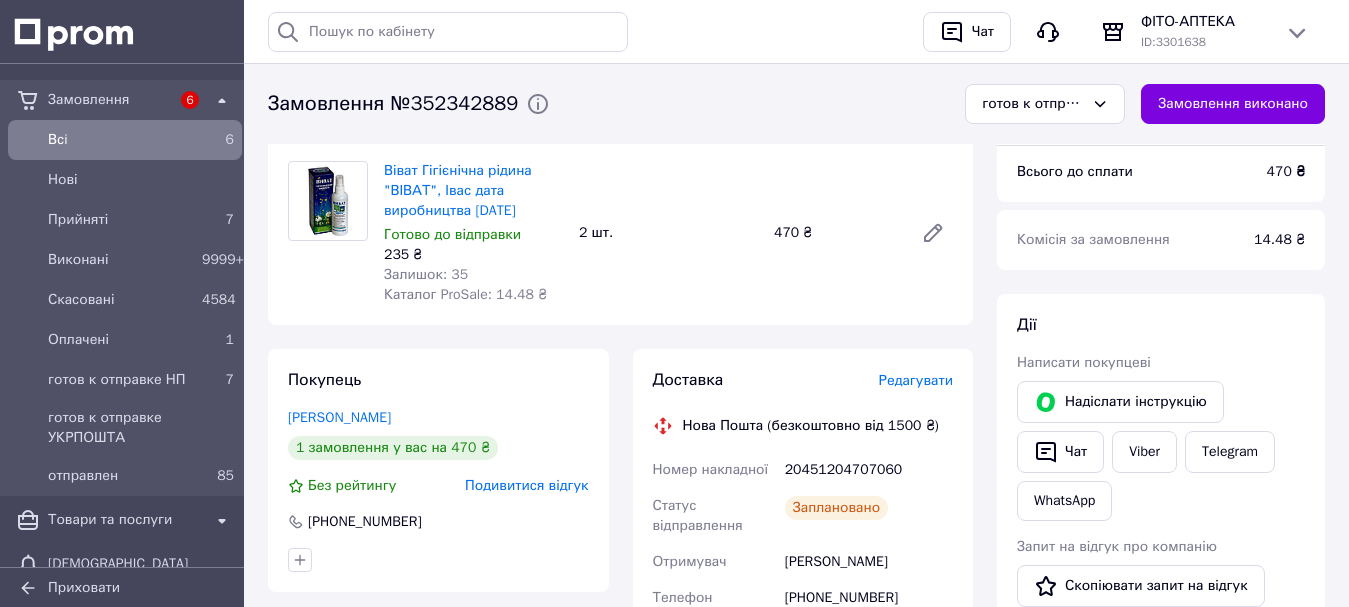 click on "Покупець Шрамович Тетяна 1 замовлення у вас на 470 ₴ Без рейтингу   Подивитися відгук +380509785356" at bounding box center (438, 470) 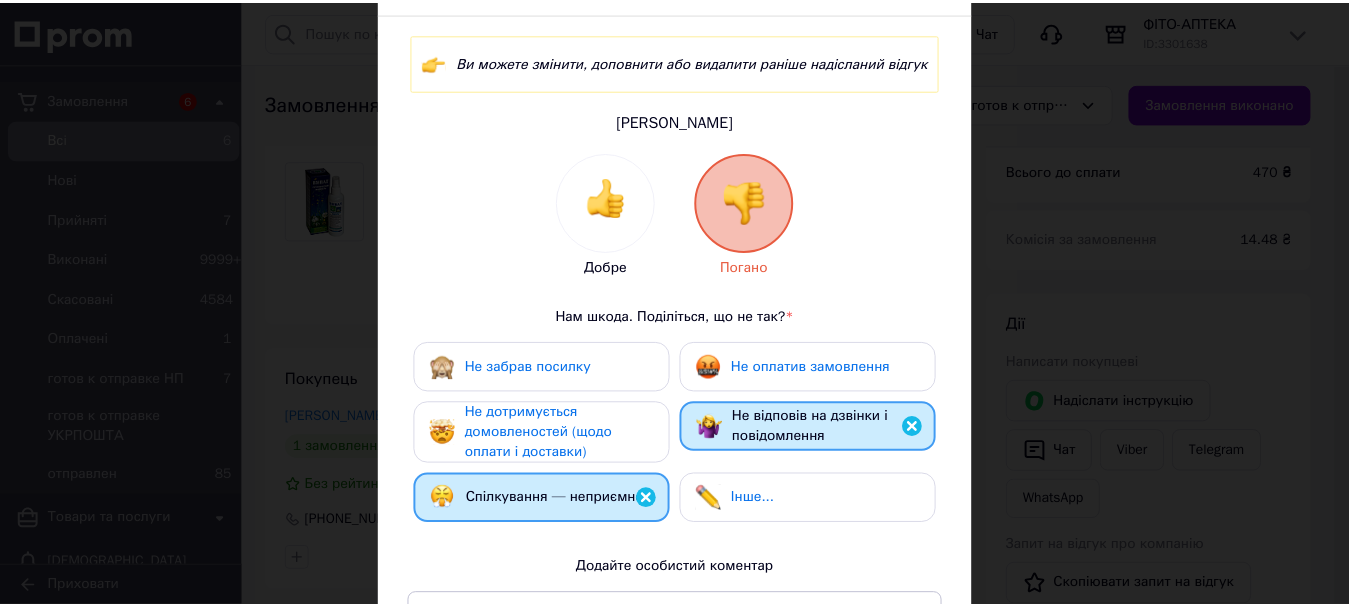 scroll, scrollTop: 0, scrollLeft: 0, axis: both 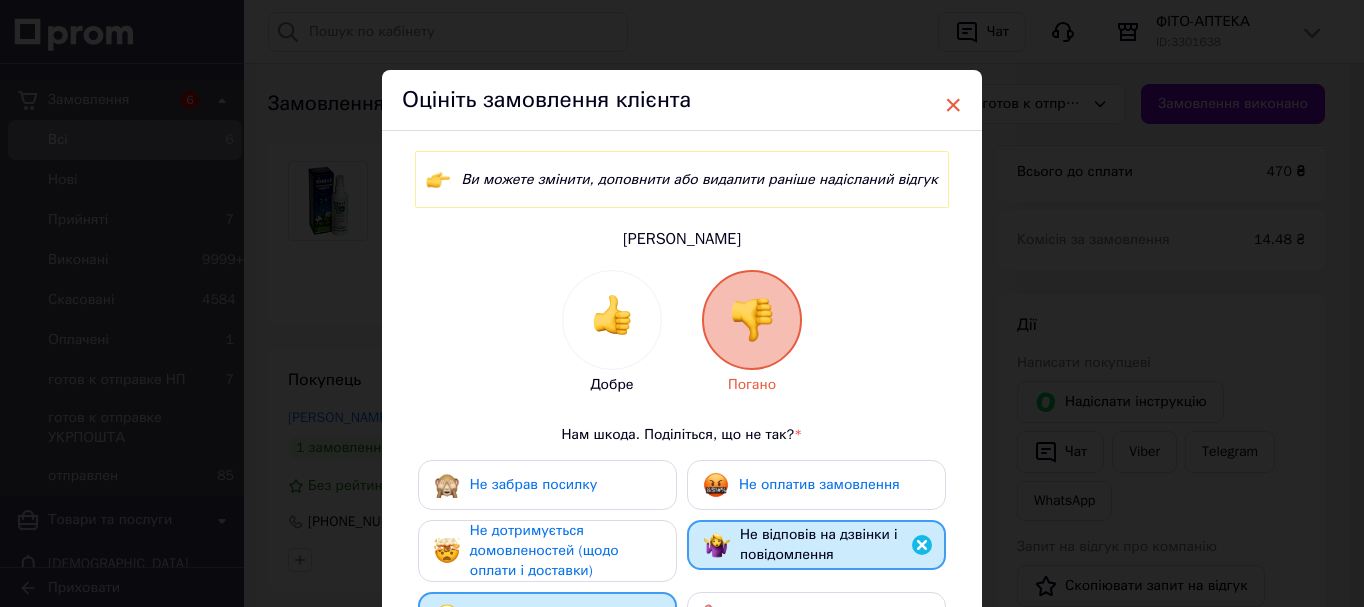 click on "×" at bounding box center [953, 105] 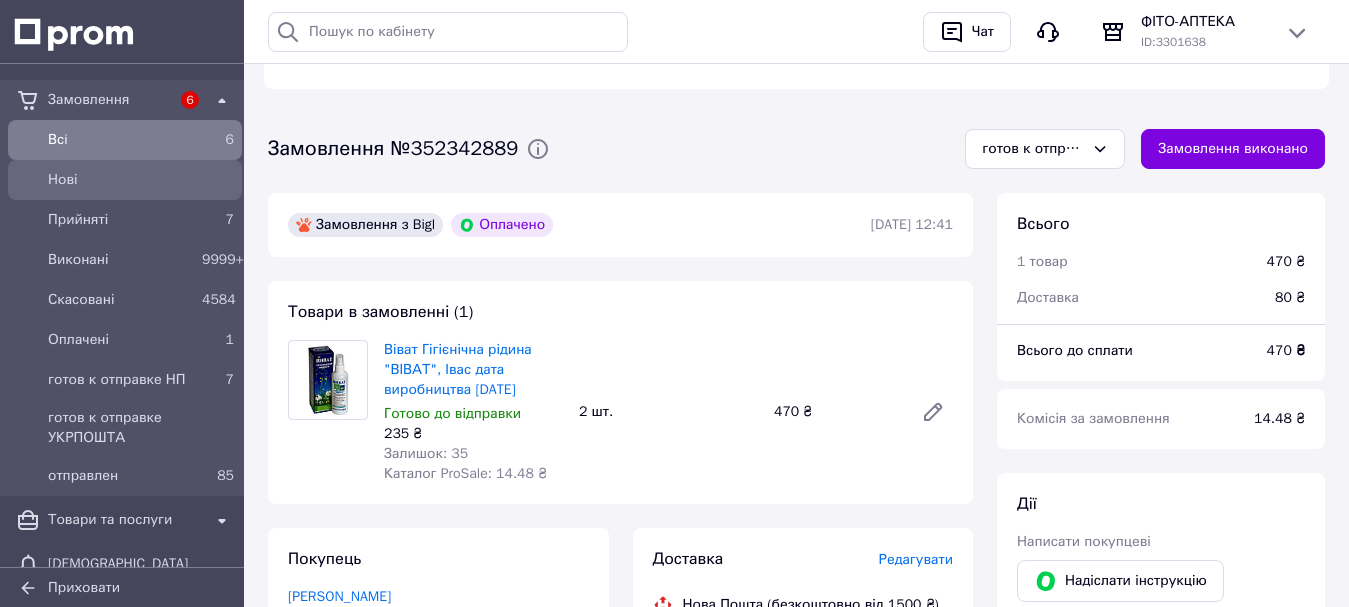 scroll, scrollTop: 347, scrollLeft: 0, axis: vertical 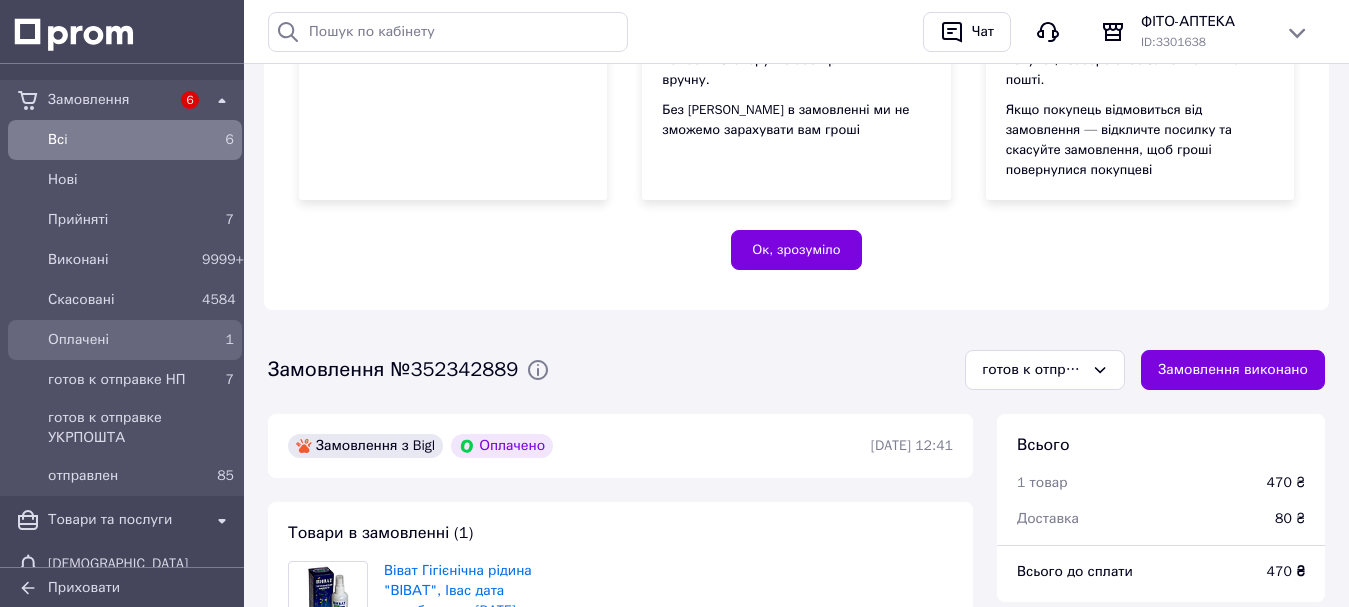 click on "Оплачені" at bounding box center [121, 340] 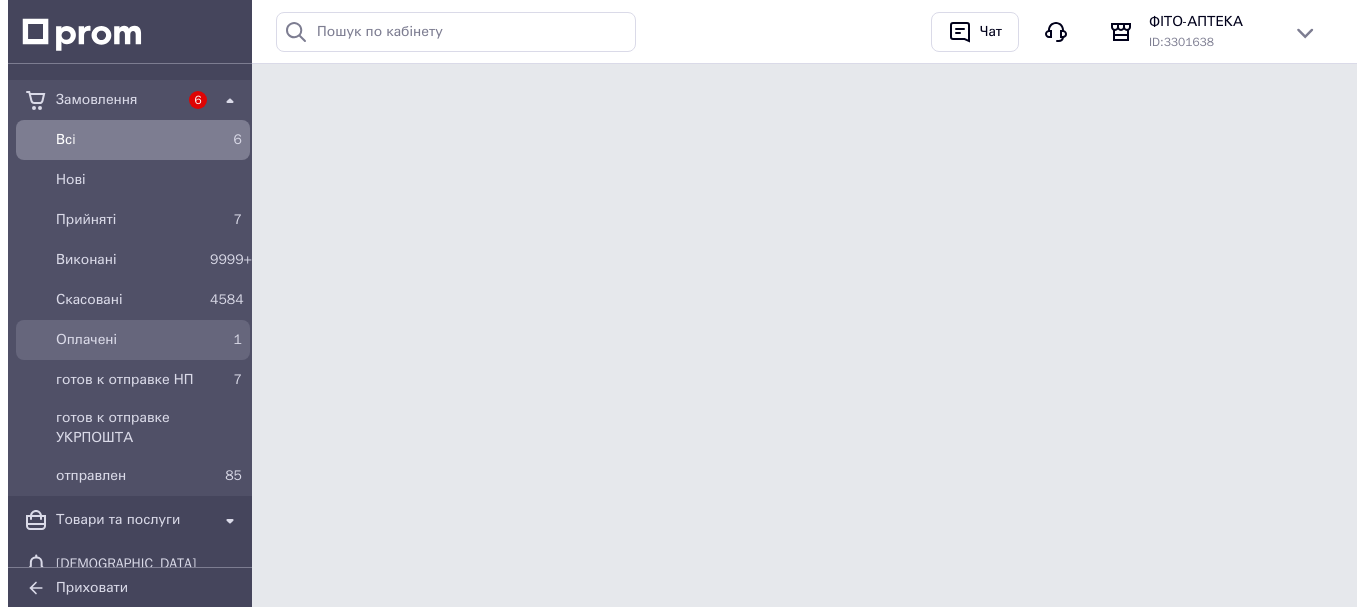 scroll, scrollTop: 0, scrollLeft: 0, axis: both 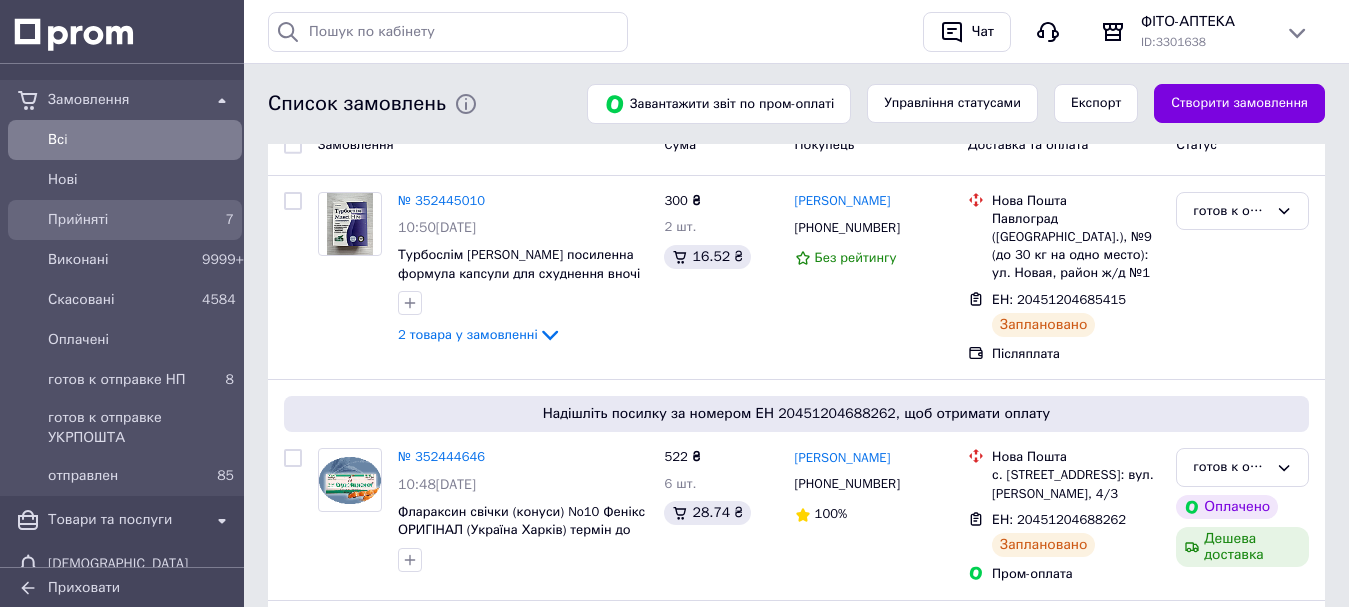 click on "Прийняті" at bounding box center (121, 220) 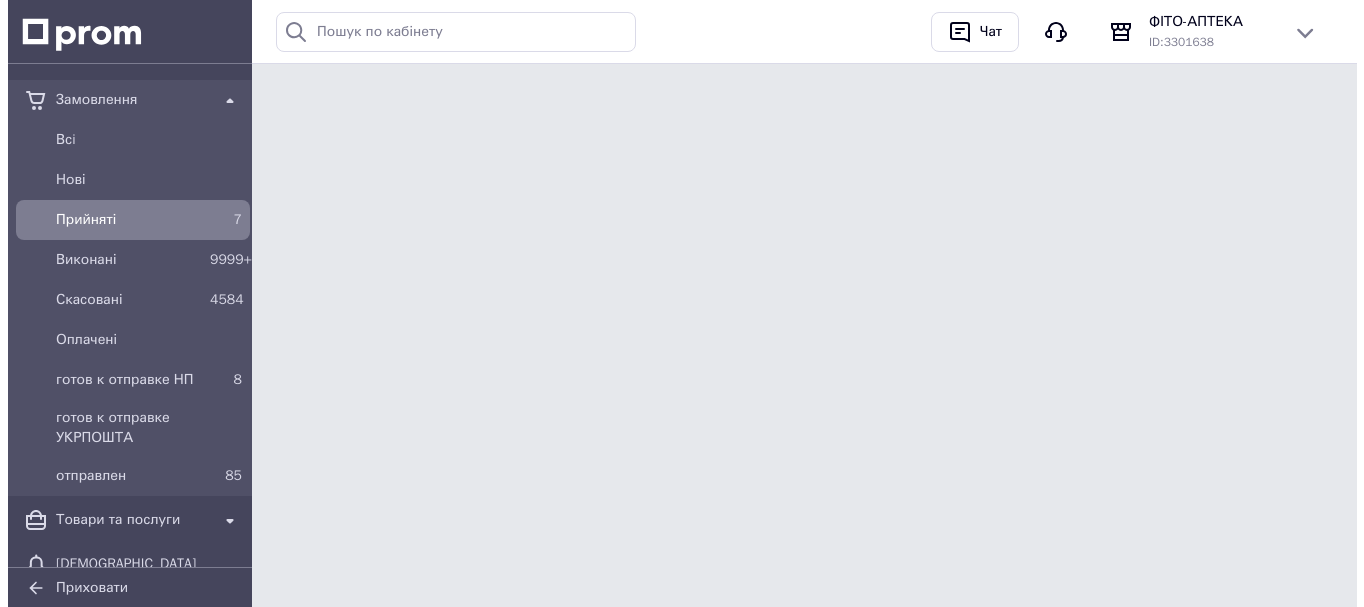 scroll, scrollTop: 0, scrollLeft: 0, axis: both 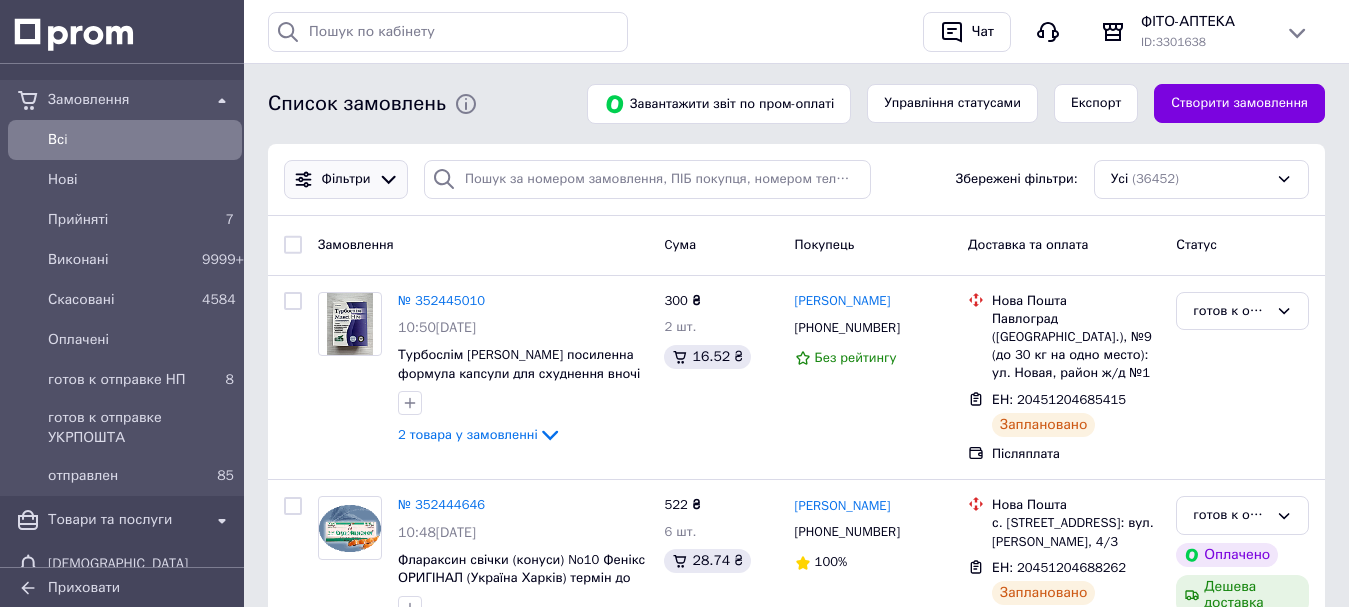 click 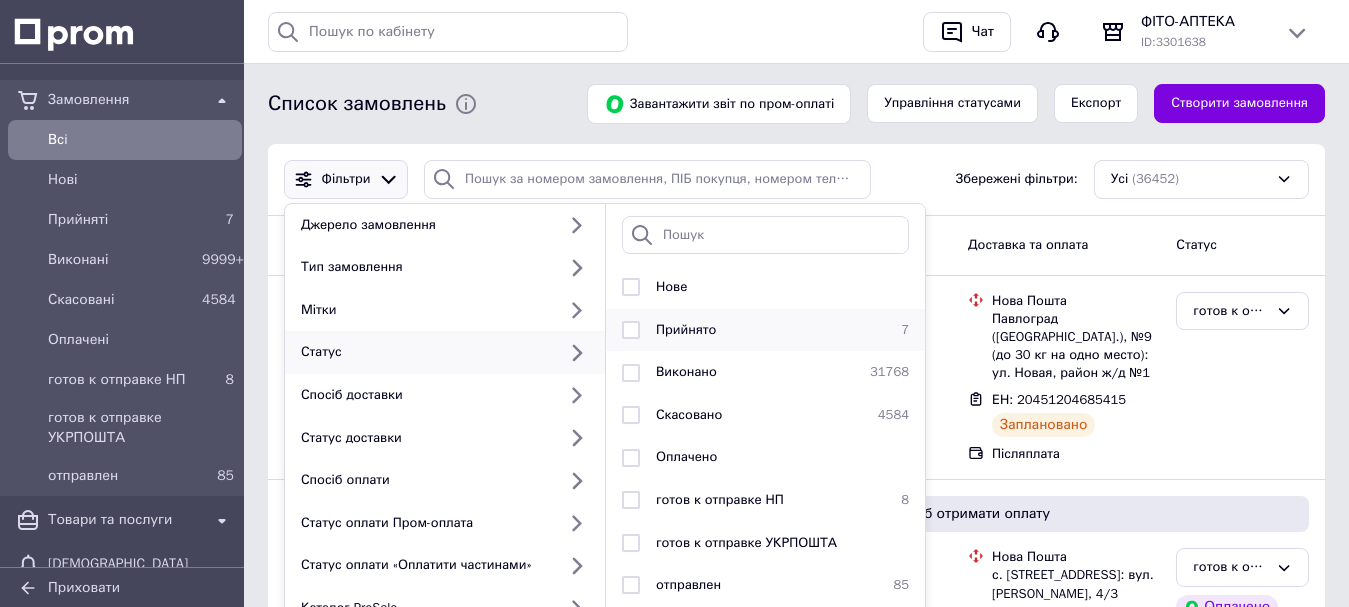drag, startPoint x: 634, startPoint y: 326, endPoint x: 660, endPoint y: 342, distance: 30.528675 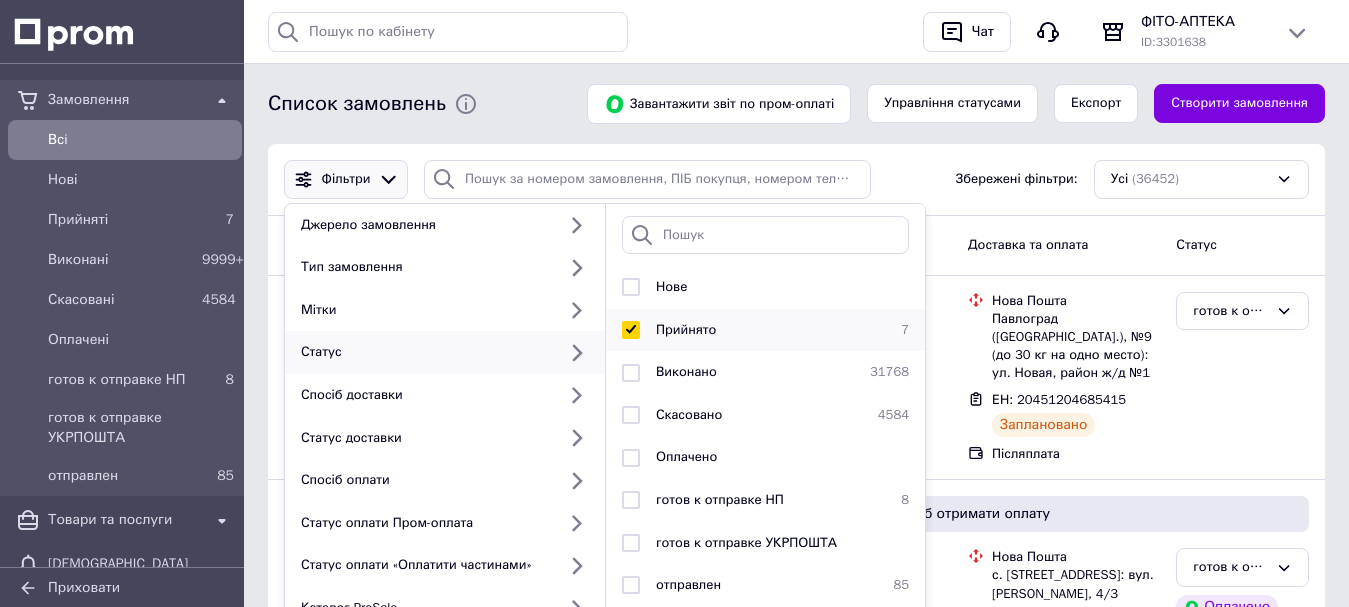 checkbox on "true" 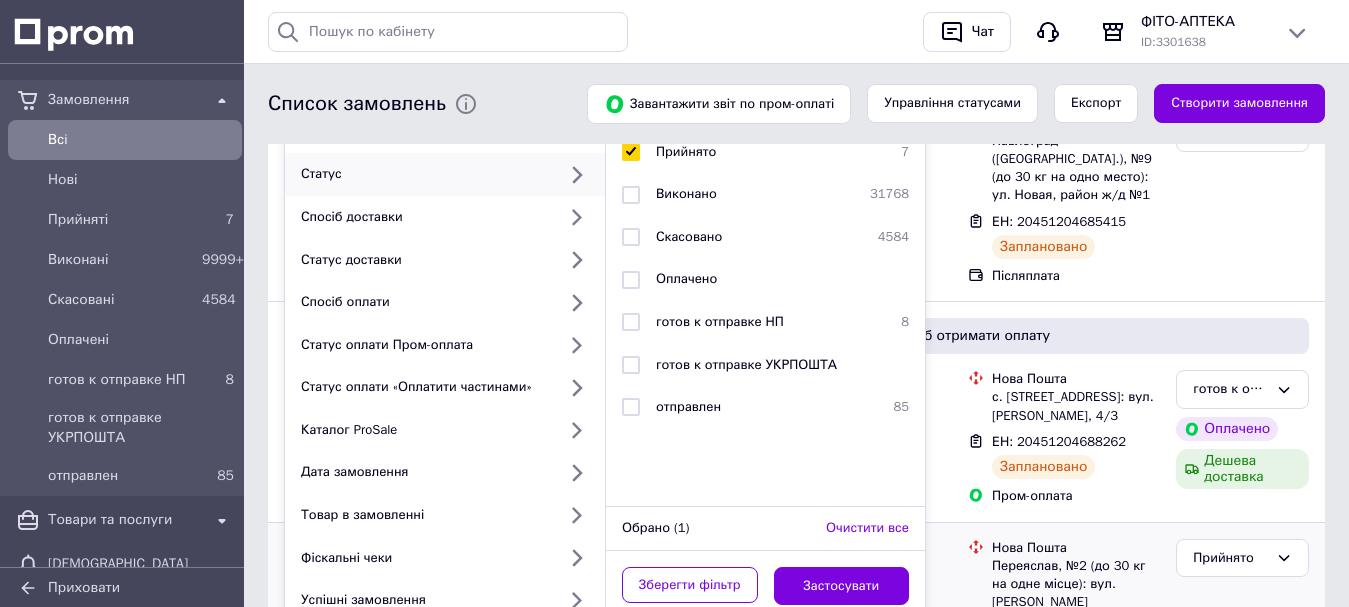 scroll, scrollTop: 400, scrollLeft: 0, axis: vertical 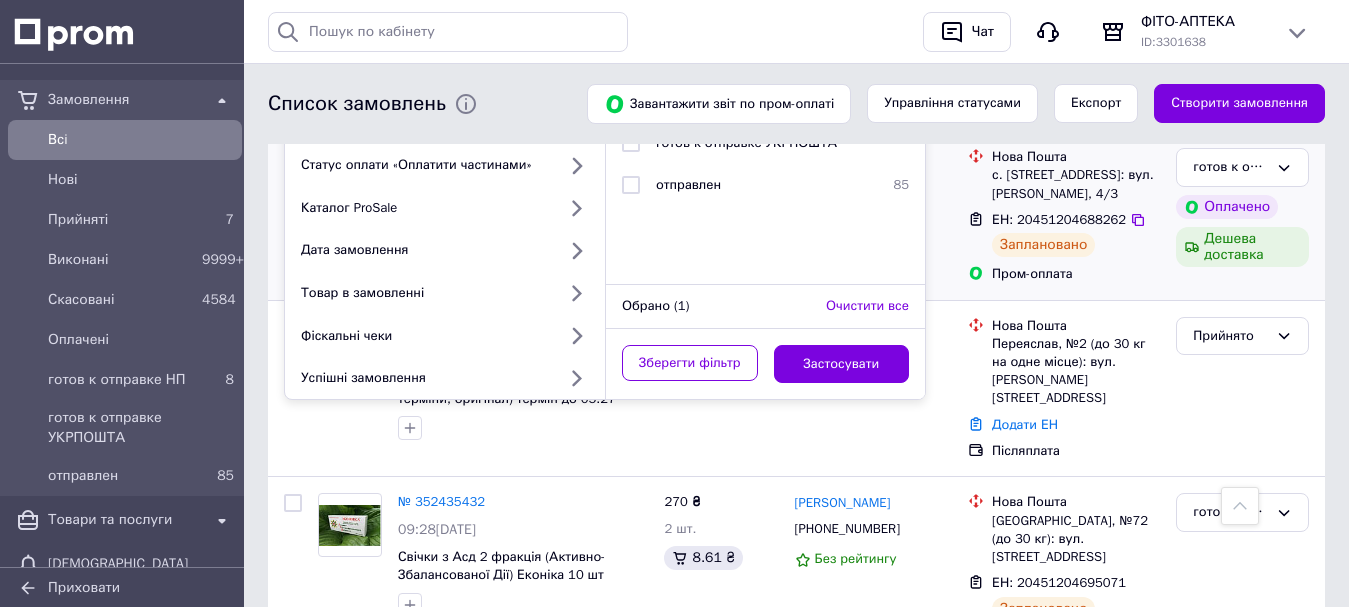 click on "Застосувати" at bounding box center [842, 364] 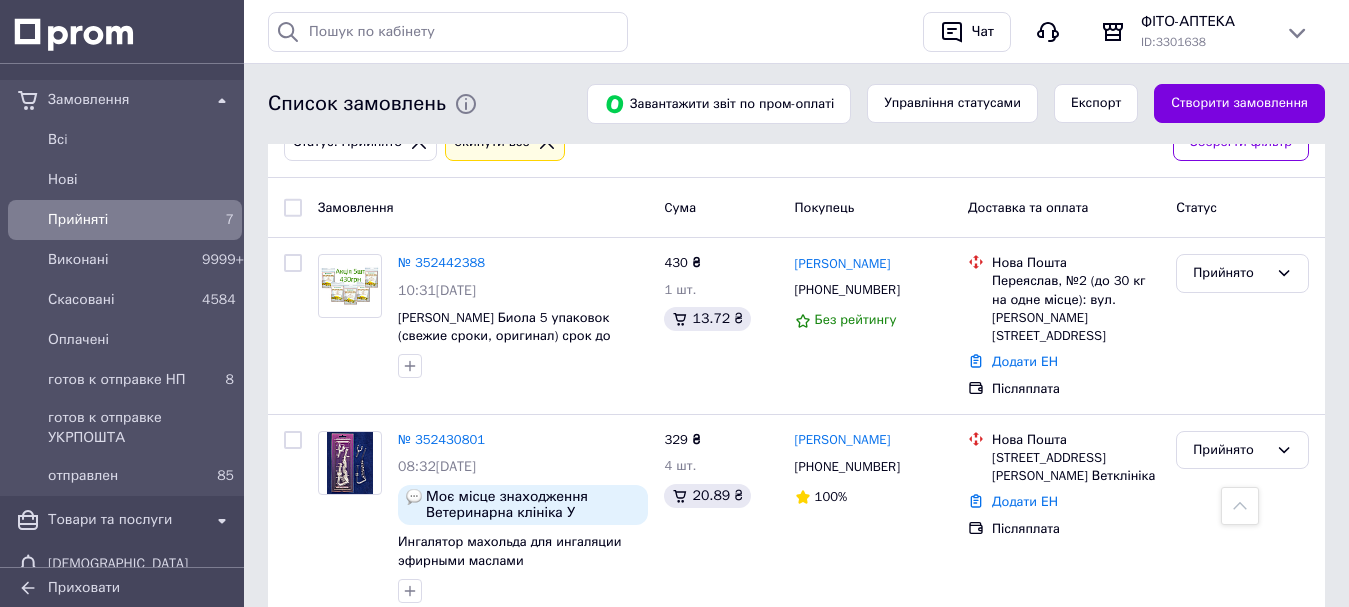 scroll, scrollTop: 0, scrollLeft: 0, axis: both 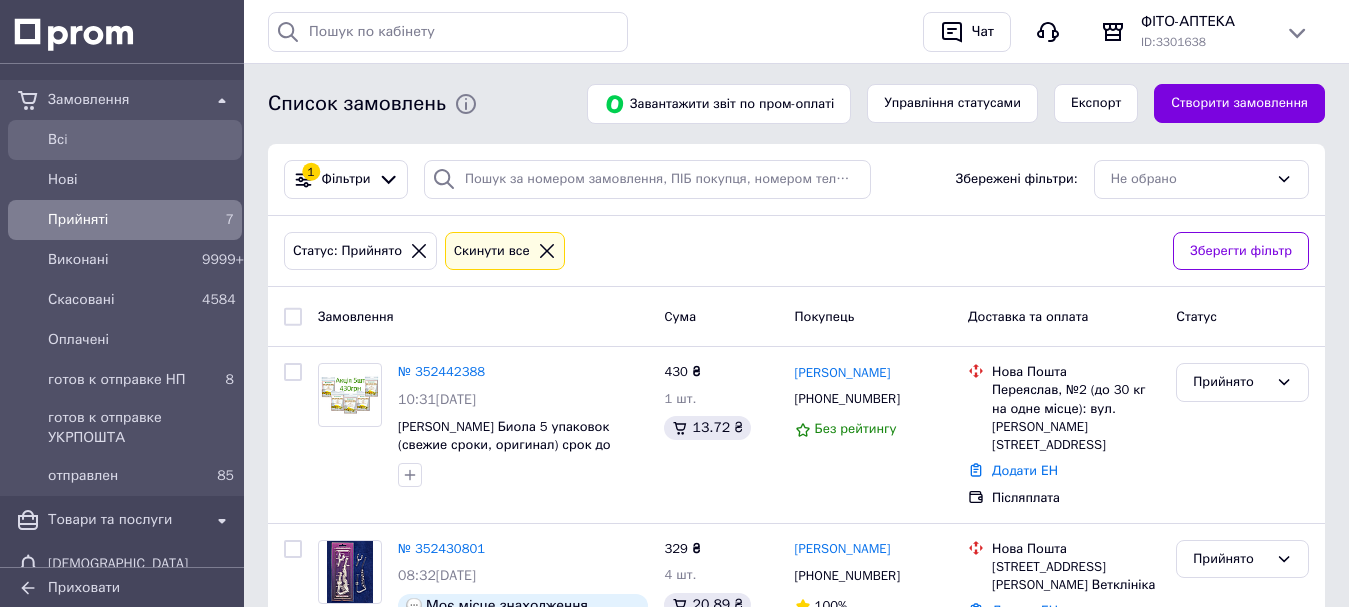 click on "Всi" at bounding box center [125, 140] 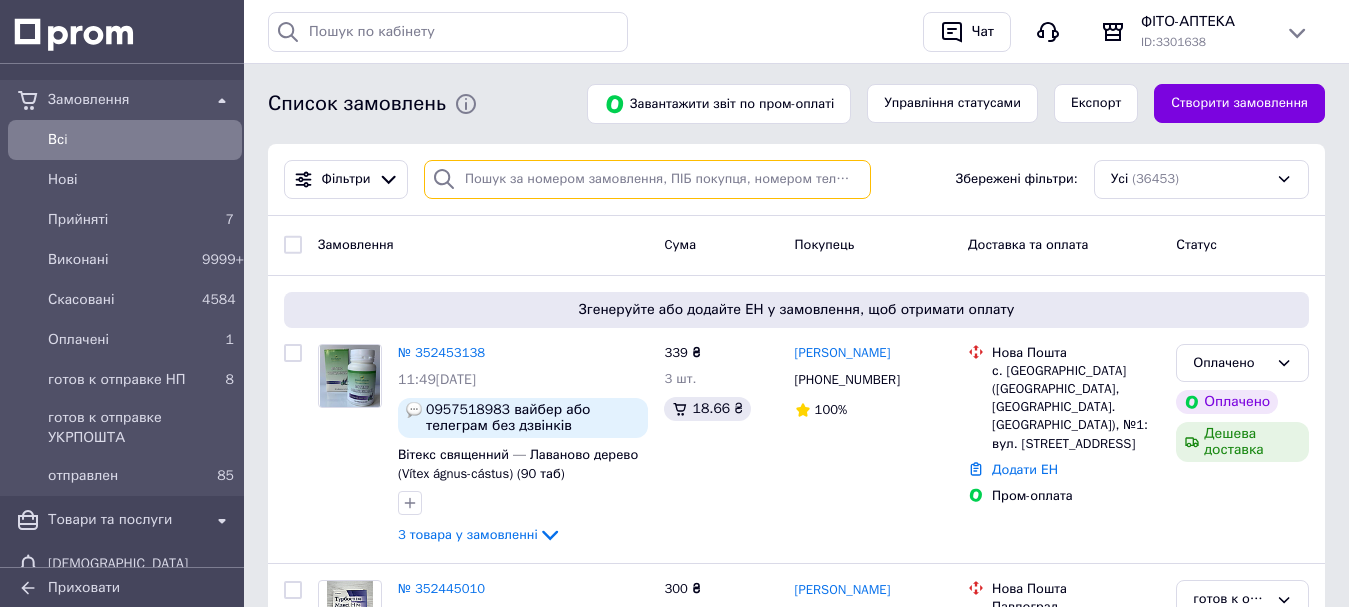 paste on "[PHONE_NUMBER]" 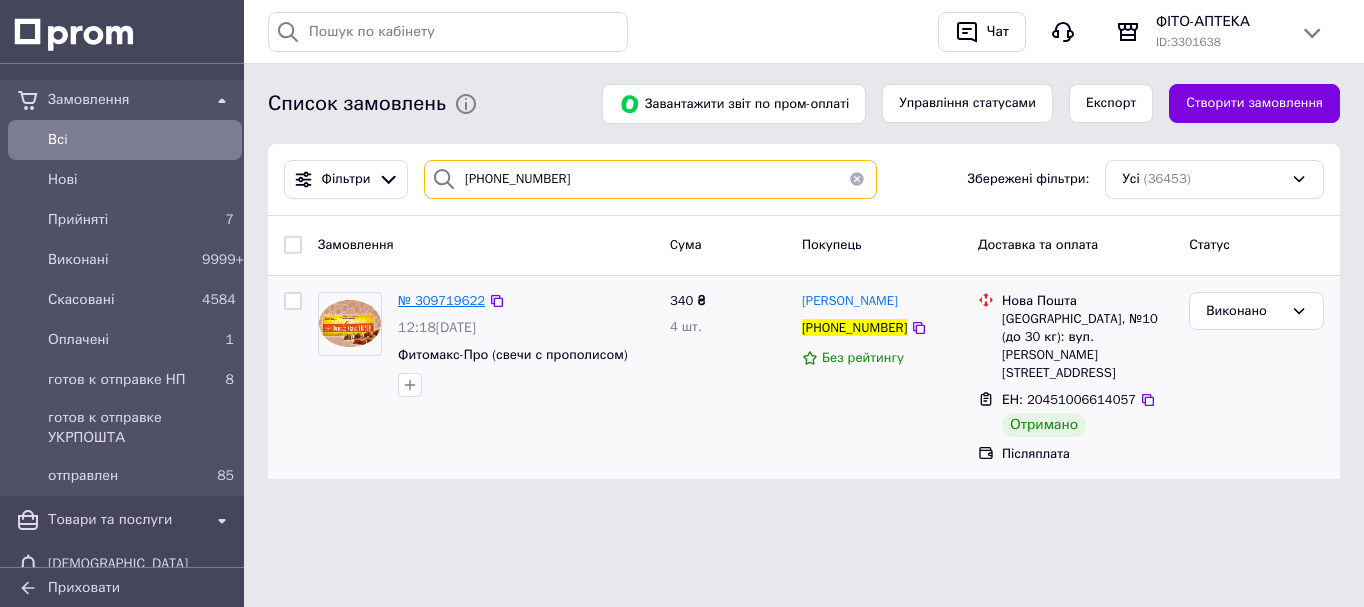 type on "[PHONE_NUMBER]" 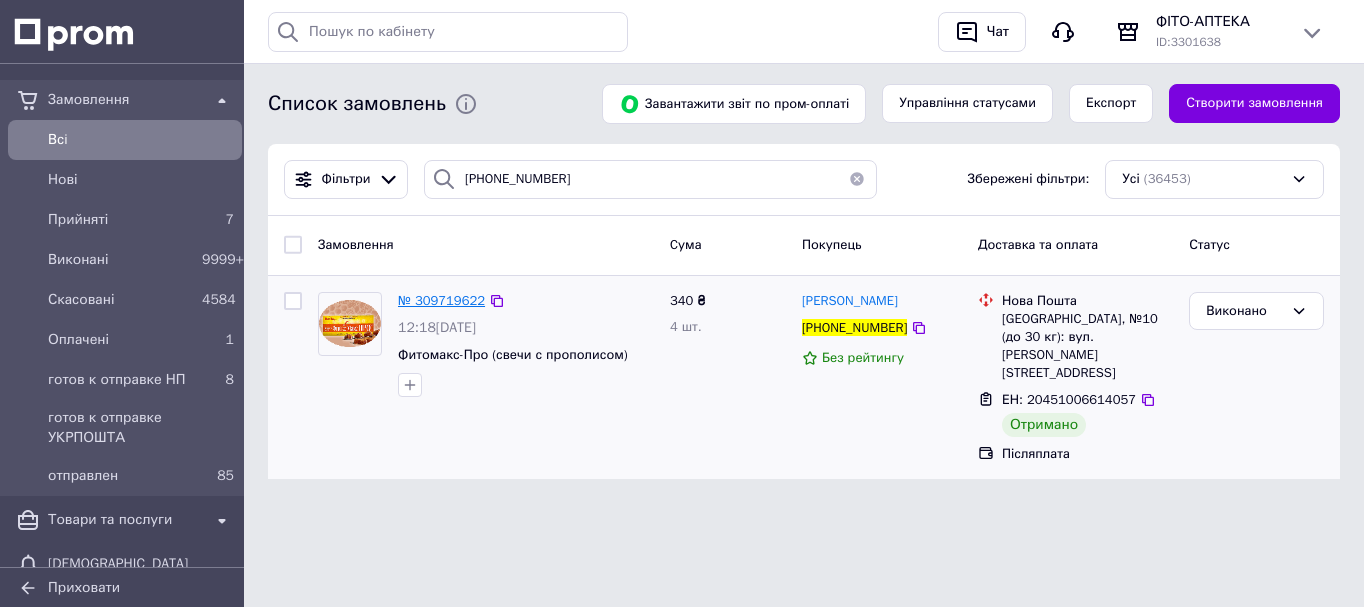 click on "№ 309719622" at bounding box center (441, 300) 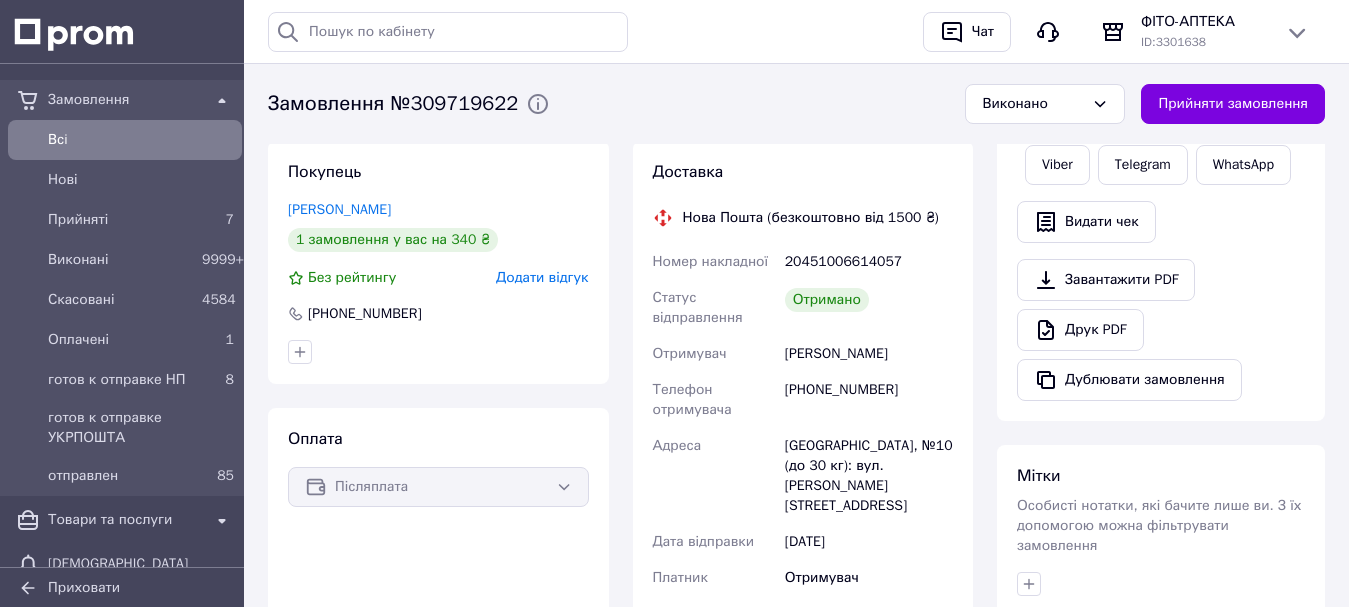 scroll, scrollTop: 300, scrollLeft: 0, axis: vertical 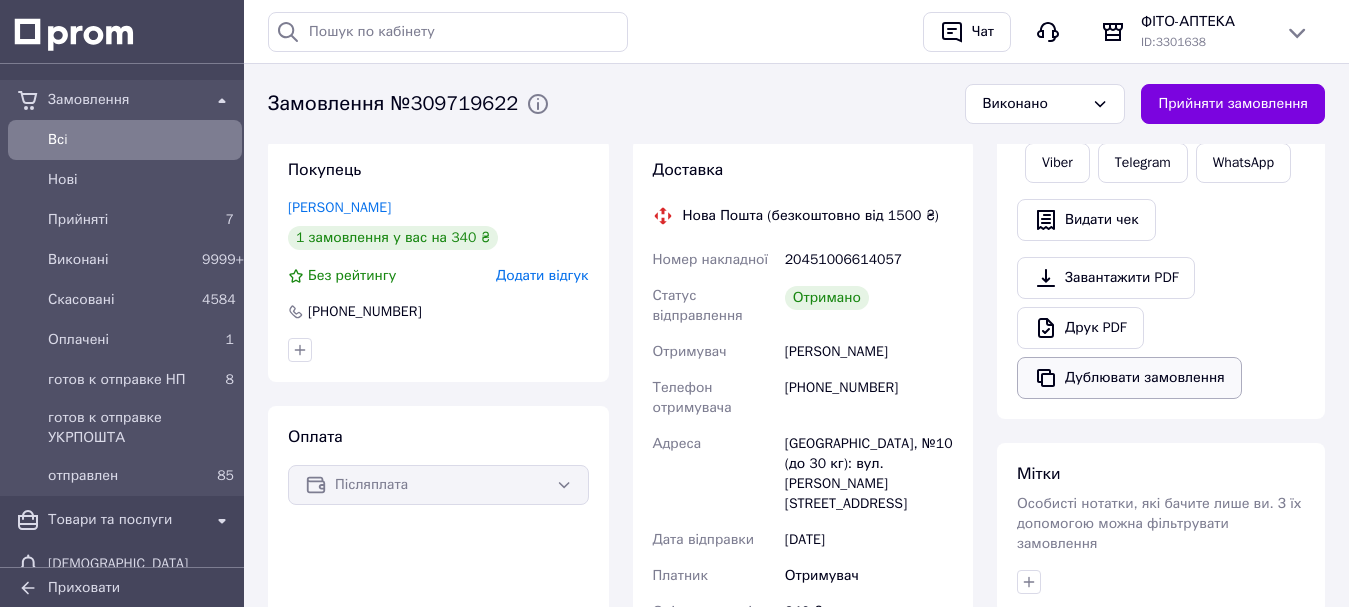 click on "Дублювати замовлення" at bounding box center (1129, 378) 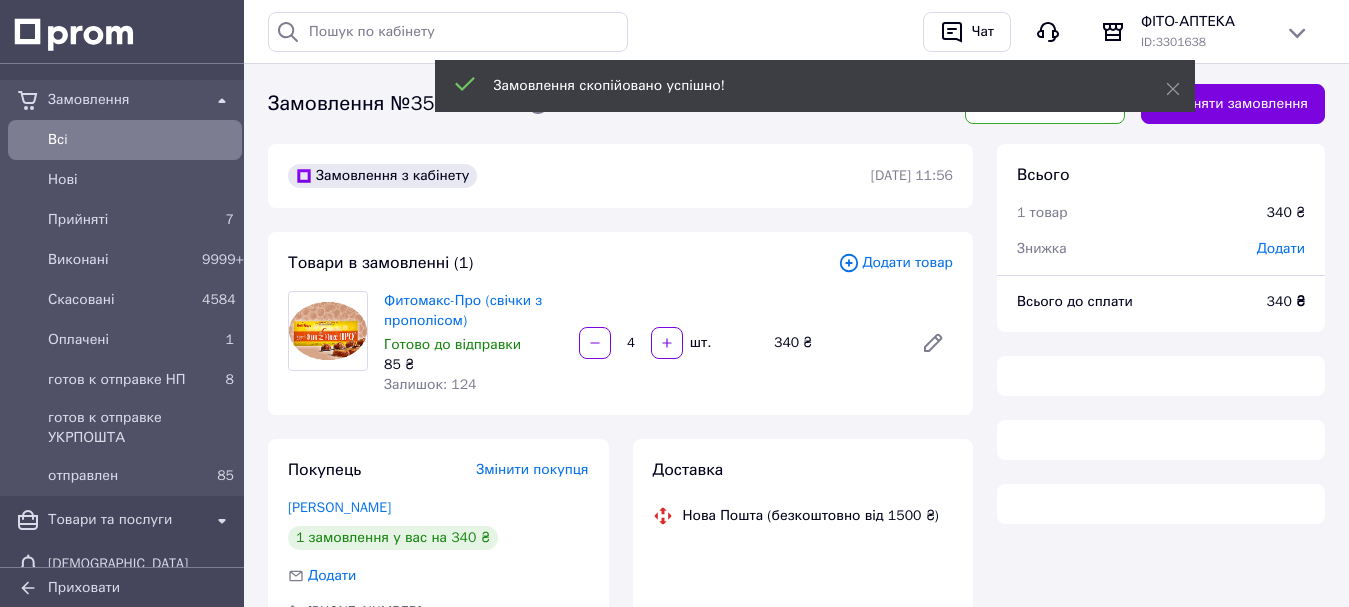 scroll, scrollTop: 0, scrollLeft: 0, axis: both 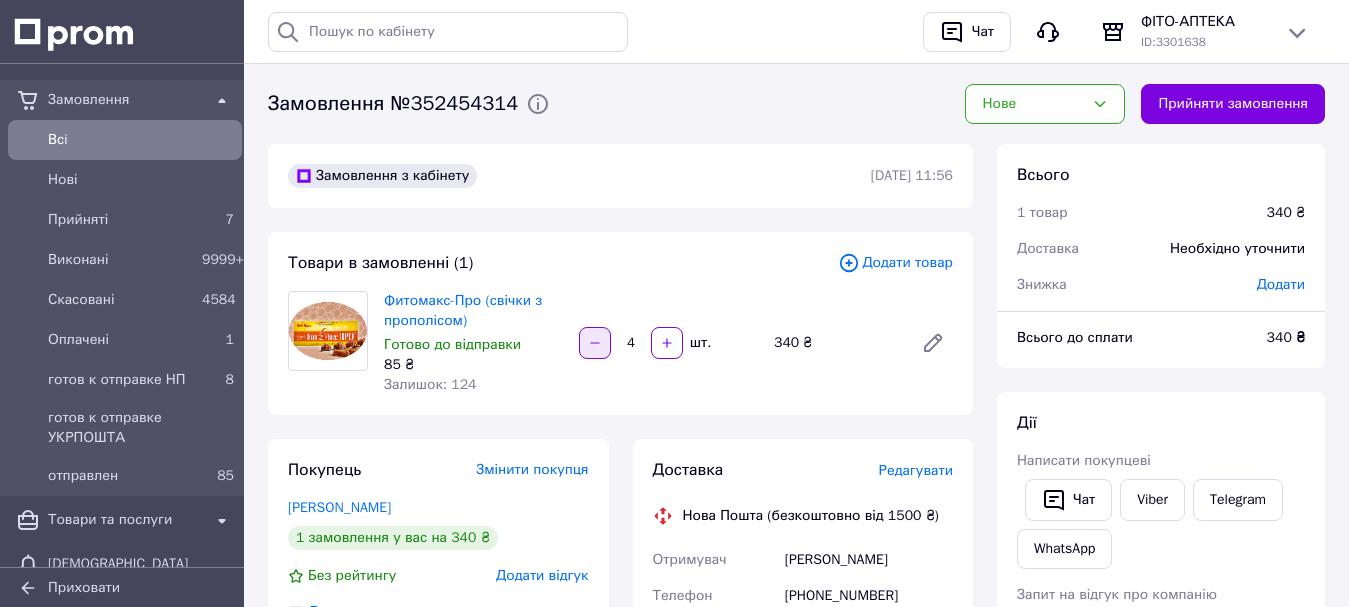 click 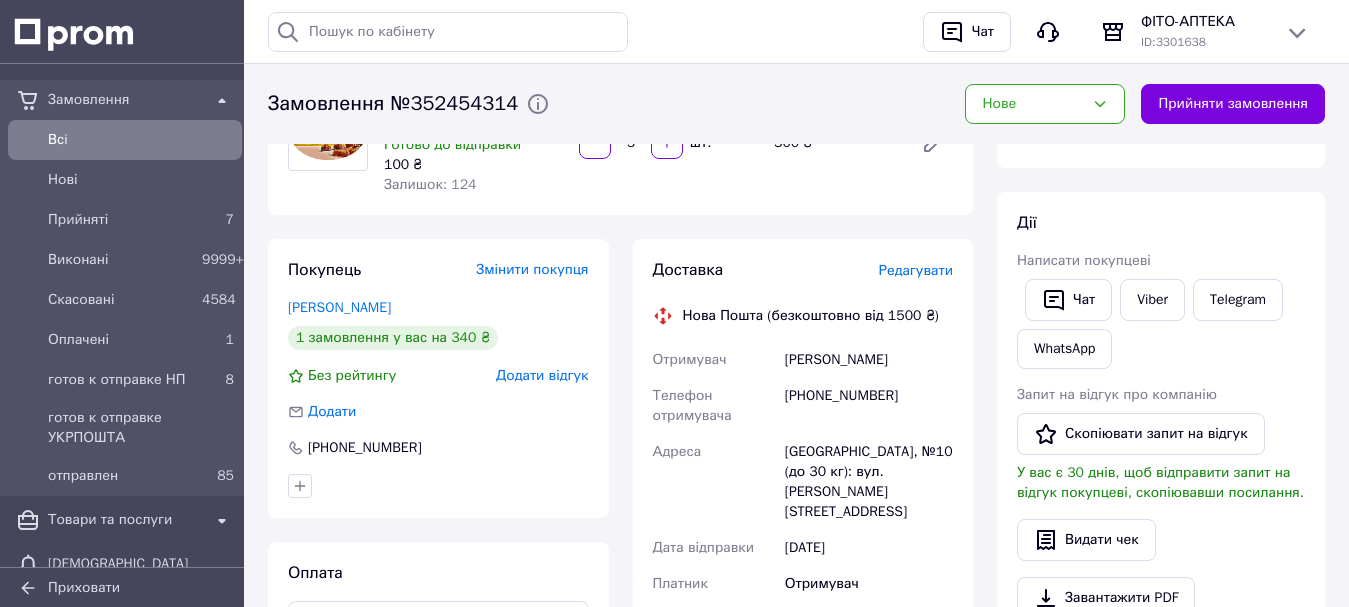 scroll, scrollTop: 400, scrollLeft: 0, axis: vertical 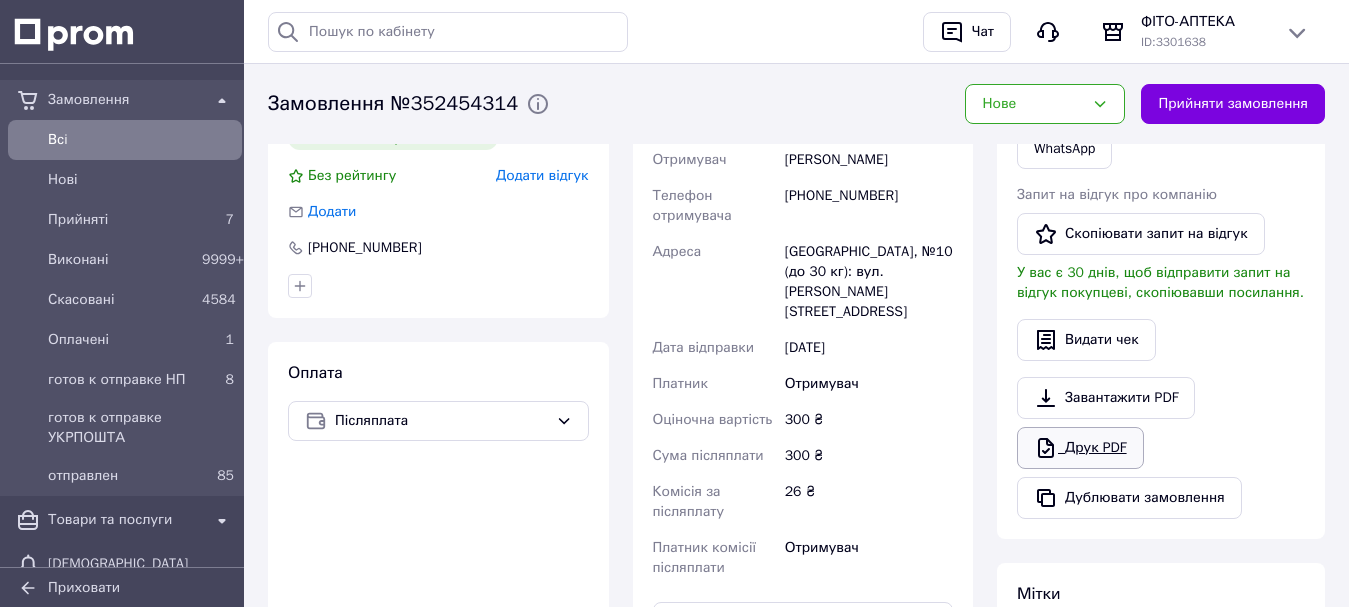 click on "Друк PDF" at bounding box center (1080, 448) 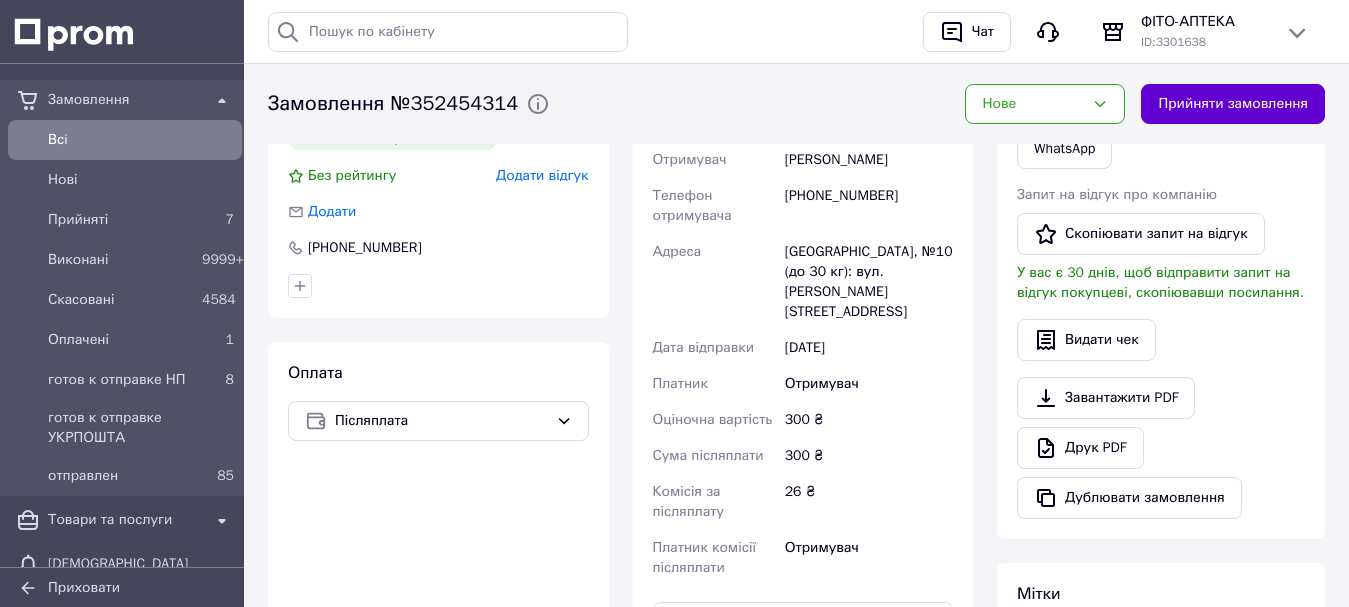 click on "Прийняти замовлення" at bounding box center [1233, 104] 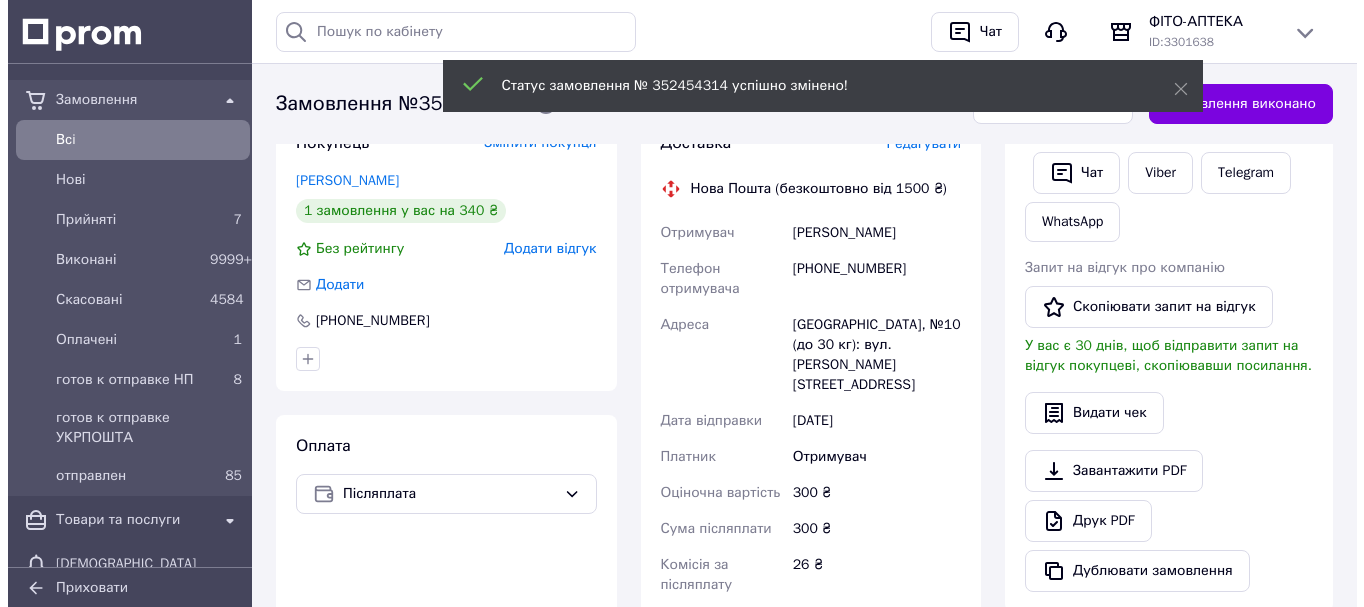 scroll, scrollTop: 200, scrollLeft: 0, axis: vertical 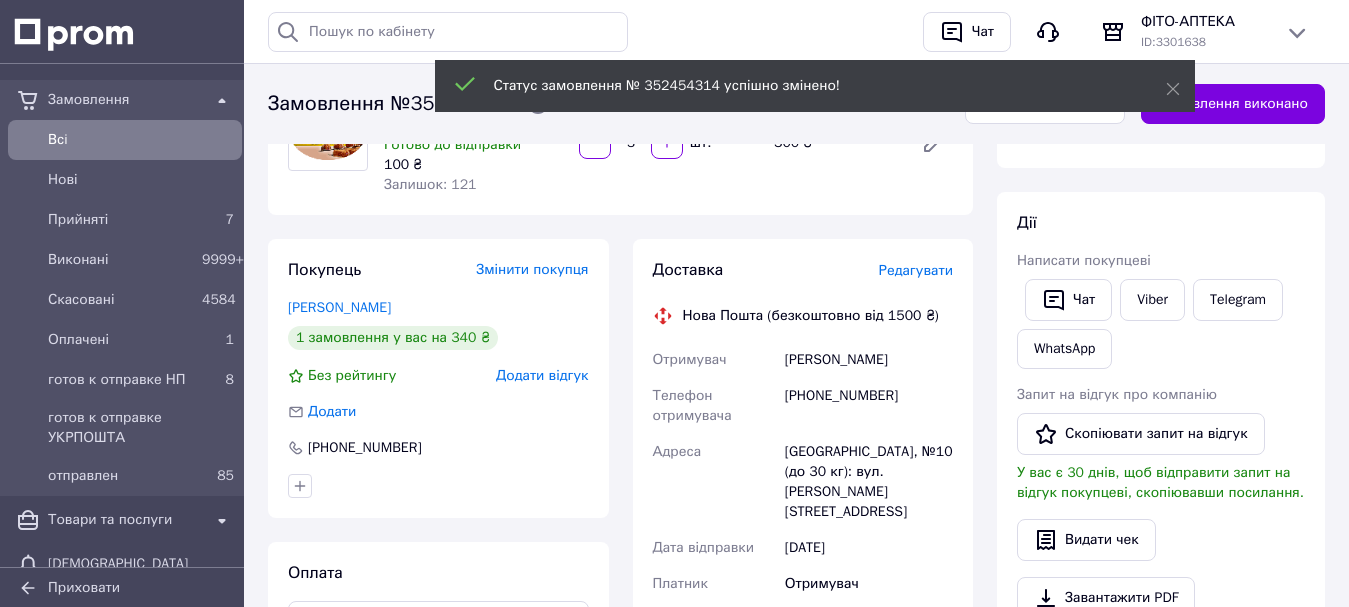 click on "Редагувати" at bounding box center (916, 270) 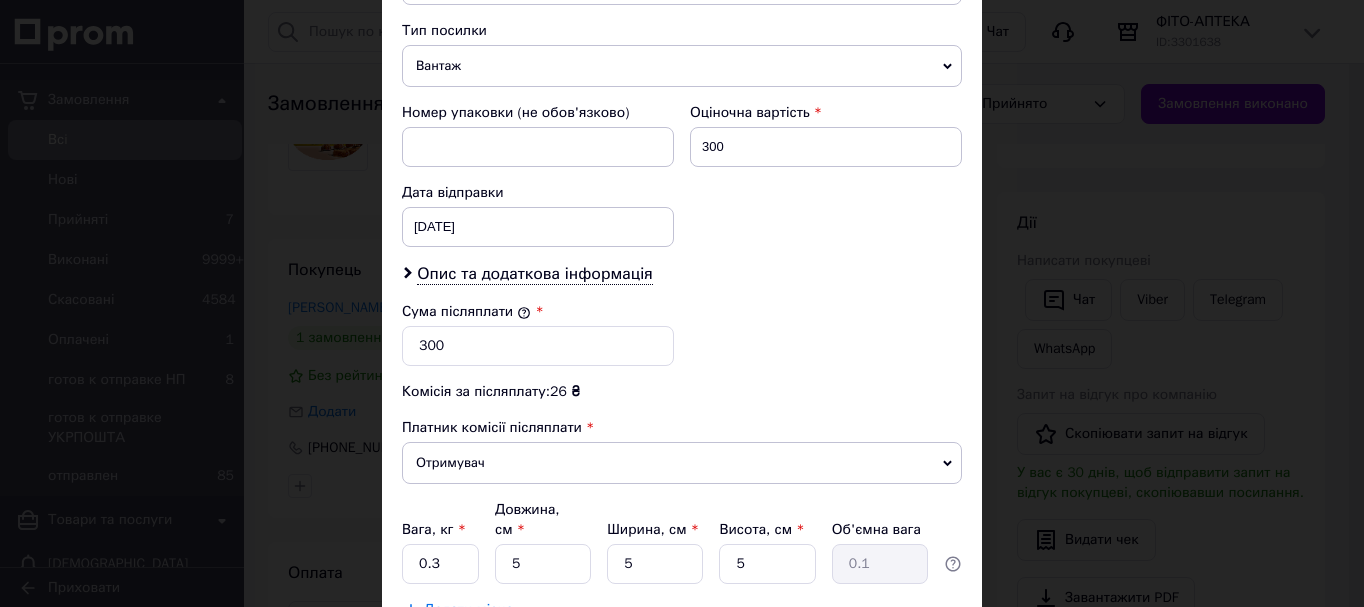 scroll, scrollTop: 800, scrollLeft: 0, axis: vertical 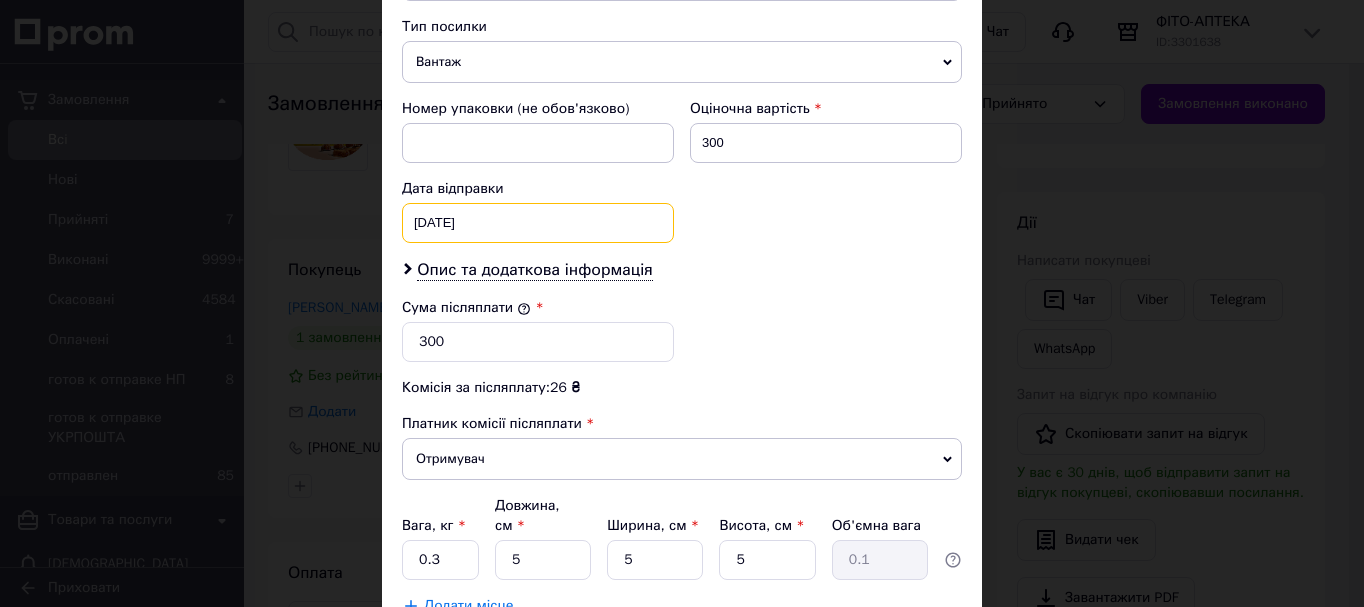 click on "[DATE] < 2024 > < Сентябрь > Пн Вт Ср Чт Пт Сб Вс 26 27 28 29 30 31 1 2 3 4 5 6 7 8 9 10 11 12 13 14 15 16 17 18 19 20 21 22 23 24 25 26 27 28 29 30 1 2 3 4 5 6" at bounding box center (538, 223) 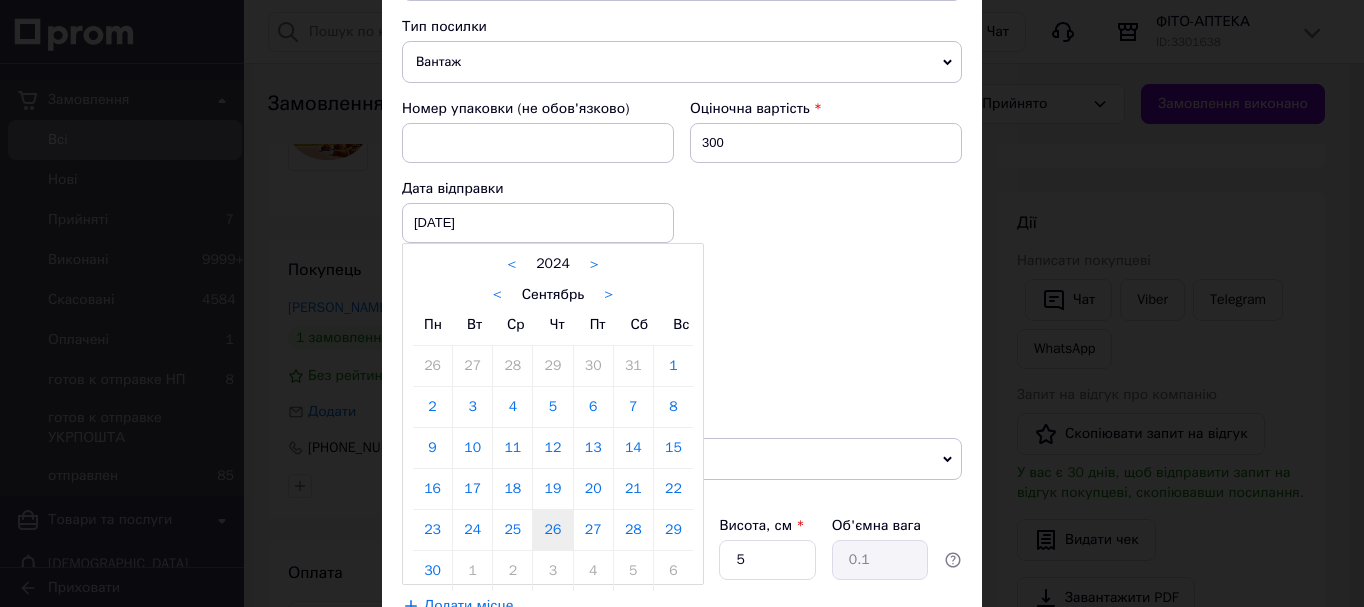 click on ">" at bounding box center [594, 264] 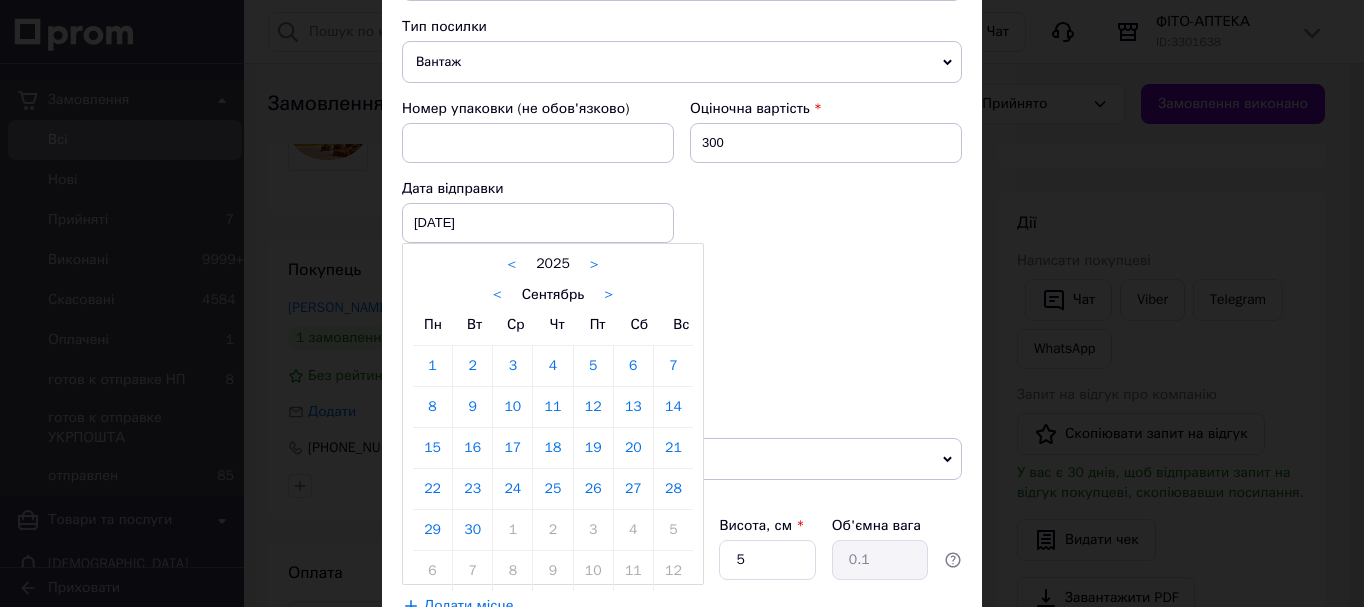 click on "<" at bounding box center (497, 295) 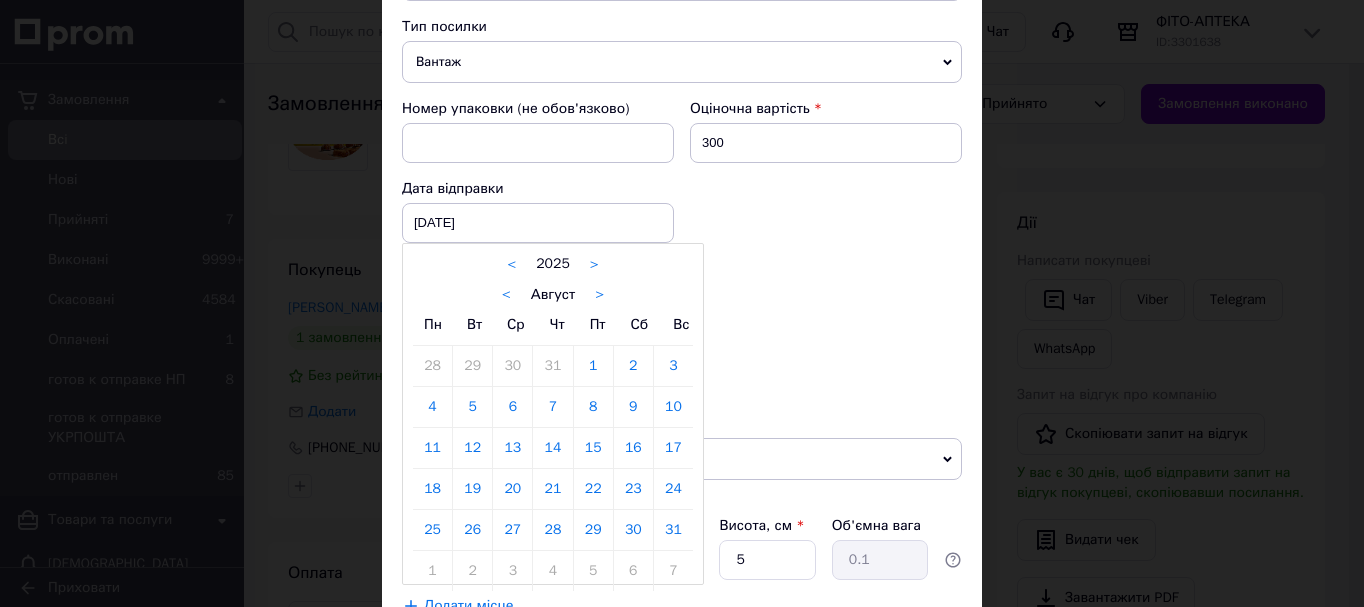 click on "<" at bounding box center [506, 295] 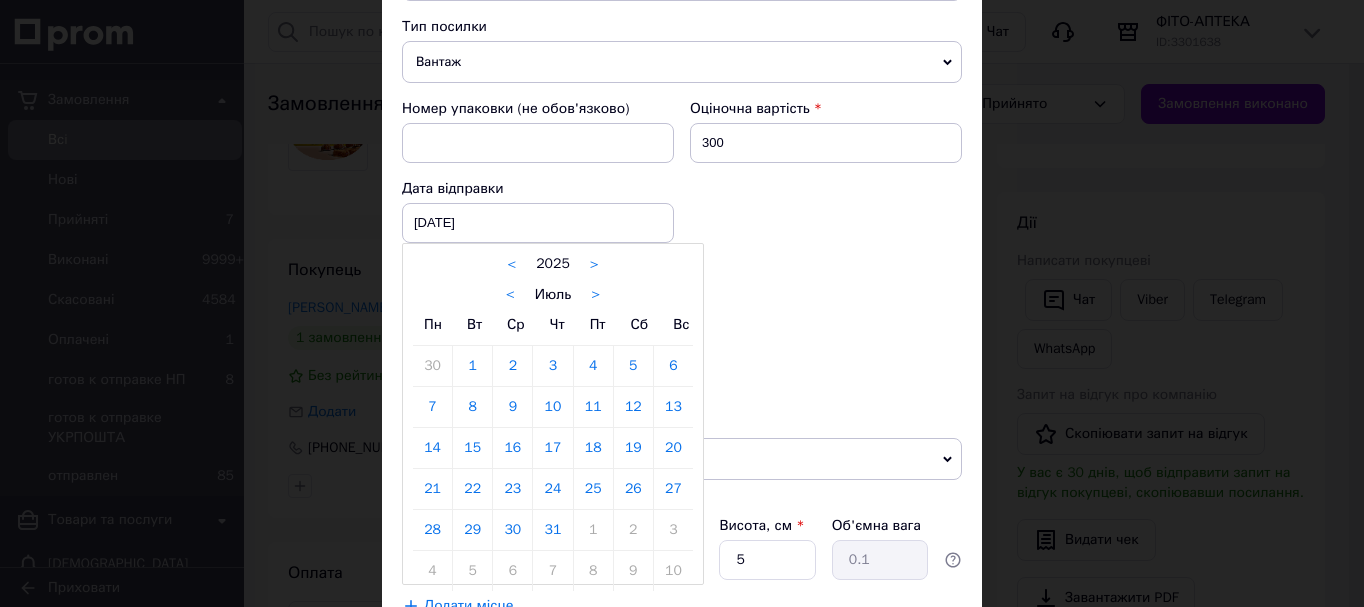 drag, startPoint x: 667, startPoint y: 412, endPoint x: 743, endPoint y: 472, distance: 96.82975 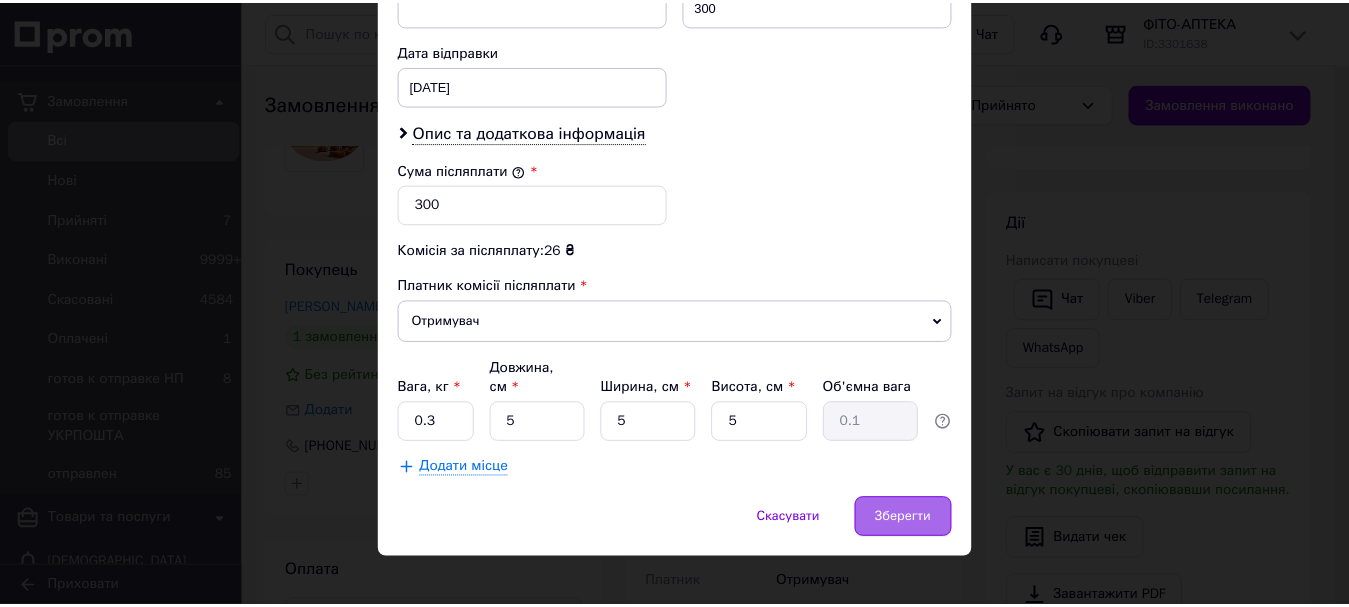 scroll, scrollTop: 939, scrollLeft: 0, axis: vertical 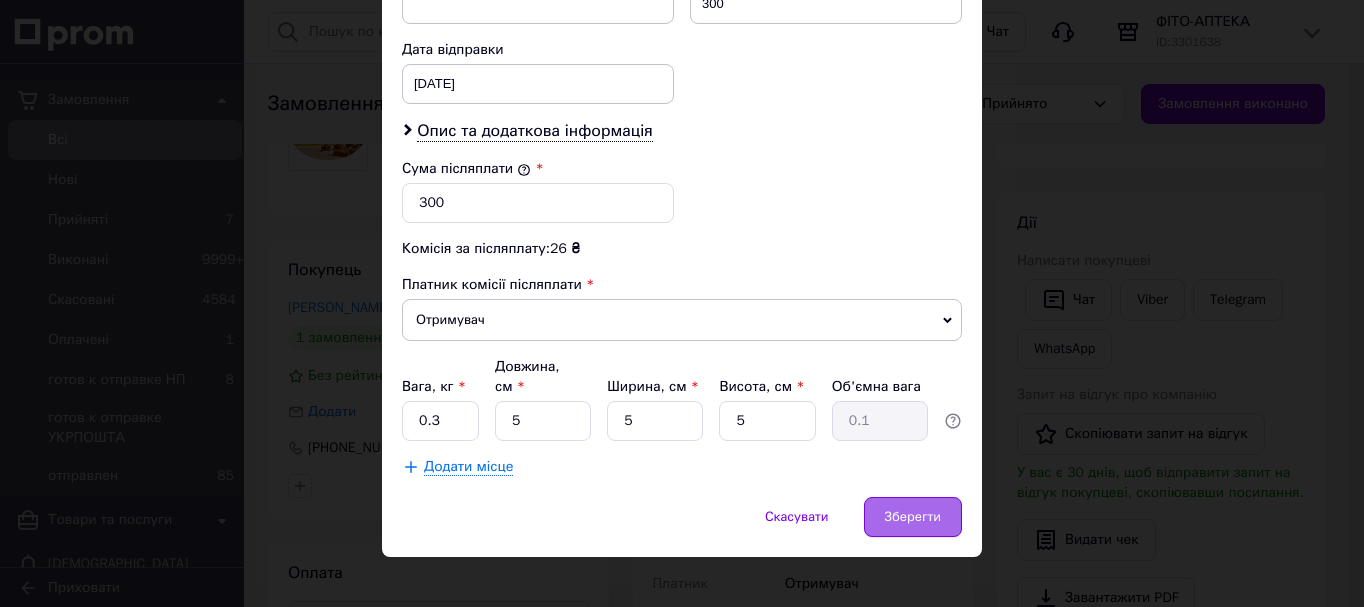 click on "Зберегти" at bounding box center [913, 517] 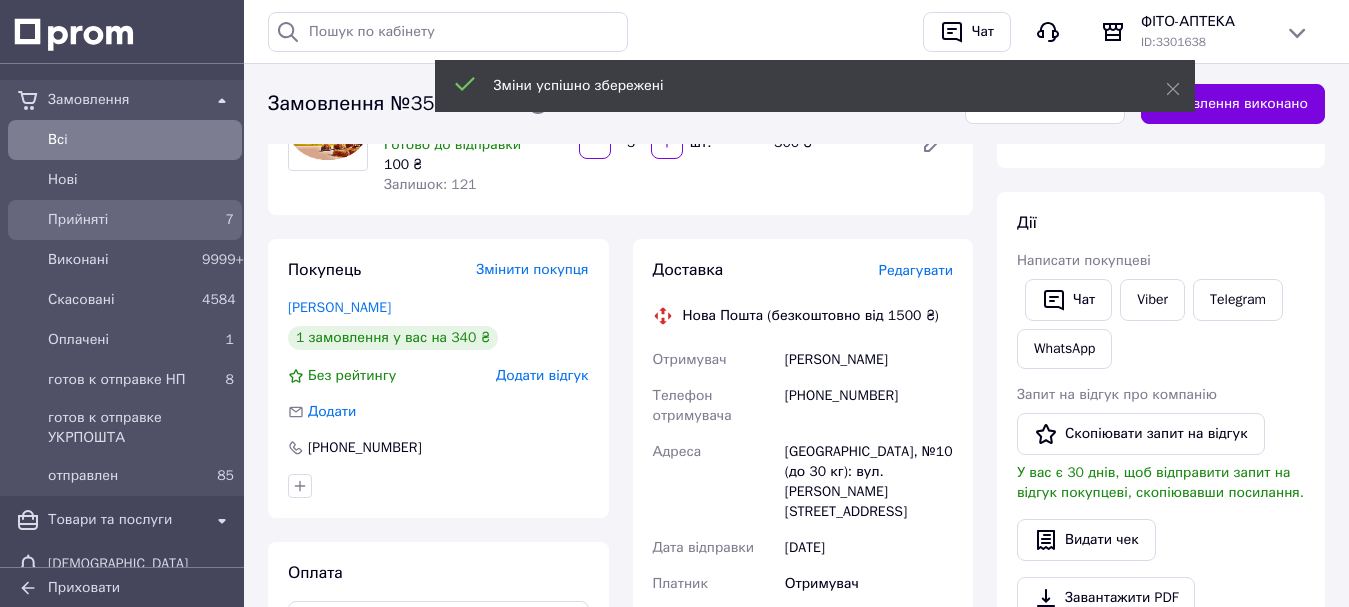 click on "Прийняті" at bounding box center (121, 220) 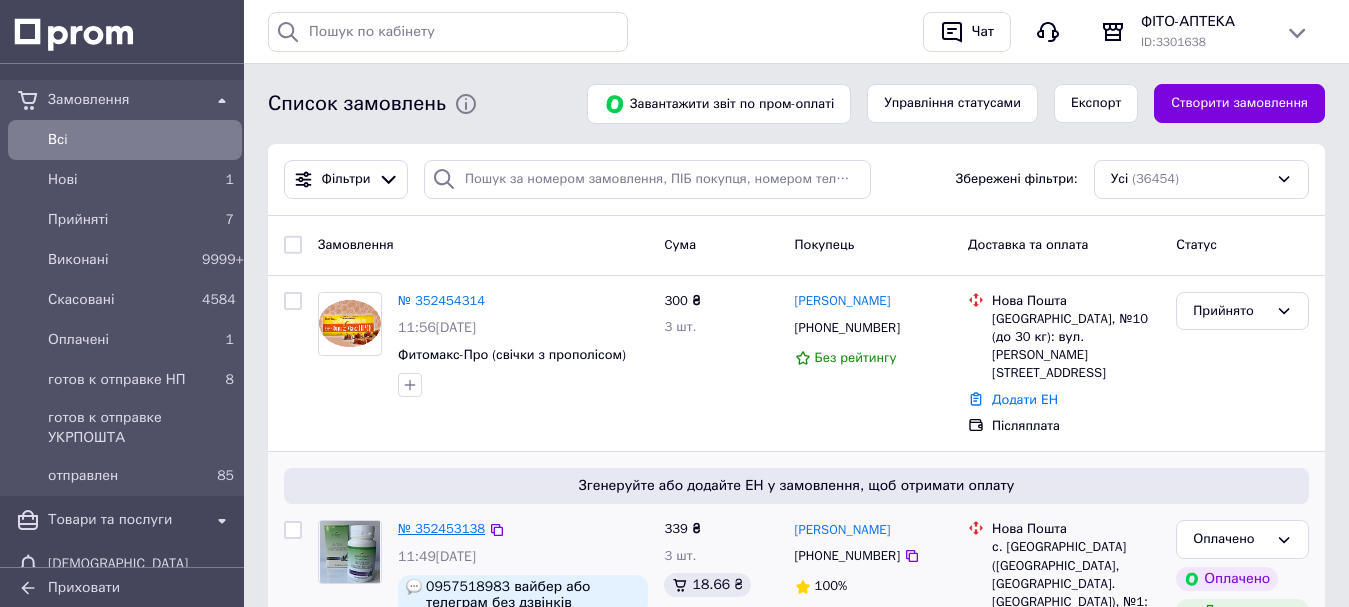 click on "№ 352453138" at bounding box center [441, 528] 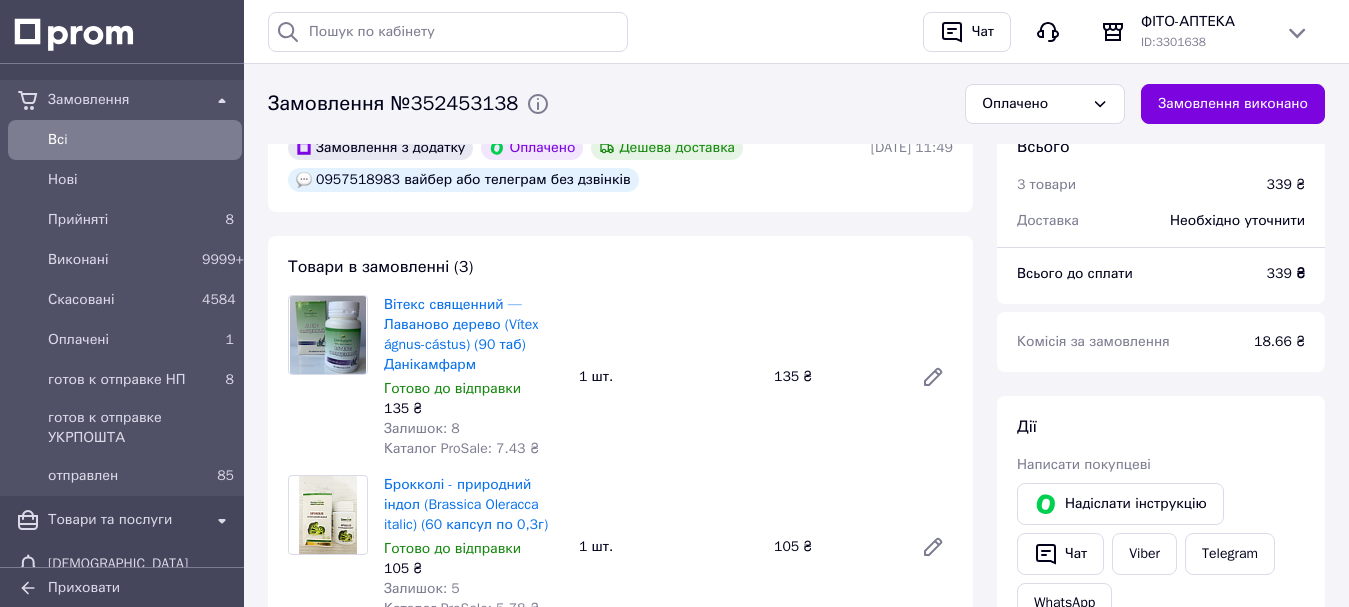 scroll, scrollTop: 455, scrollLeft: 0, axis: vertical 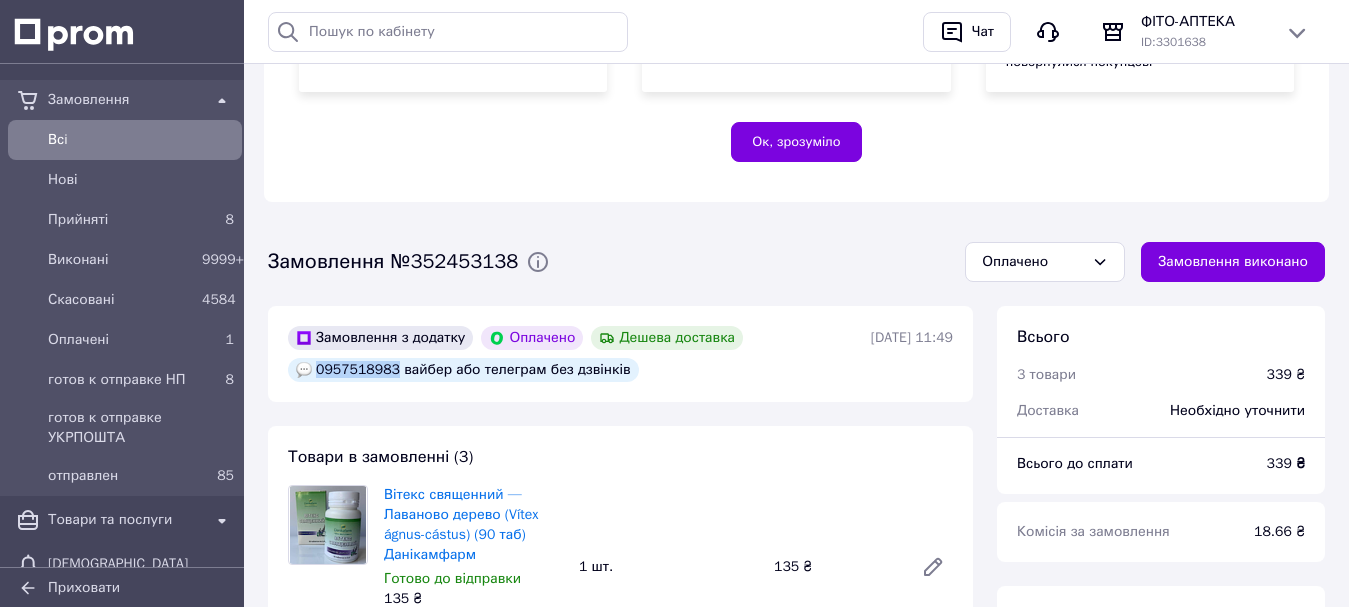 drag, startPoint x: 318, startPoint y: 351, endPoint x: 392, endPoint y: 358, distance: 74.330345 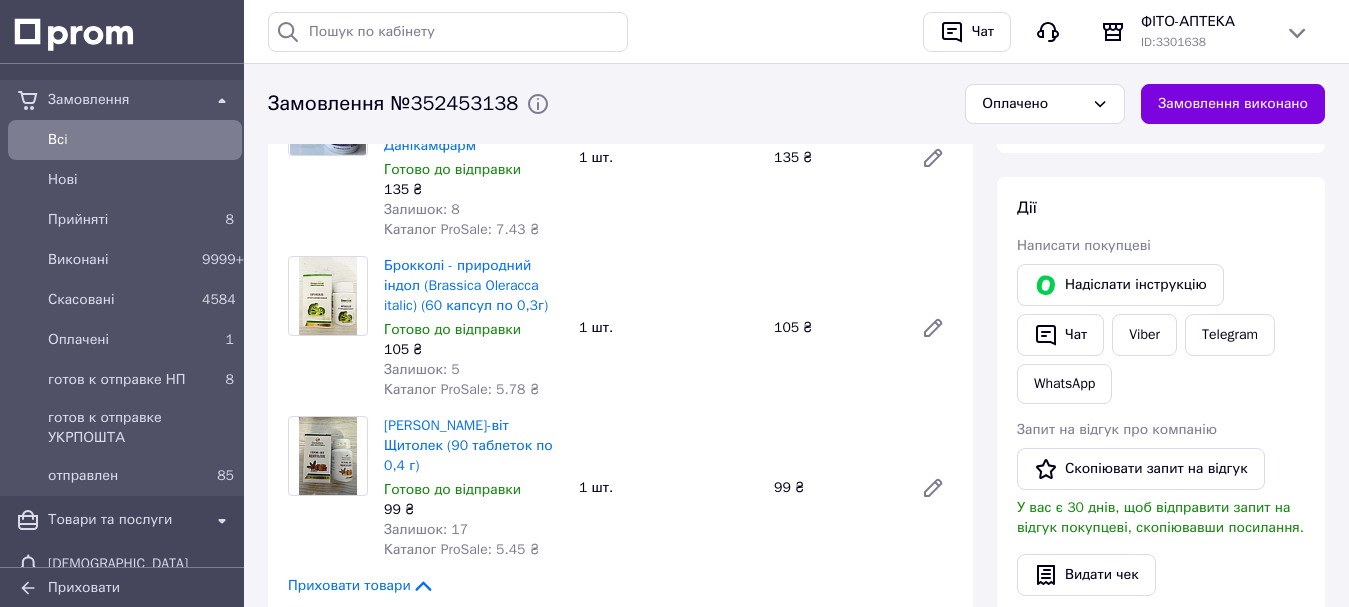 scroll, scrollTop: 855, scrollLeft: 0, axis: vertical 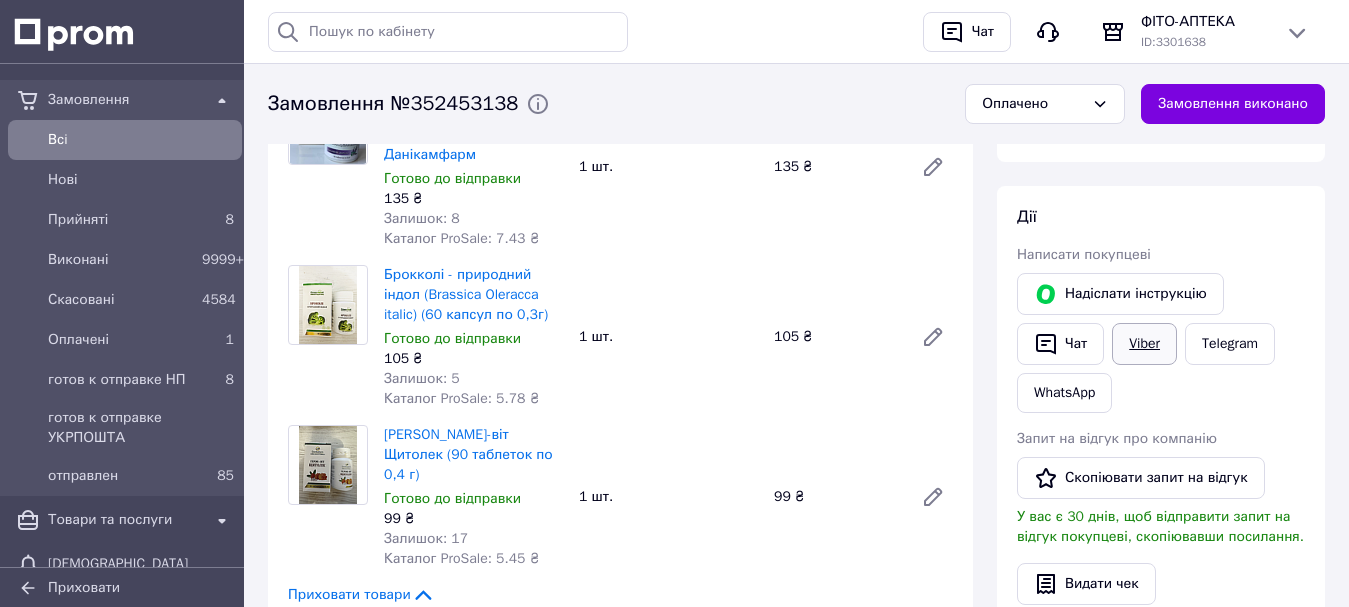 click on "Viber" at bounding box center [1144, 344] 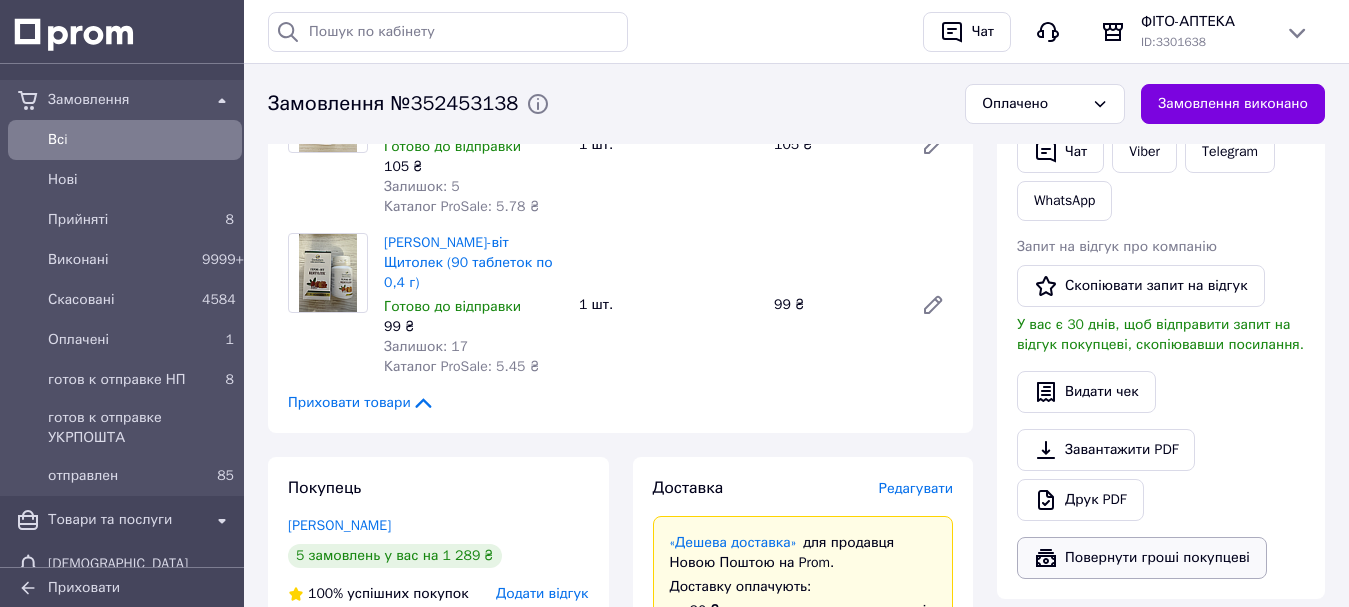 scroll, scrollTop: 1055, scrollLeft: 0, axis: vertical 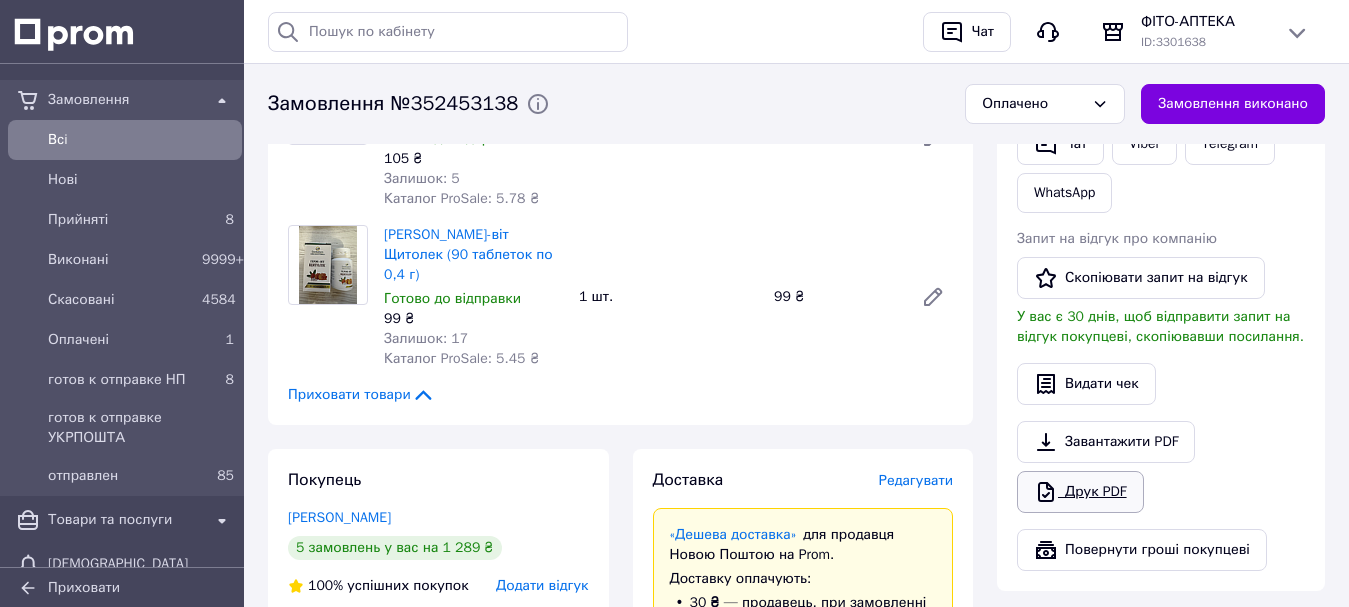 click on "Друк PDF" at bounding box center (1080, 492) 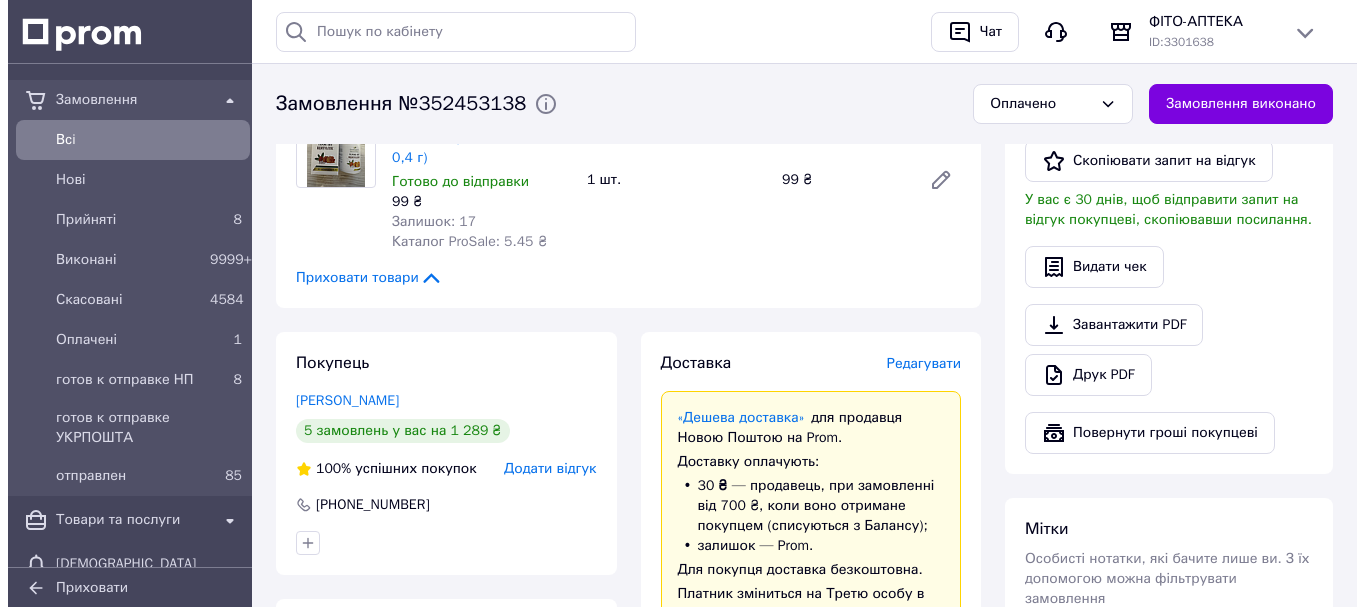 scroll, scrollTop: 1155, scrollLeft: 0, axis: vertical 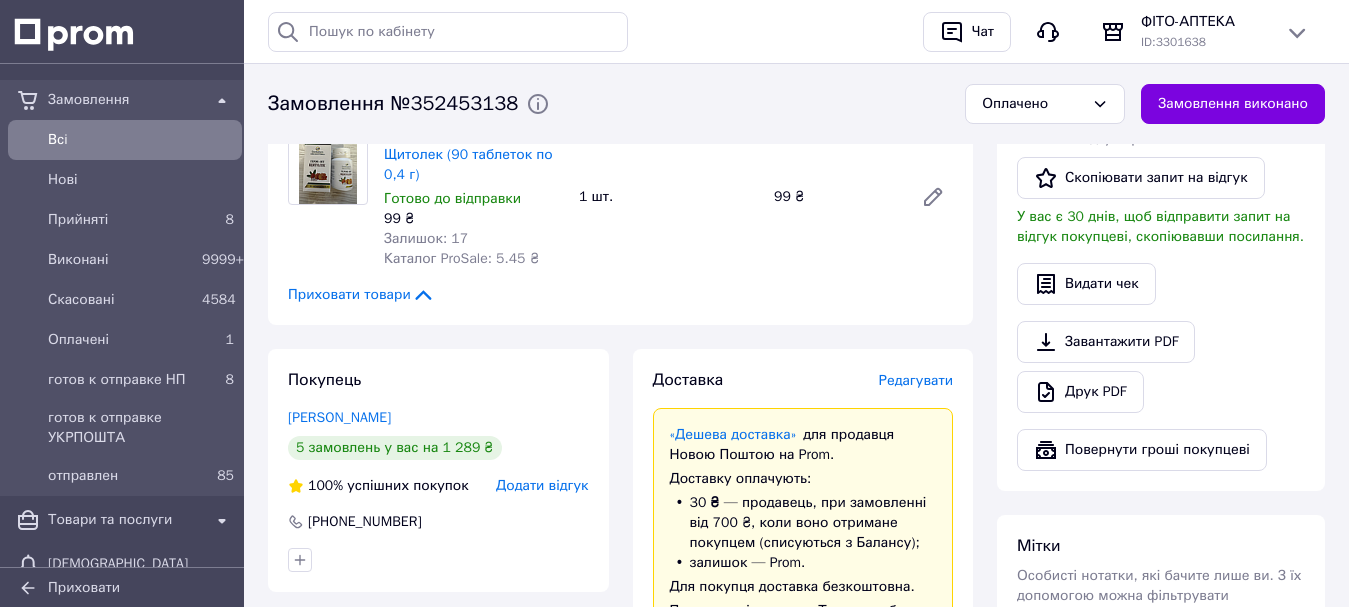 click on "Редагувати" at bounding box center [916, 380] 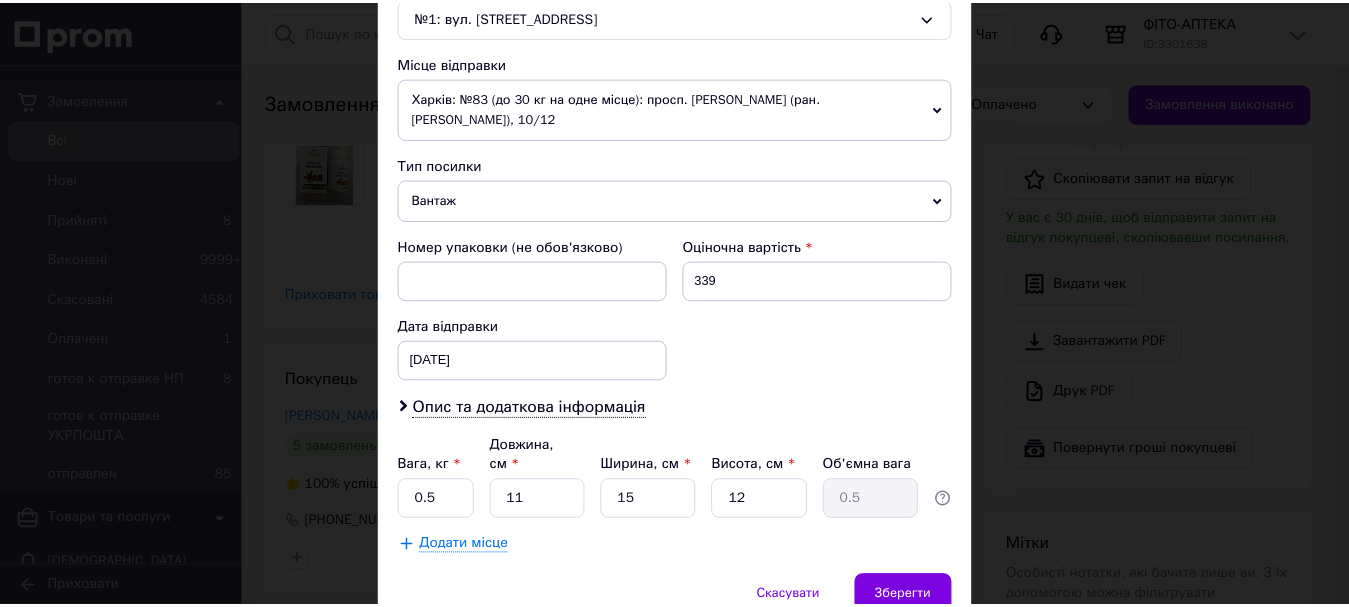 scroll, scrollTop: 741, scrollLeft: 0, axis: vertical 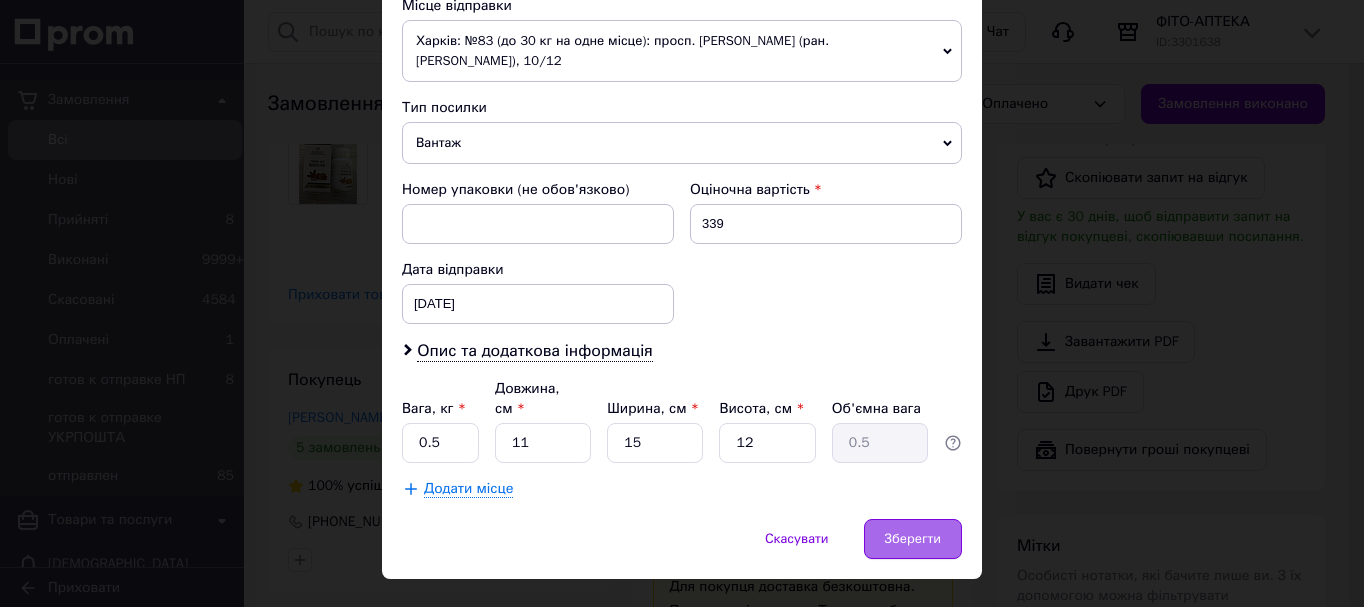 click on "Зберегти" at bounding box center (913, 539) 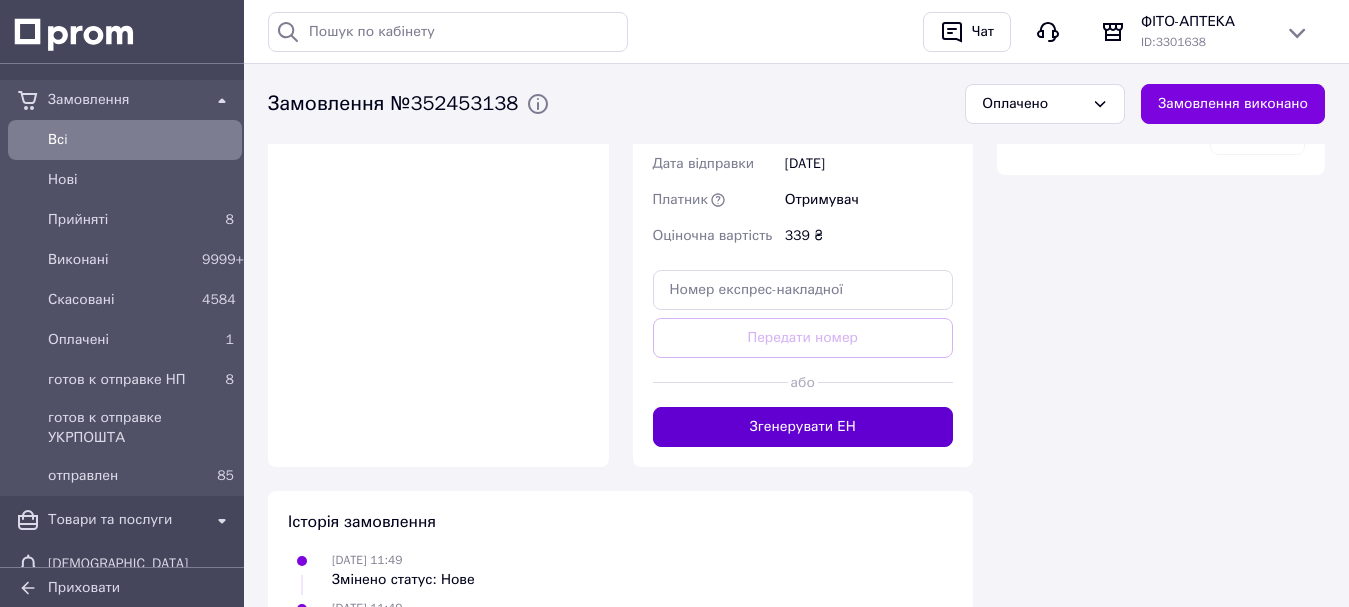 click on "Згенерувати ЕН" at bounding box center (803, 427) 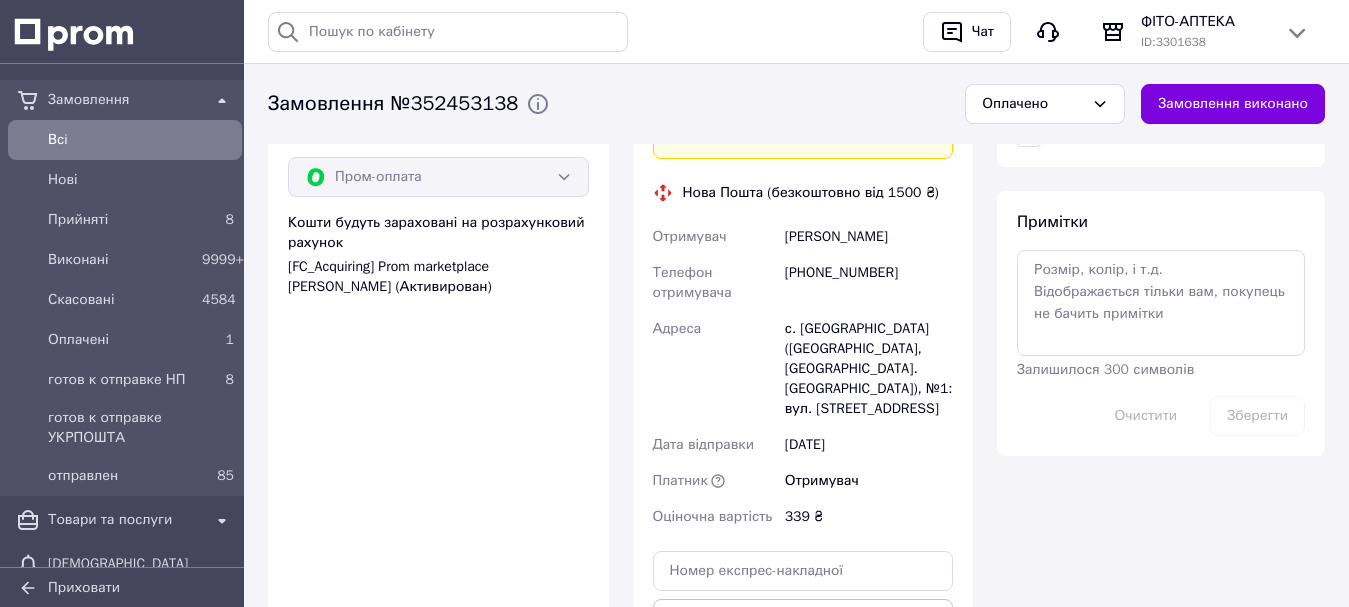 scroll, scrollTop: 1555, scrollLeft: 0, axis: vertical 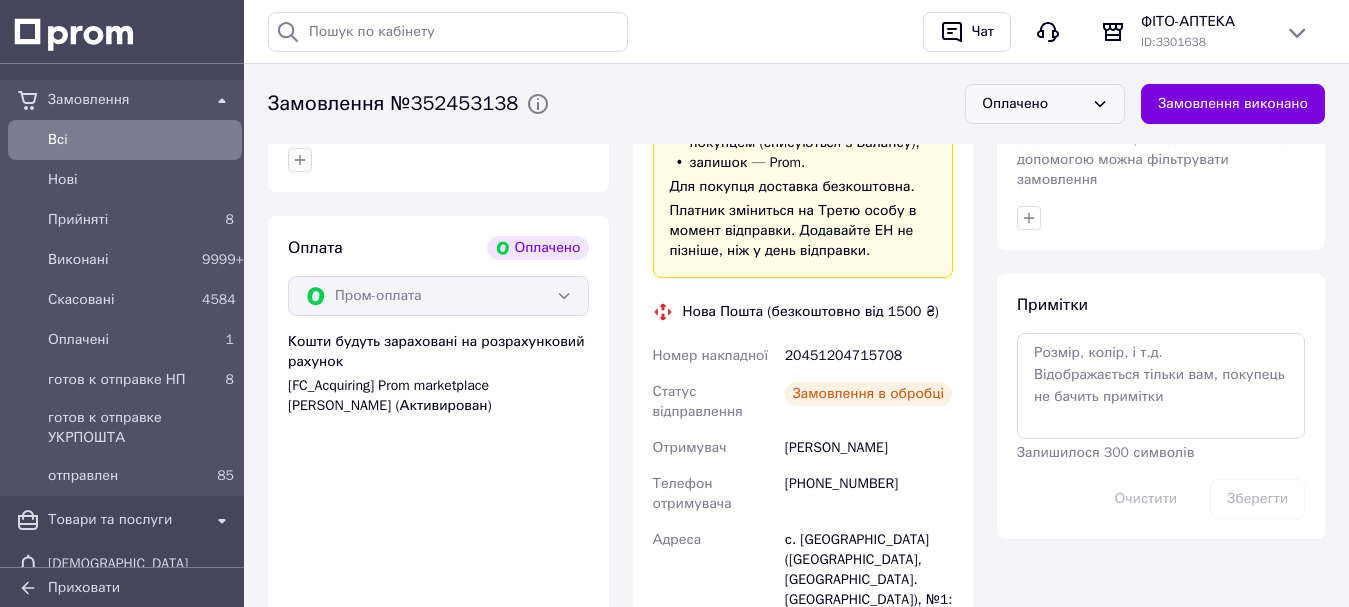 click on "Оплачено" at bounding box center (1033, 104) 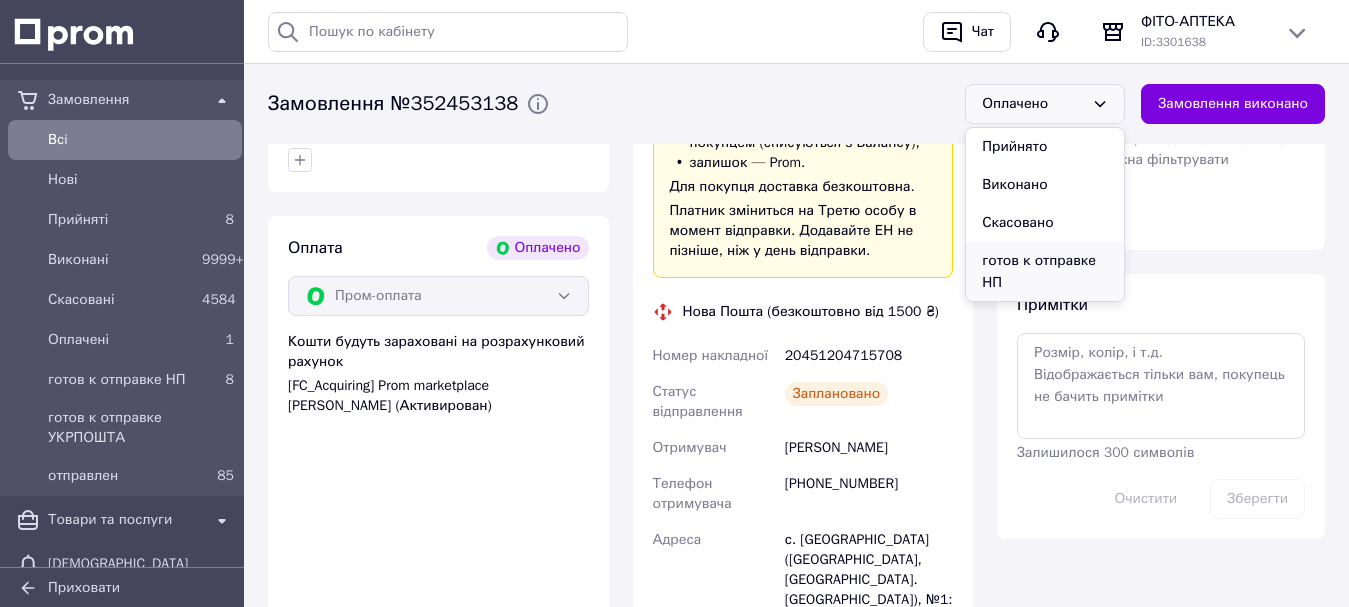 click on "готов к отправке НП" at bounding box center [1045, 272] 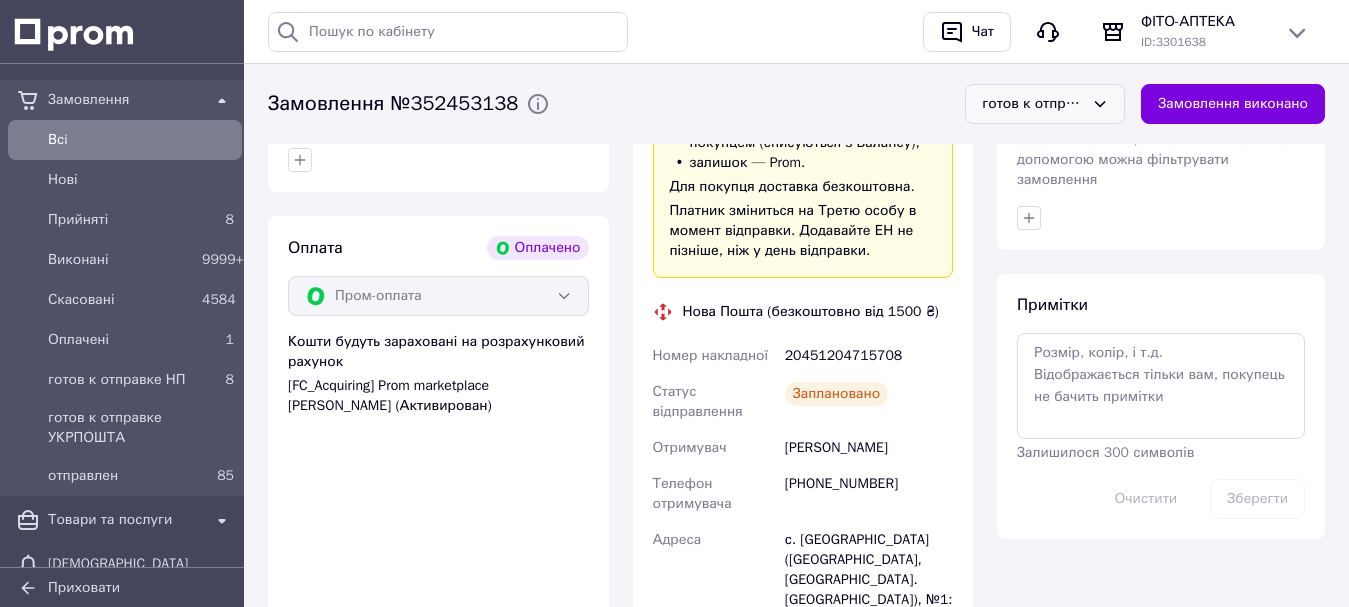 scroll, scrollTop: 0, scrollLeft: 0, axis: both 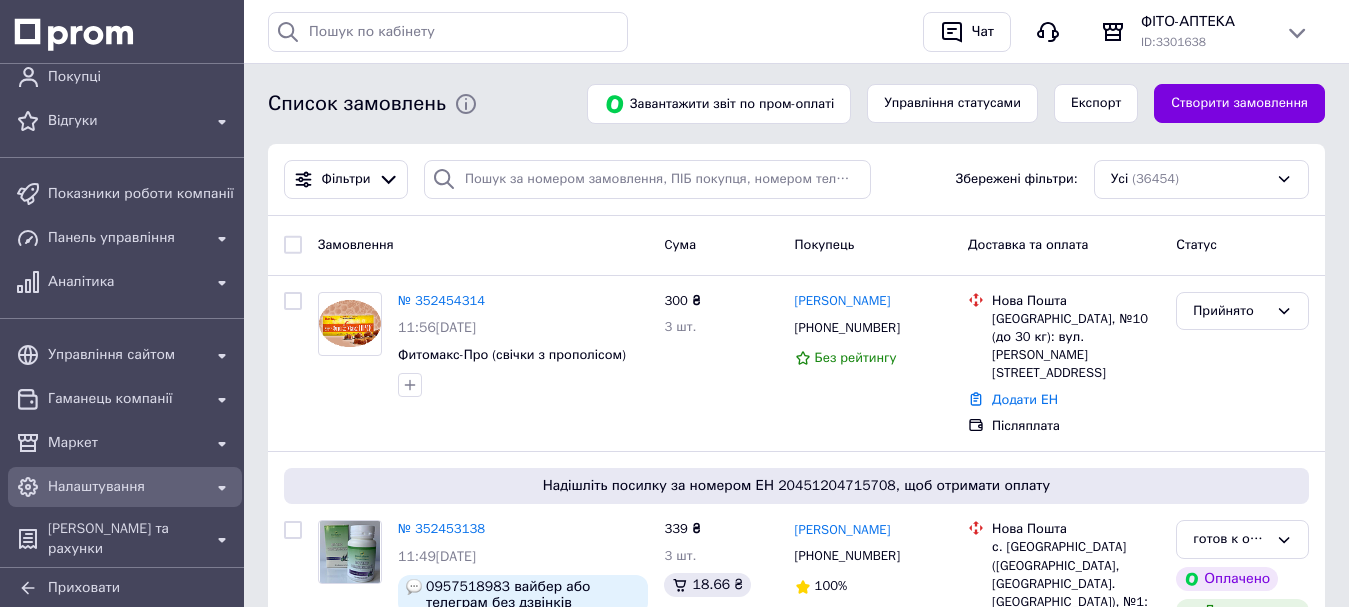 click on "Налаштування" at bounding box center [125, 487] 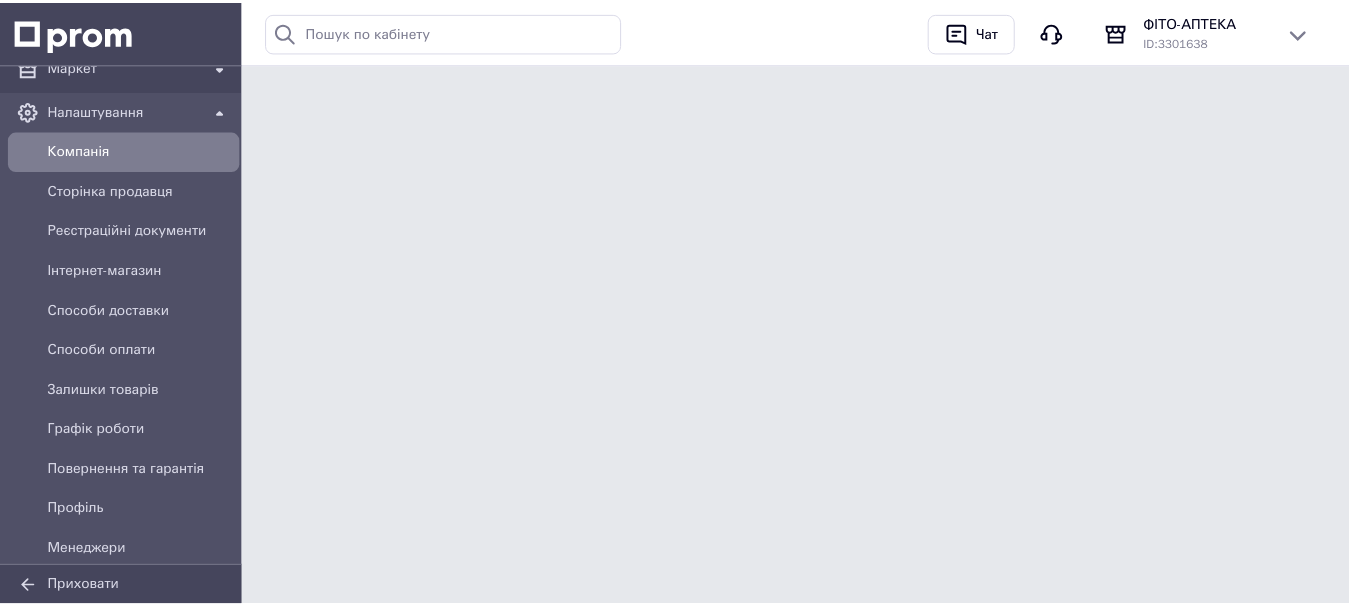 scroll, scrollTop: 243, scrollLeft: 0, axis: vertical 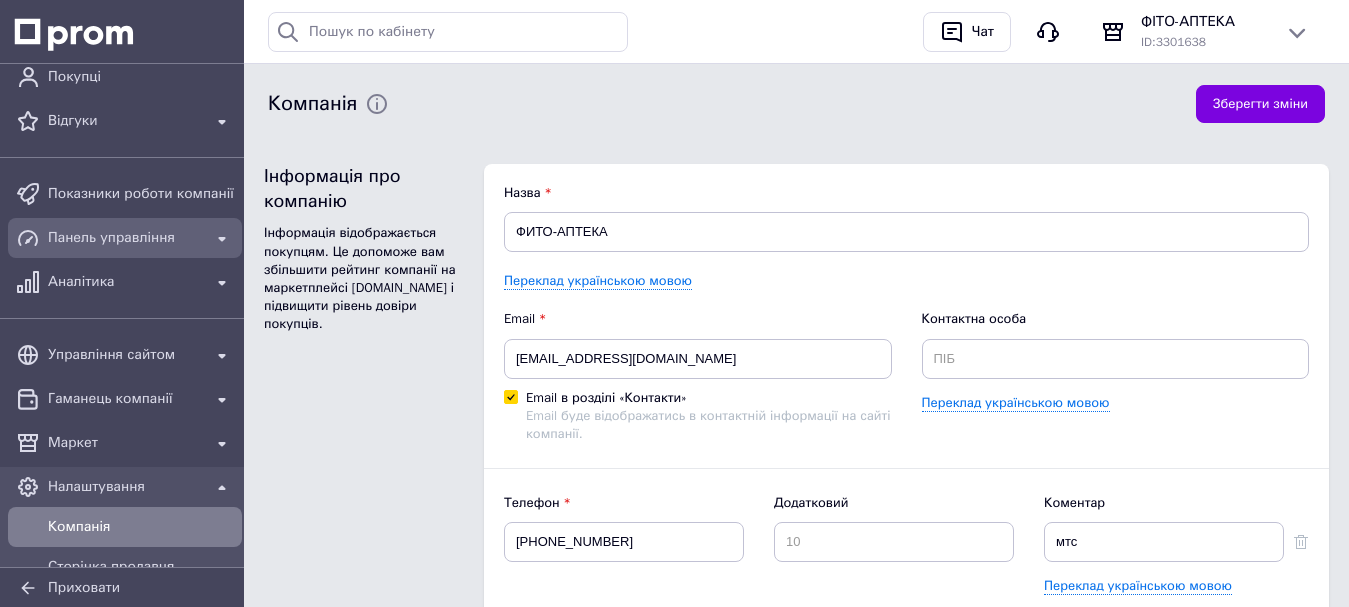 click on "Панель управління" at bounding box center [125, 238] 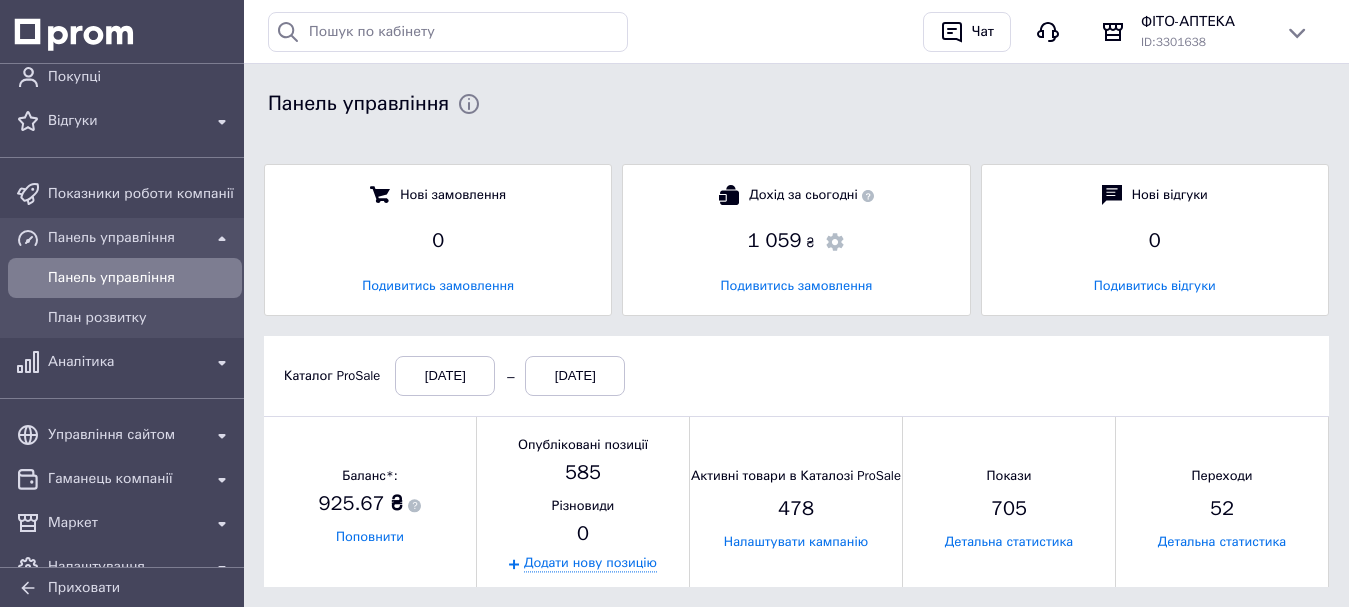 scroll, scrollTop: 10, scrollLeft: 10, axis: both 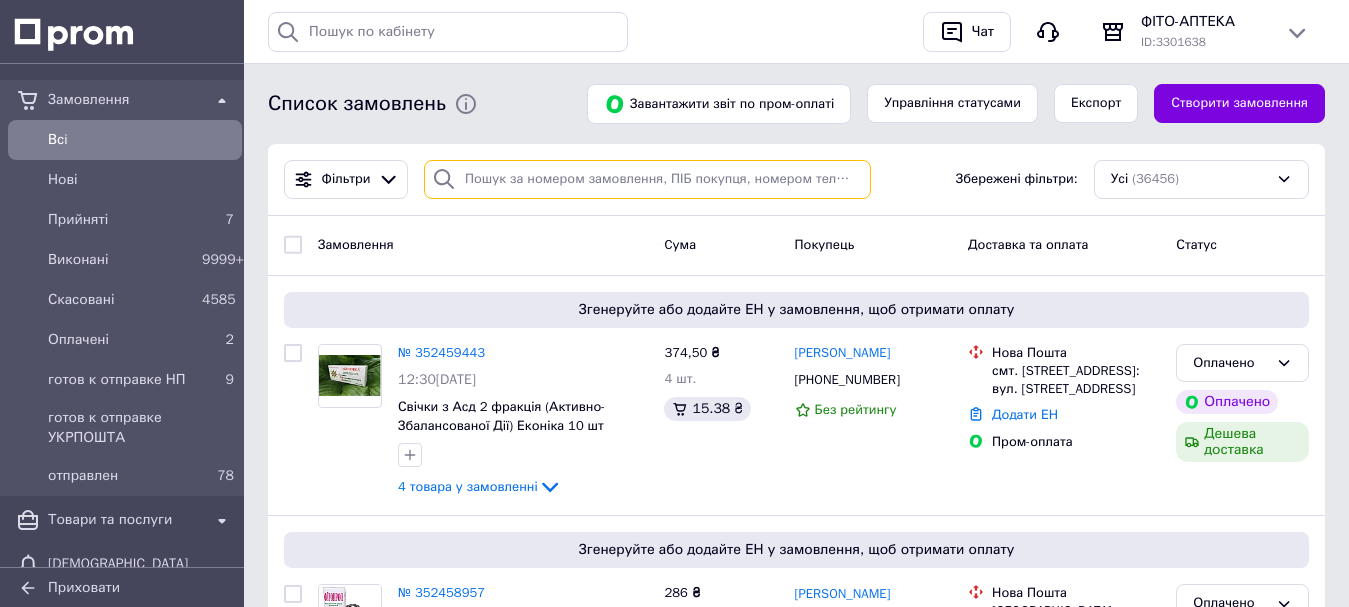 click at bounding box center [647, 179] 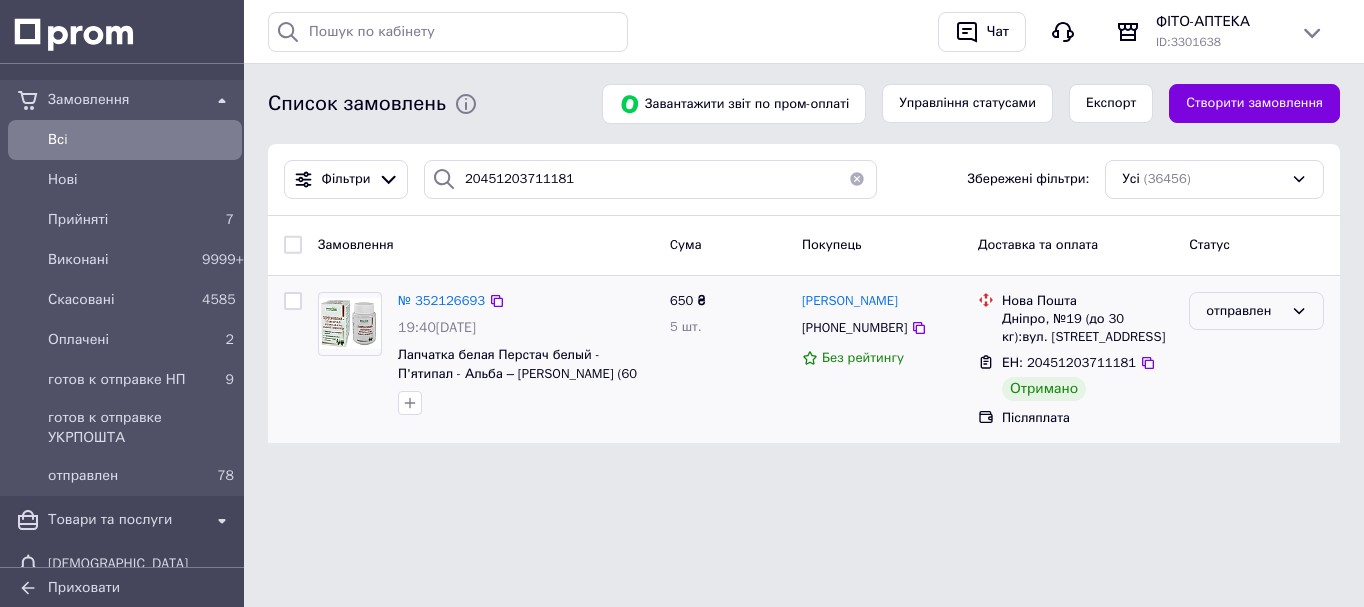 click on "отправлен" at bounding box center [1244, 311] 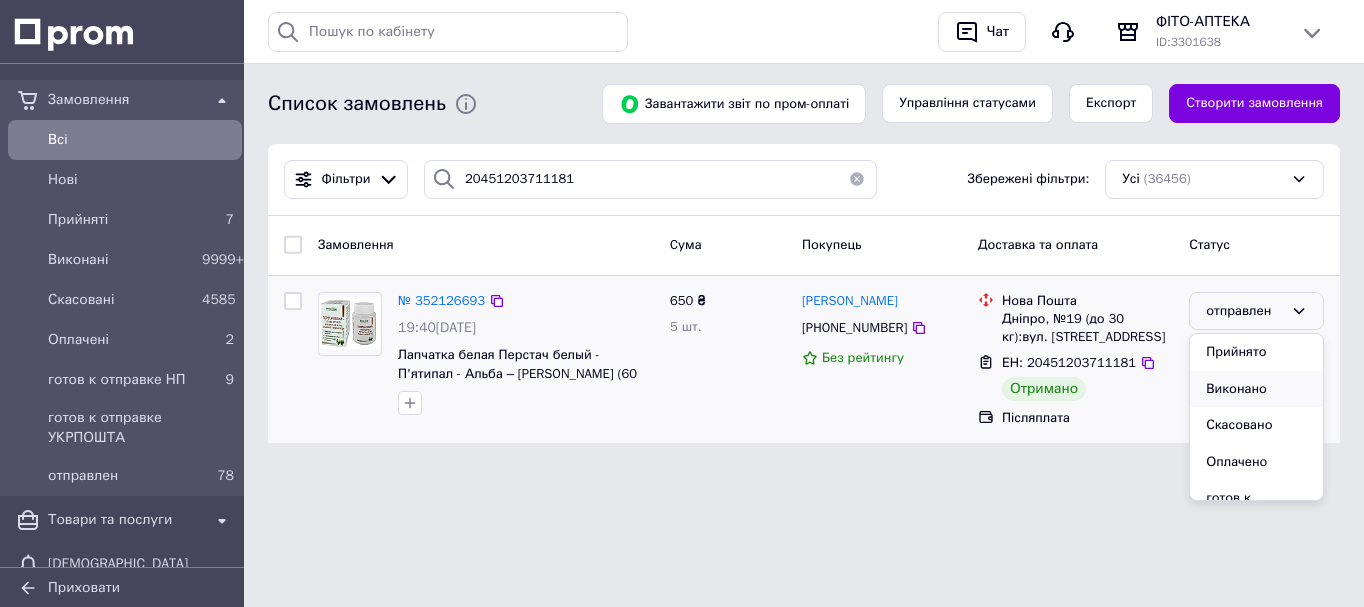 click on "Виконано" at bounding box center [1256, 389] 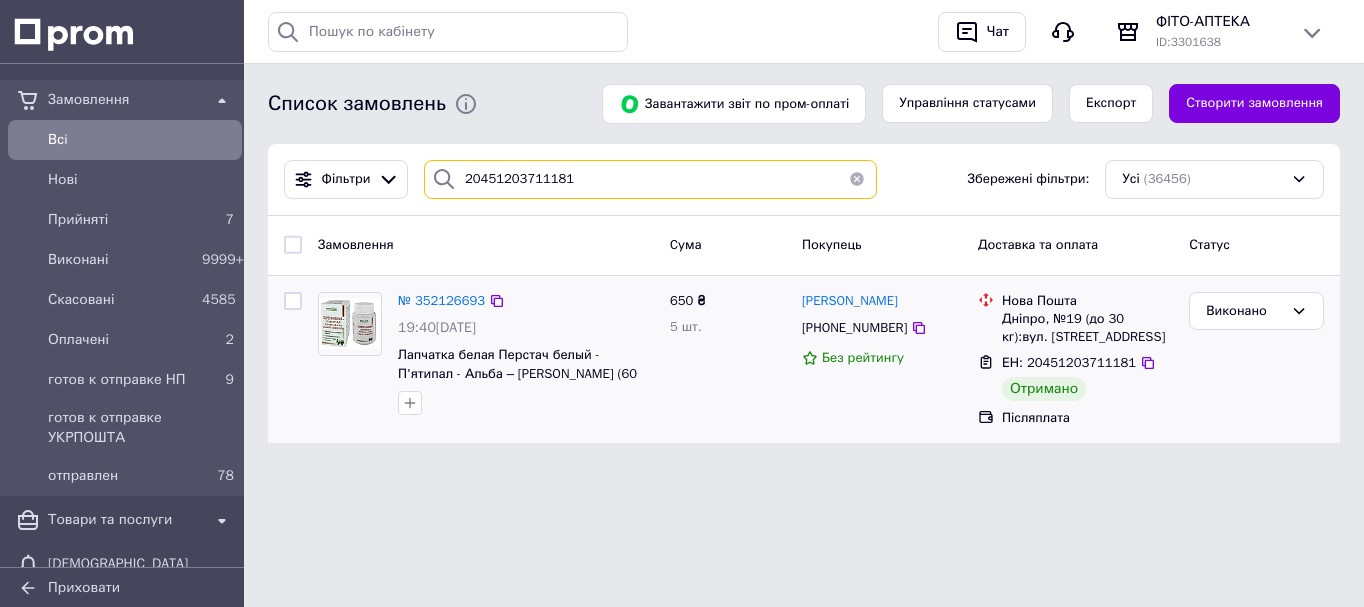 drag, startPoint x: 599, startPoint y: 168, endPoint x: 363, endPoint y: 227, distance: 243.26323 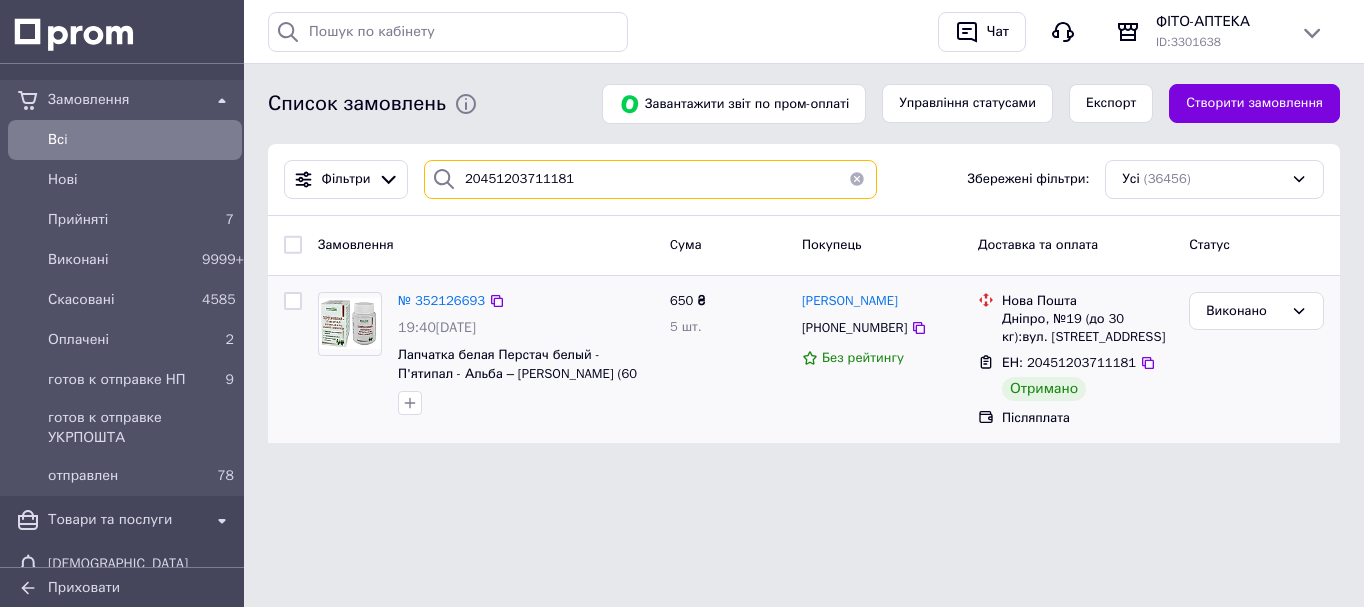 click on "Фільтри 20451203711181 Збережені фільтри: Усі (36456) Замовлення Cума Покупець Доставка та оплата Статус № 352126693 19:40, 10.07.2025 Лапчатка белая  Перстач белый - П'ятипал - Альба – Рут   (60 капсул по 0,3г) 650 ₴ 5 шт. Євген Ткач +380688966736 Без рейтингу Нова Пошта Дніпро, №19 (до 30 кг):вул. Панікахи, 101а ЕН: 20451203711181 Отримано Післяплата Виконано" at bounding box center (804, 293) 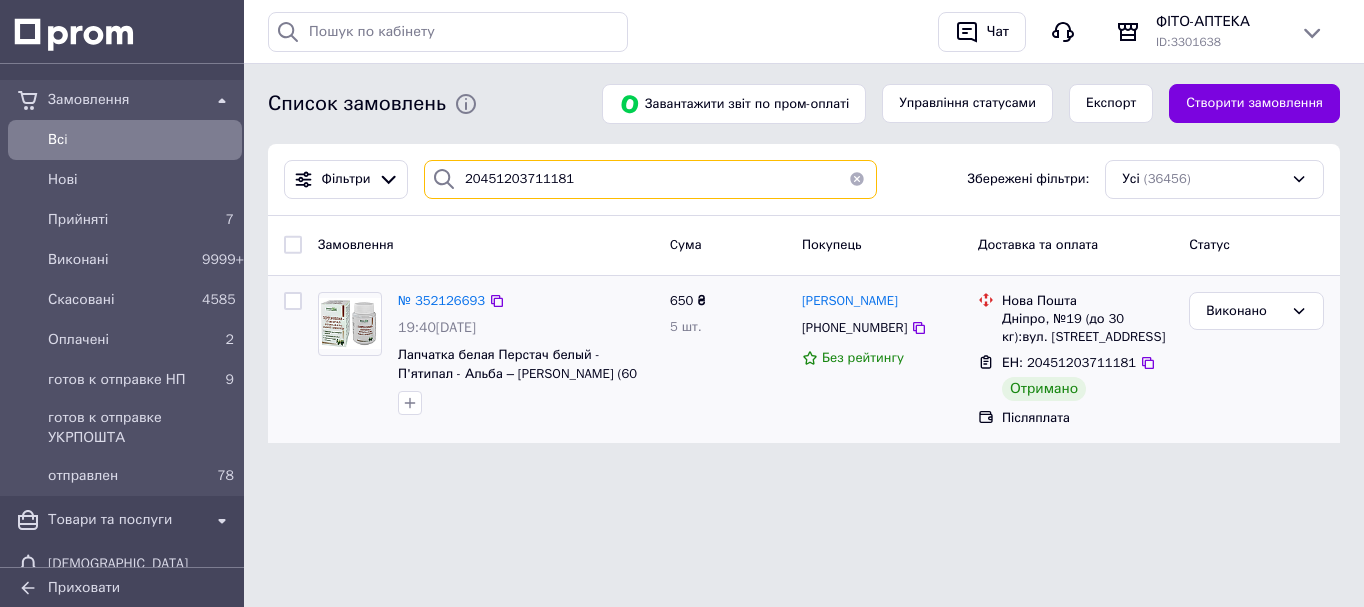 paste on "5355" 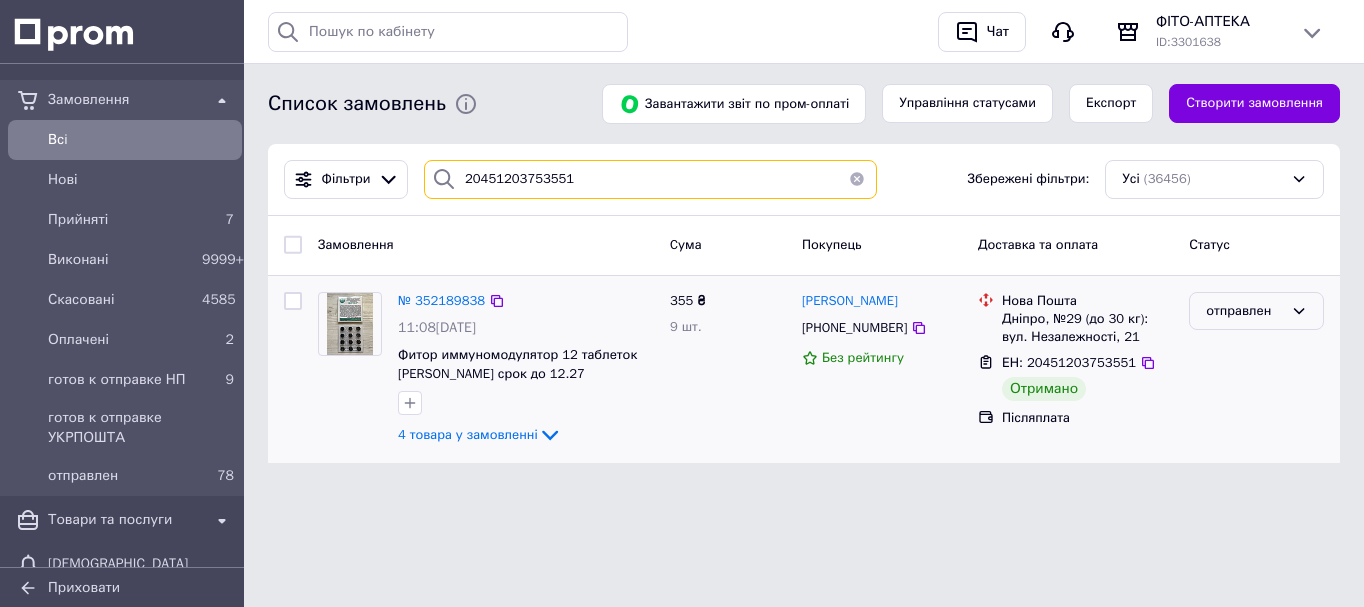 type on "20451203753551" 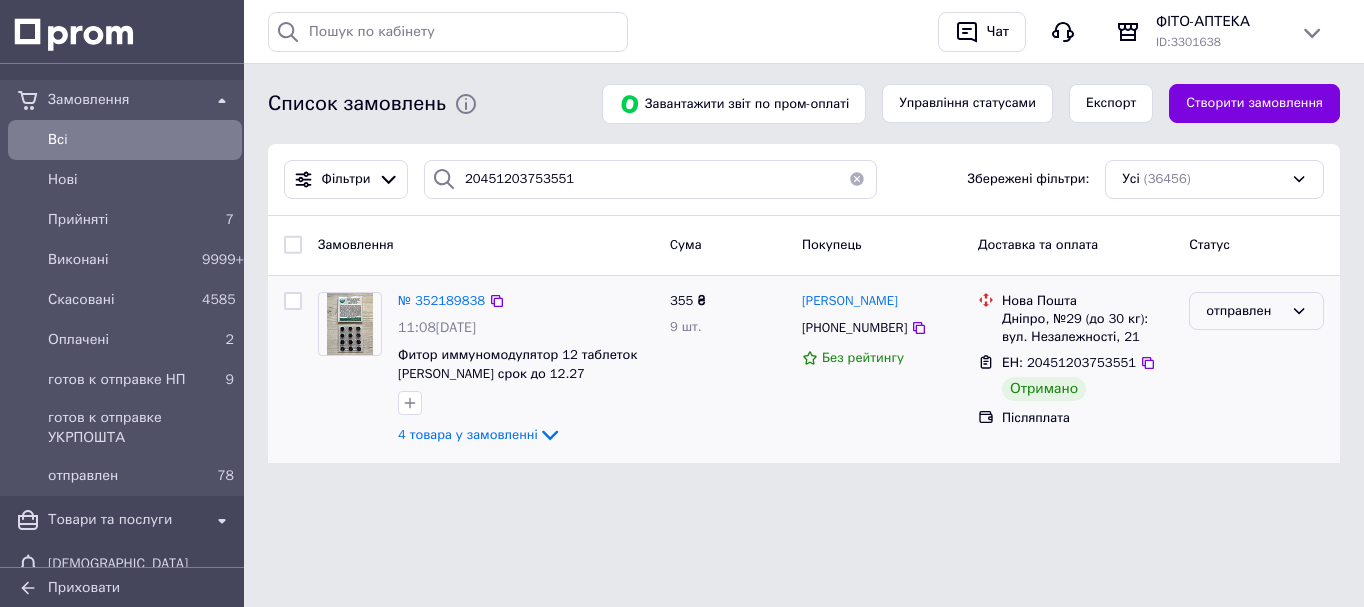 drag, startPoint x: 1227, startPoint y: 293, endPoint x: 1228, endPoint y: 329, distance: 36.013885 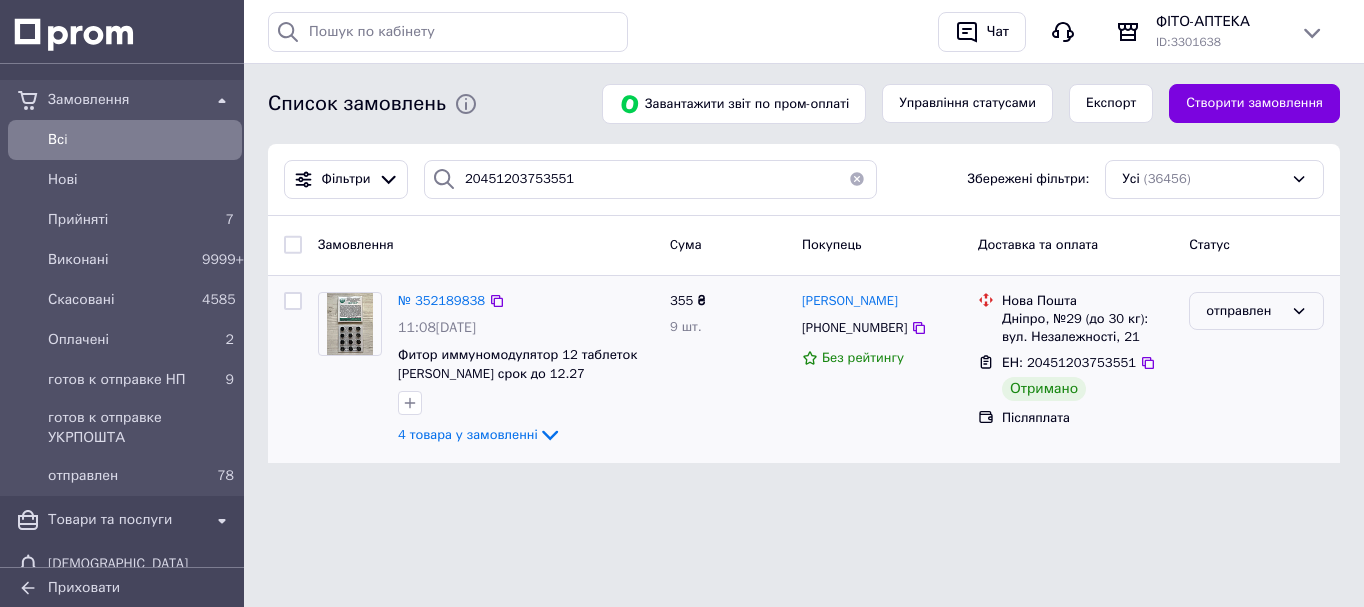 click on "отправлен" at bounding box center (1256, 311) 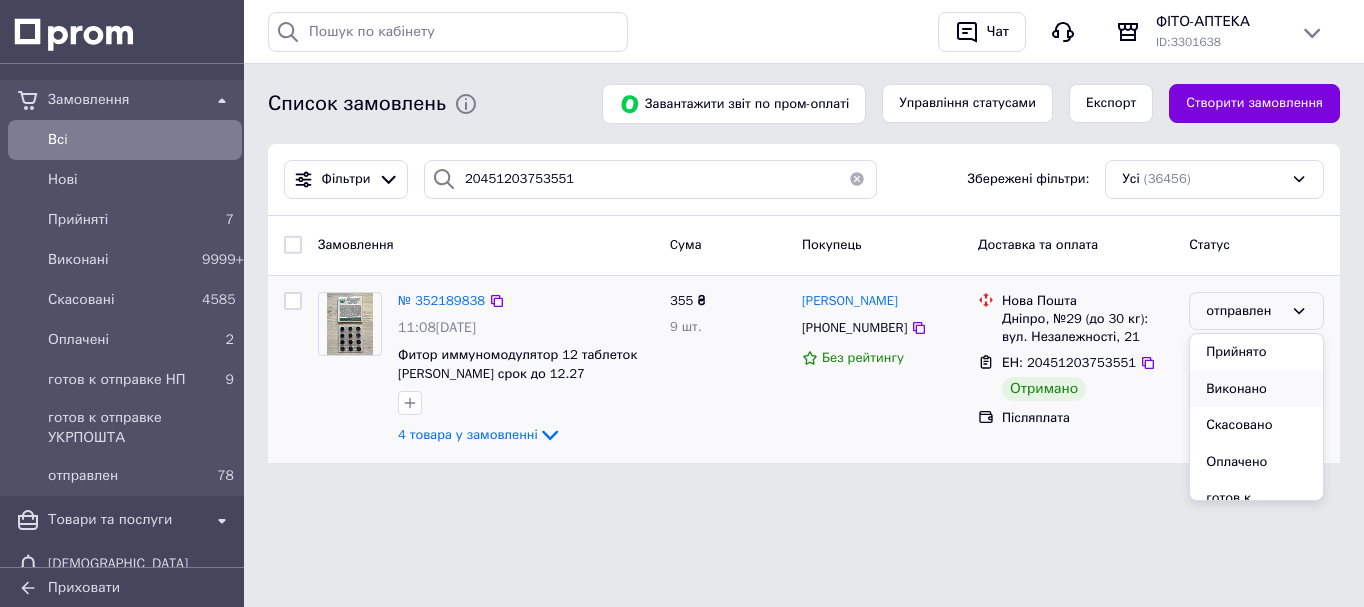 click on "Виконано" at bounding box center [1256, 389] 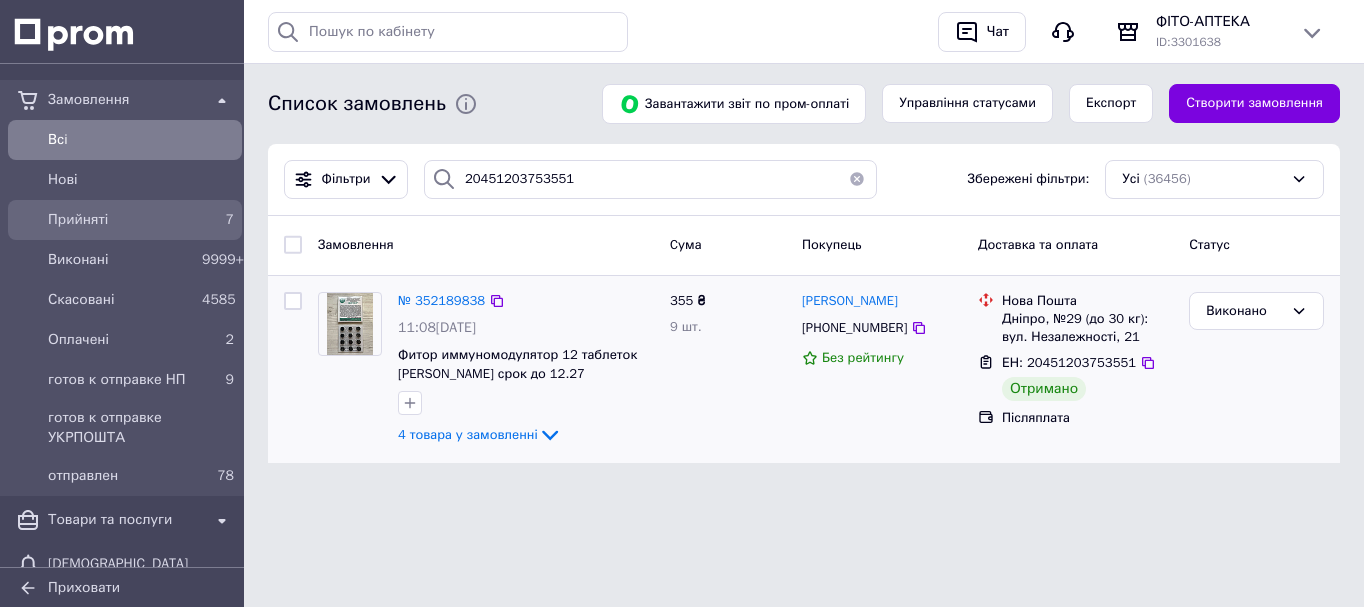 click on "Прийняті" at bounding box center (121, 220) 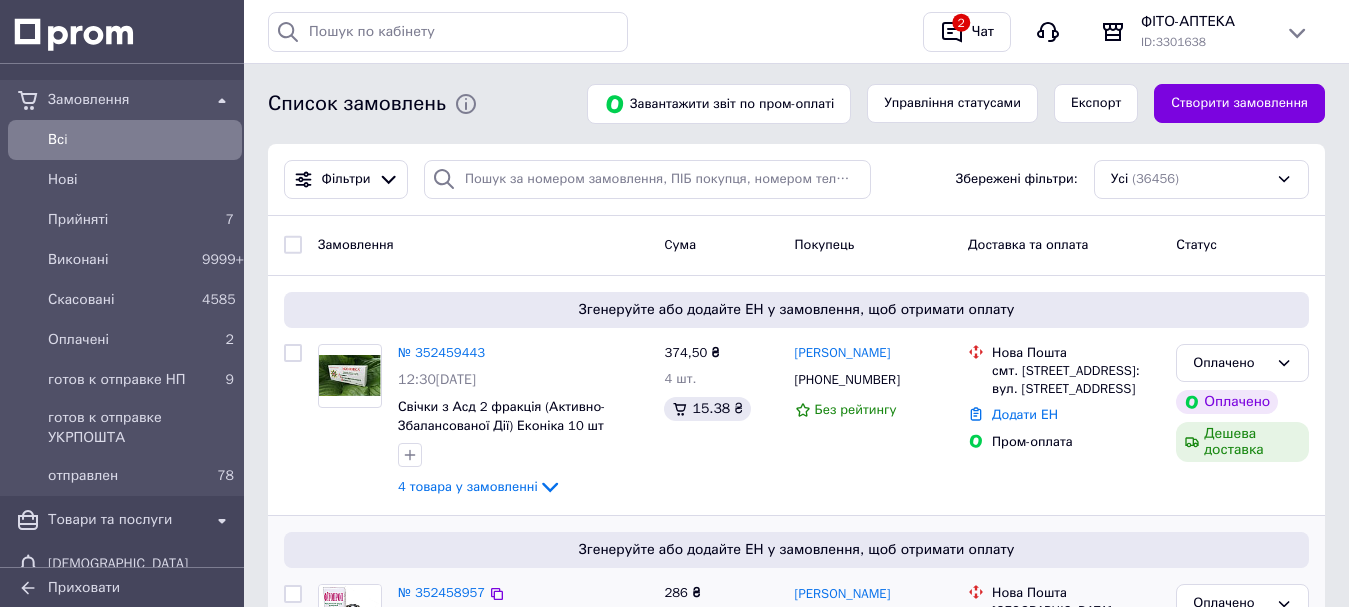 scroll, scrollTop: 200, scrollLeft: 0, axis: vertical 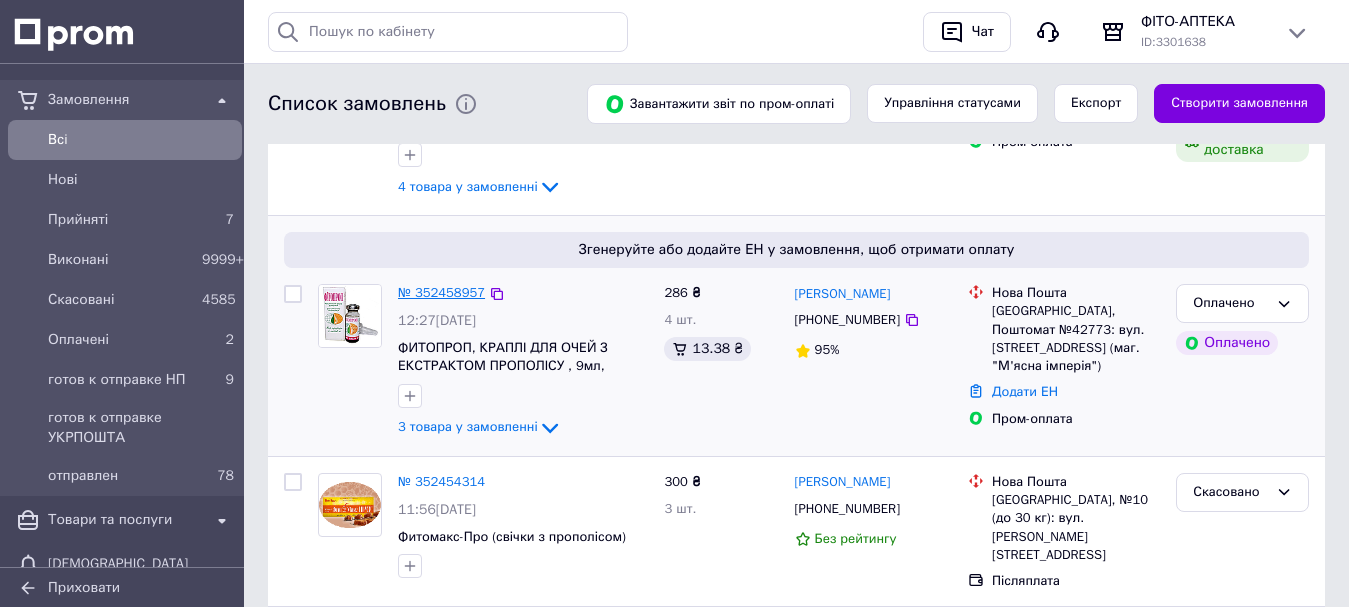 click on "№ 352458957" at bounding box center (441, 292) 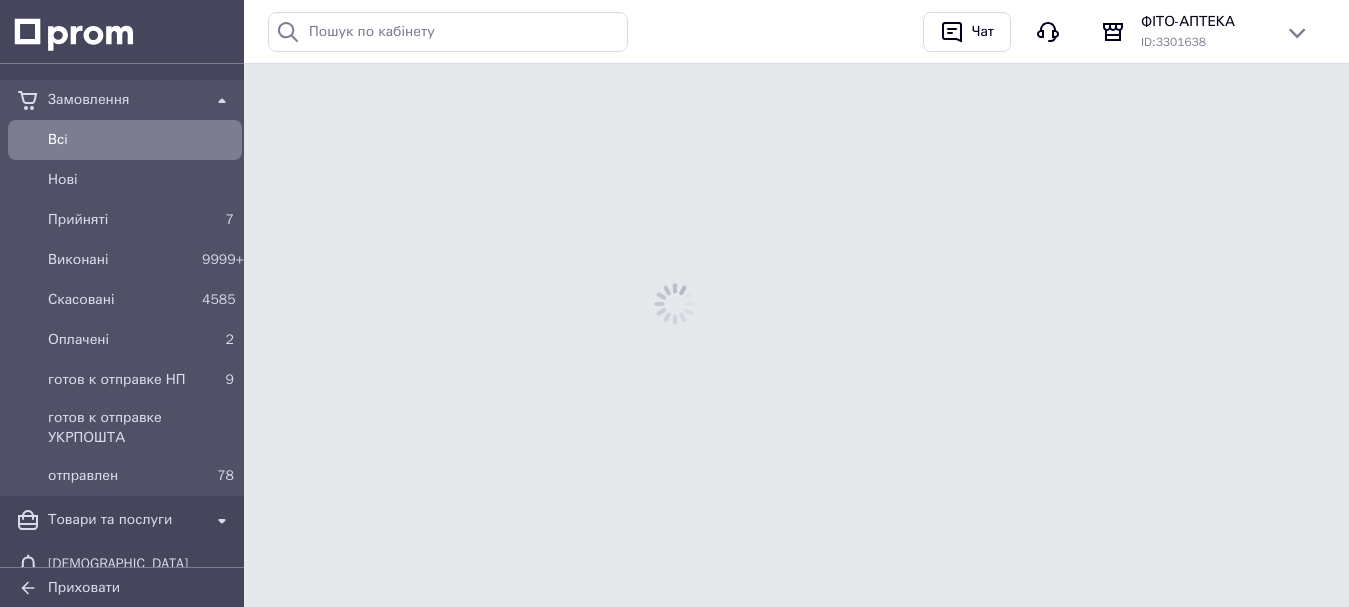scroll, scrollTop: 0, scrollLeft: 0, axis: both 